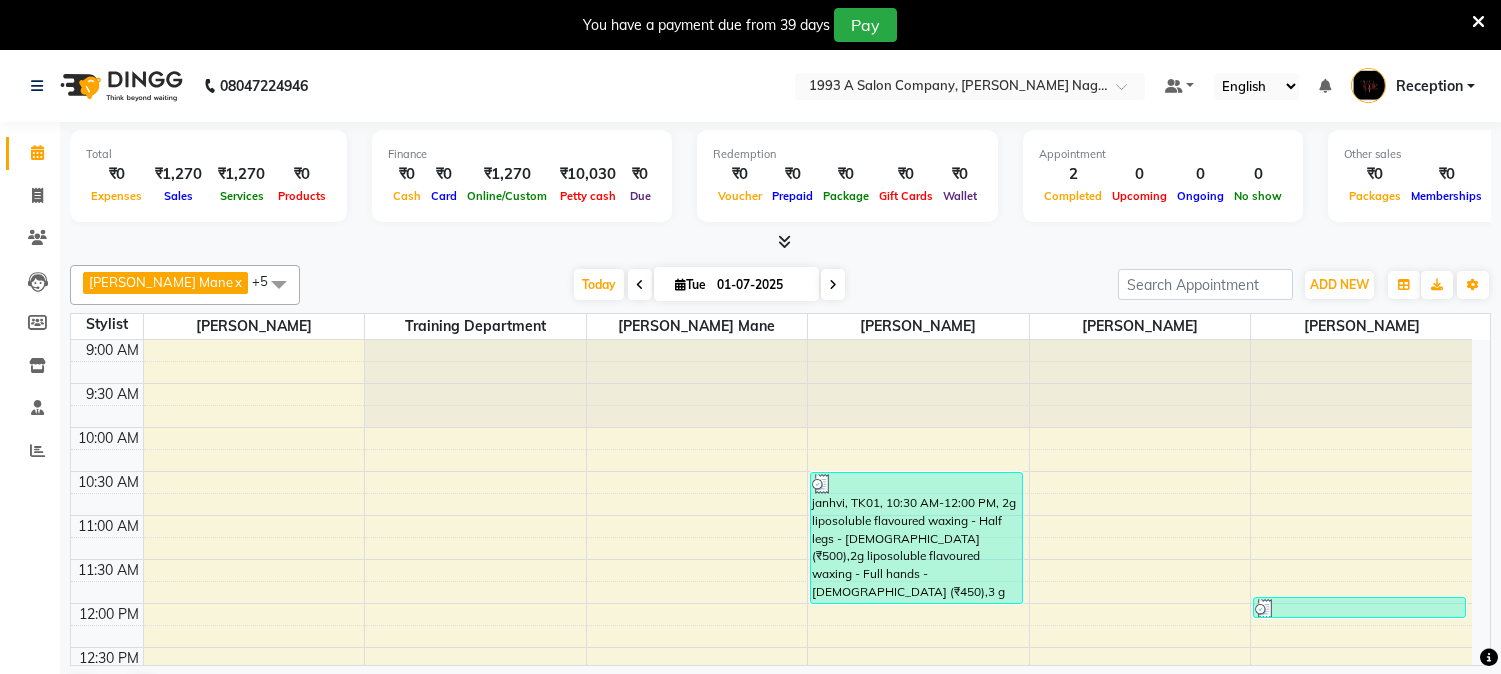 scroll, scrollTop: 0, scrollLeft: 0, axis: both 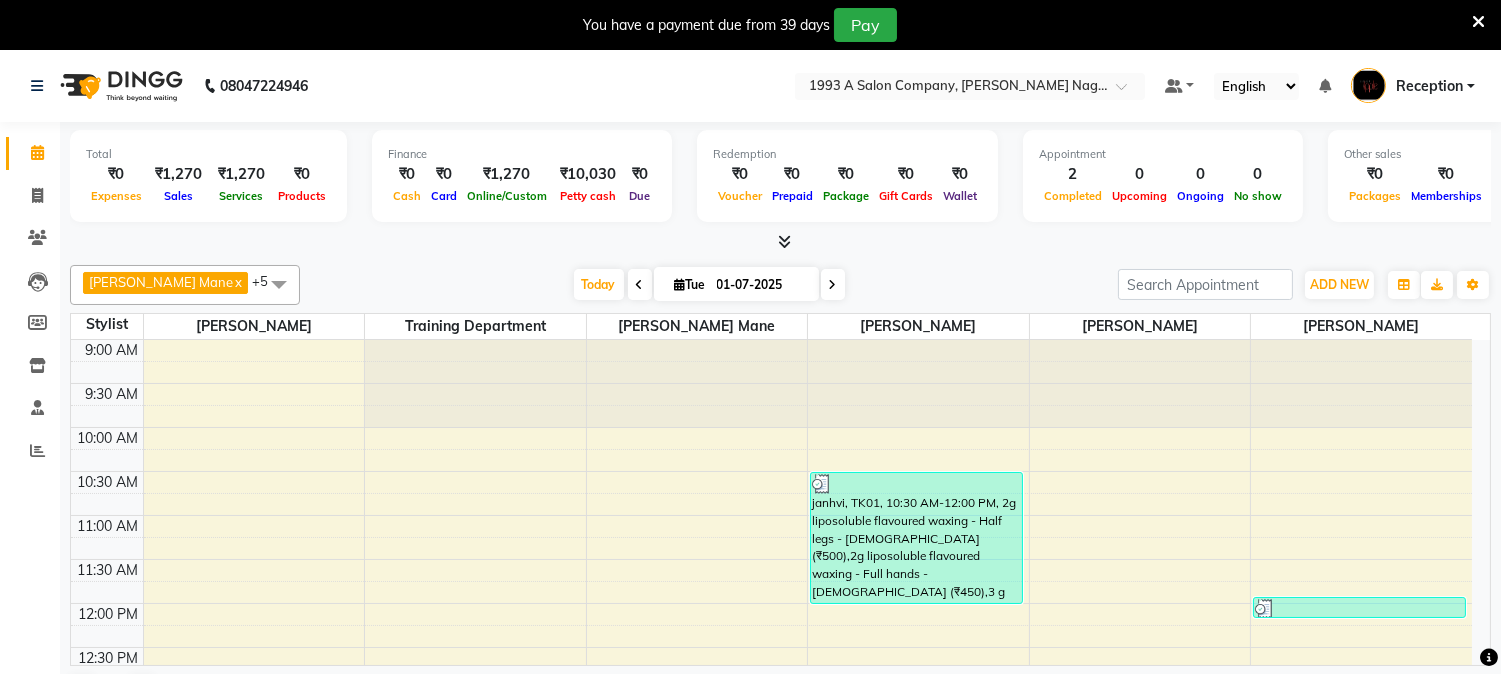 click at bounding box center [833, 285] 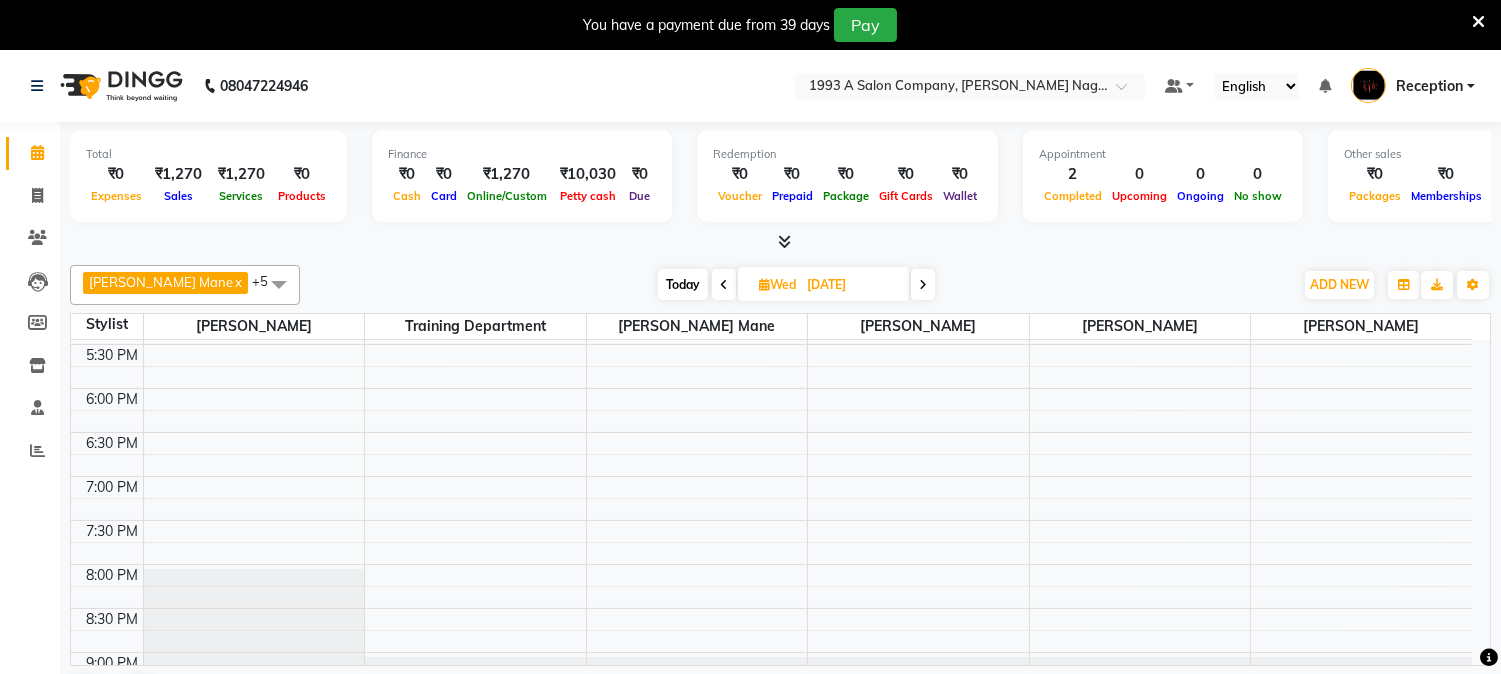 scroll, scrollTop: 822, scrollLeft: 0, axis: vertical 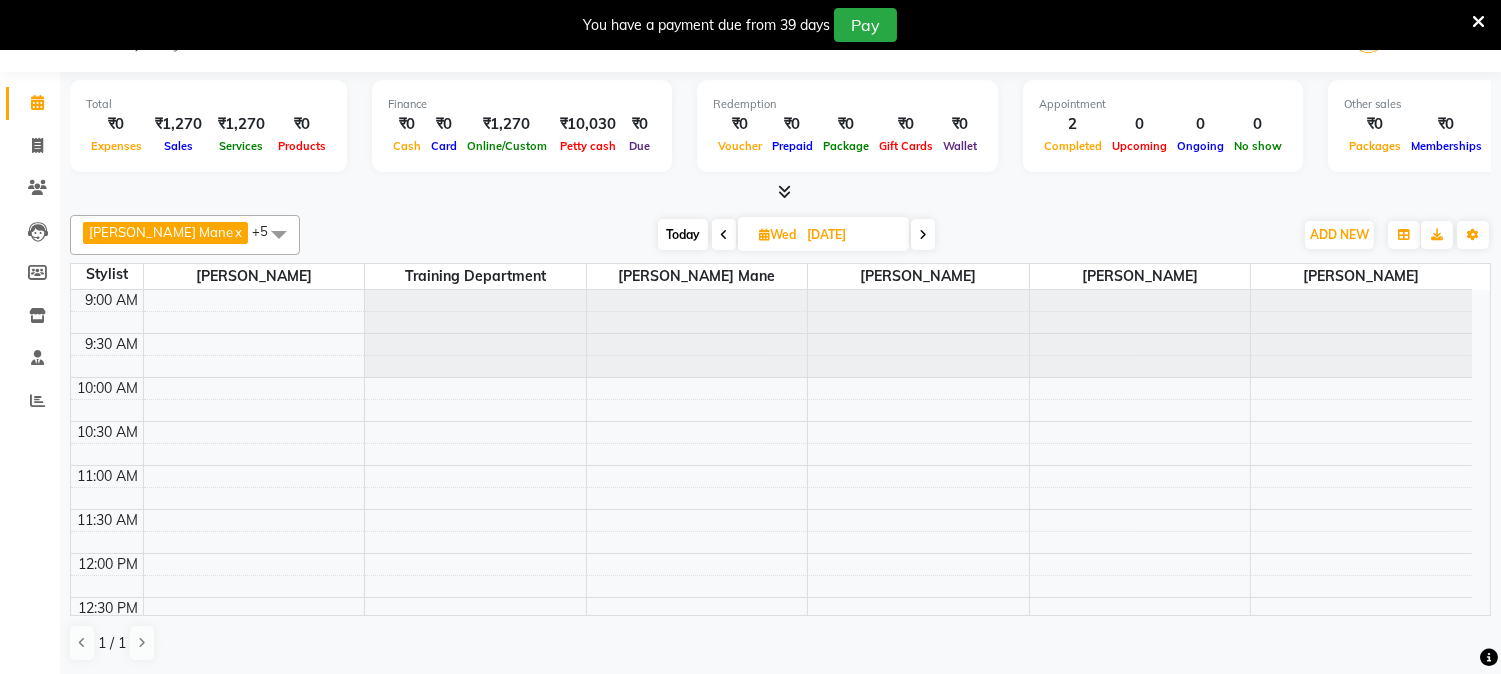 click at bounding box center (764, 234) 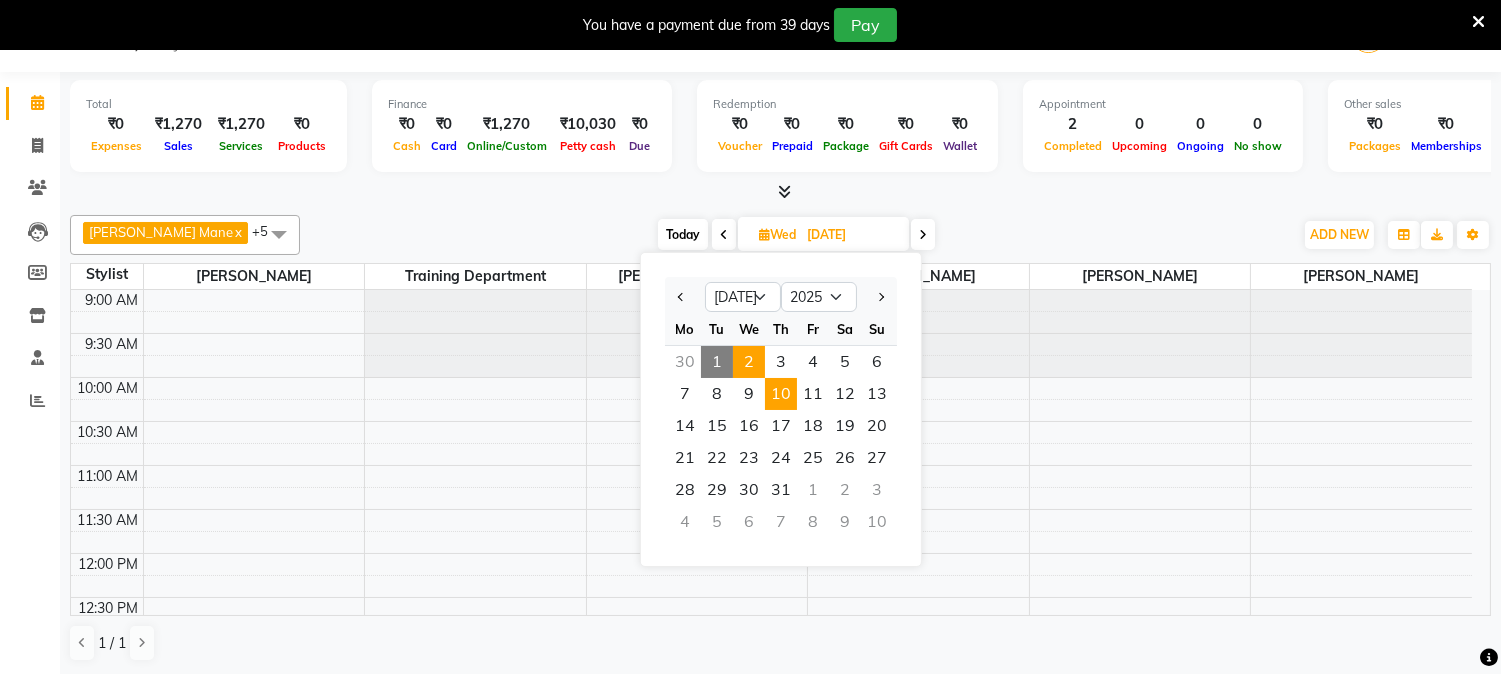 click on "10" at bounding box center (781, 394) 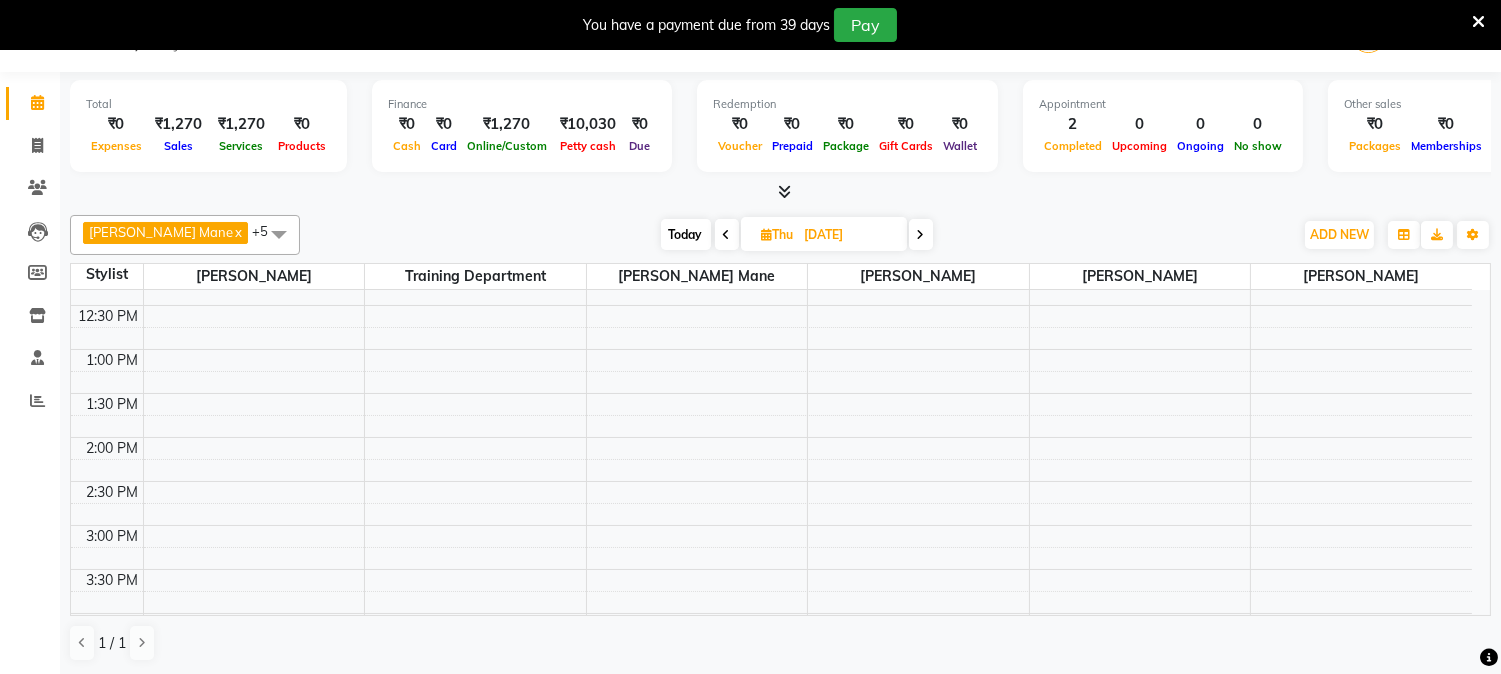 scroll, scrollTop: 0, scrollLeft: 0, axis: both 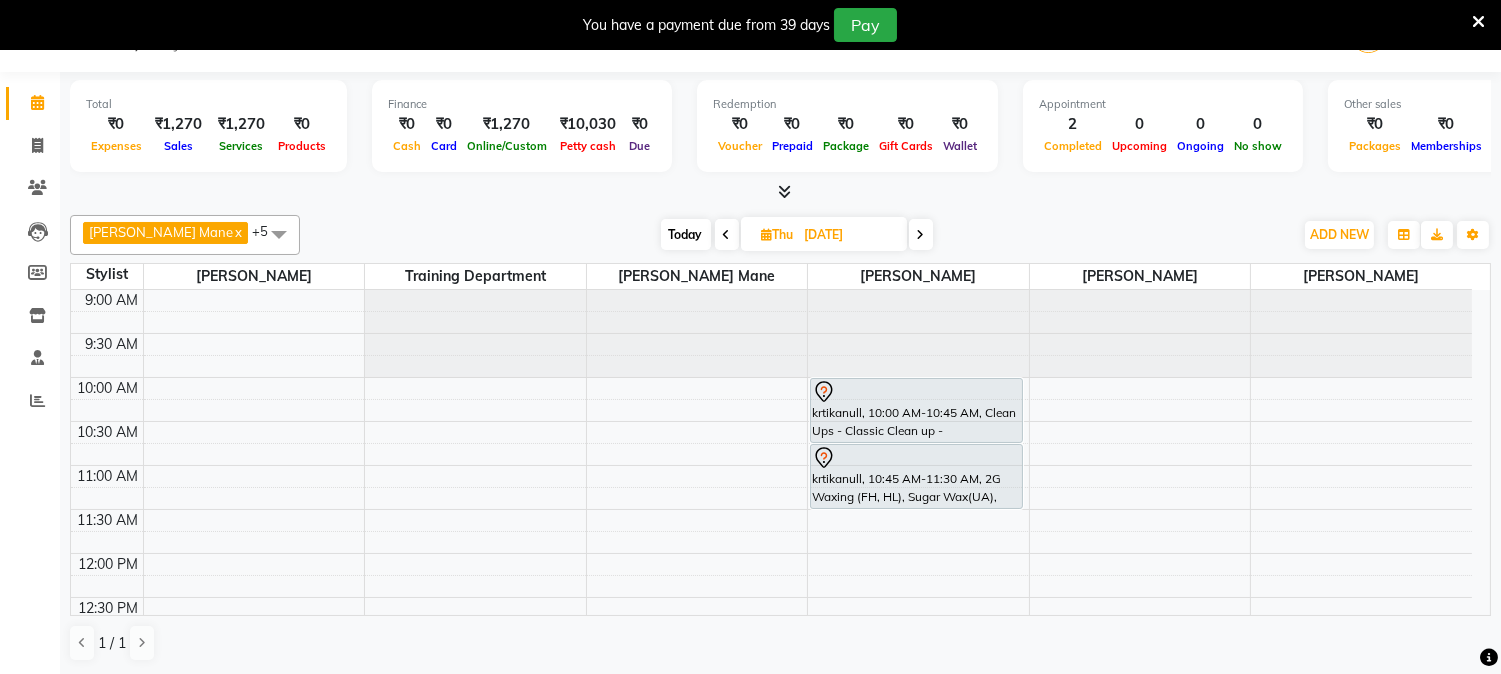 click at bounding box center [767, 234] 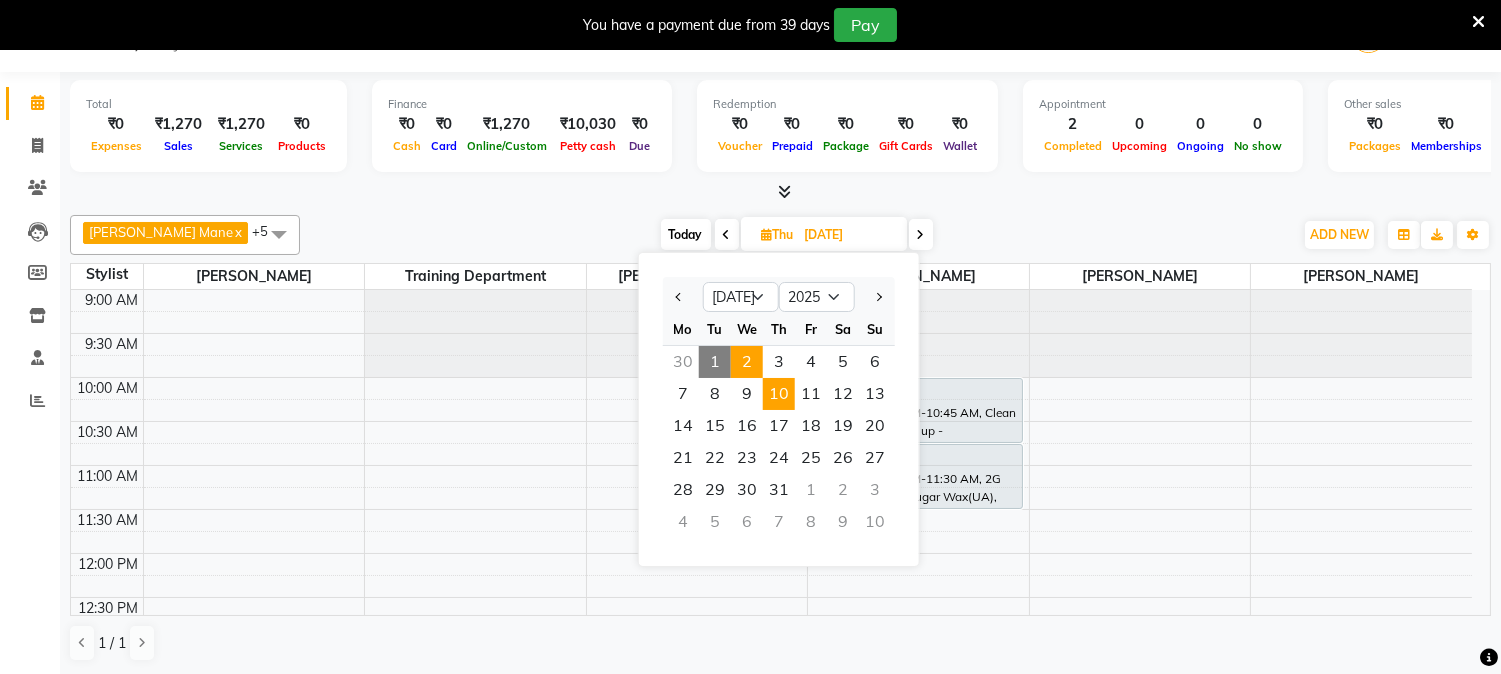 click on "2" at bounding box center (747, 362) 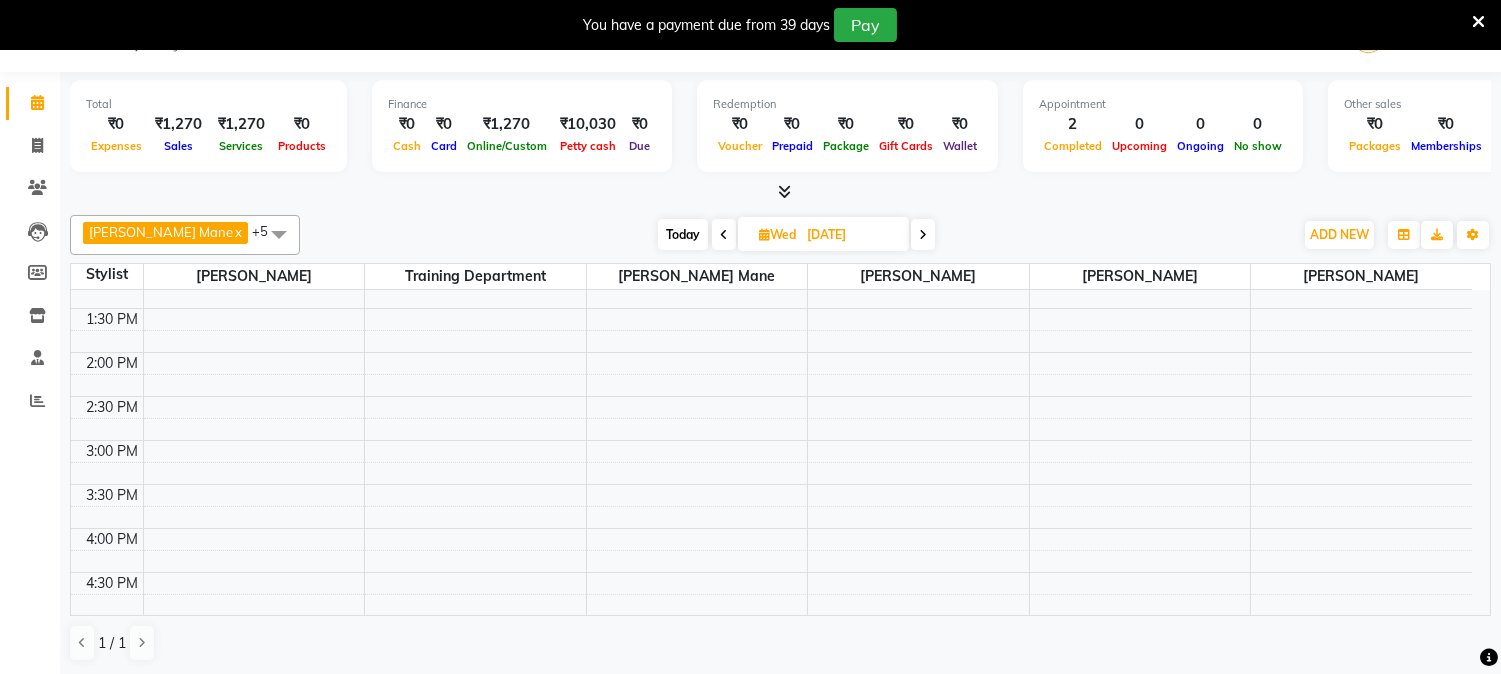 scroll, scrollTop: 0, scrollLeft: 0, axis: both 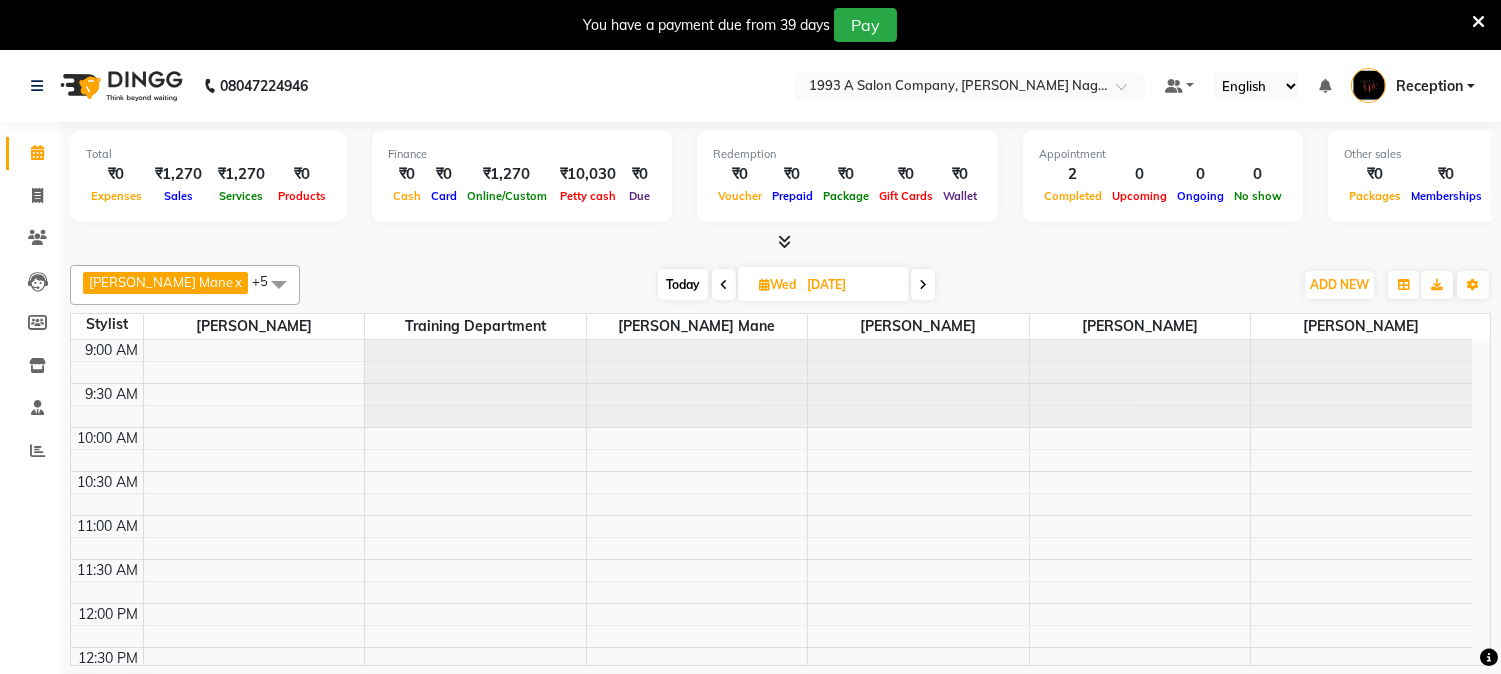 click at bounding box center [764, 284] 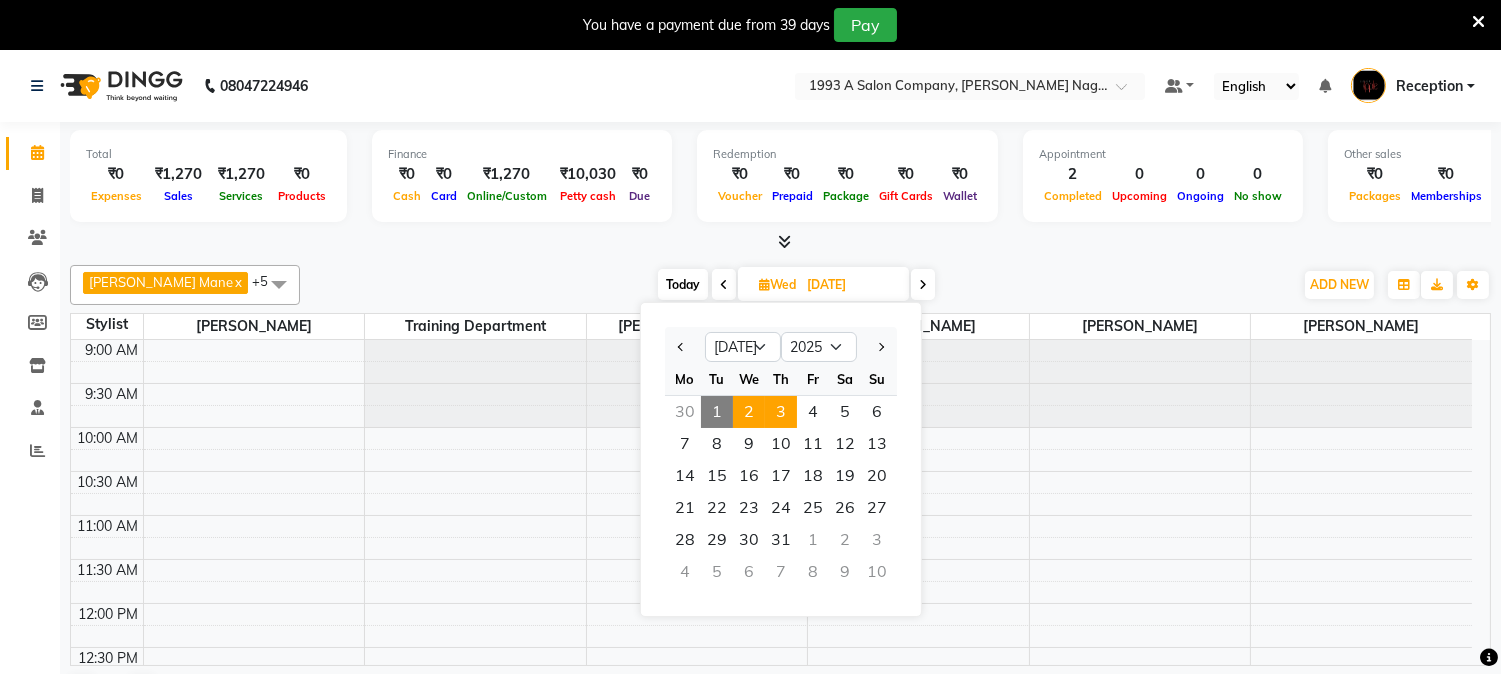 click on "3" at bounding box center [781, 412] 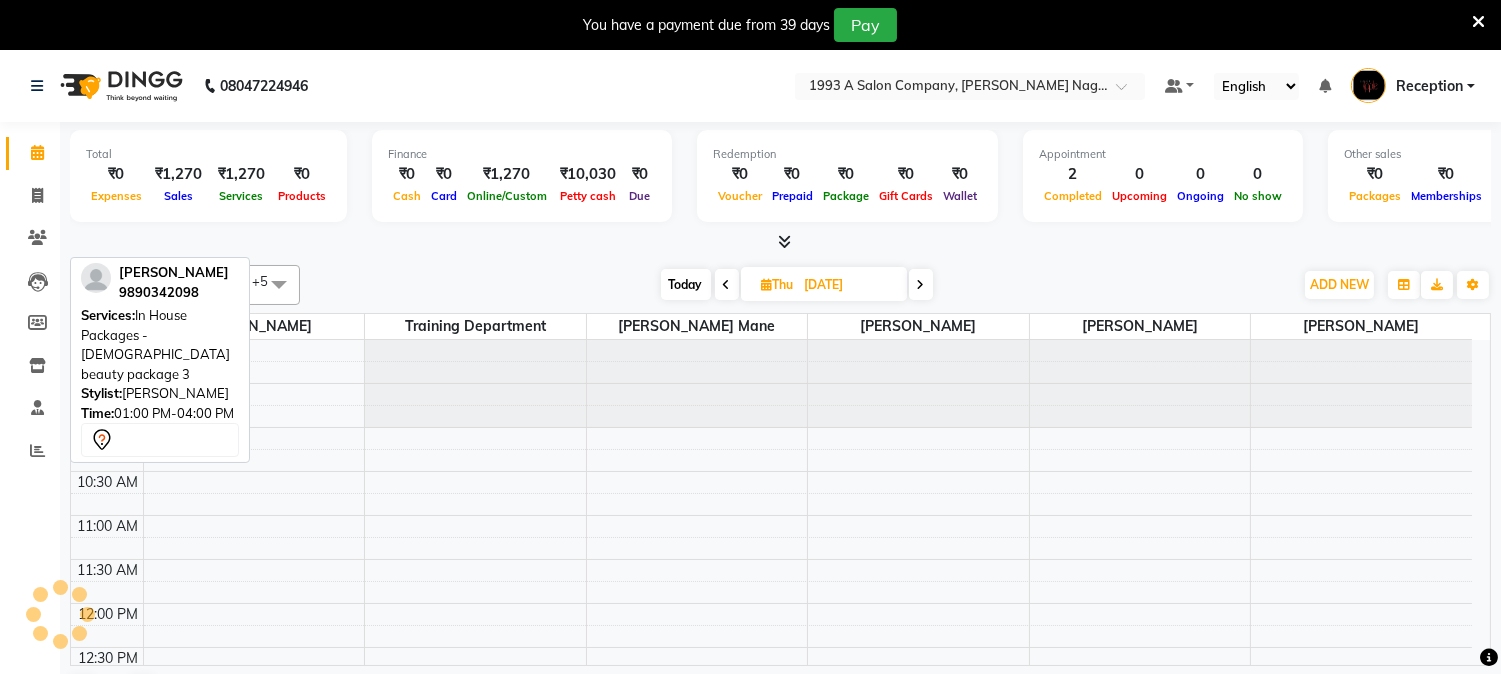 scroll, scrollTop: 531, scrollLeft: 0, axis: vertical 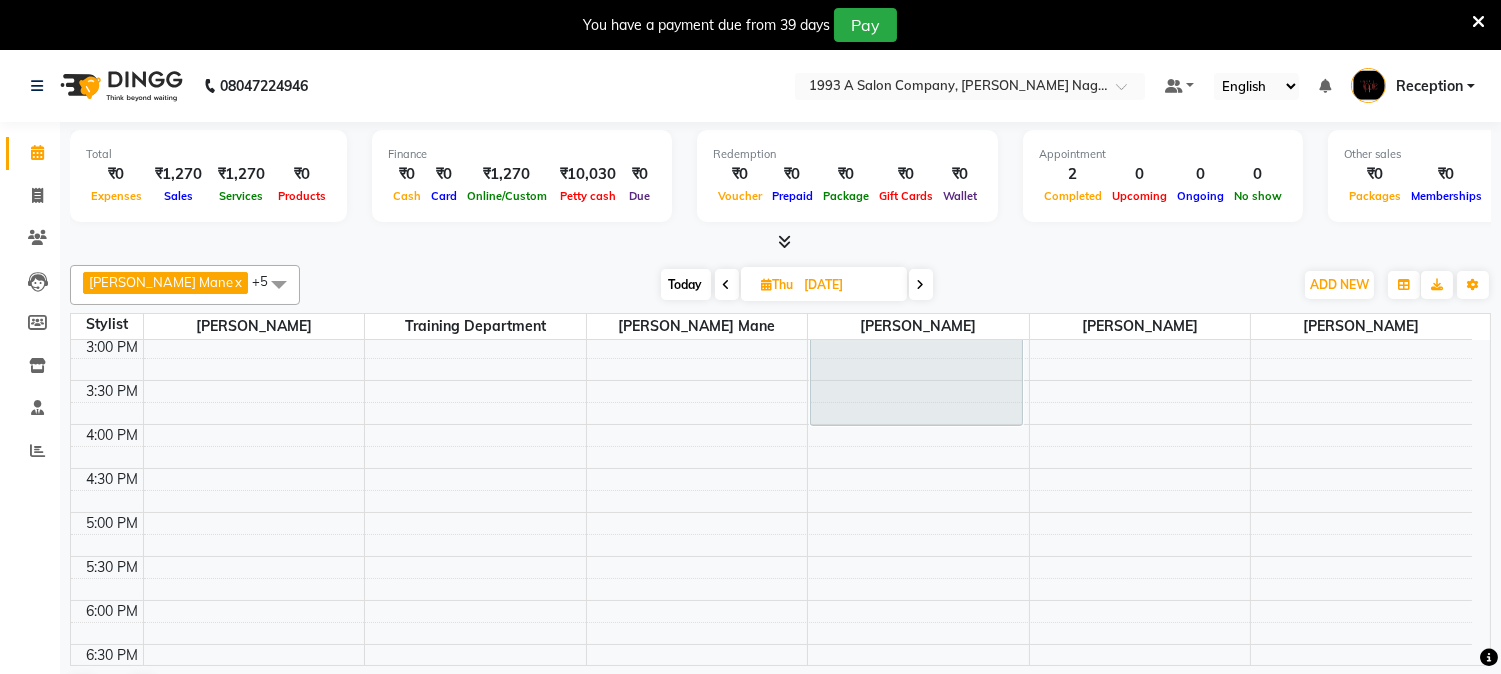 click at bounding box center [767, 284] 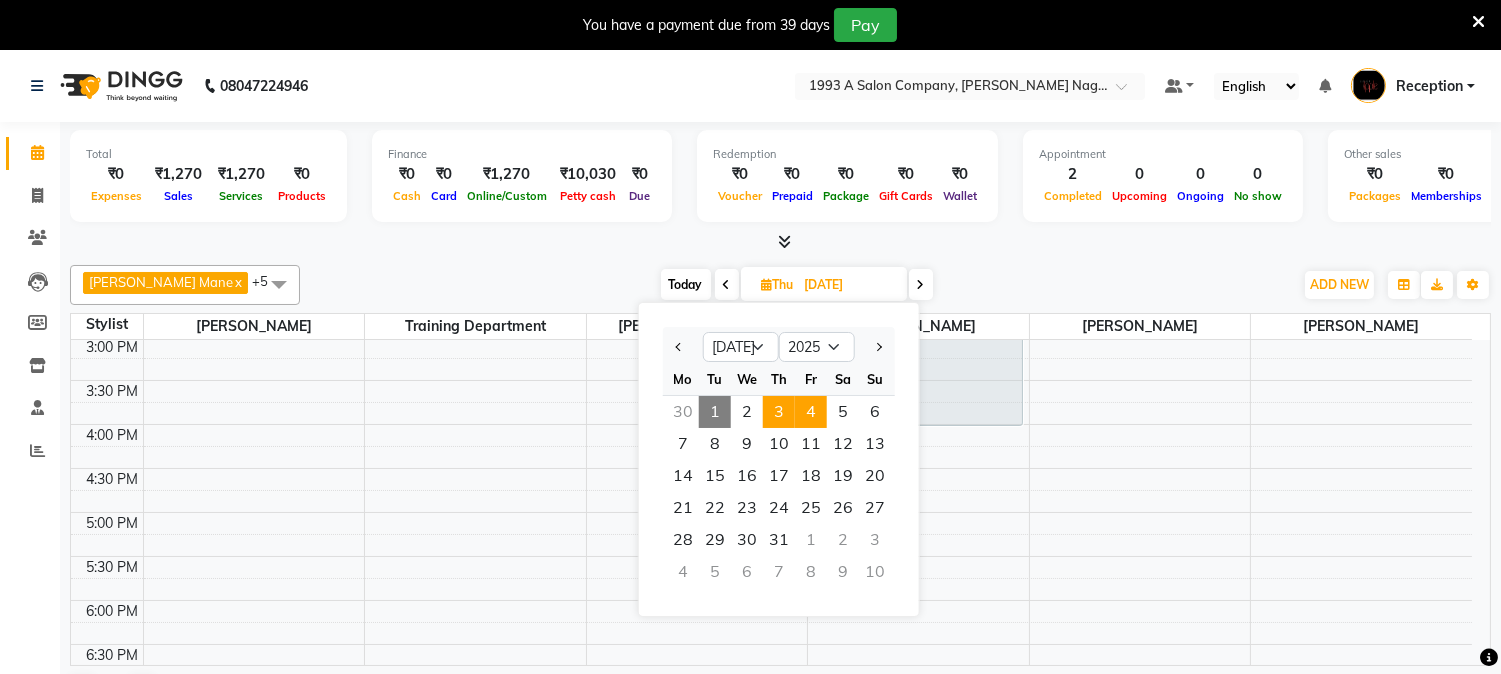 click on "4" at bounding box center (811, 412) 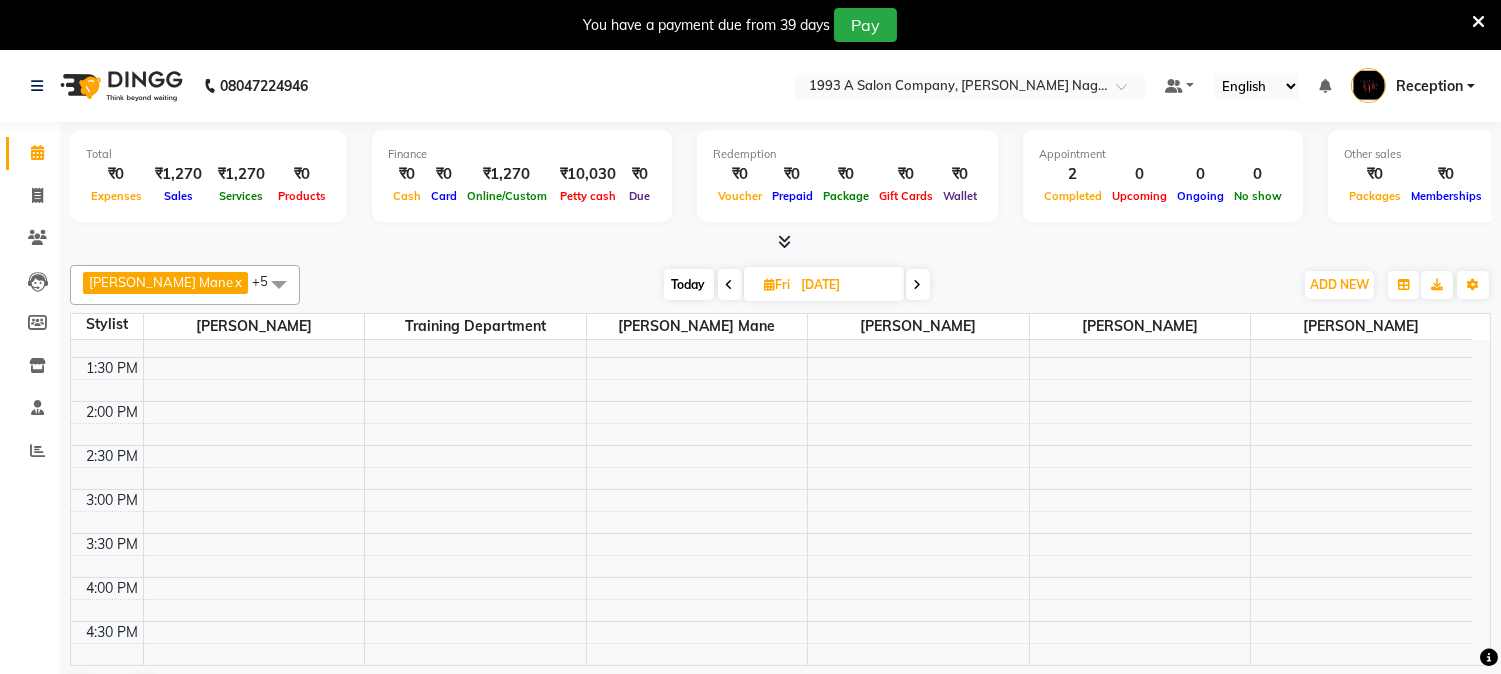 scroll, scrollTop: 0, scrollLeft: 0, axis: both 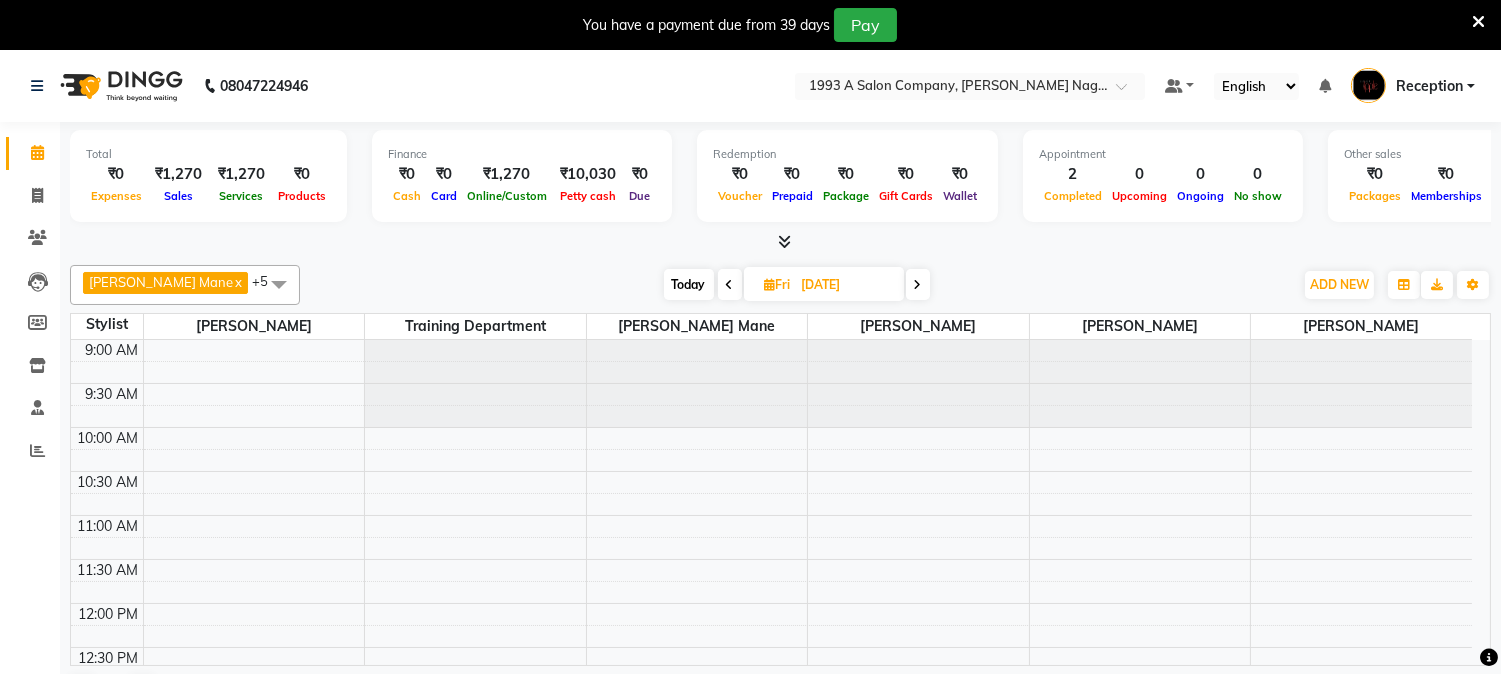 click at bounding box center [770, 284] 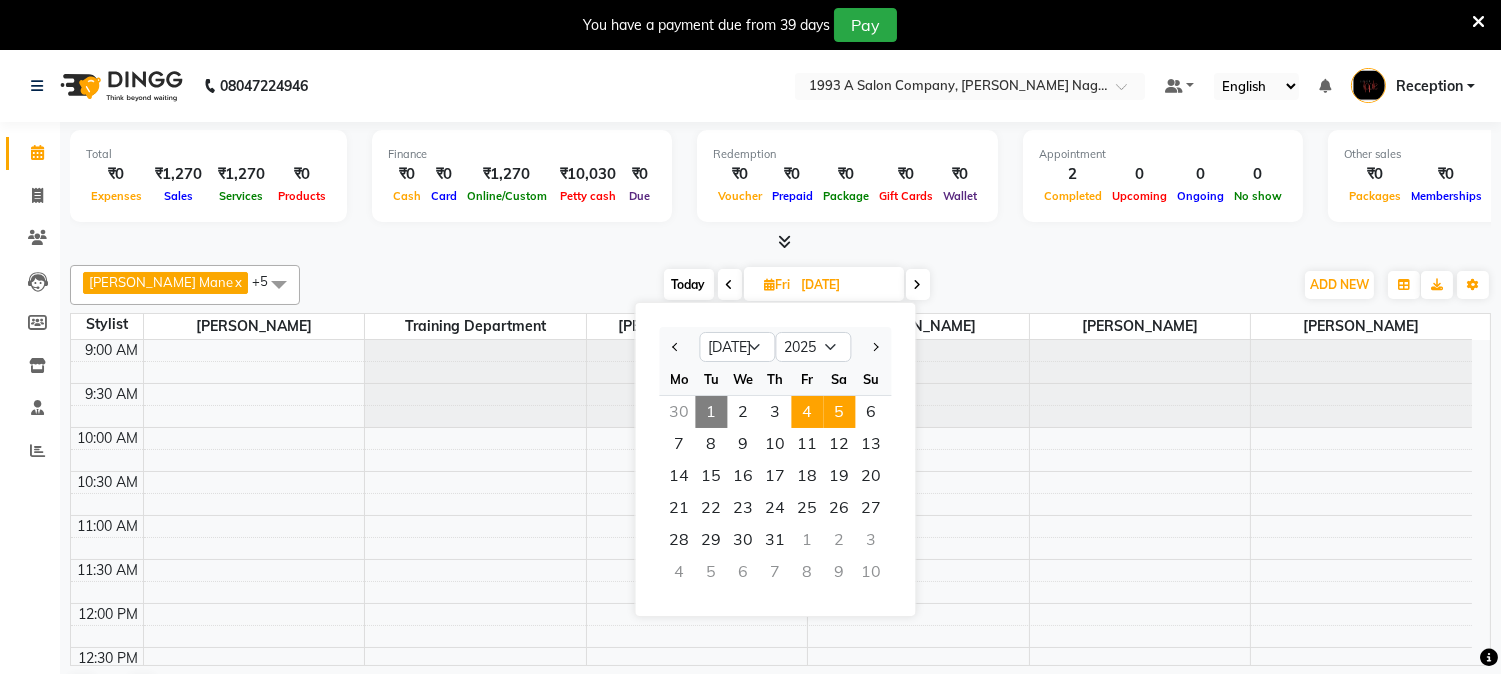 click on "5" at bounding box center (839, 412) 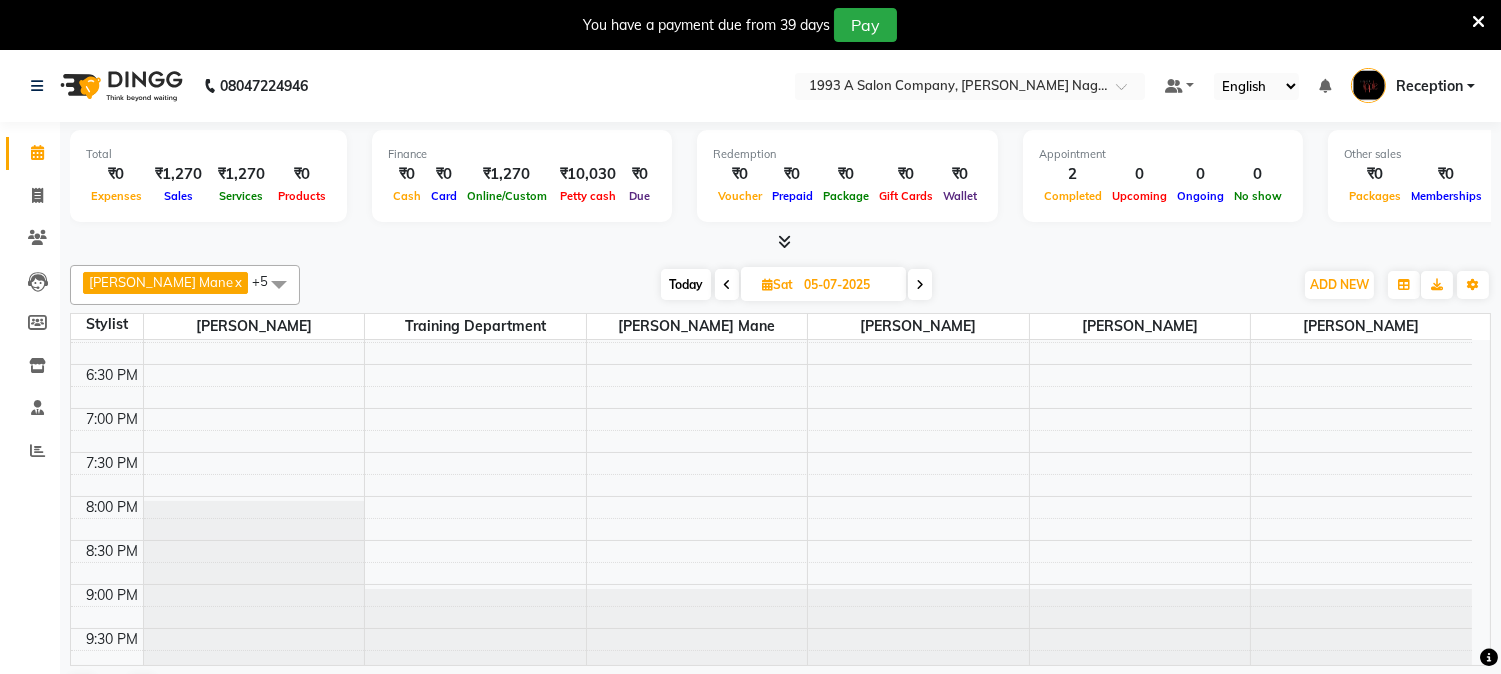 scroll, scrollTop: 822, scrollLeft: 0, axis: vertical 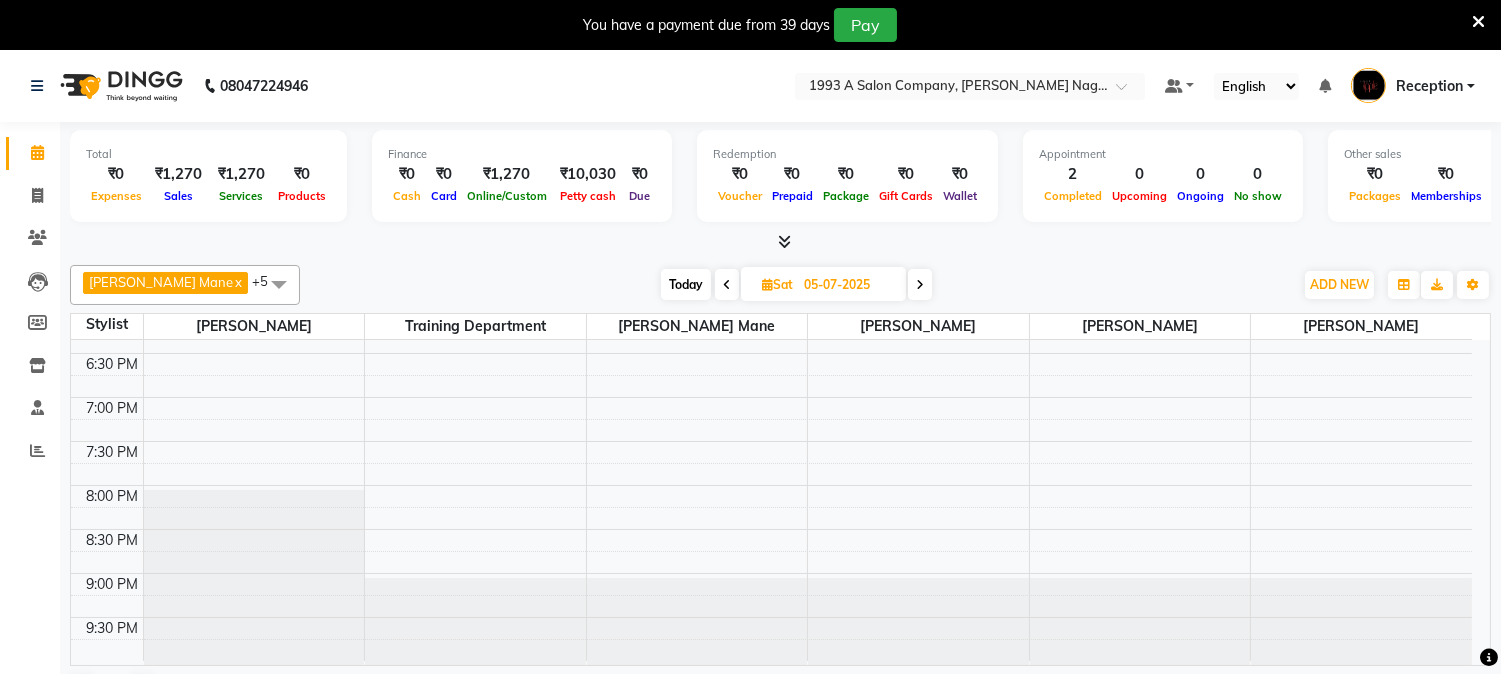click at bounding box center (767, 284) 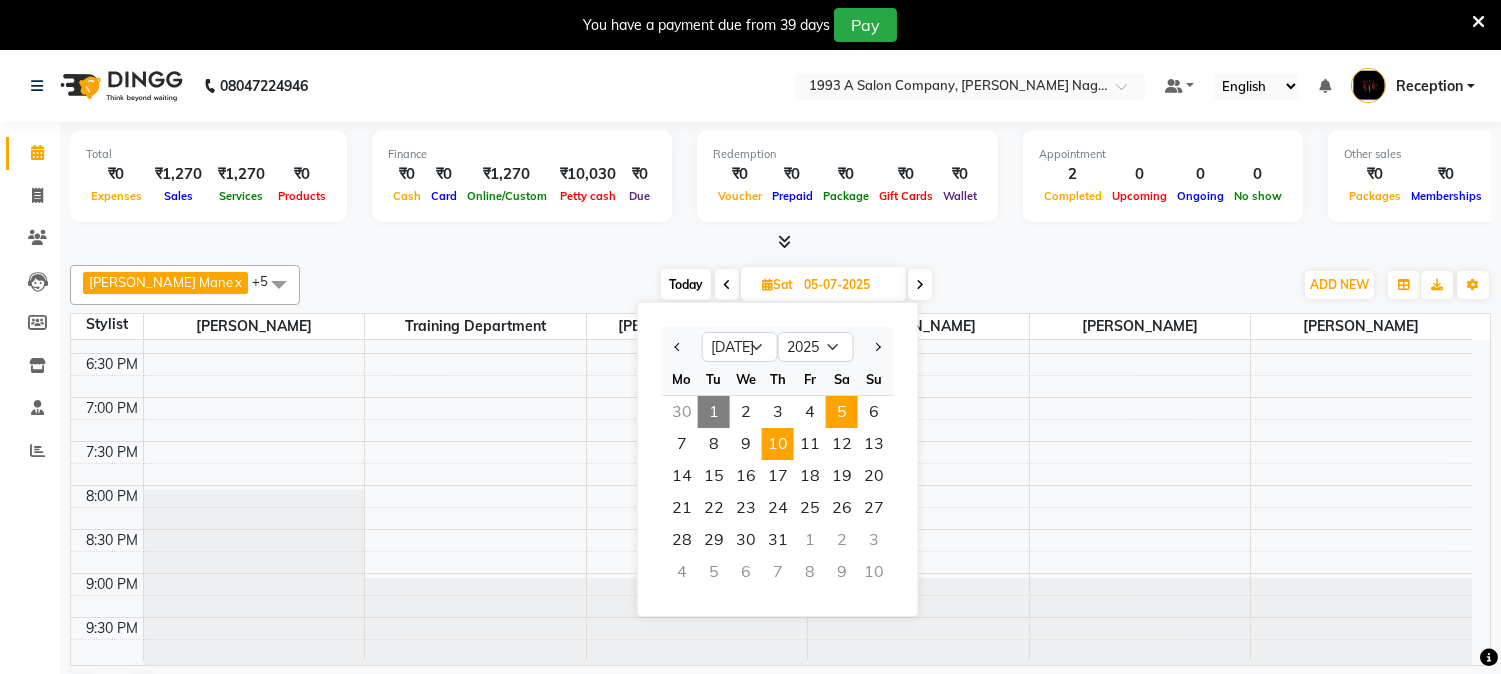 click on "10" at bounding box center (778, 444) 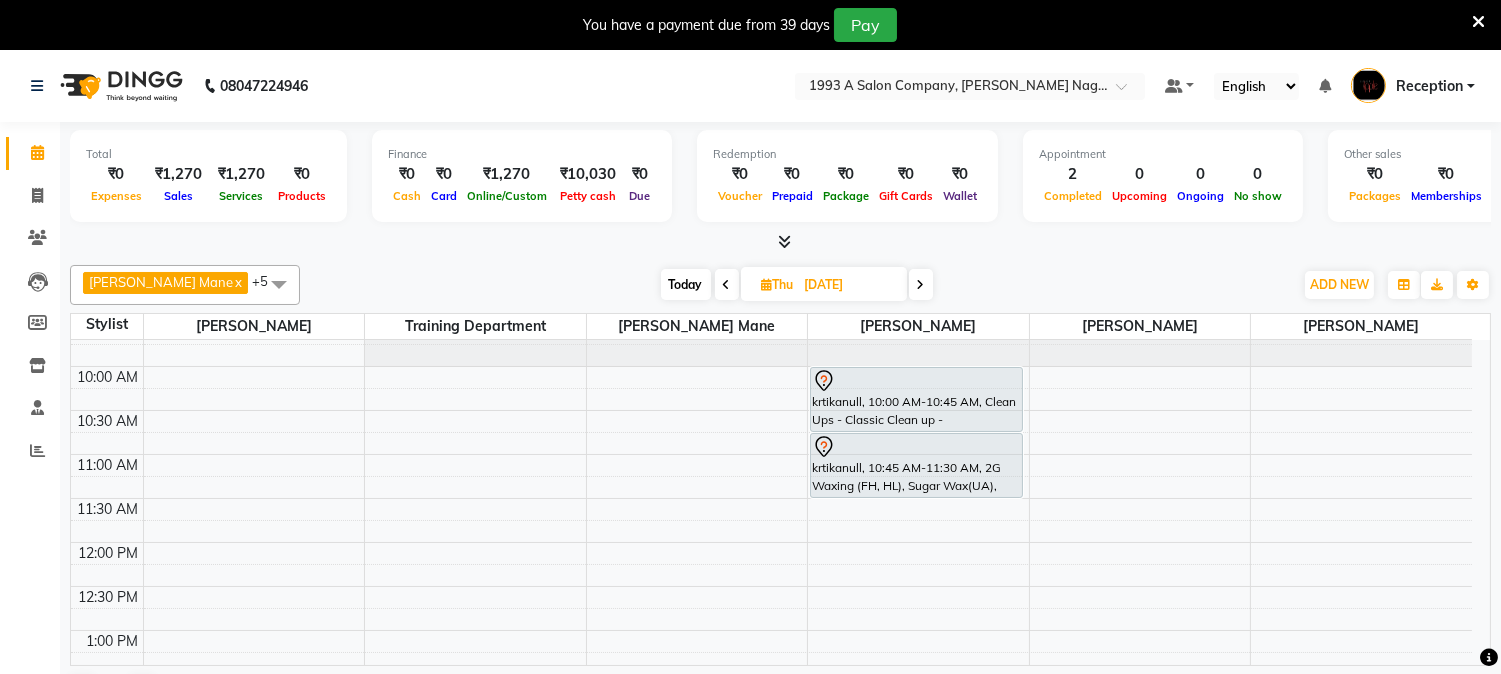 scroll, scrollTop: 0, scrollLeft: 0, axis: both 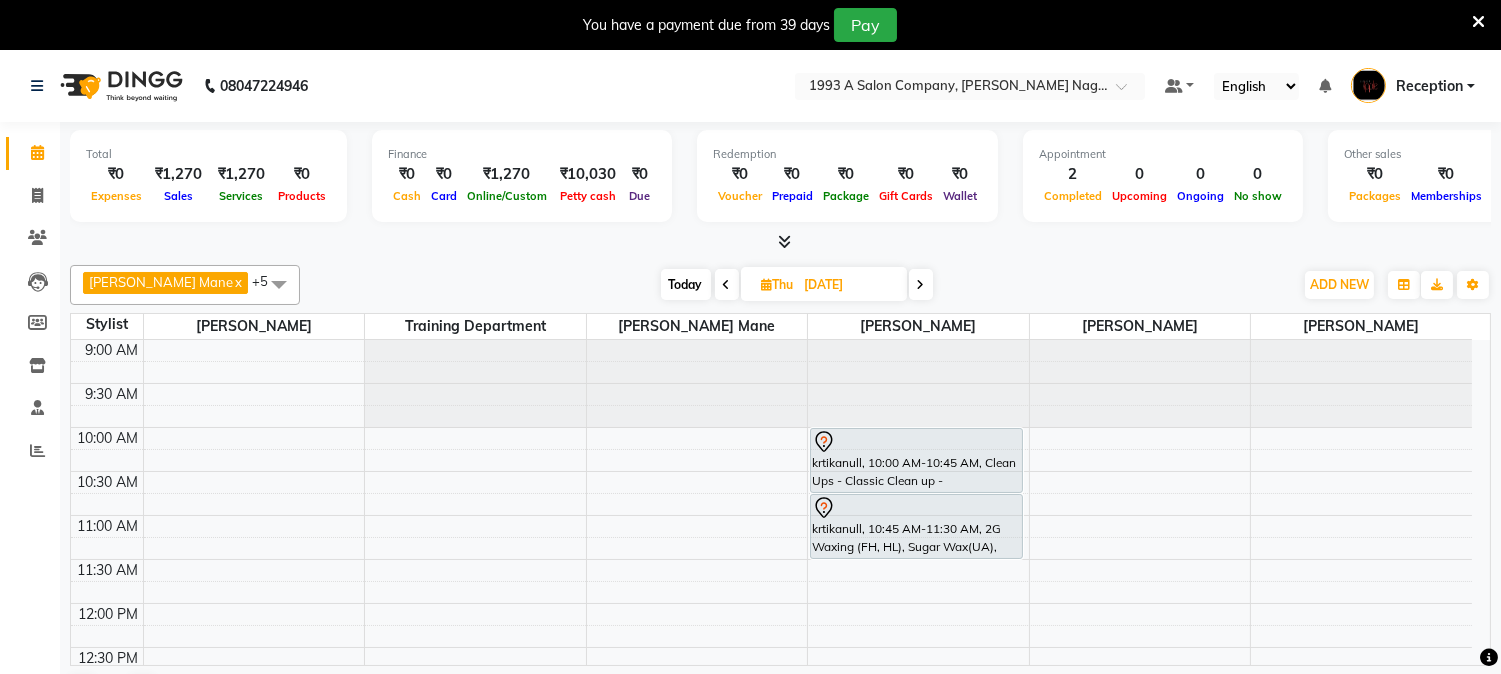click at bounding box center (767, 284) 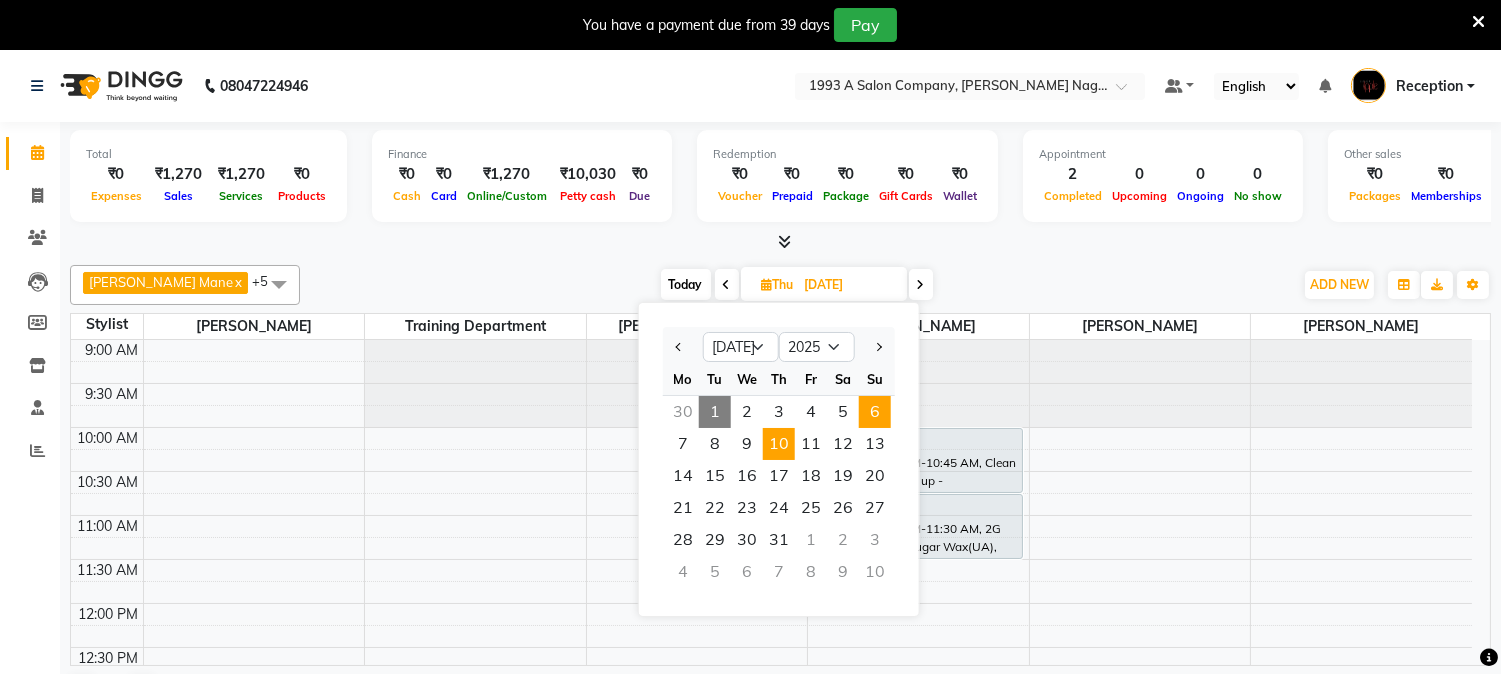 click on "6" at bounding box center [875, 412] 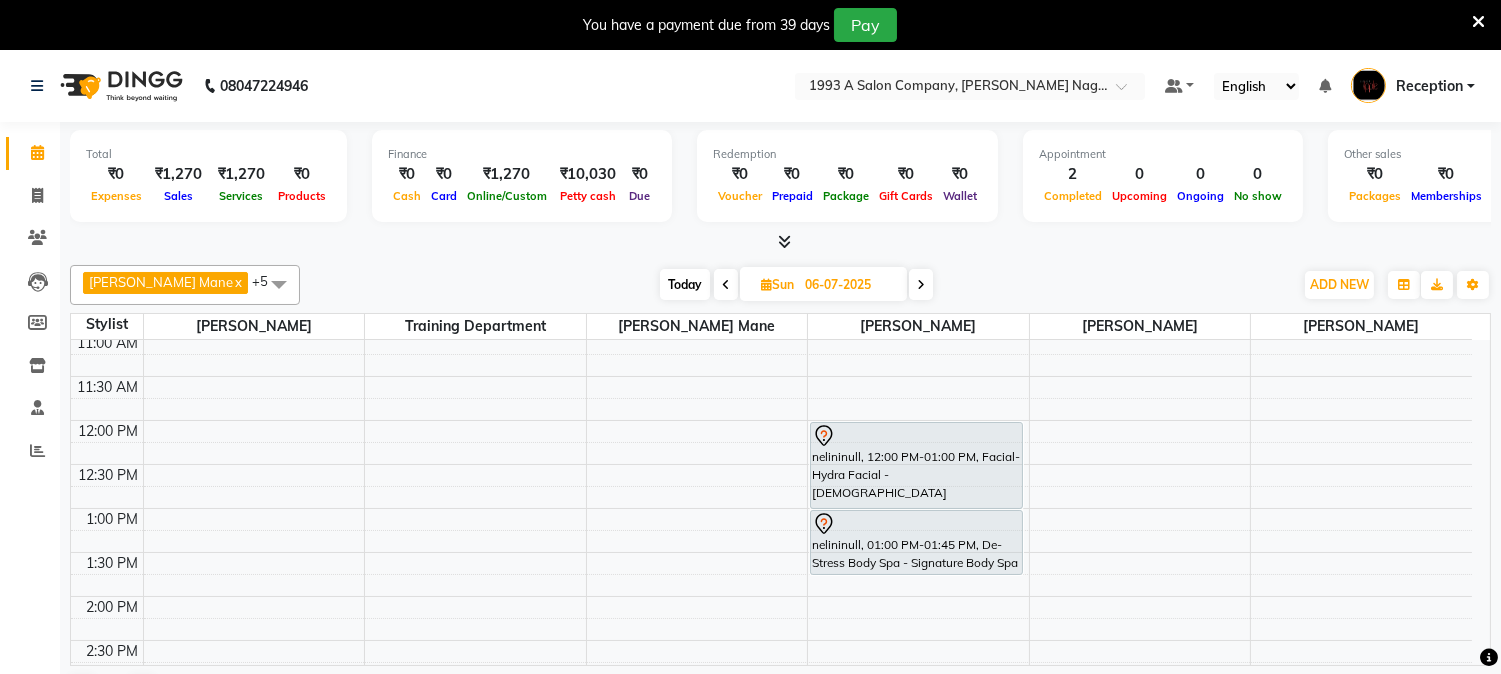 scroll, scrollTop: 222, scrollLeft: 0, axis: vertical 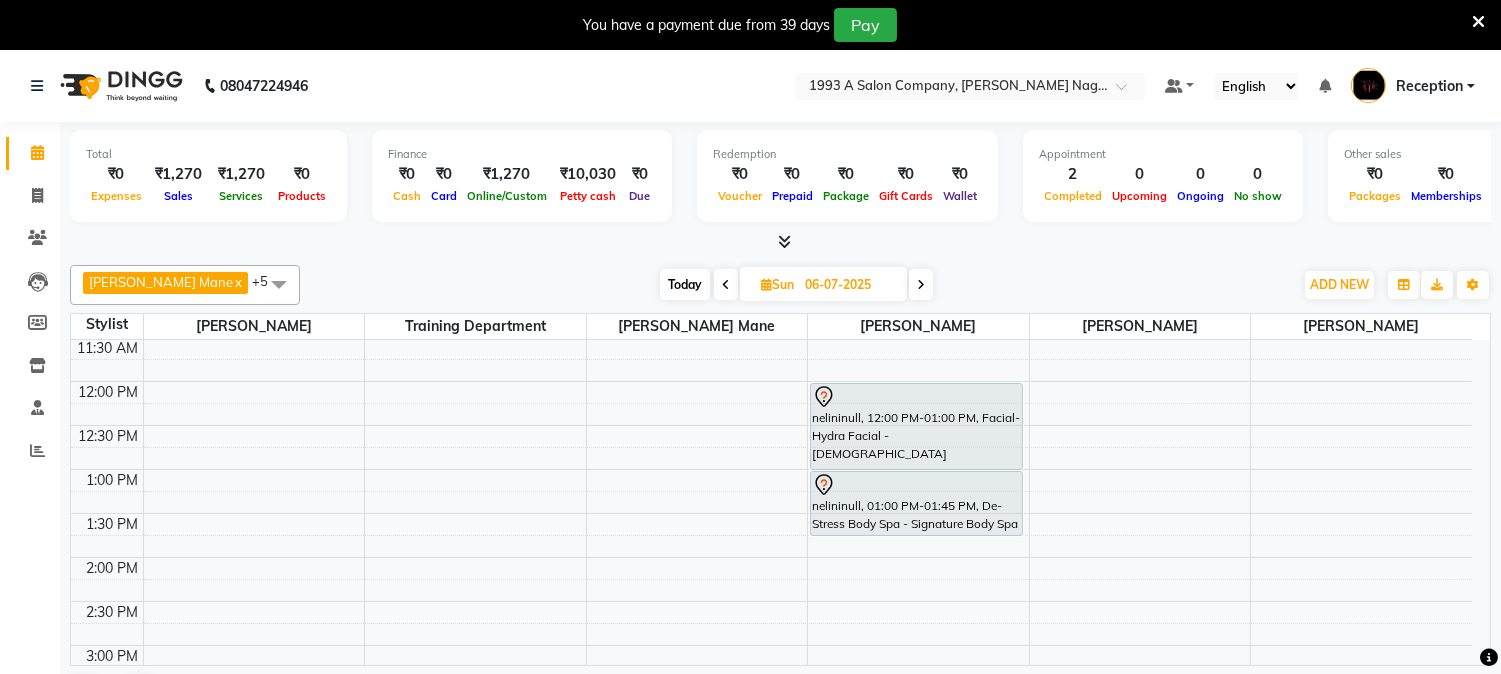 click at bounding box center [921, 284] 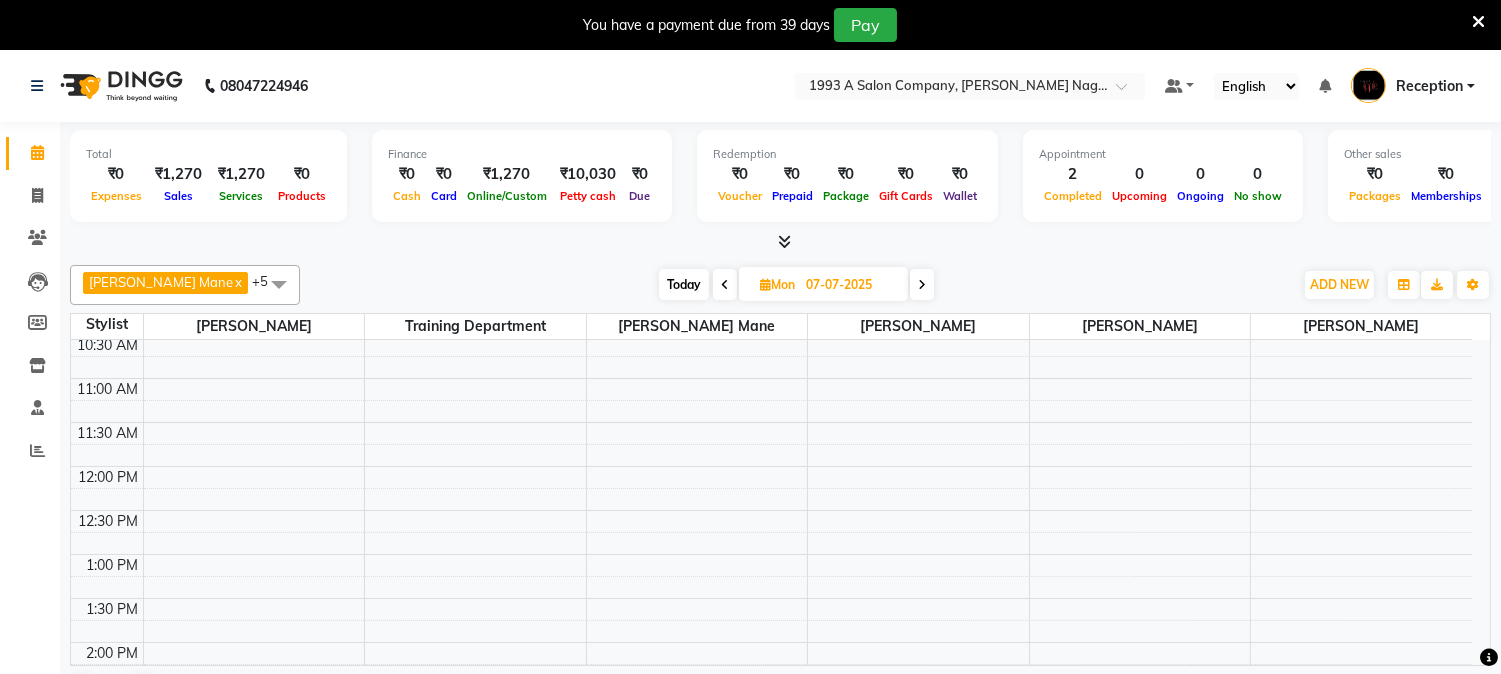 scroll, scrollTop: 444, scrollLeft: 0, axis: vertical 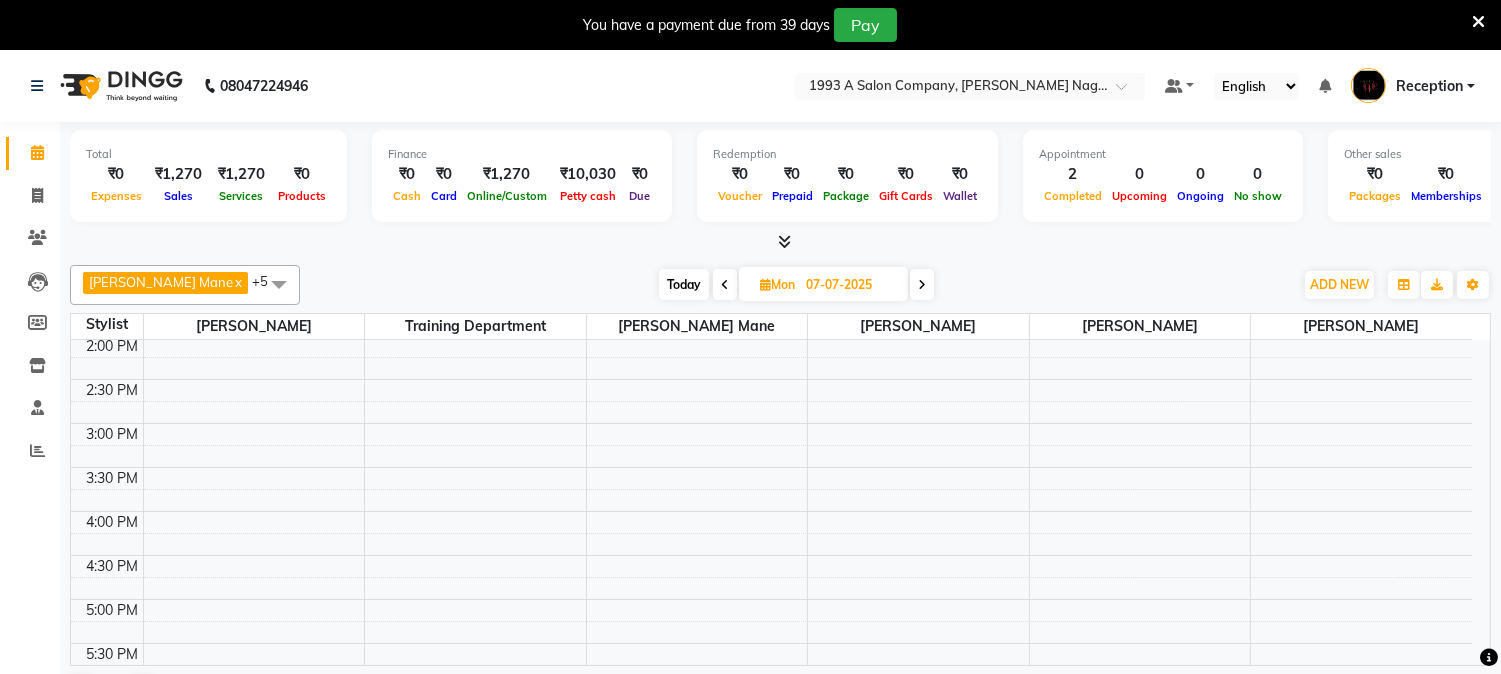 click at bounding box center [765, 284] 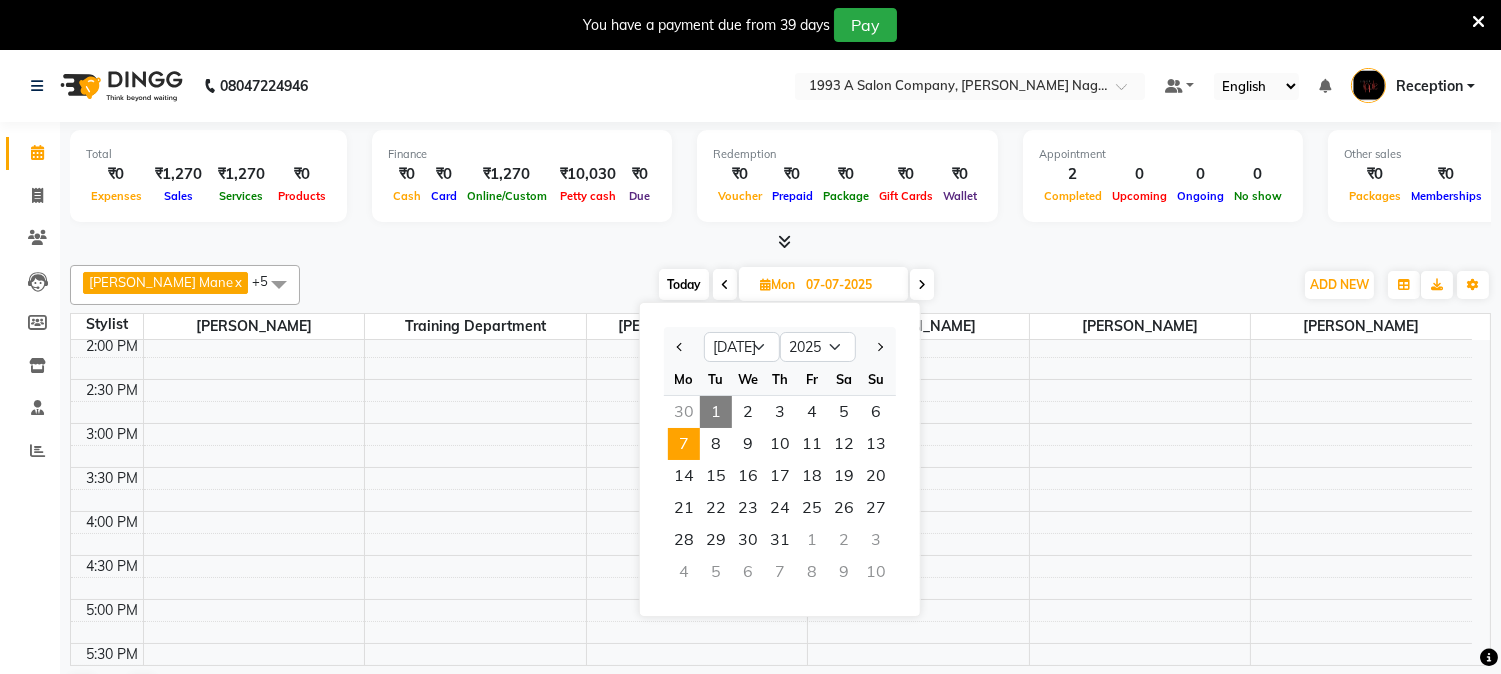 click on "1" at bounding box center [716, 412] 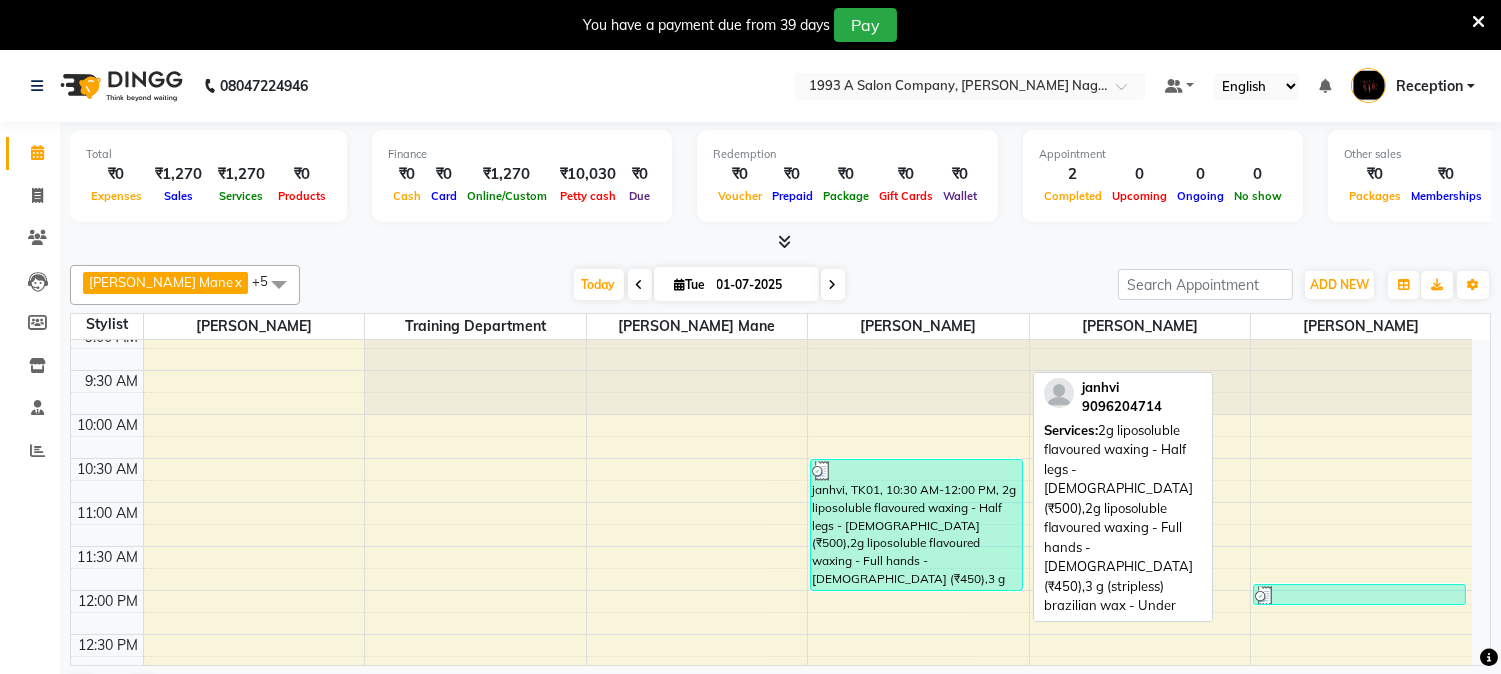 scroll, scrollTop: 0, scrollLeft: 0, axis: both 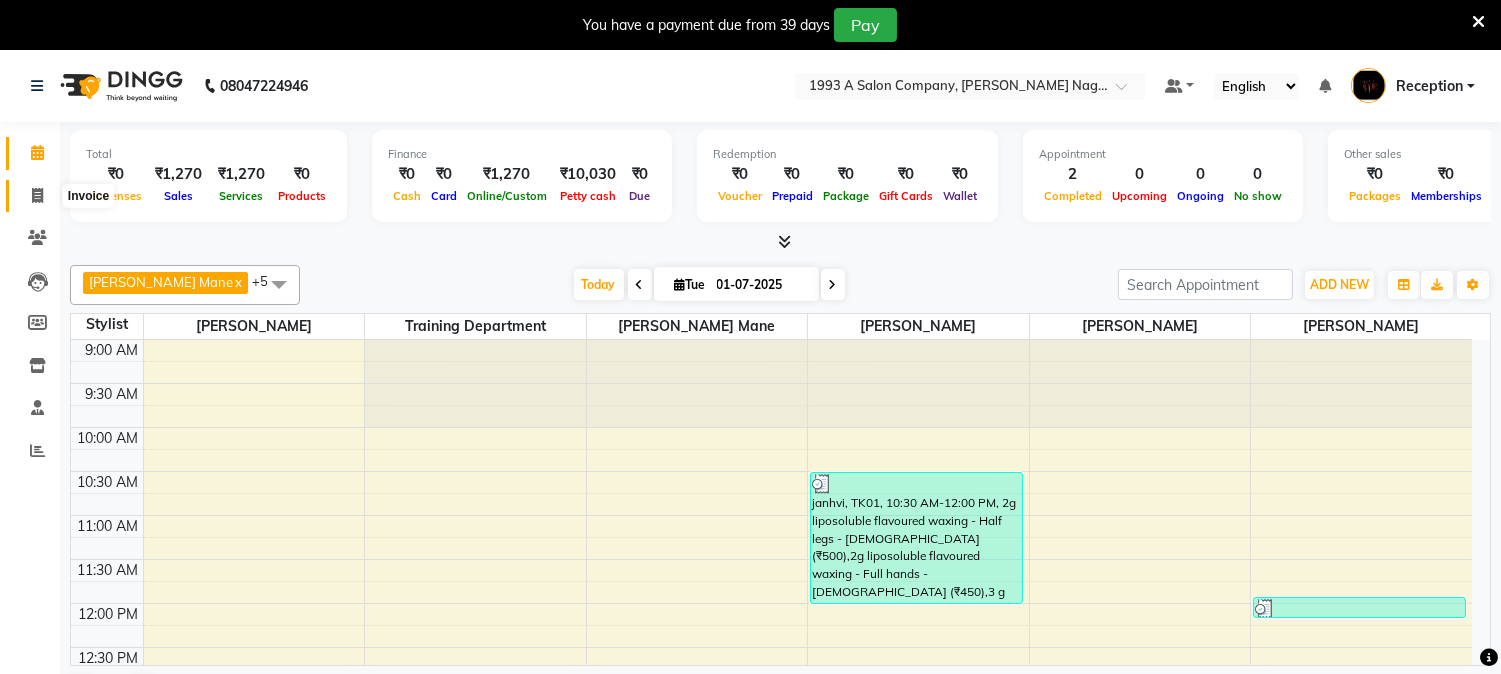click 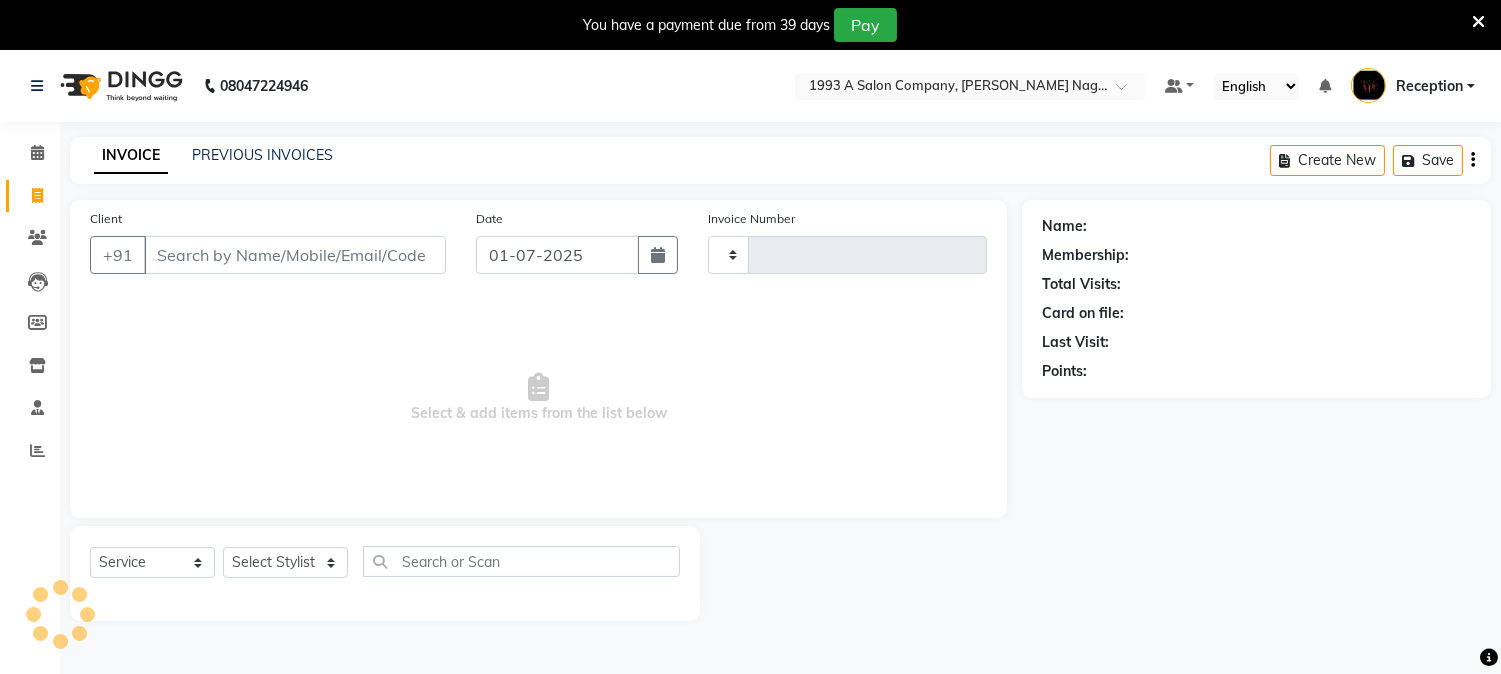 type on "1078" 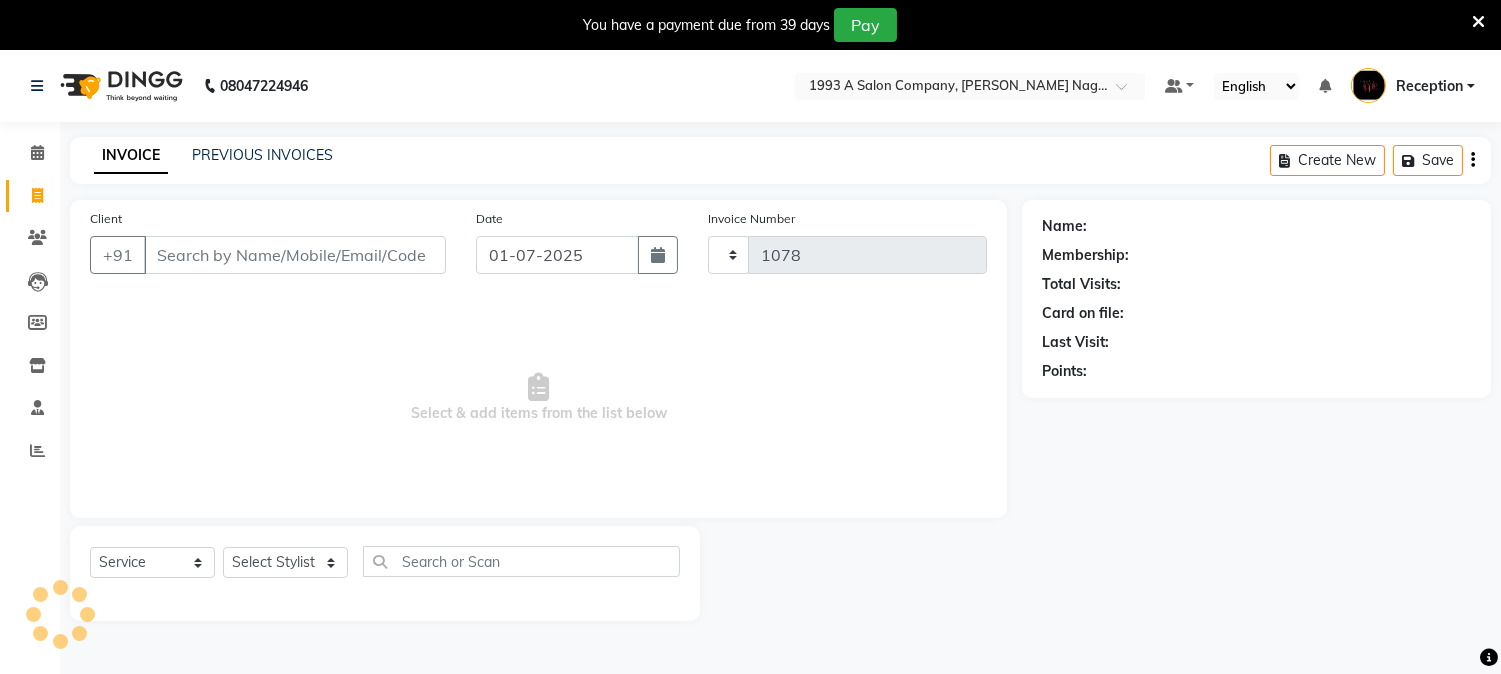 select on "144" 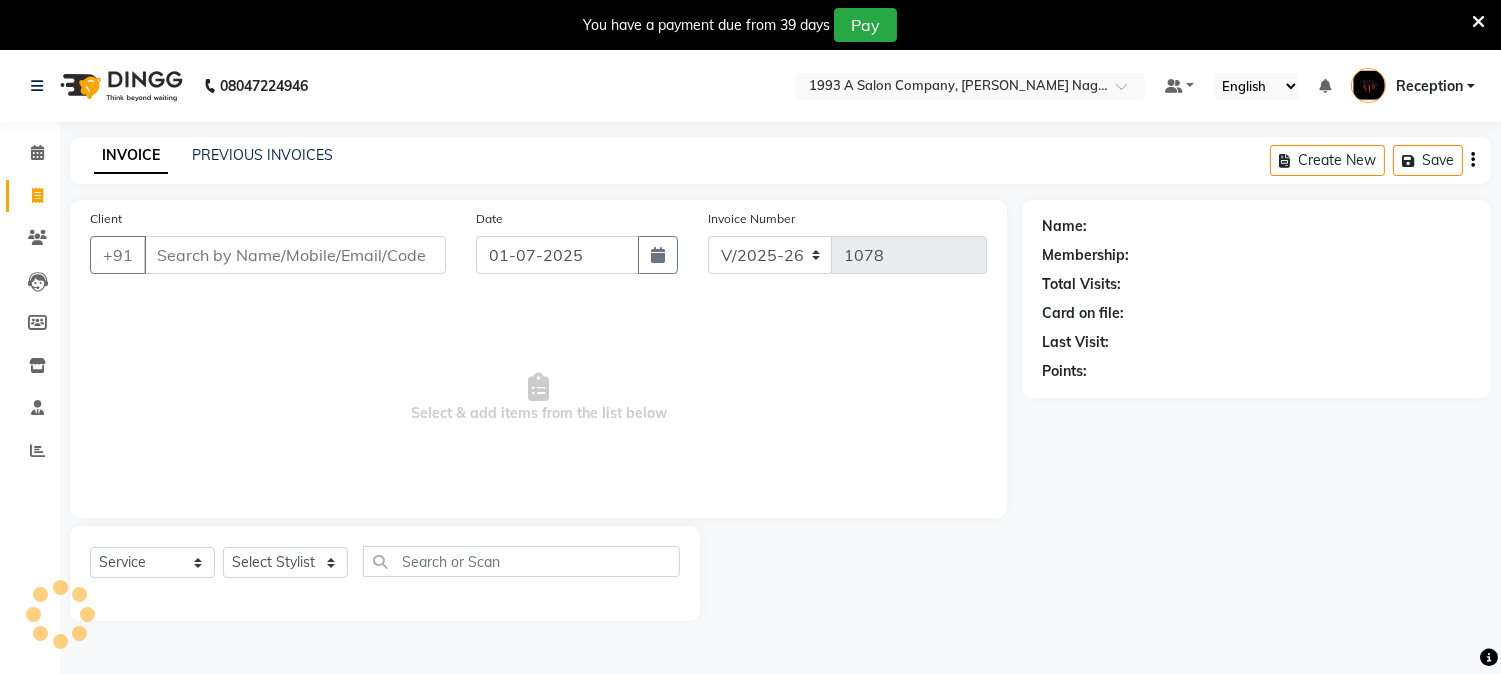 click on "Client" at bounding box center (295, 255) 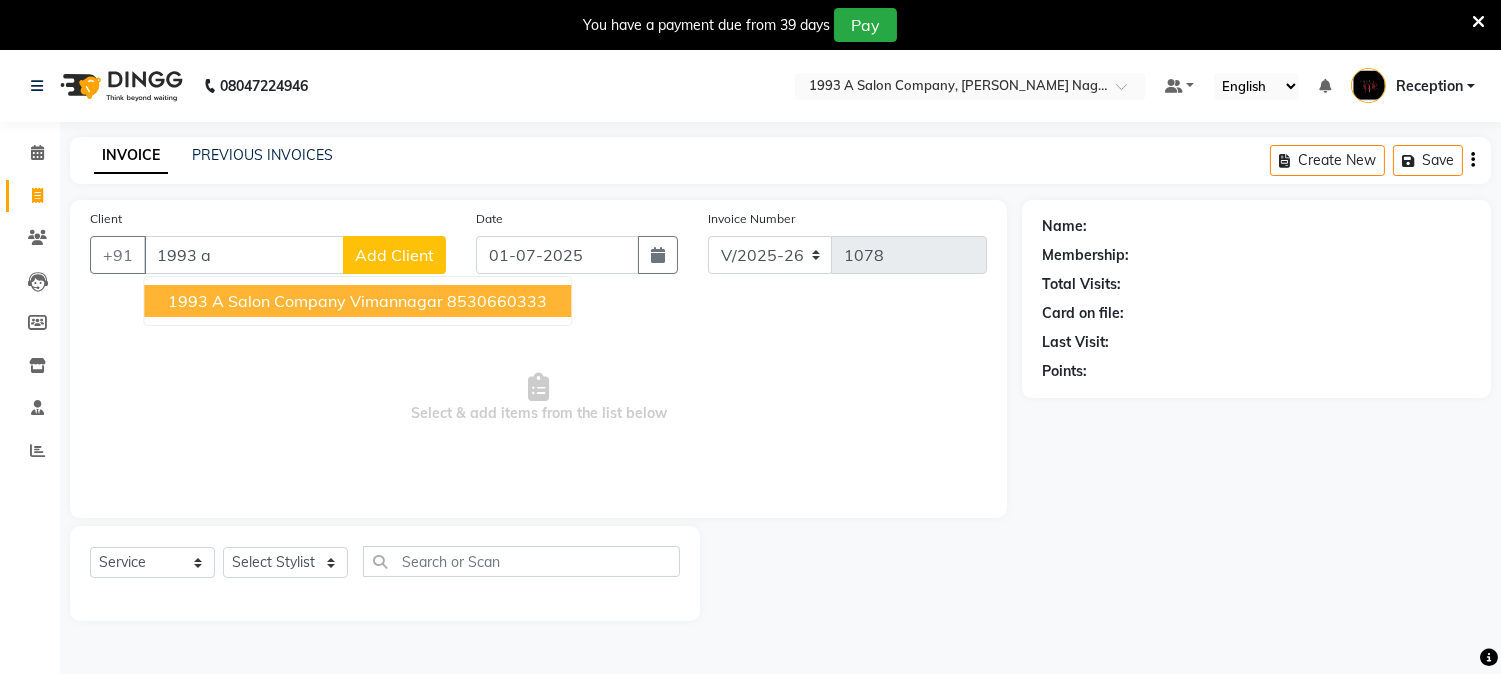 click on "1993 A salon company vimannagar" at bounding box center [305, 301] 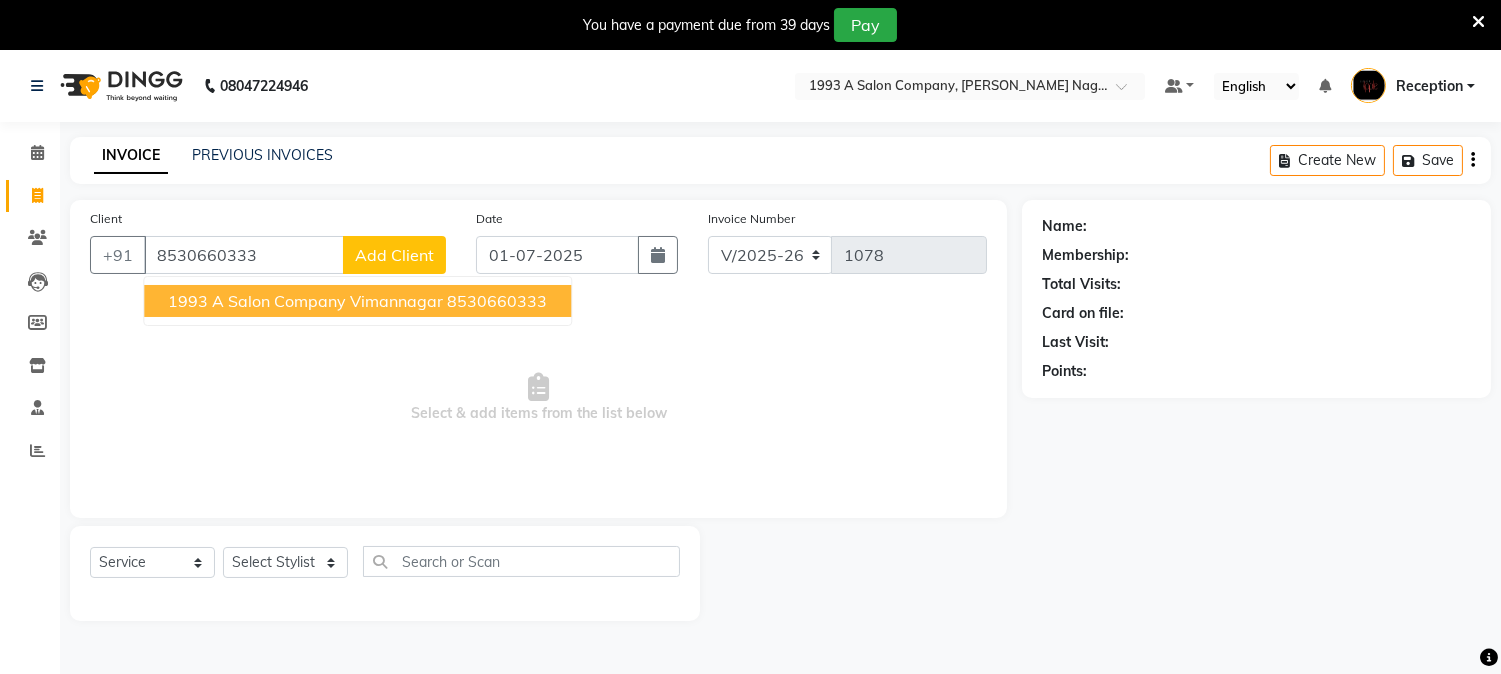 type on "8530660333" 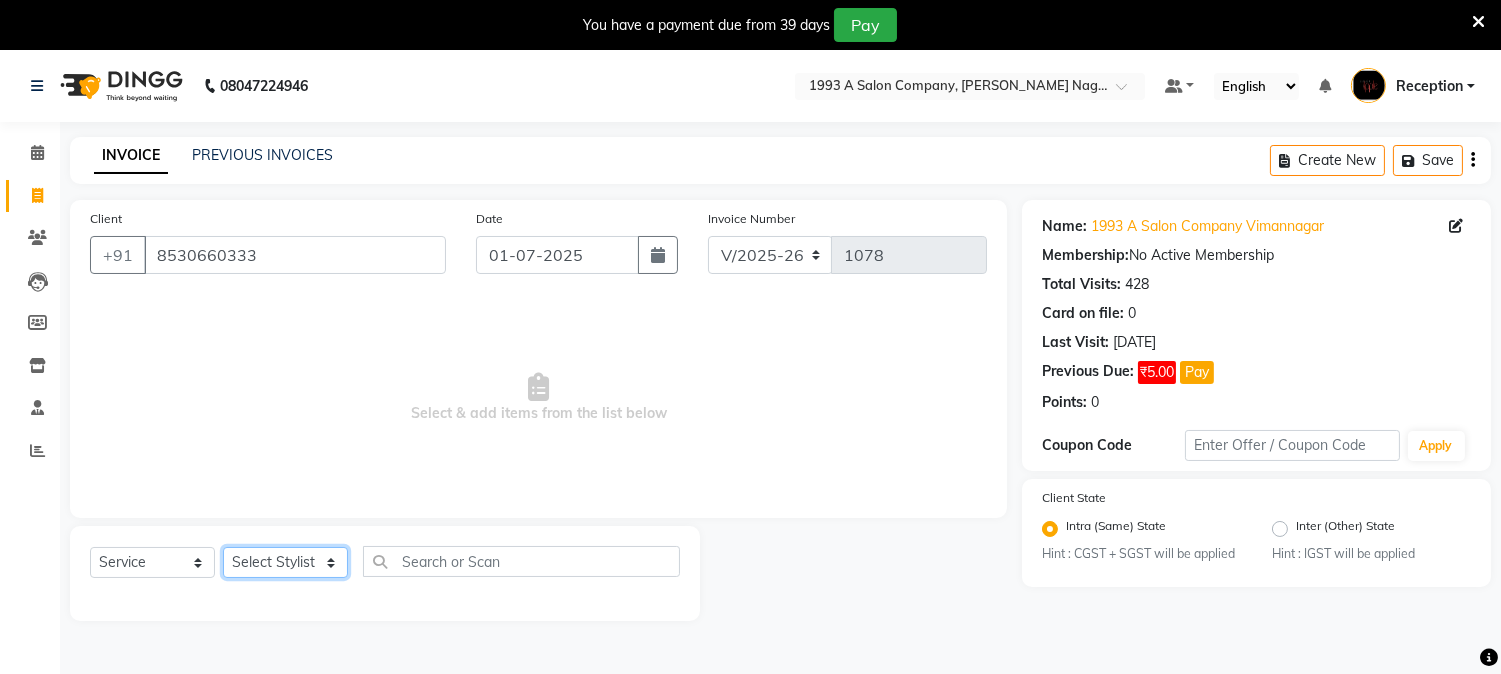 click on "Select Stylist [PERSON_NAME] Mane [PERSON_NAME] [PERSON_NAME]  Reception  [PERSON_NAME] Training Department [PERSON_NAME] [PERSON_NAME] Sir" 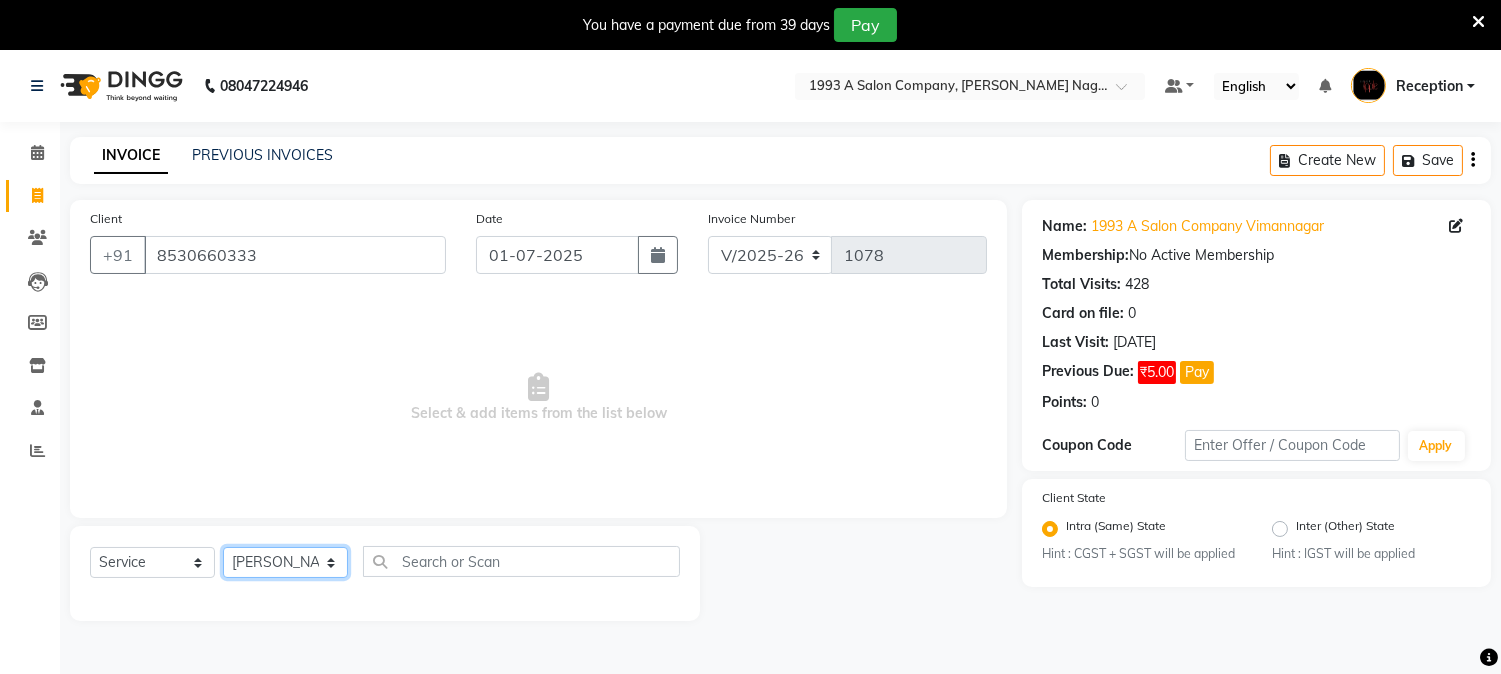 click on "Select Stylist [PERSON_NAME] Mane [PERSON_NAME] [PERSON_NAME]  Reception  [PERSON_NAME] Training Department [PERSON_NAME] [PERSON_NAME] Sir" 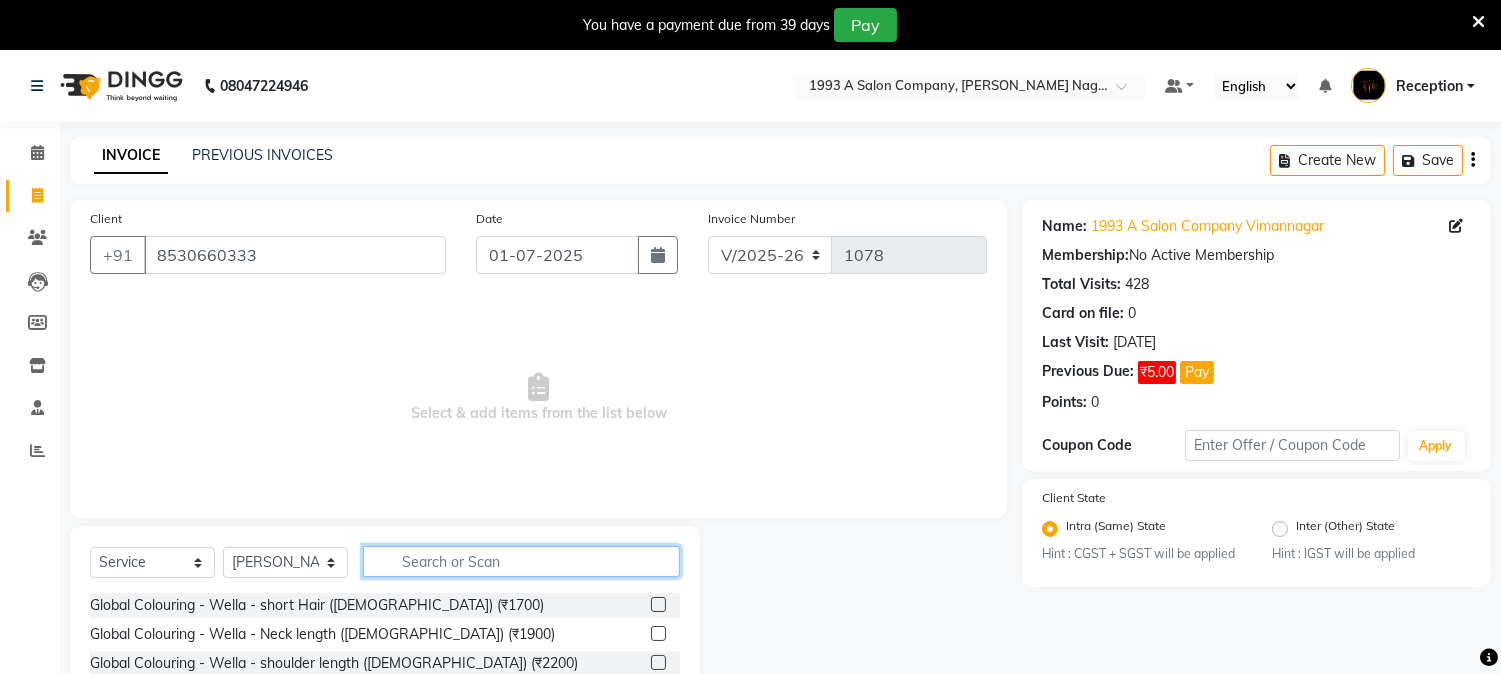 click 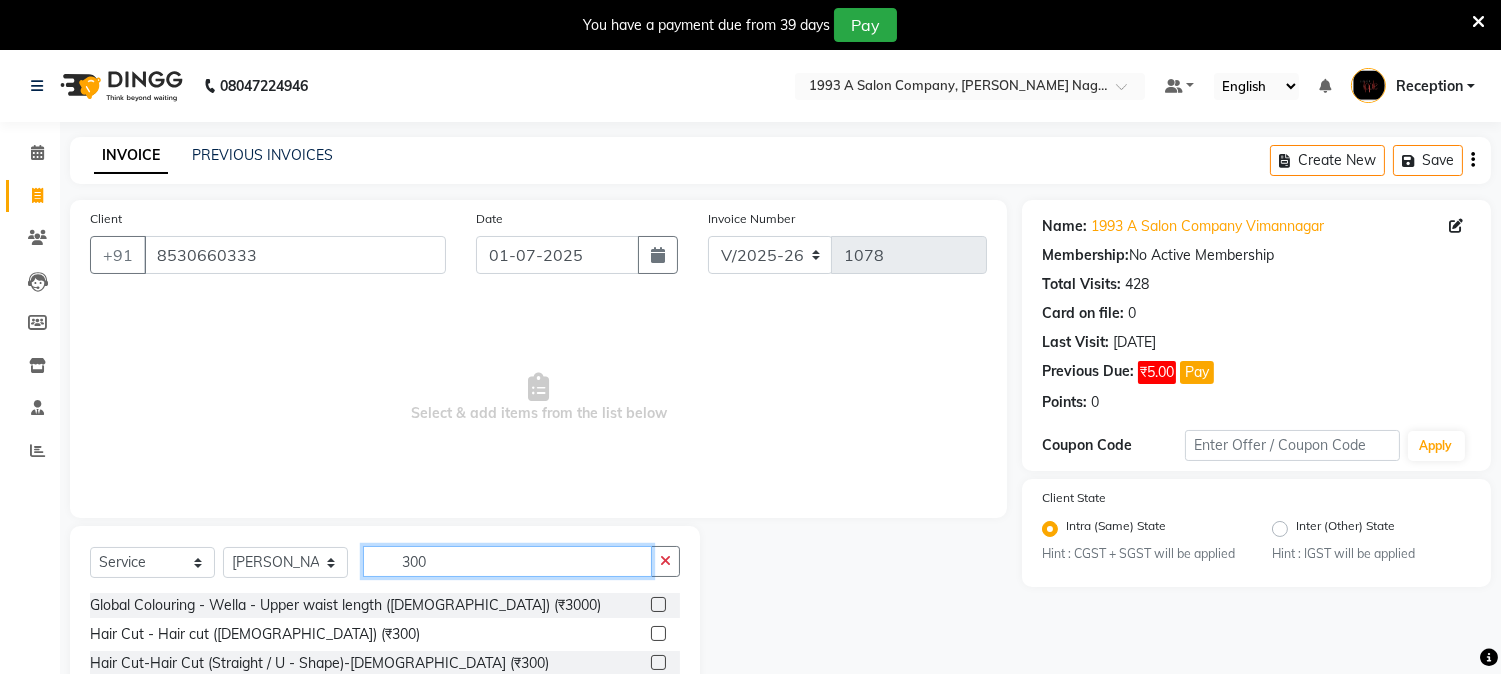 type on "300" 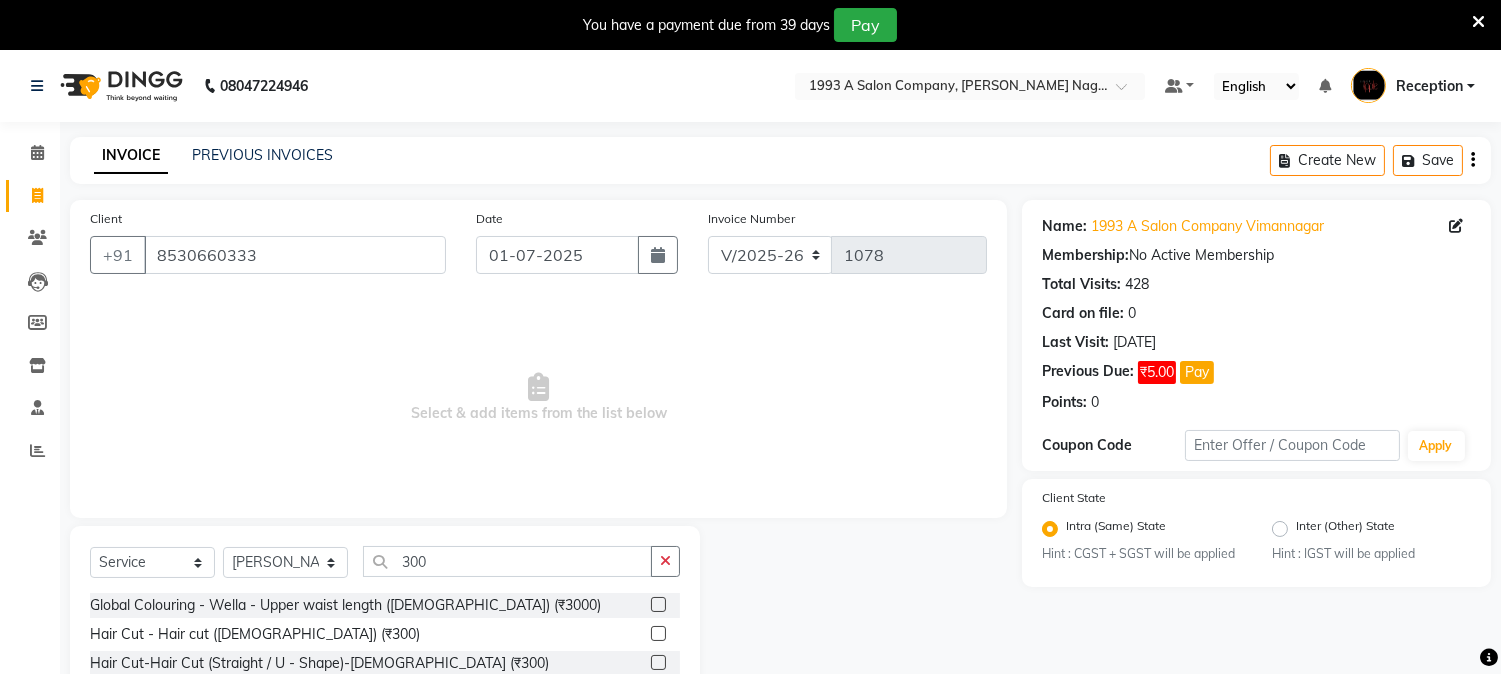 click 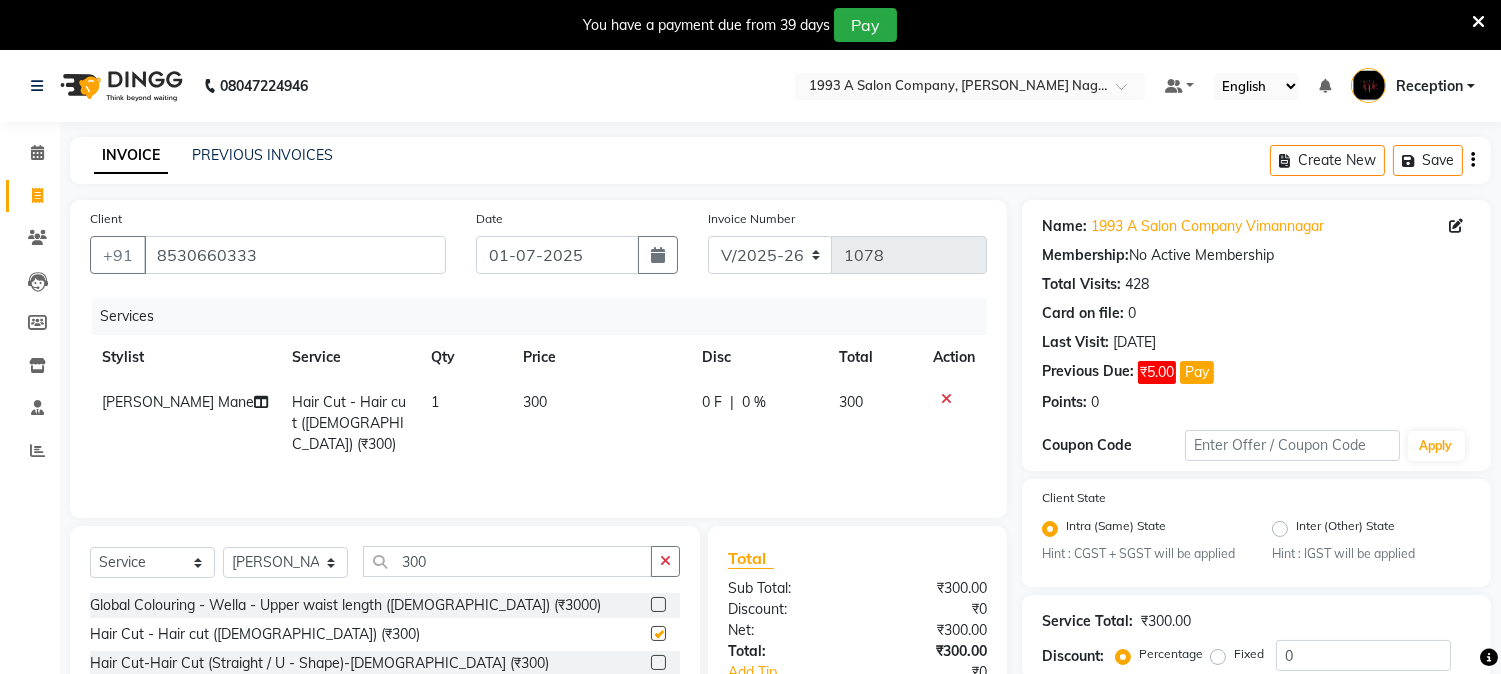 checkbox on "false" 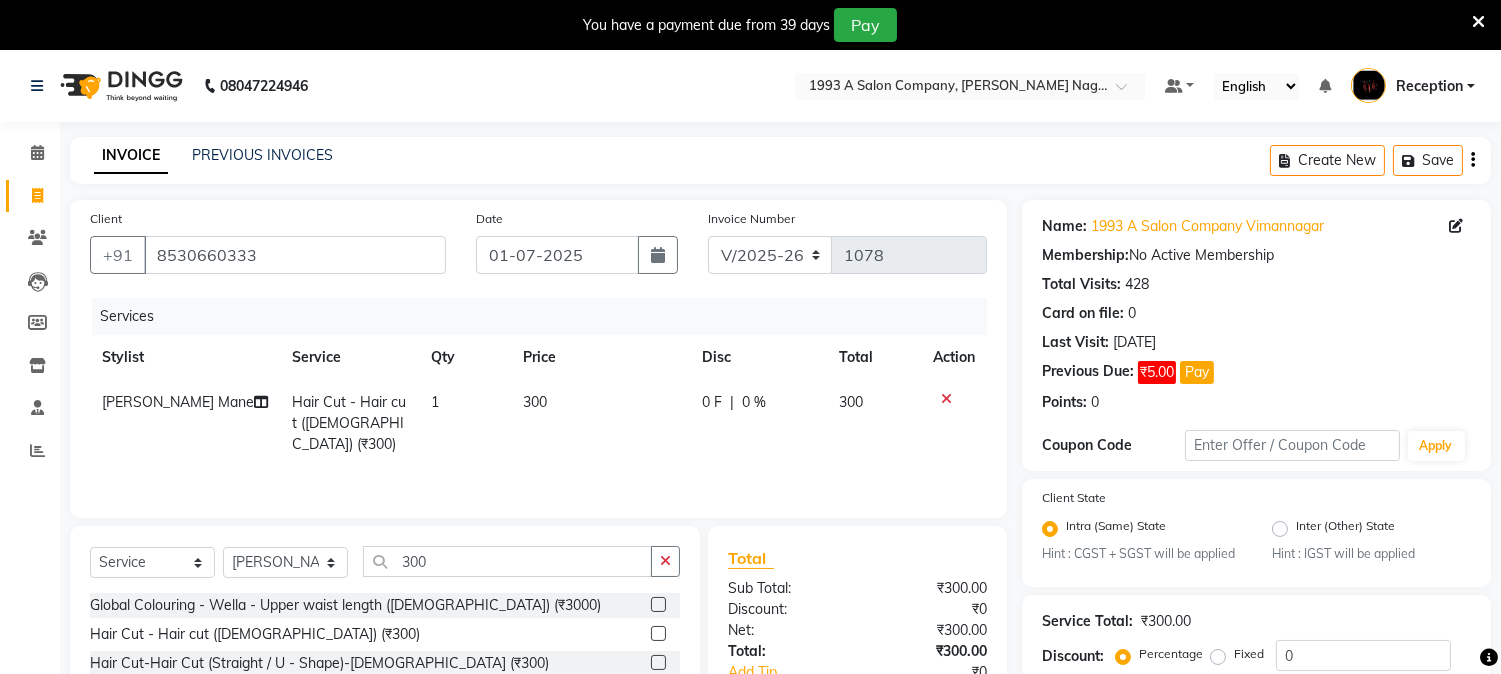 scroll, scrollTop: 182, scrollLeft: 0, axis: vertical 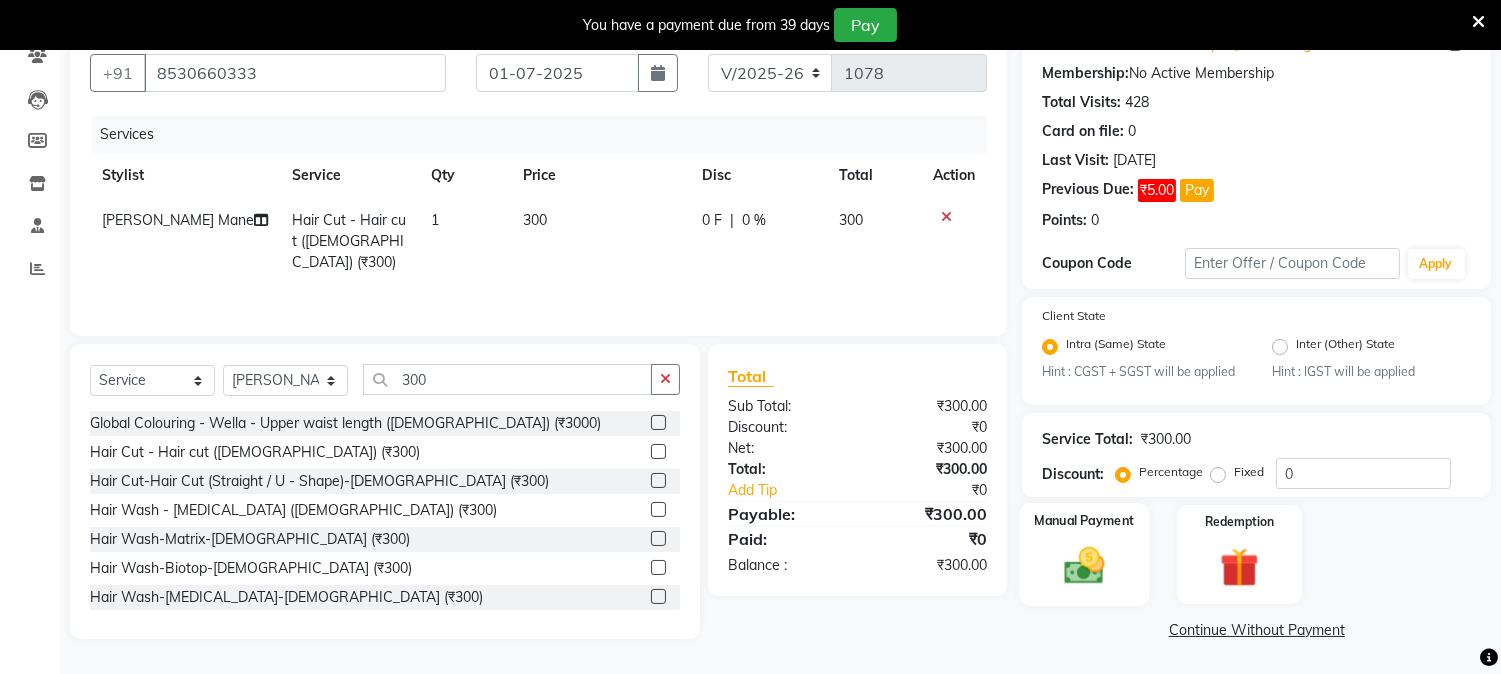 click 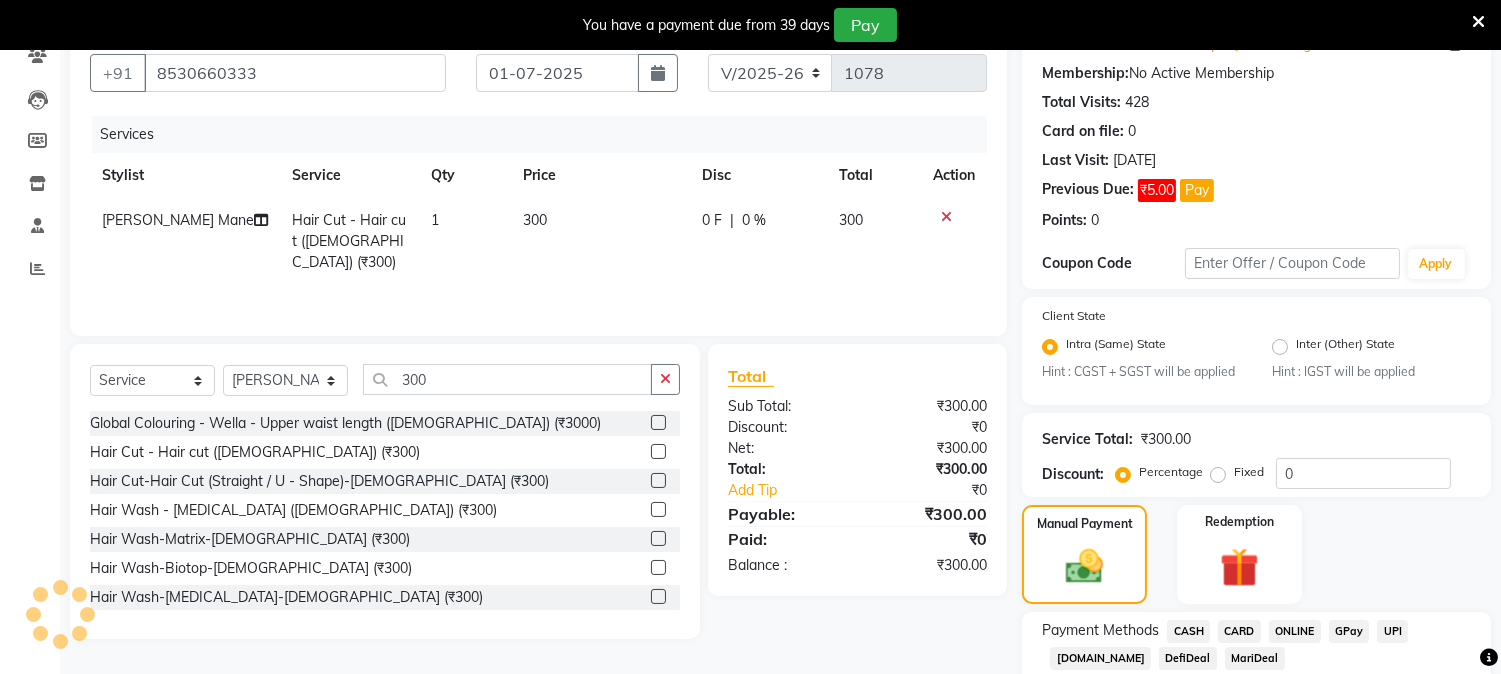 click on "CASH" 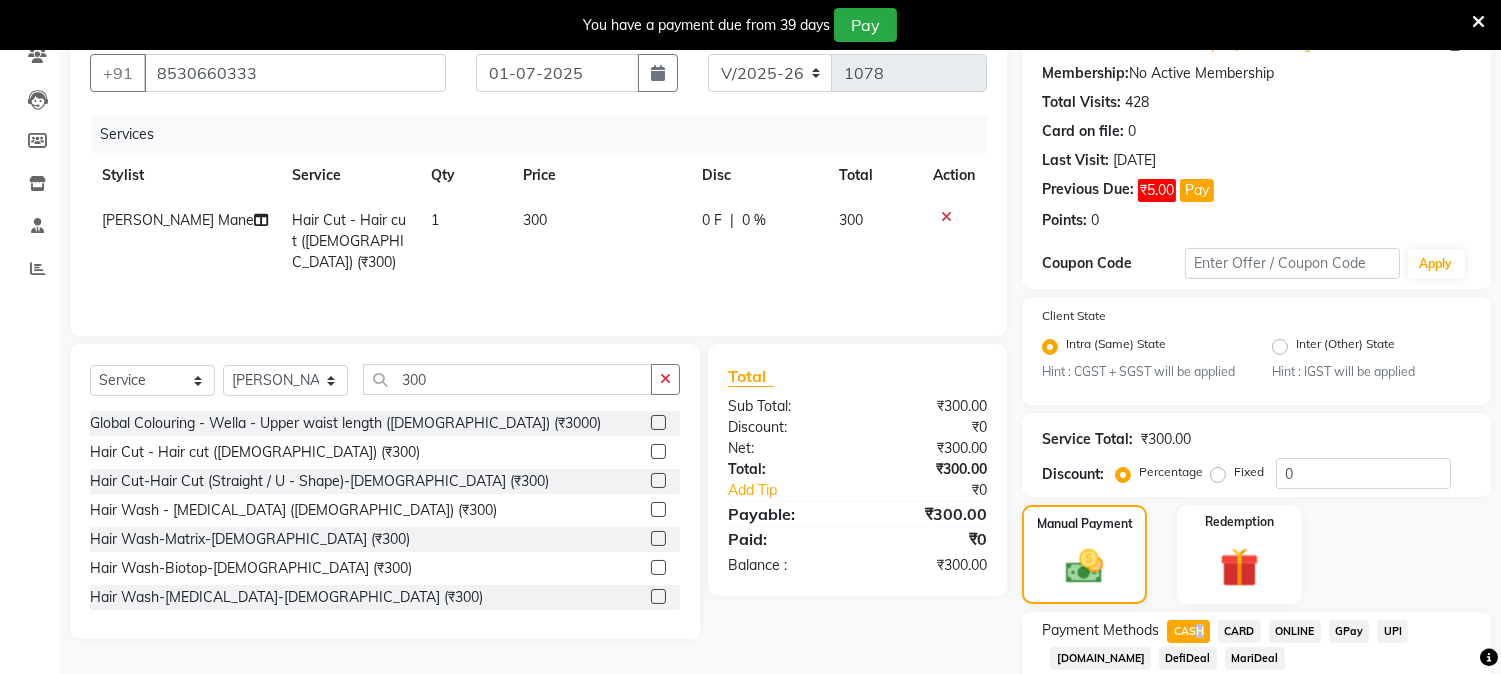 scroll, scrollTop: 367, scrollLeft: 0, axis: vertical 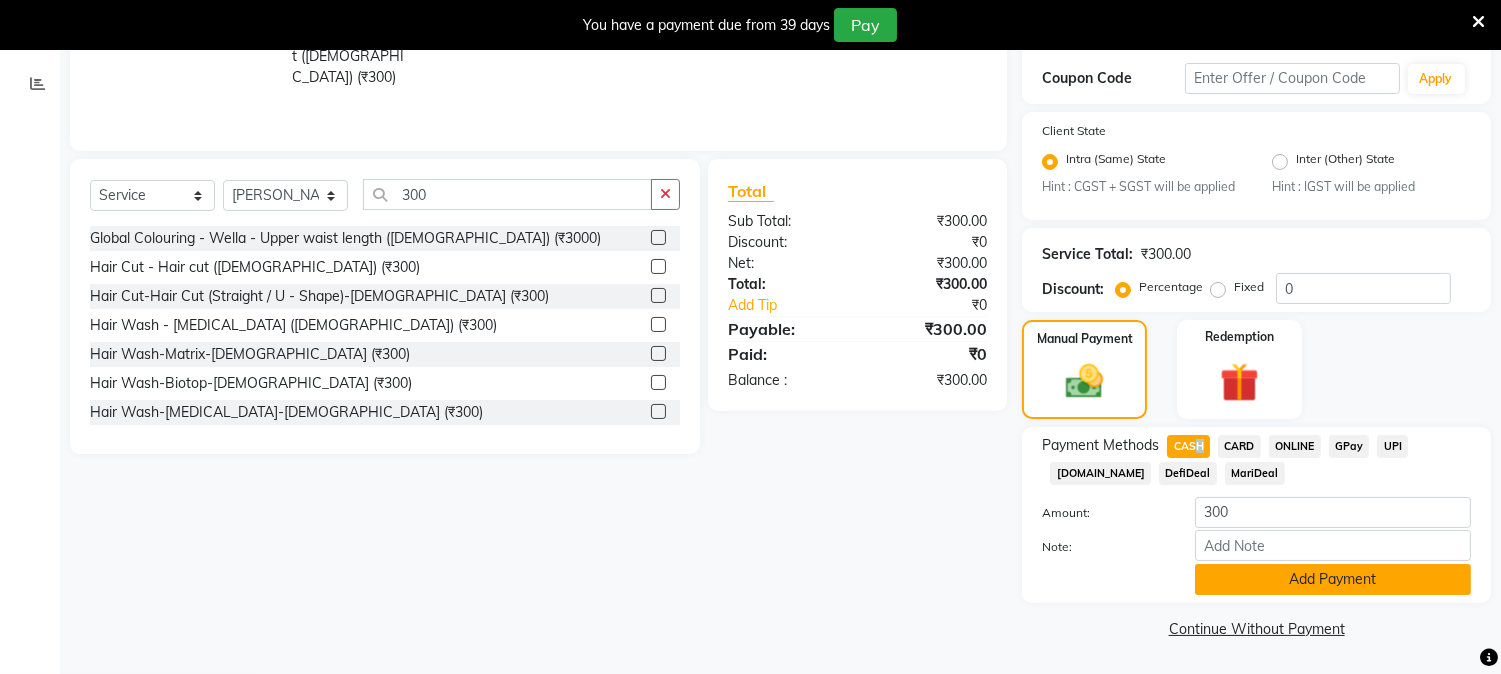 click on "Add Payment" 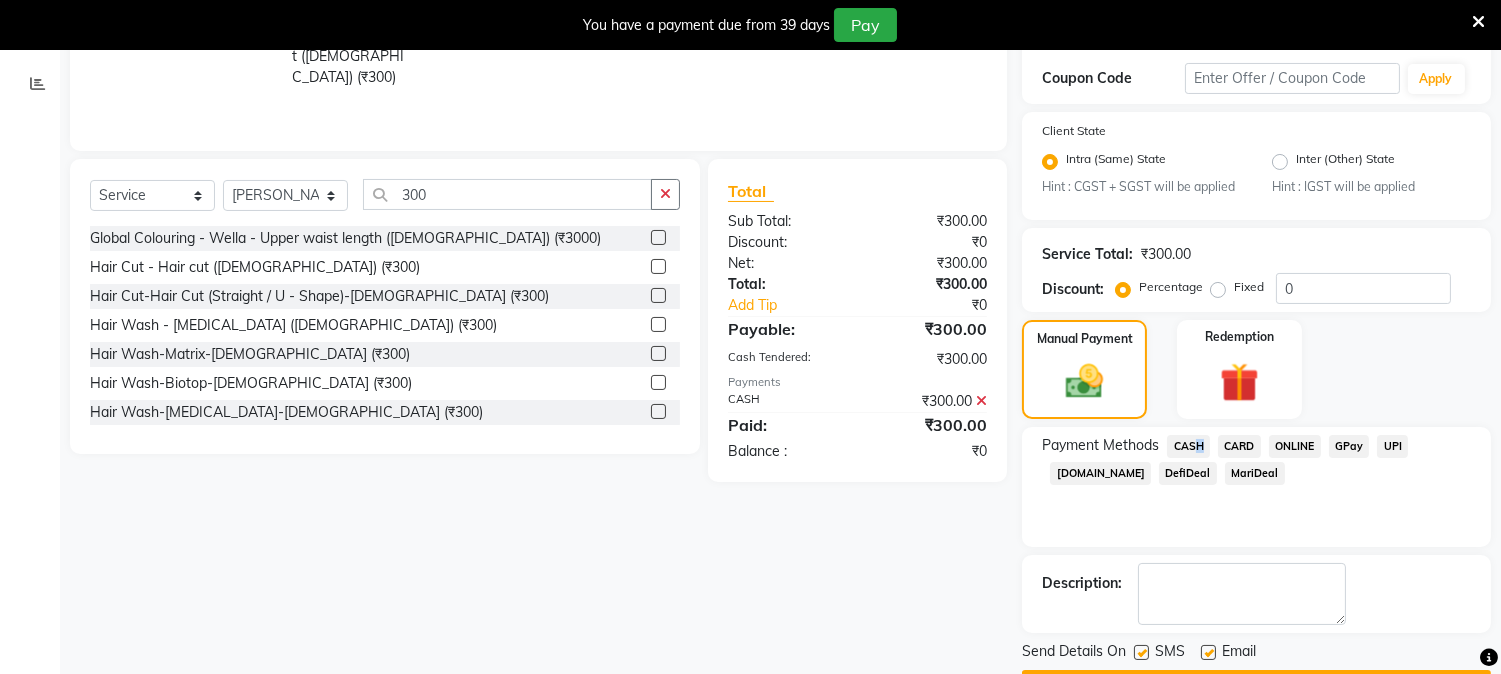 scroll, scrollTop: 424, scrollLeft: 0, axis: vertical 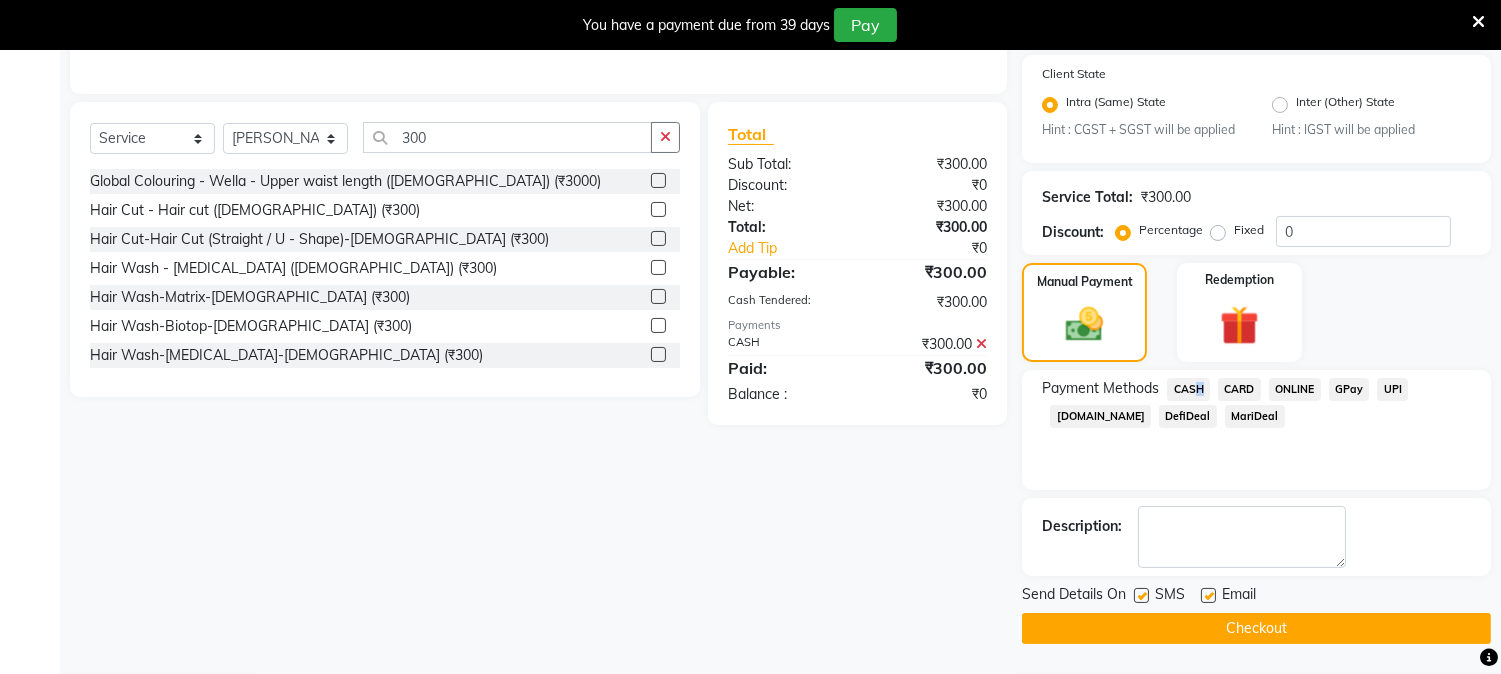 click on "Checkout" 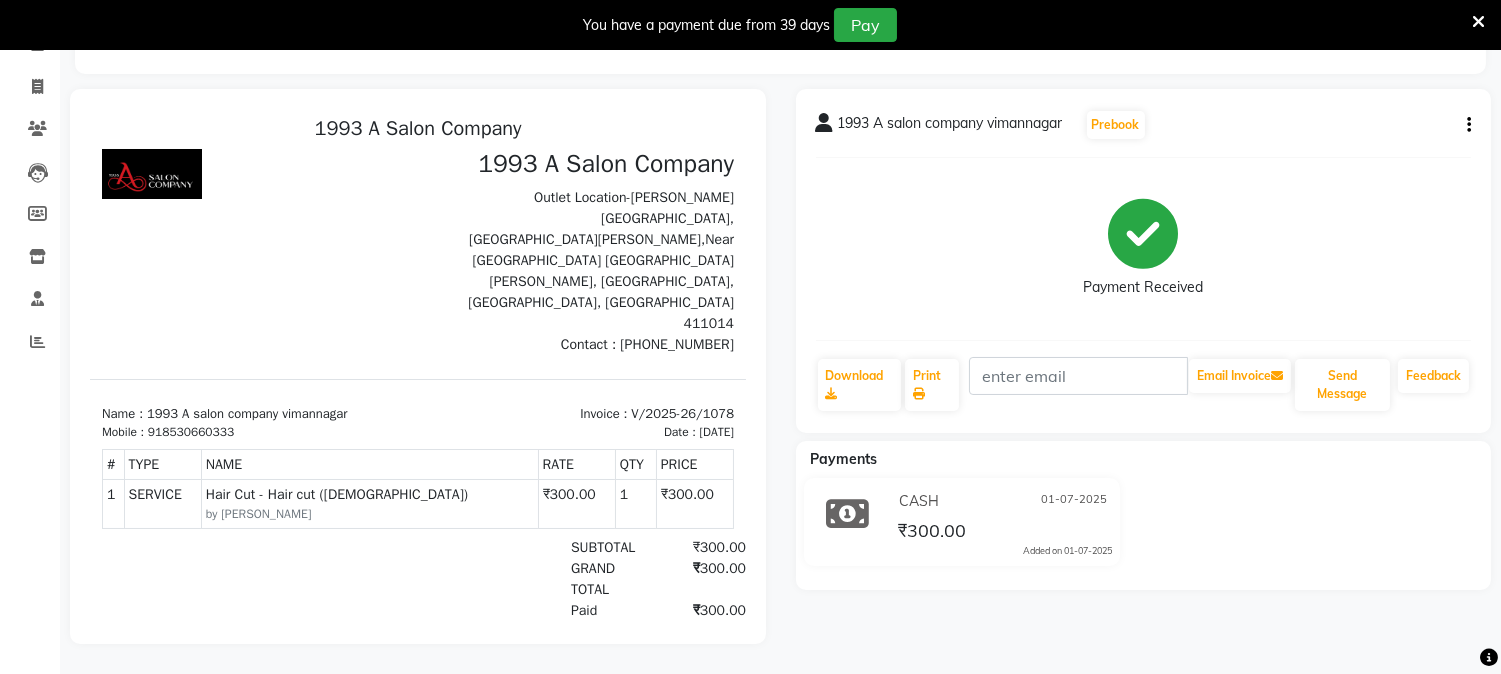 scroll, scrollTop: 0, scrollLeft: 0, axis: both 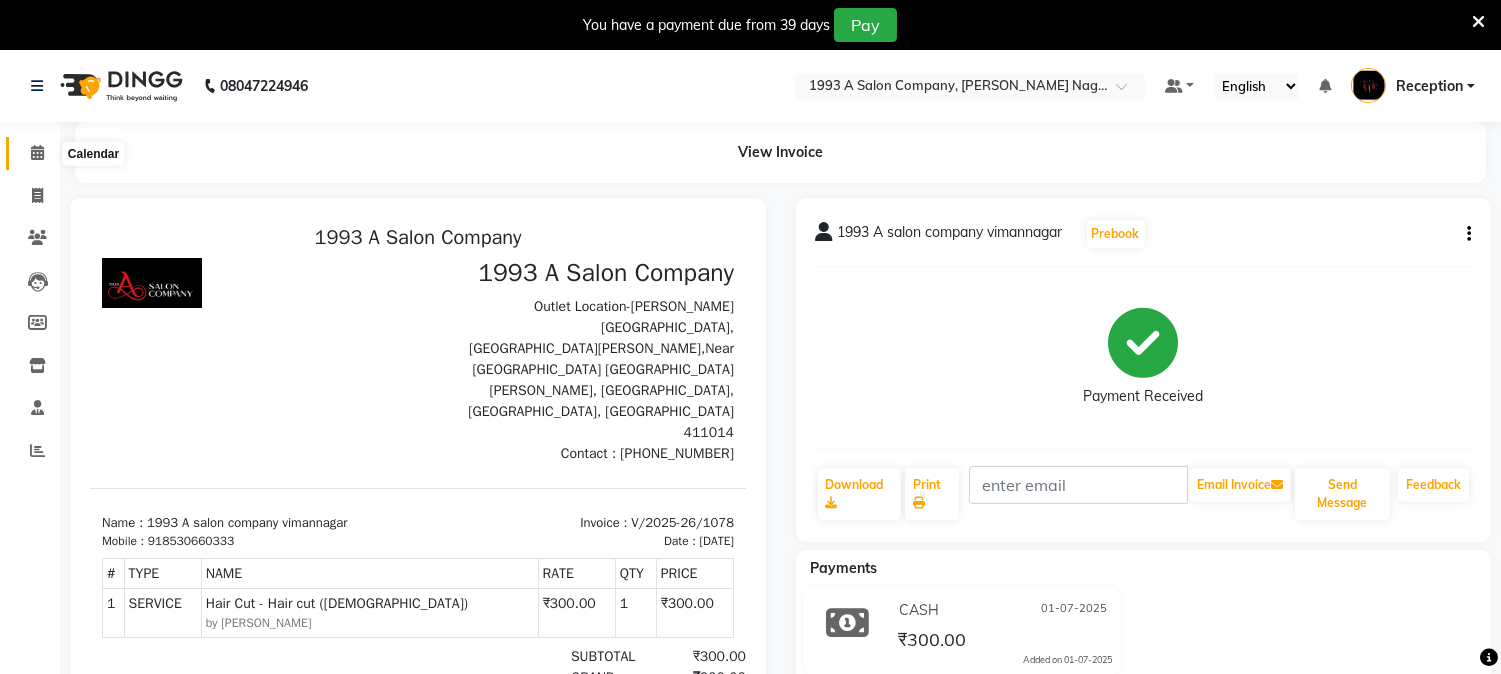click 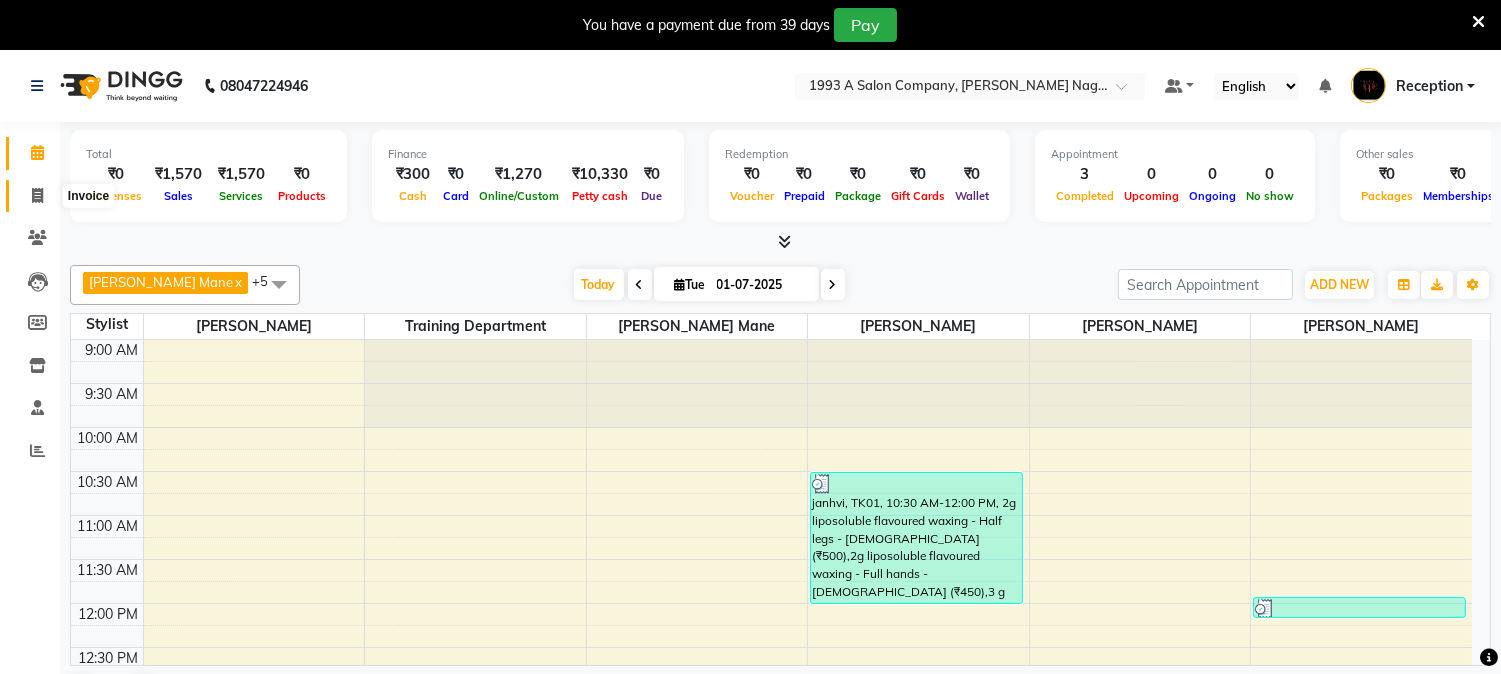 click 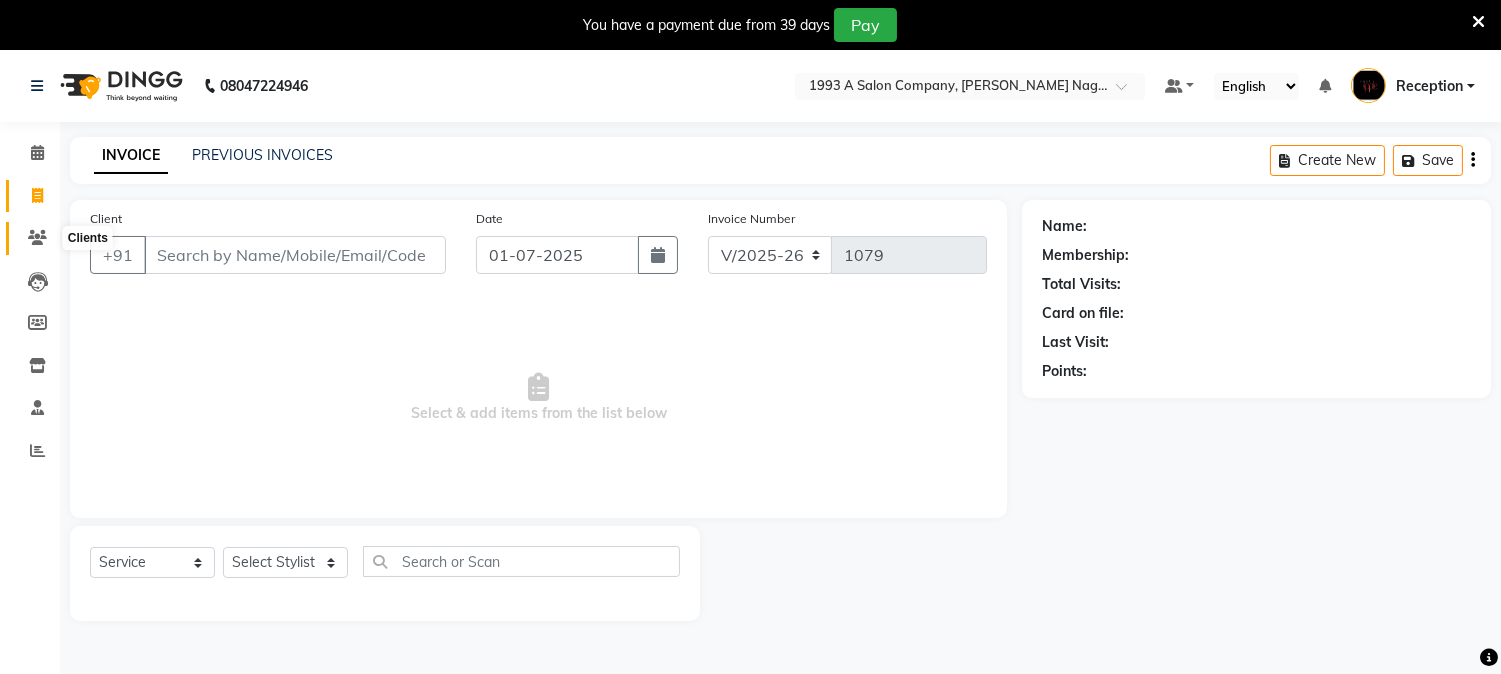 click 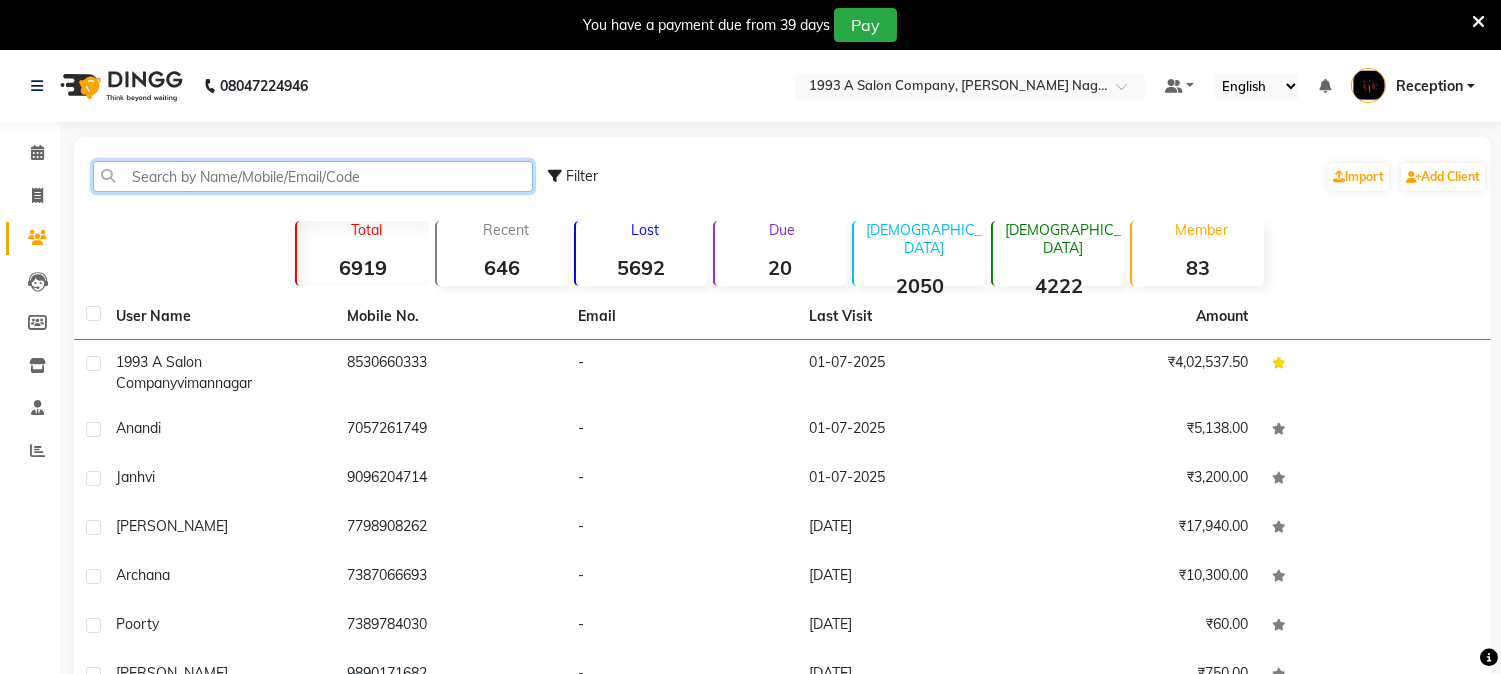 click 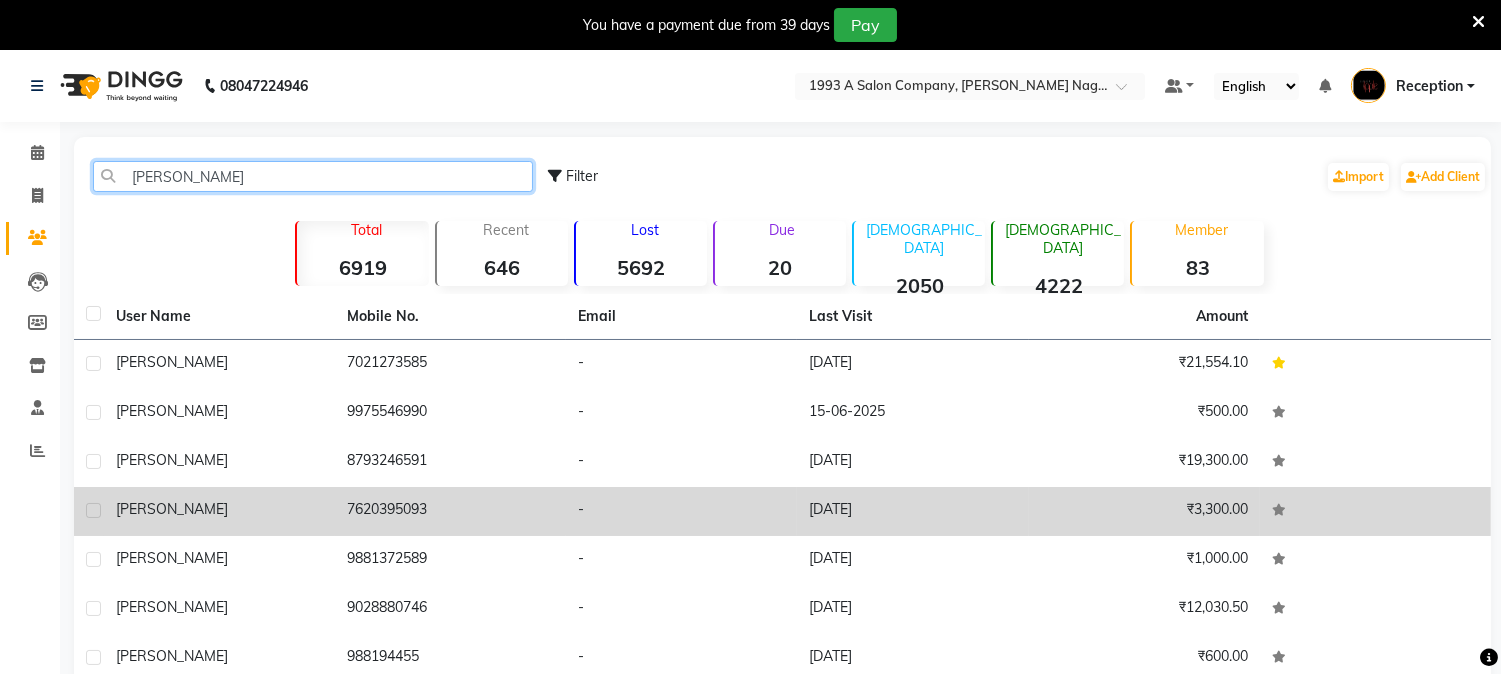 scroll, scrollTop: 111, scrollLeft: 0, axis: vertical 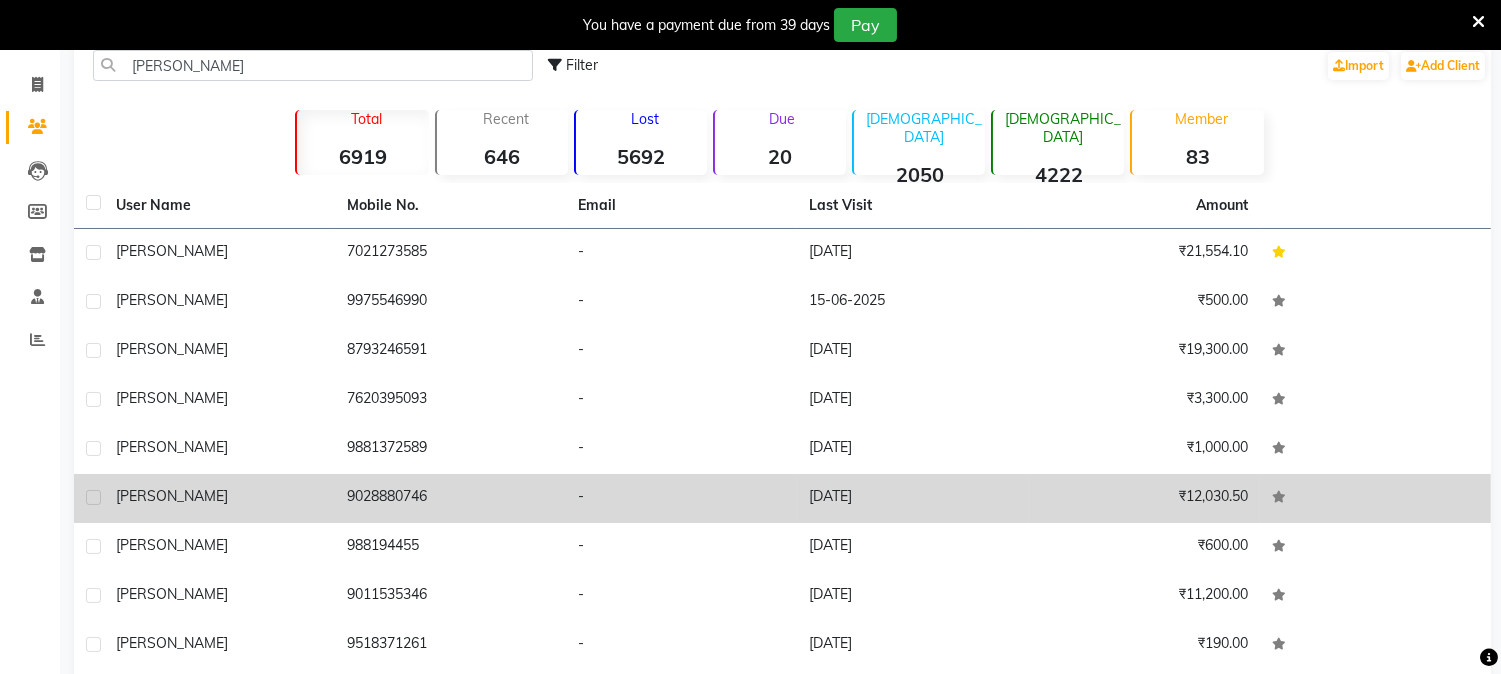 click on "9028880746" 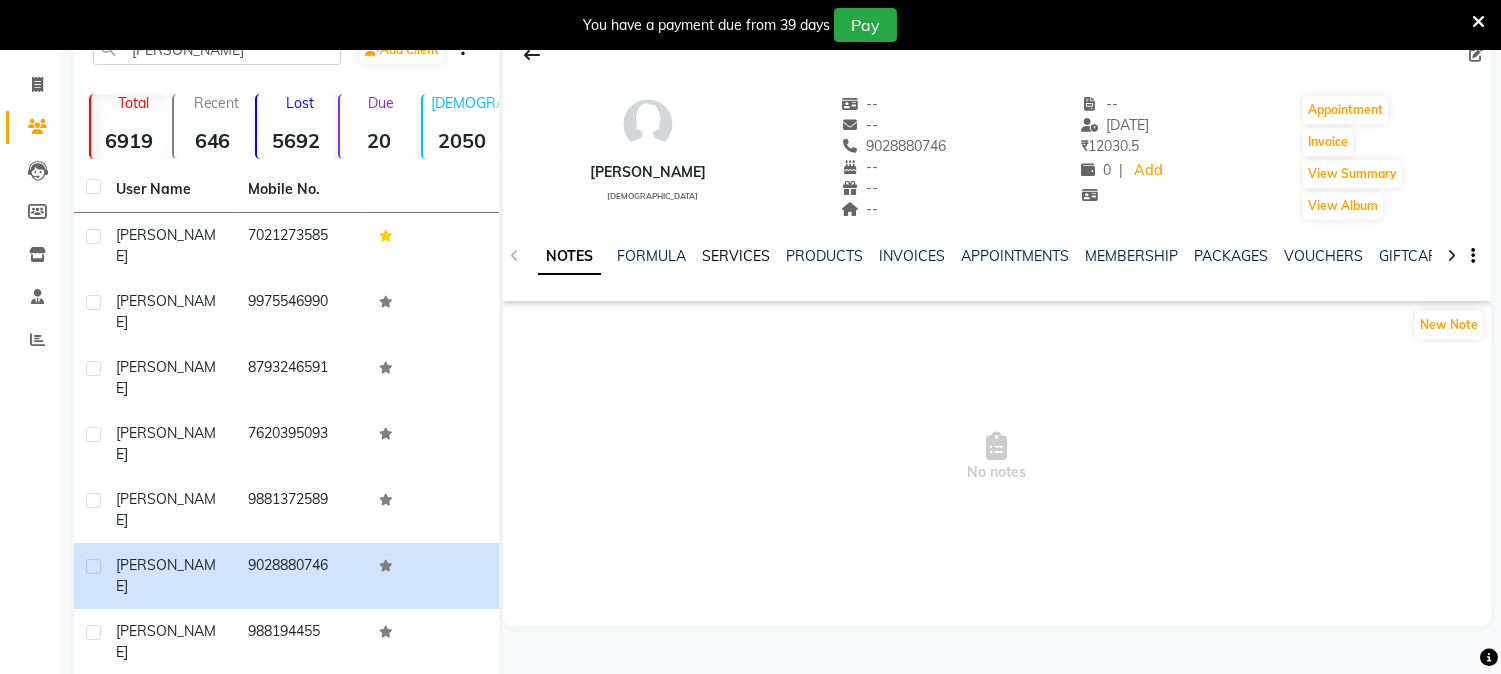 click on "SERVICES" 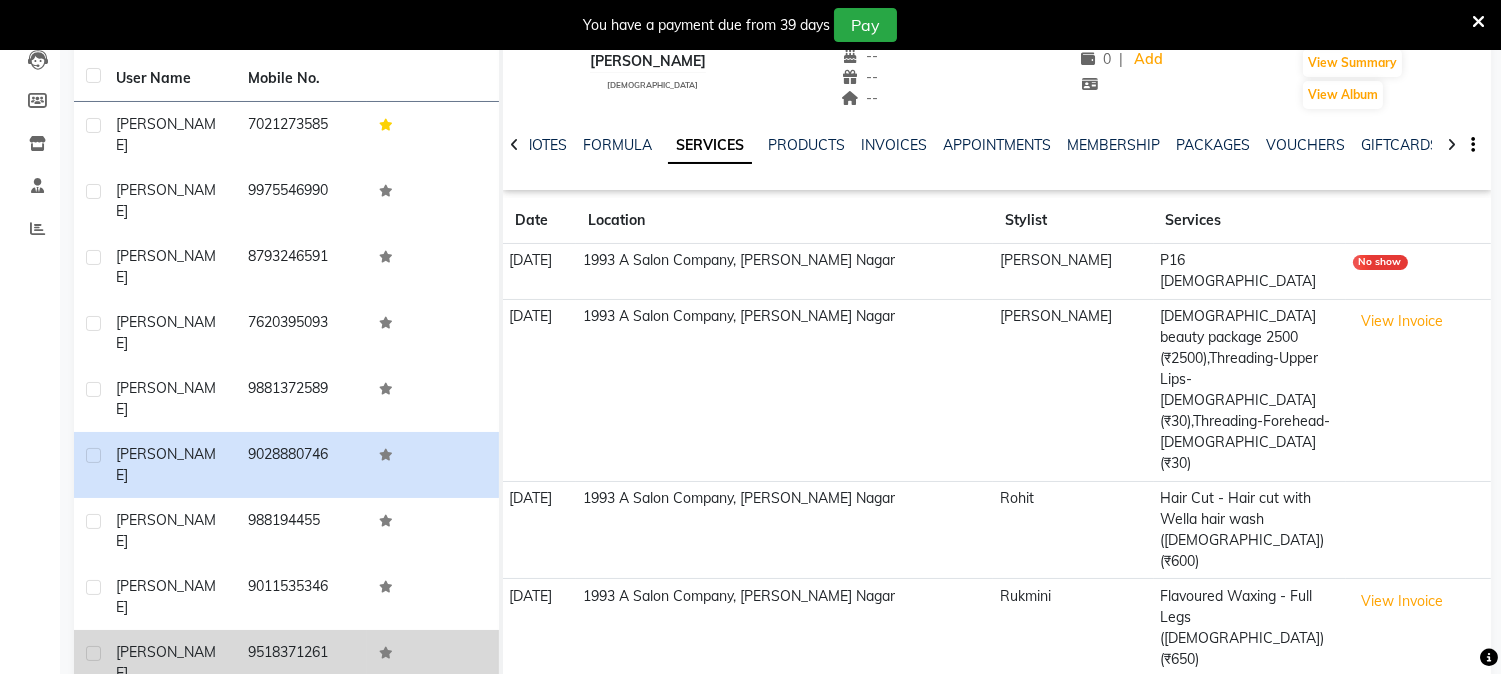 scroll, scrollTop: 0, scrollLeft: 0, axis: both 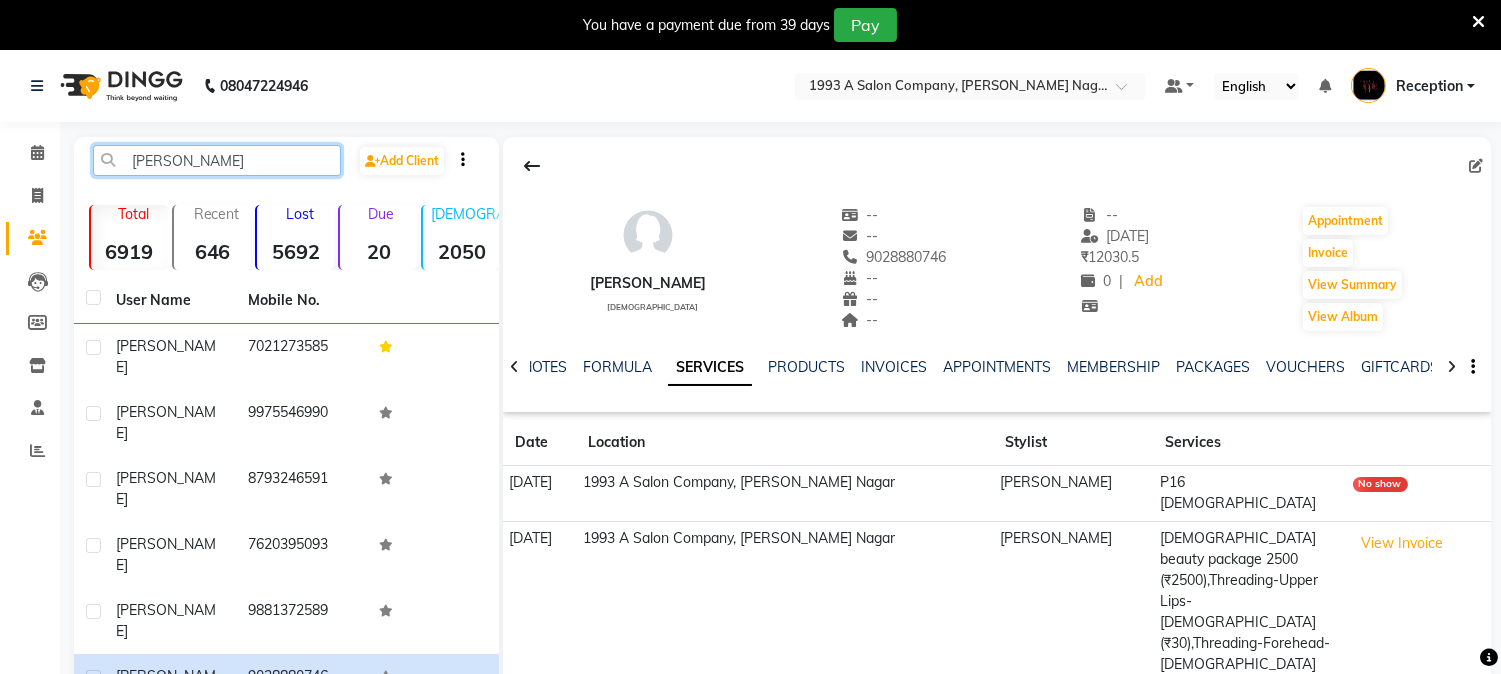click on "[PERSON_NAME]" 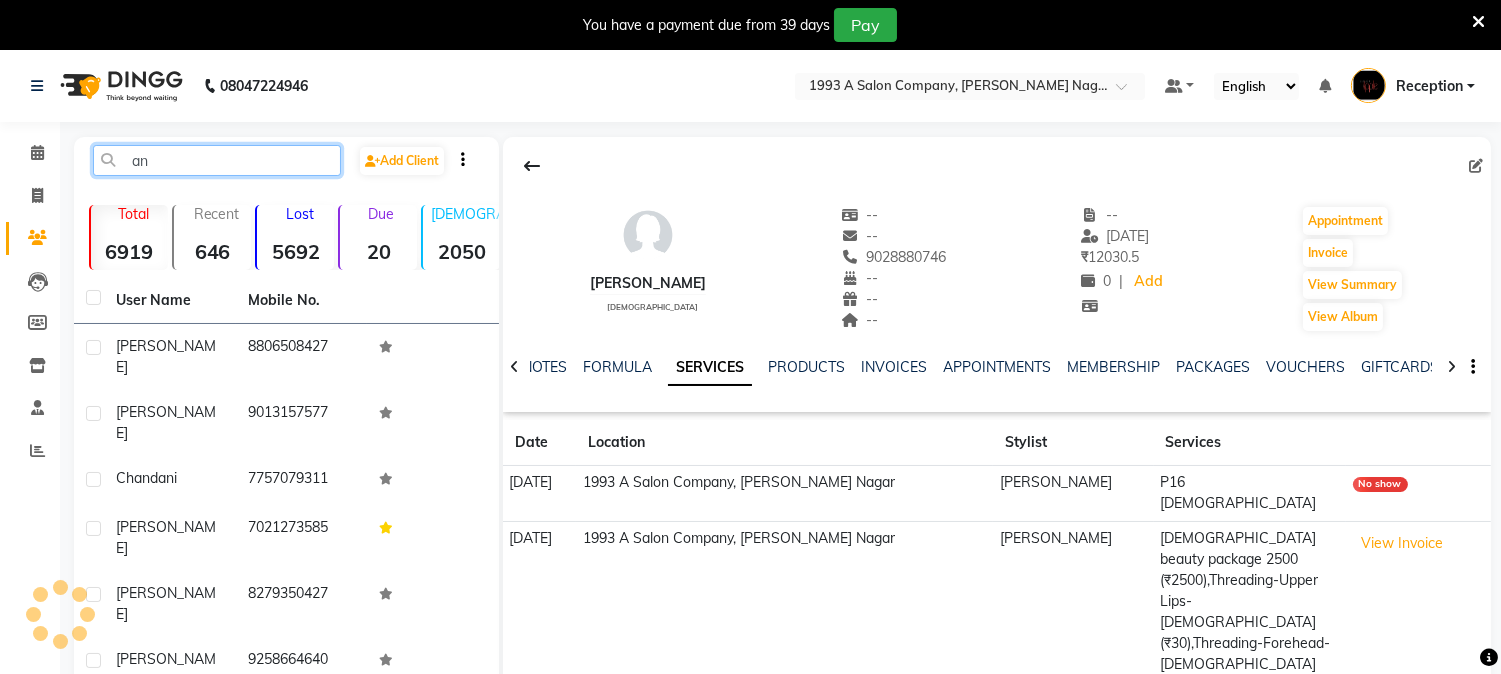 type on "a" 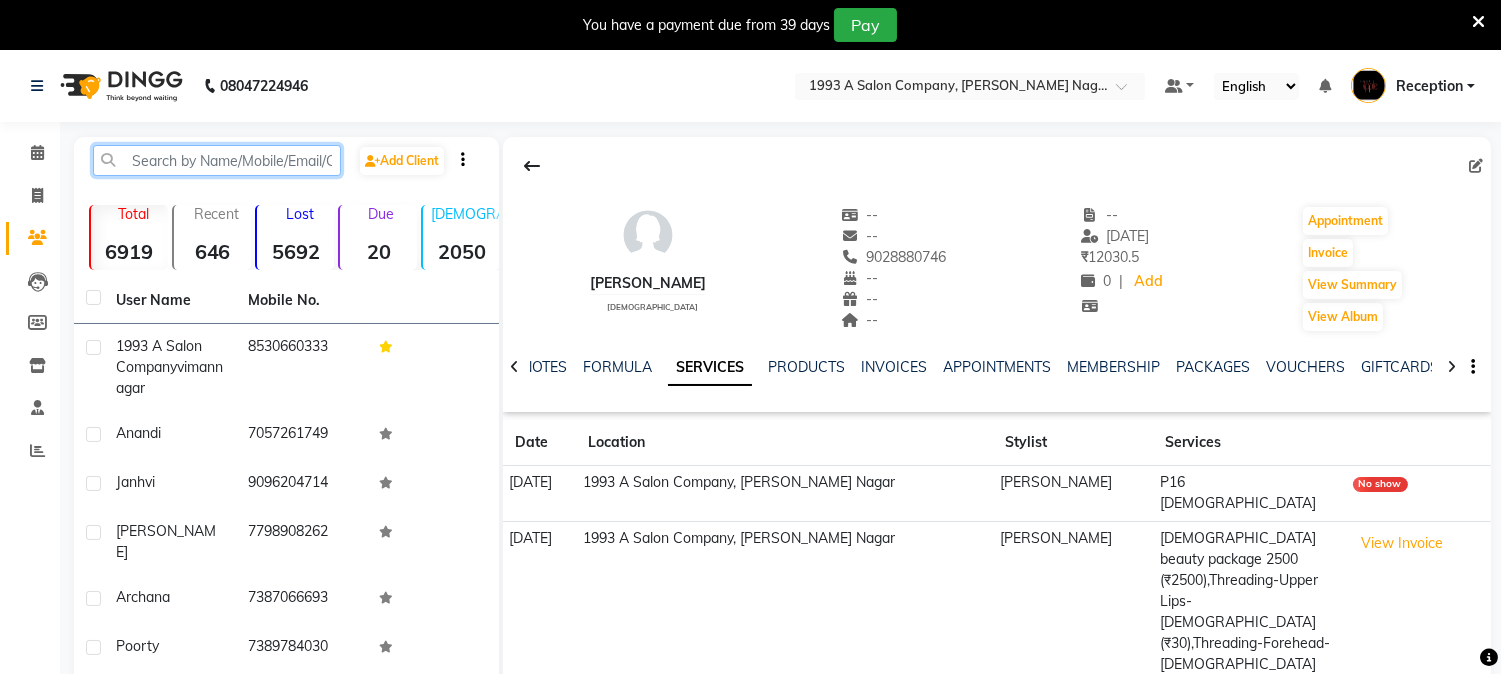 type on "d" 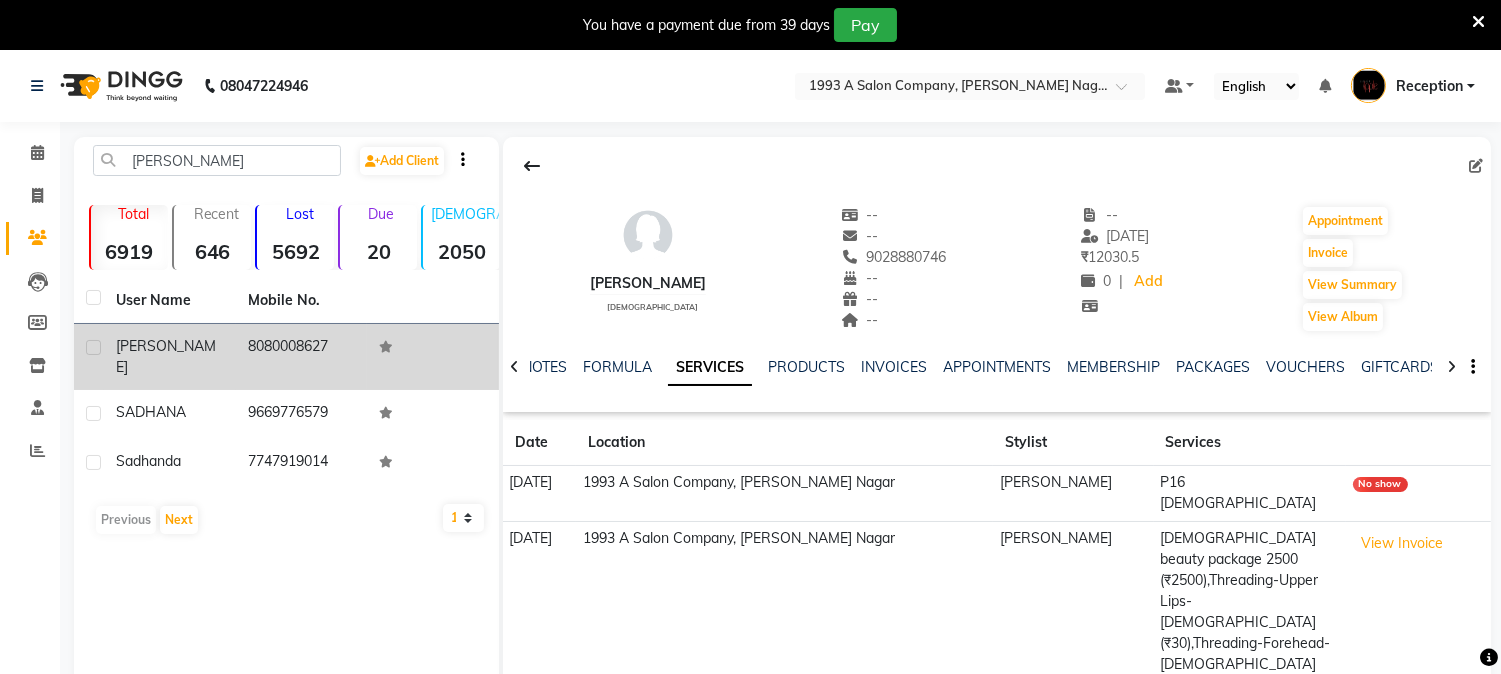 click on "8080008627" 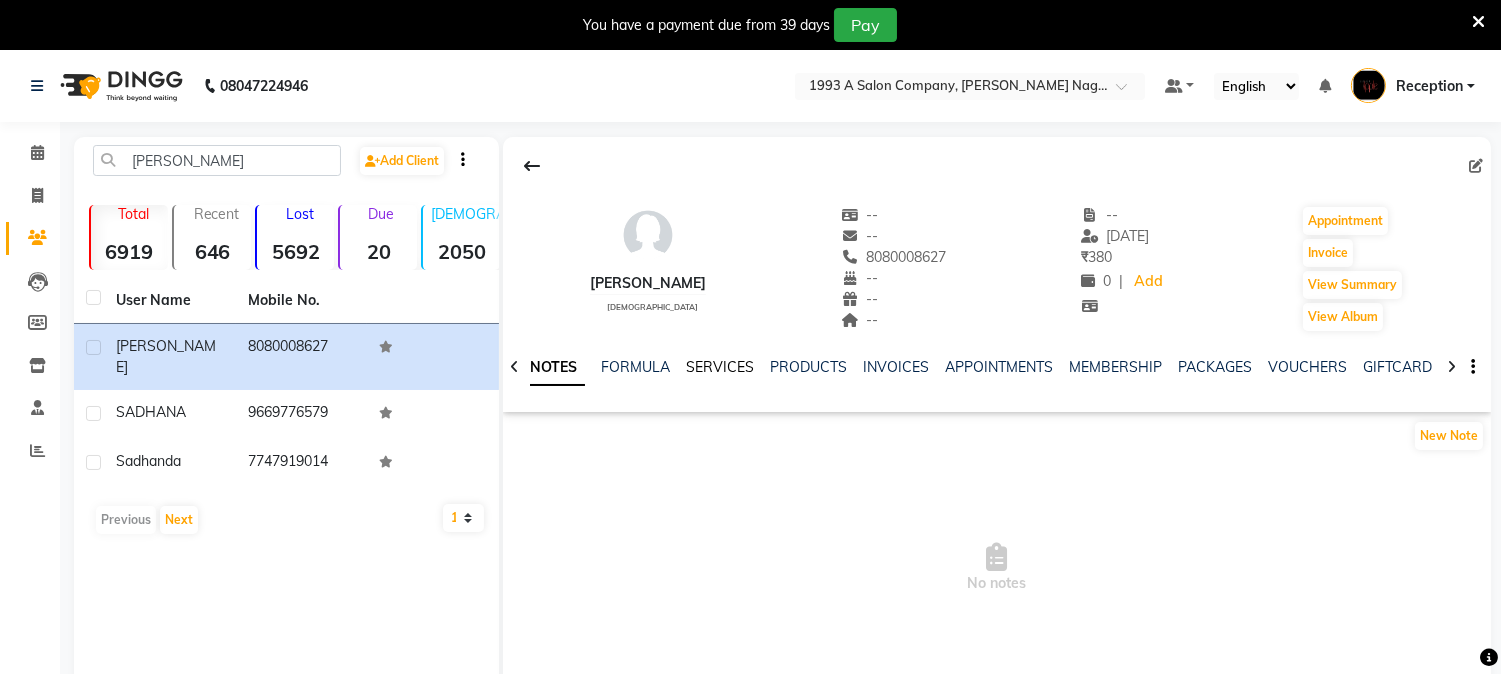 click on "SERVICES" 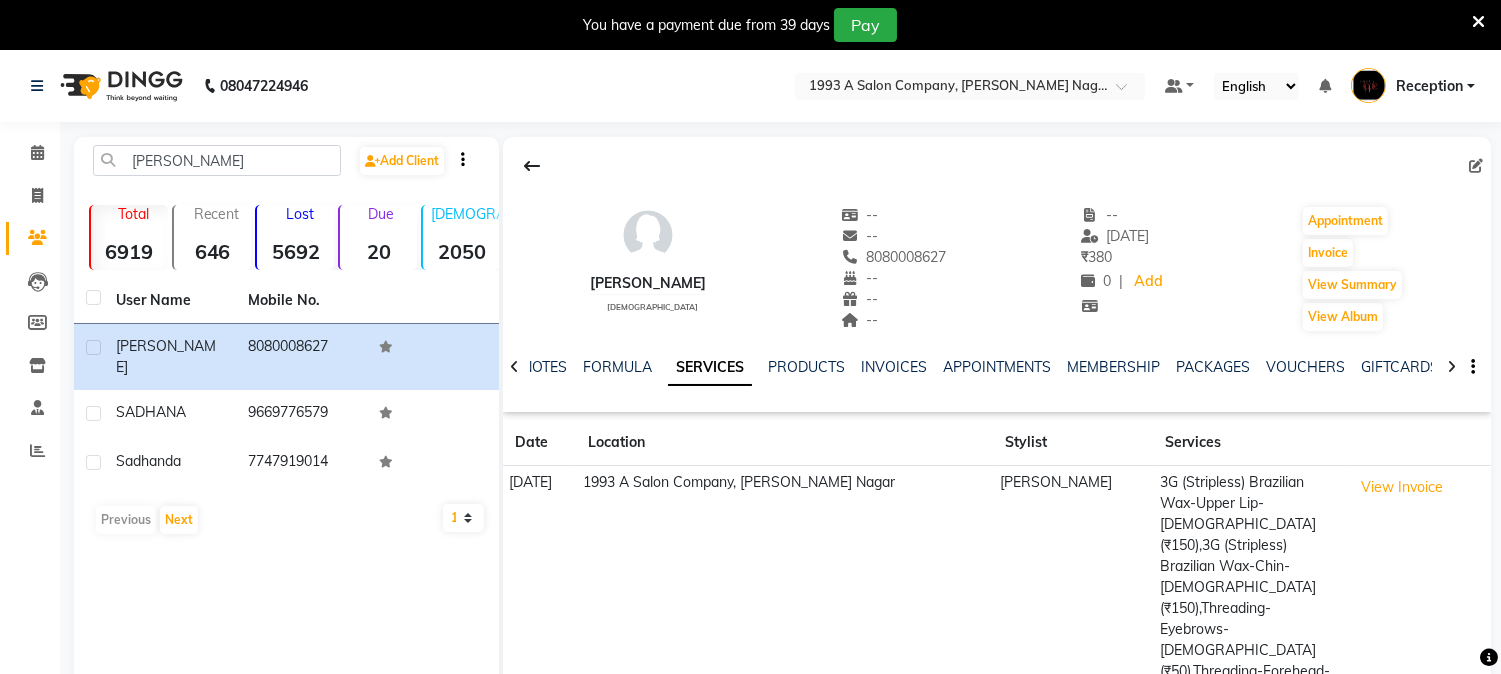 scroll, scrollTop: 92, scrollLeft: 0, axis: vertical 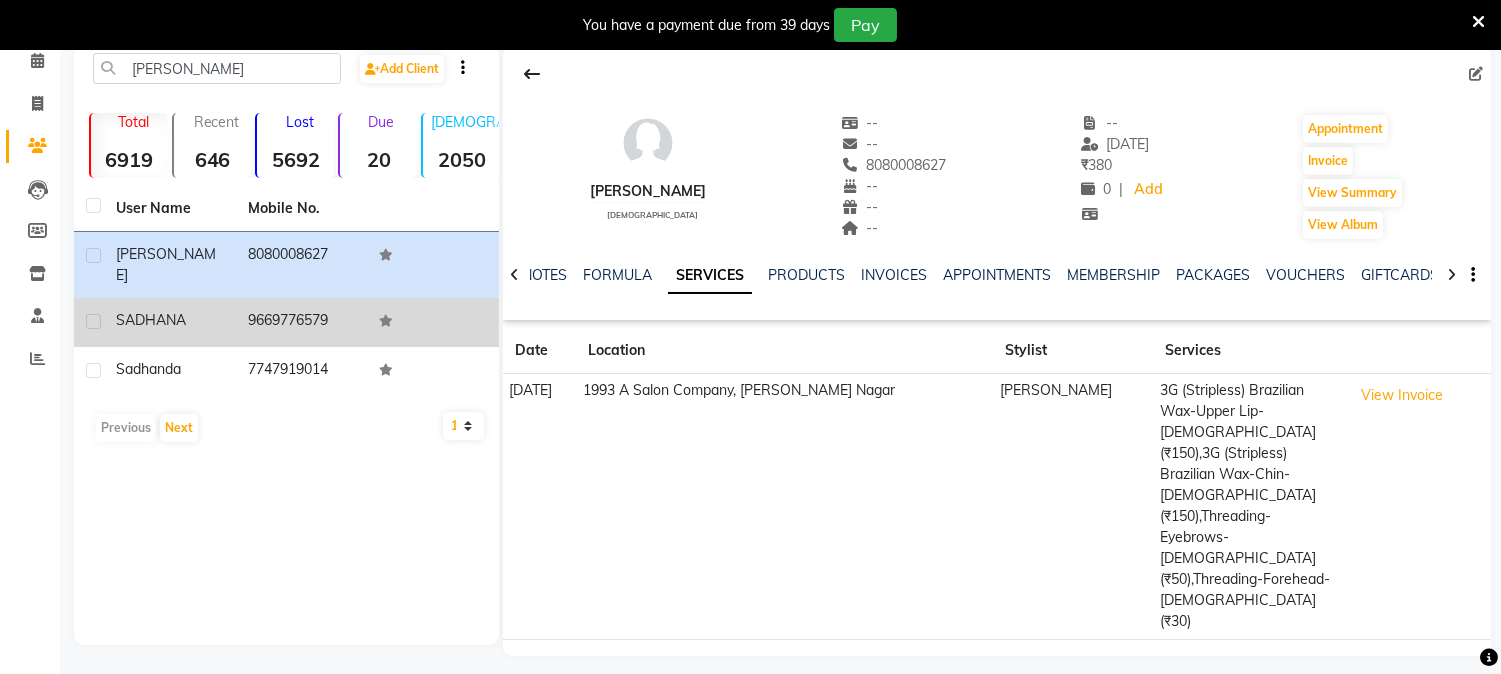 click on "9669776579" 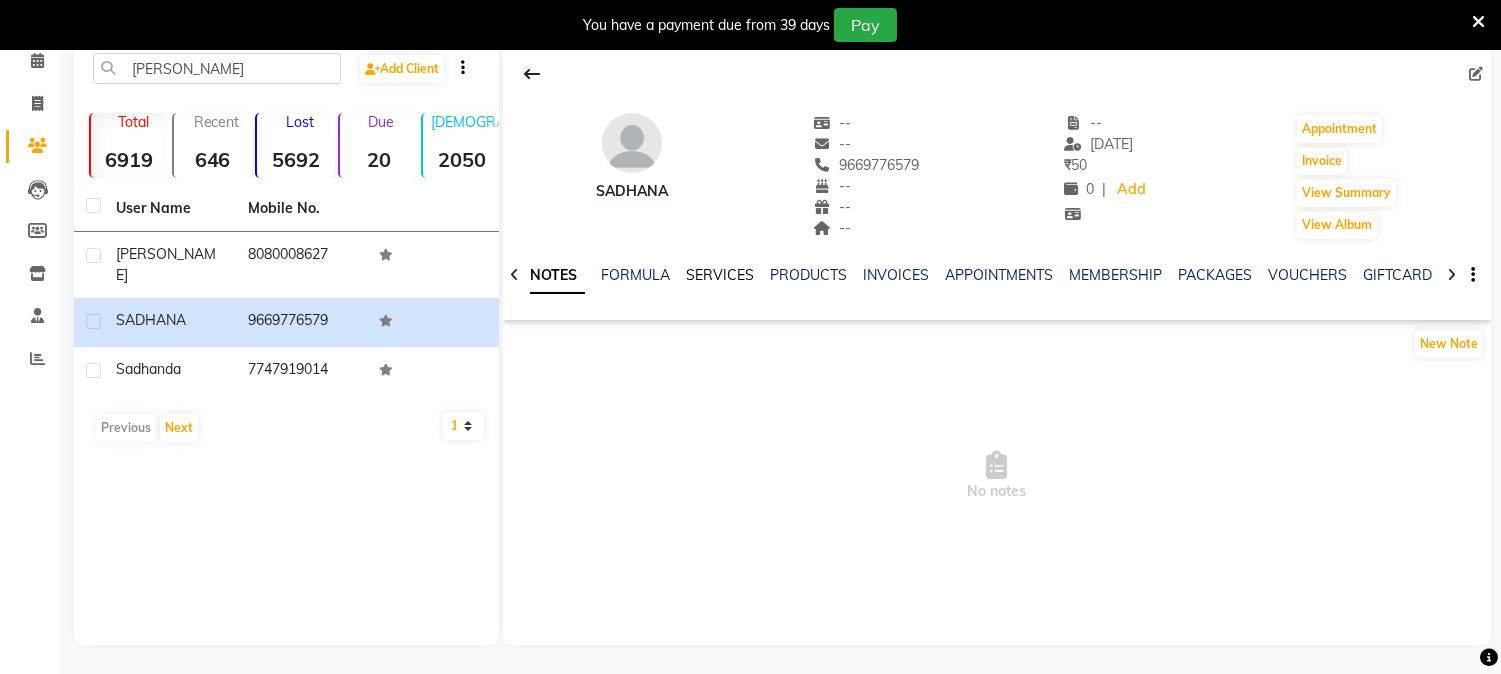 click on "SERVICES" 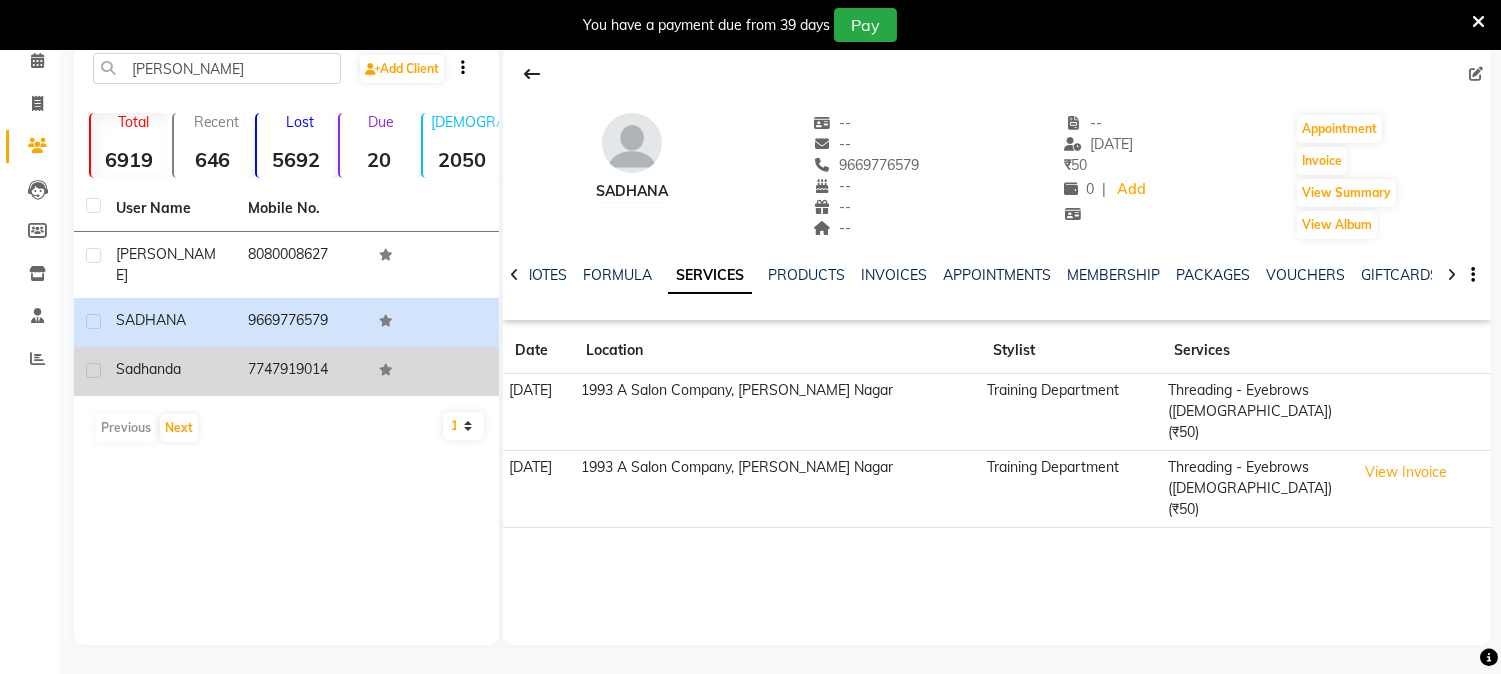 click on "7747919014" 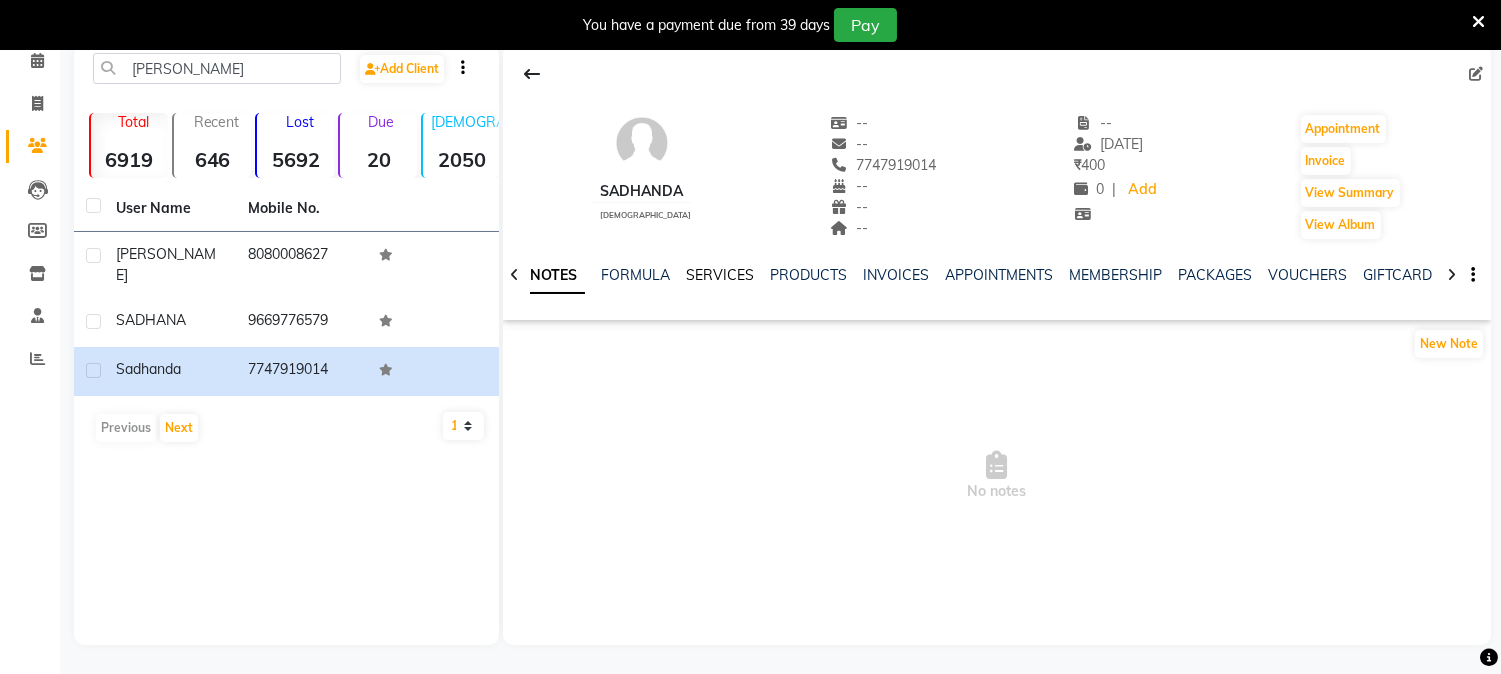 click on "SERVICES" 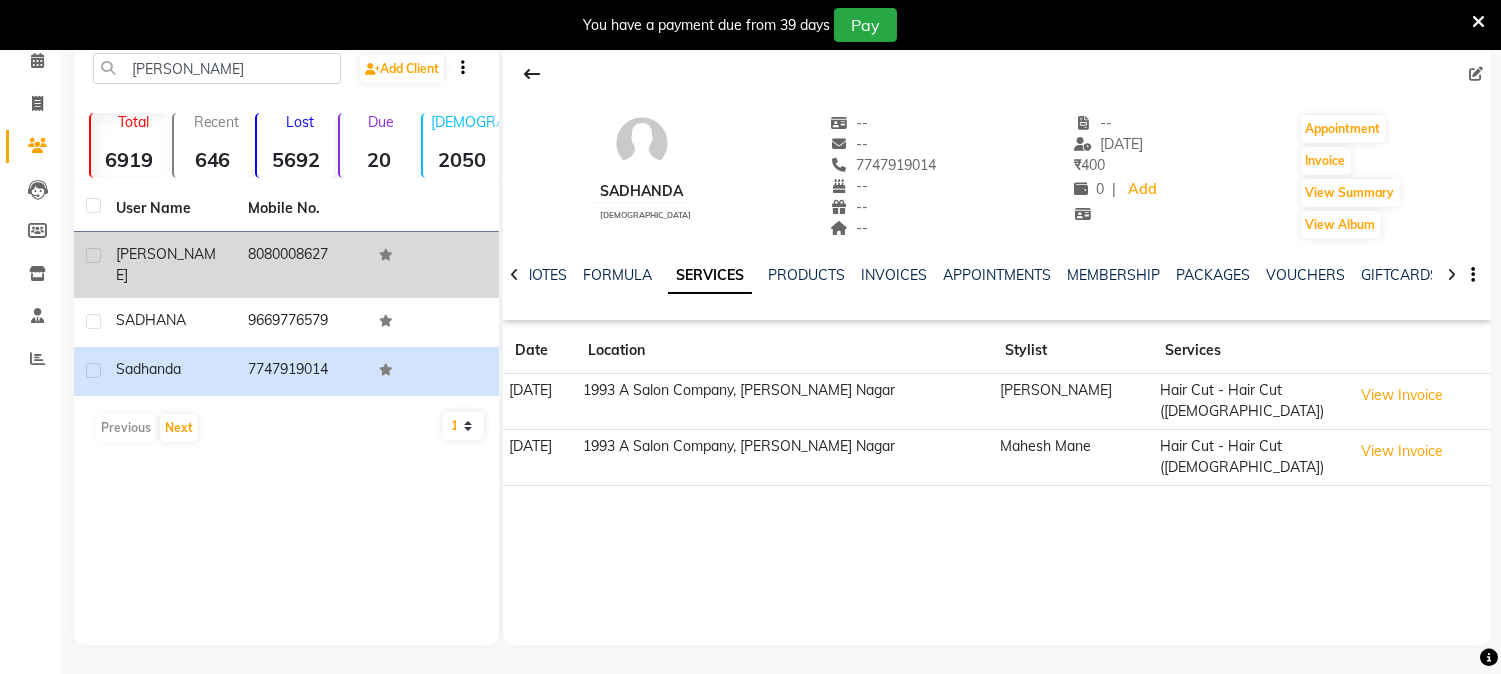 click on "8080008627" 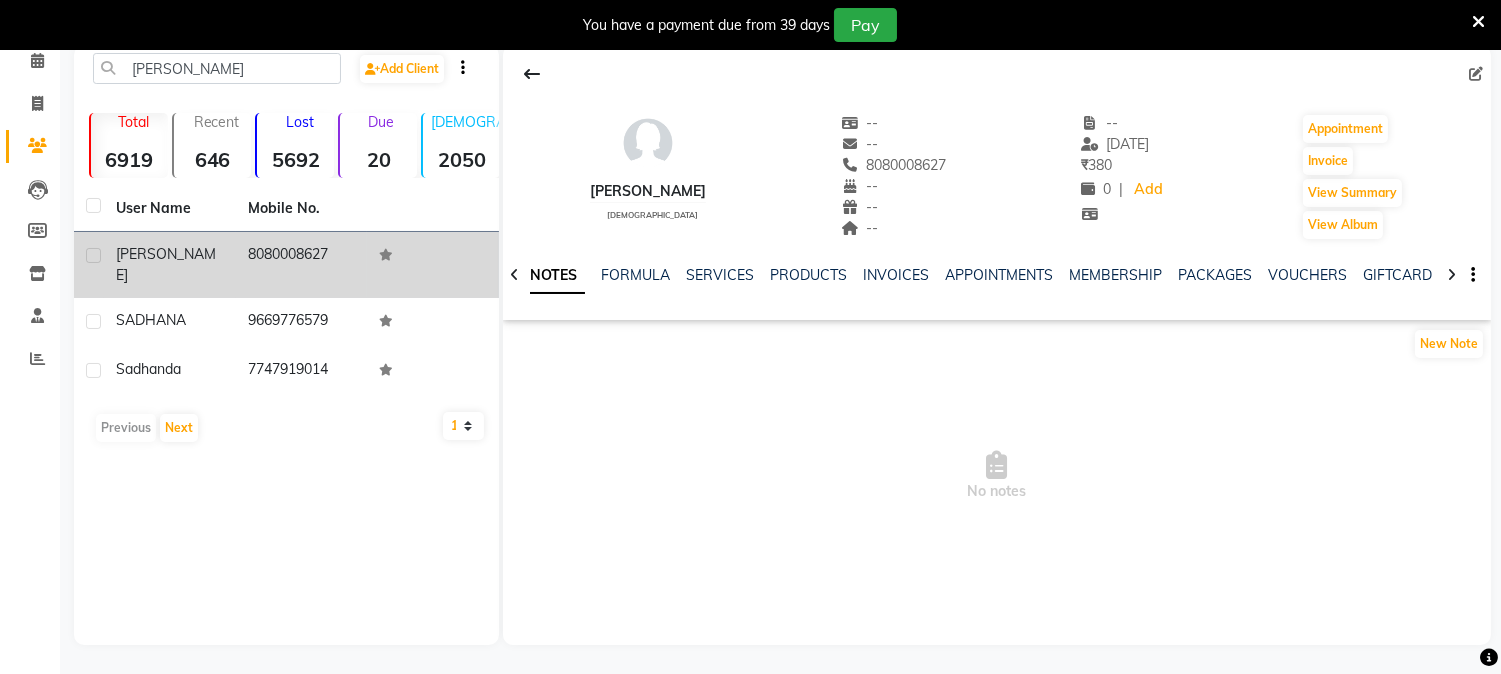 scroll, scrollTop: 0, scrollLeft: 0, axis: both 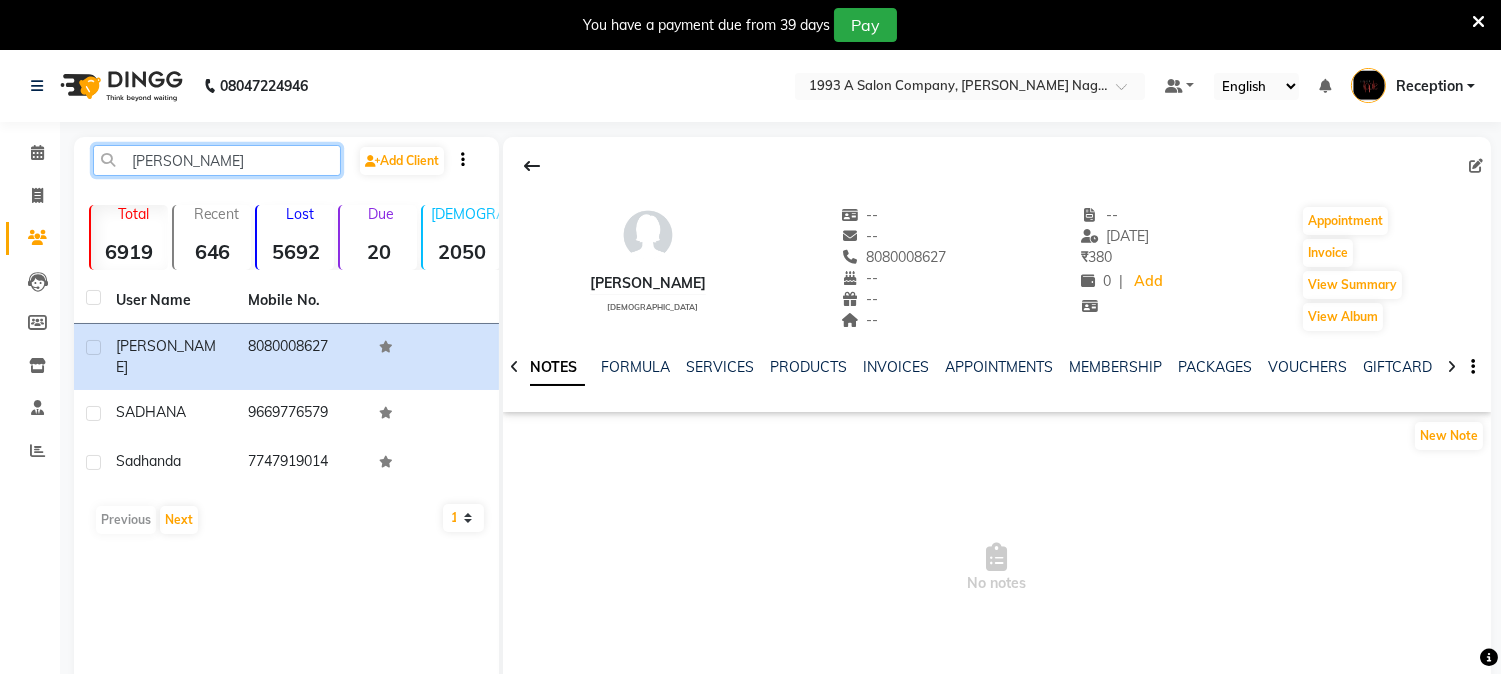 click on "[PERSON_NAME]" 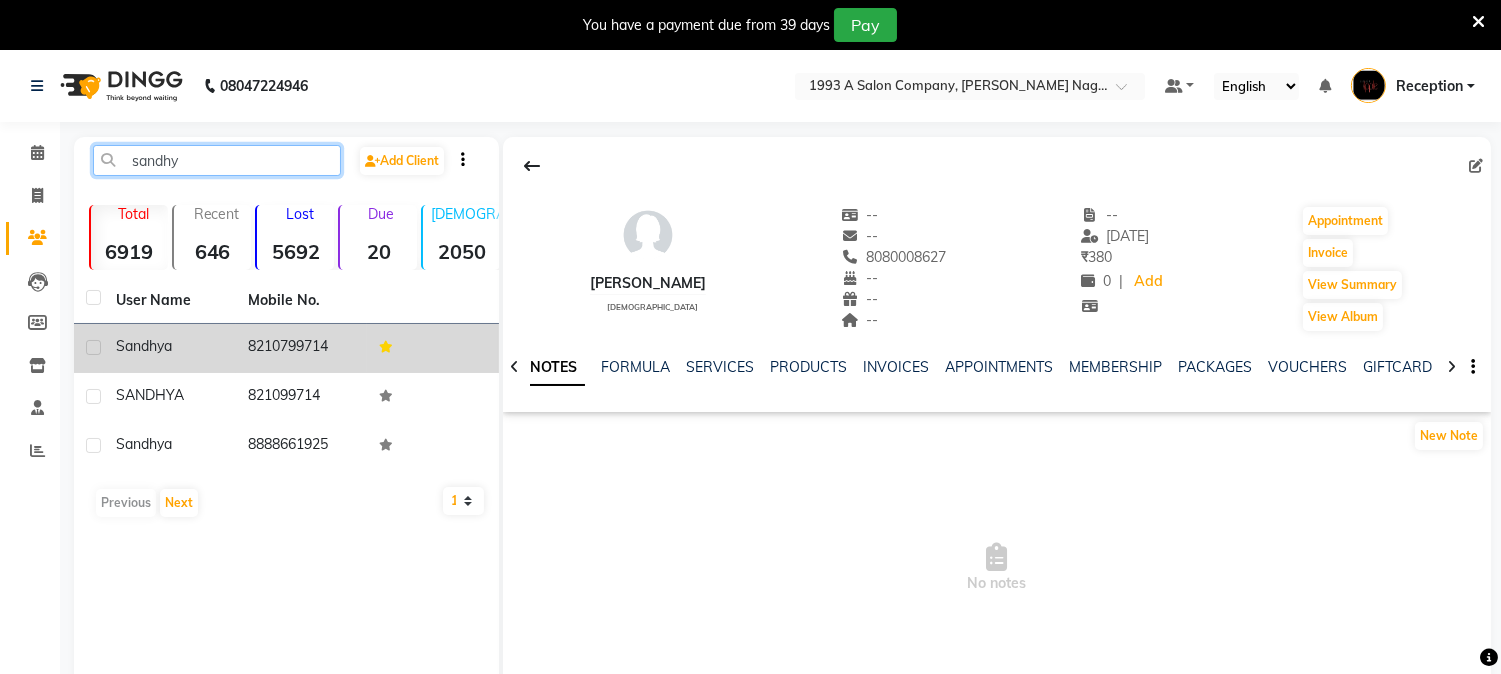 type on "sandhy" 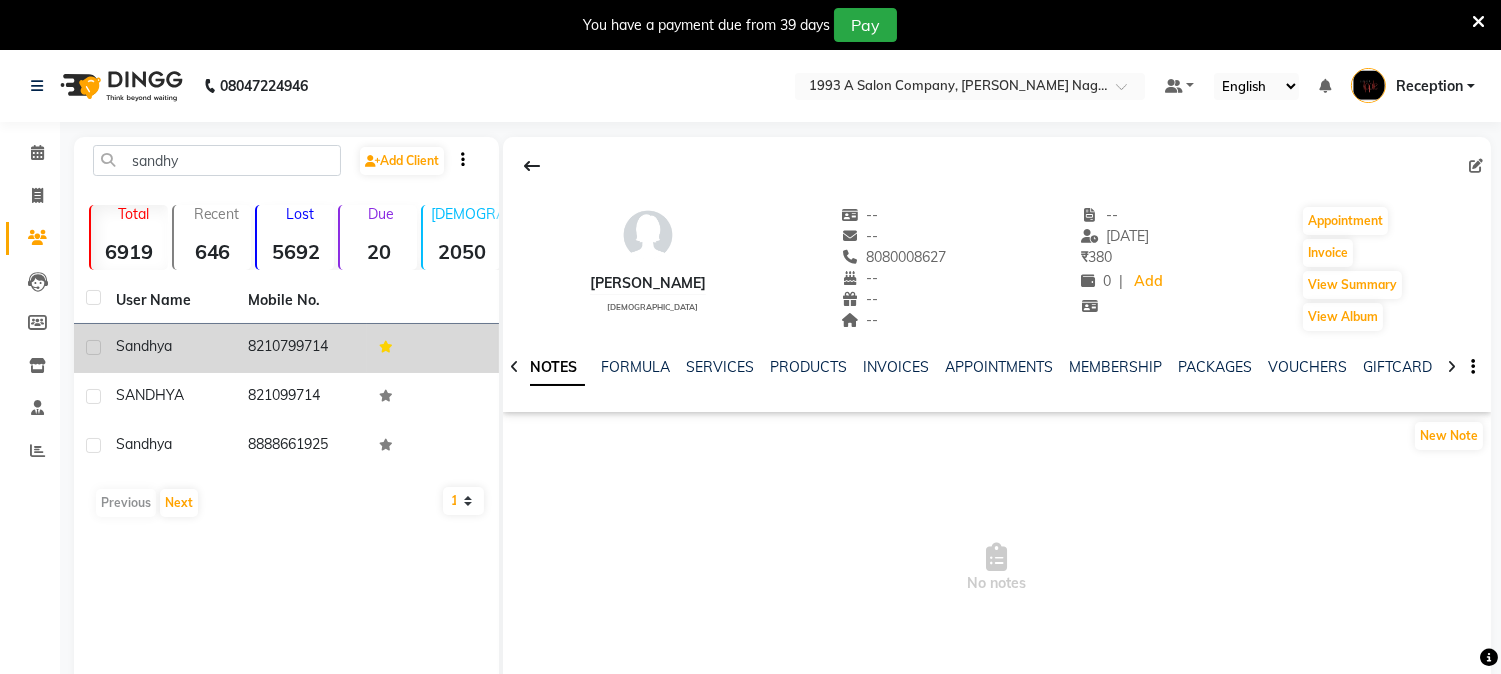 click on "8210799714" 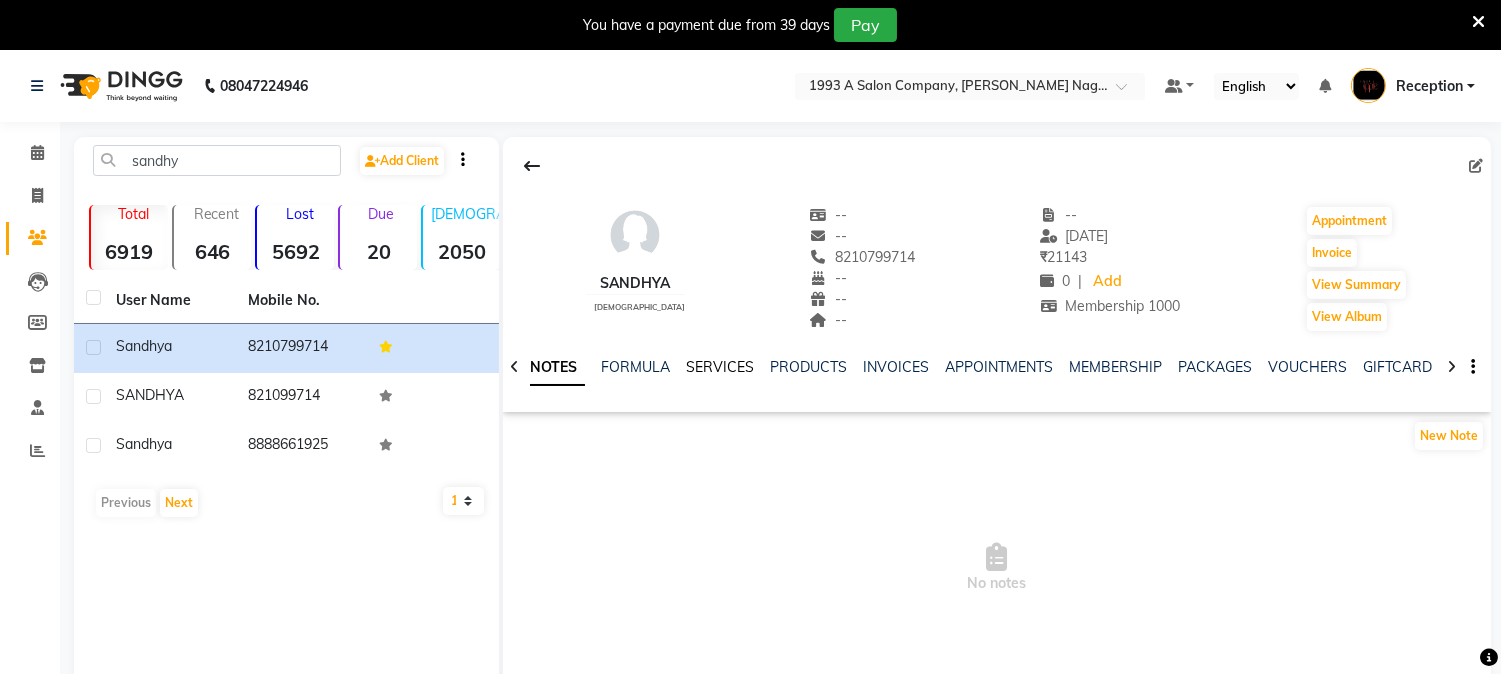 click on "SERVICES" 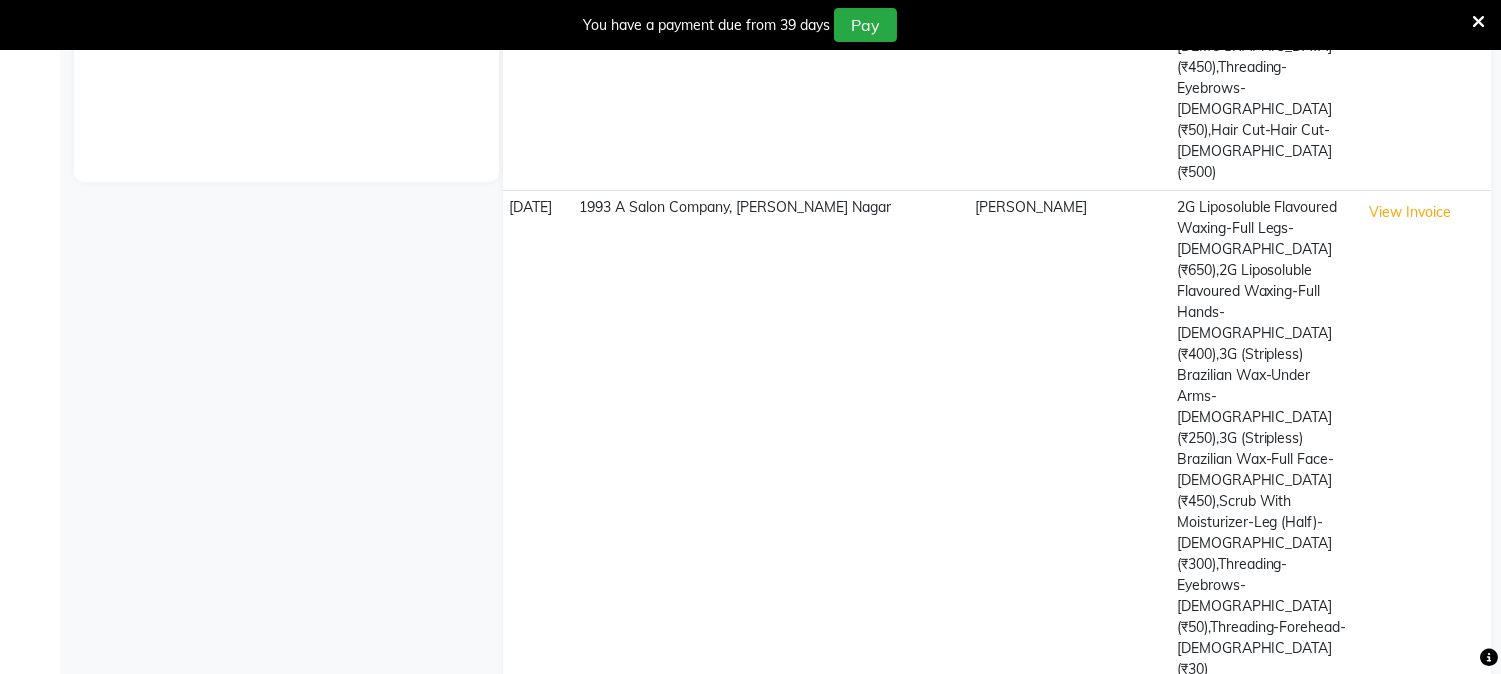 scroll, scrollTop: 765, scrollLeft: 0, axis: vertical 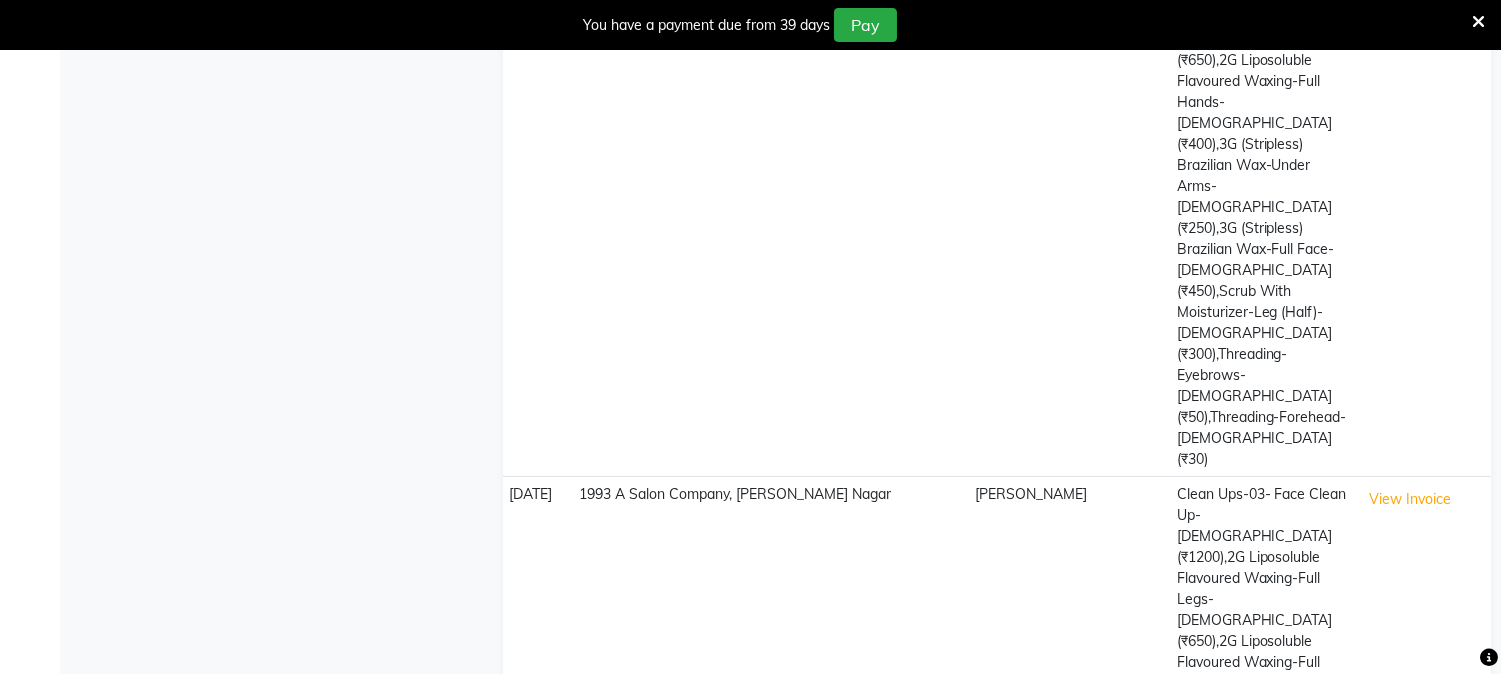 click on "Next" 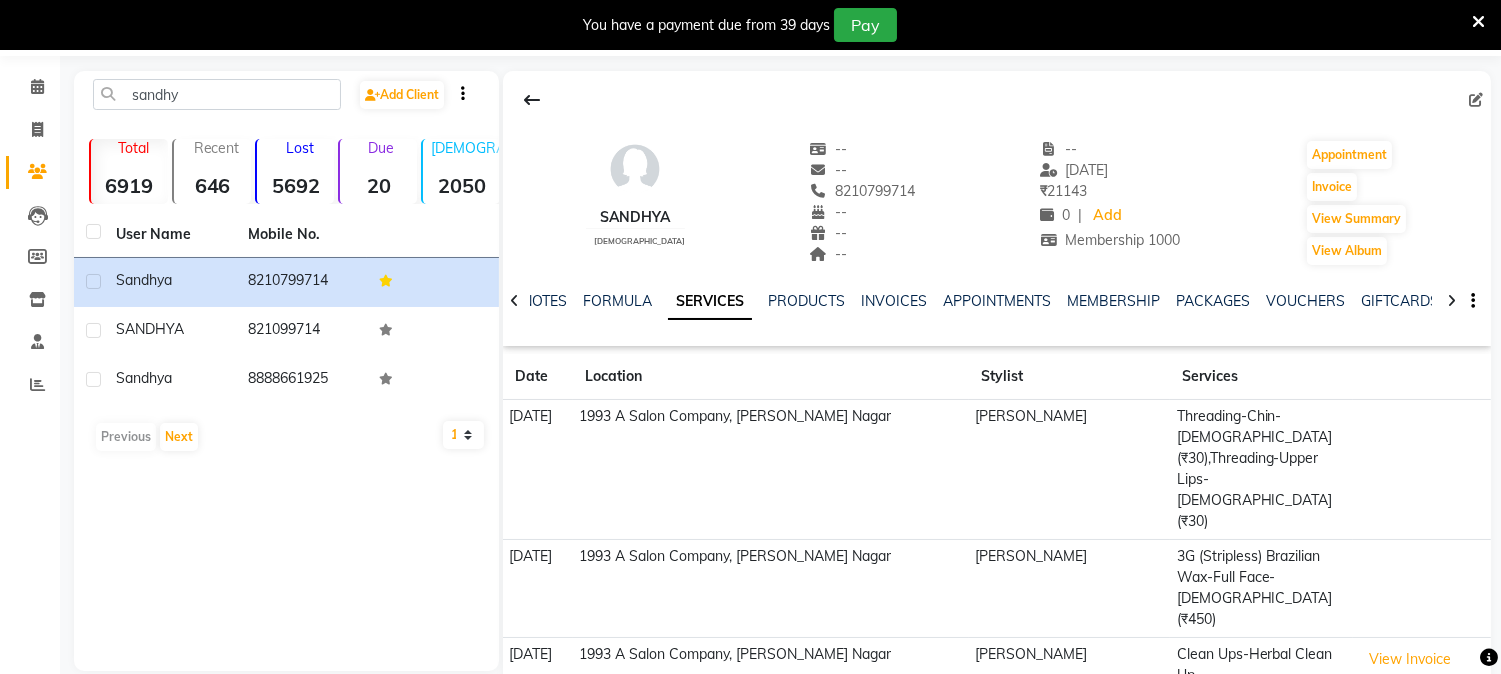 scroll, scrollTop: 177, scrollLeft: 0, axis: vertical 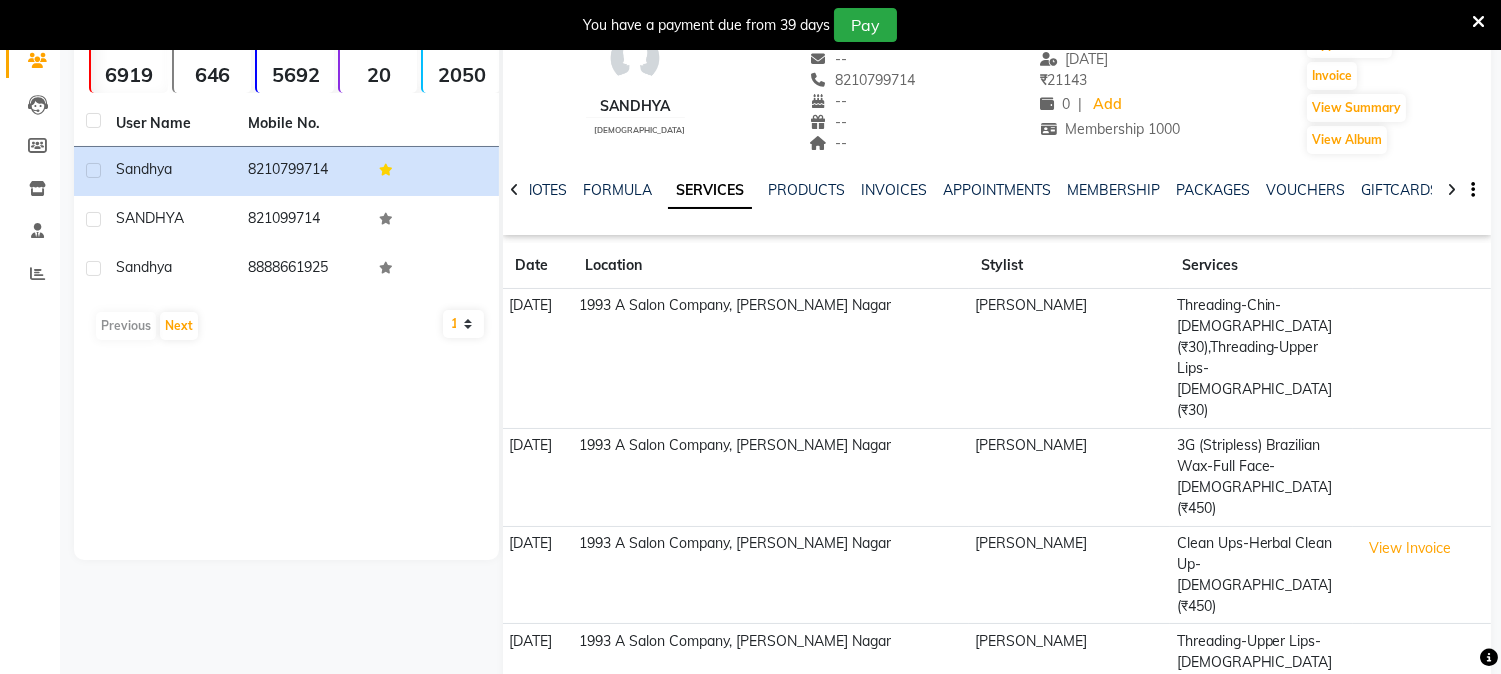 click on "Previous" 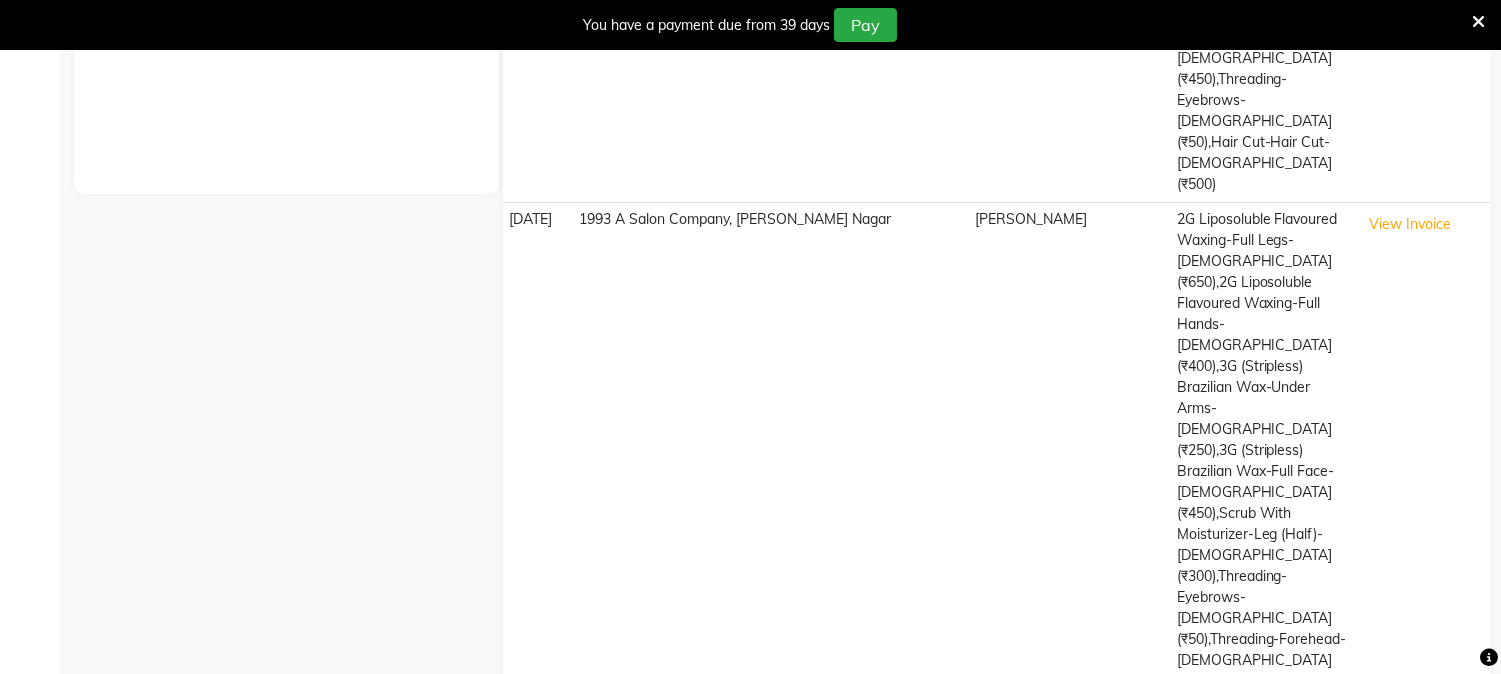scroll, scrollTop: 0, scrollLeft: 0, axis: both 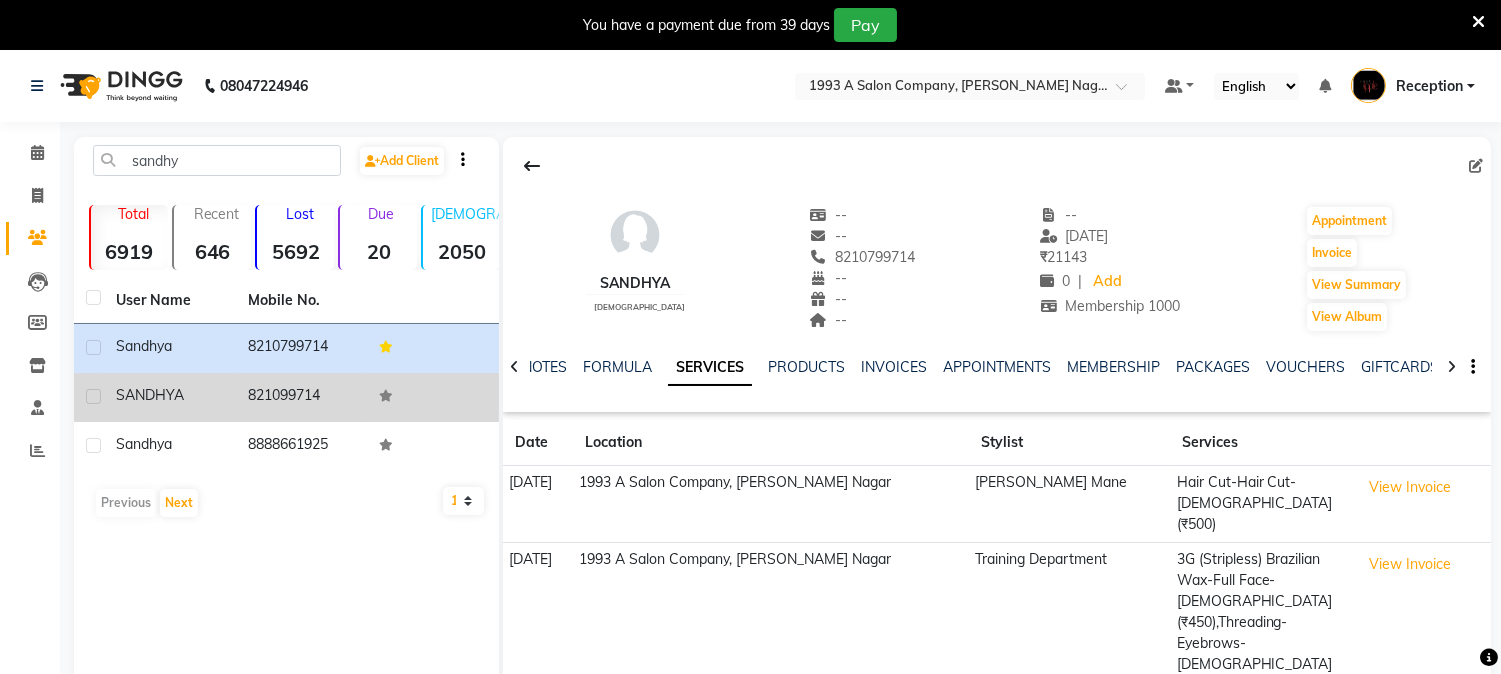 click on "821099714" 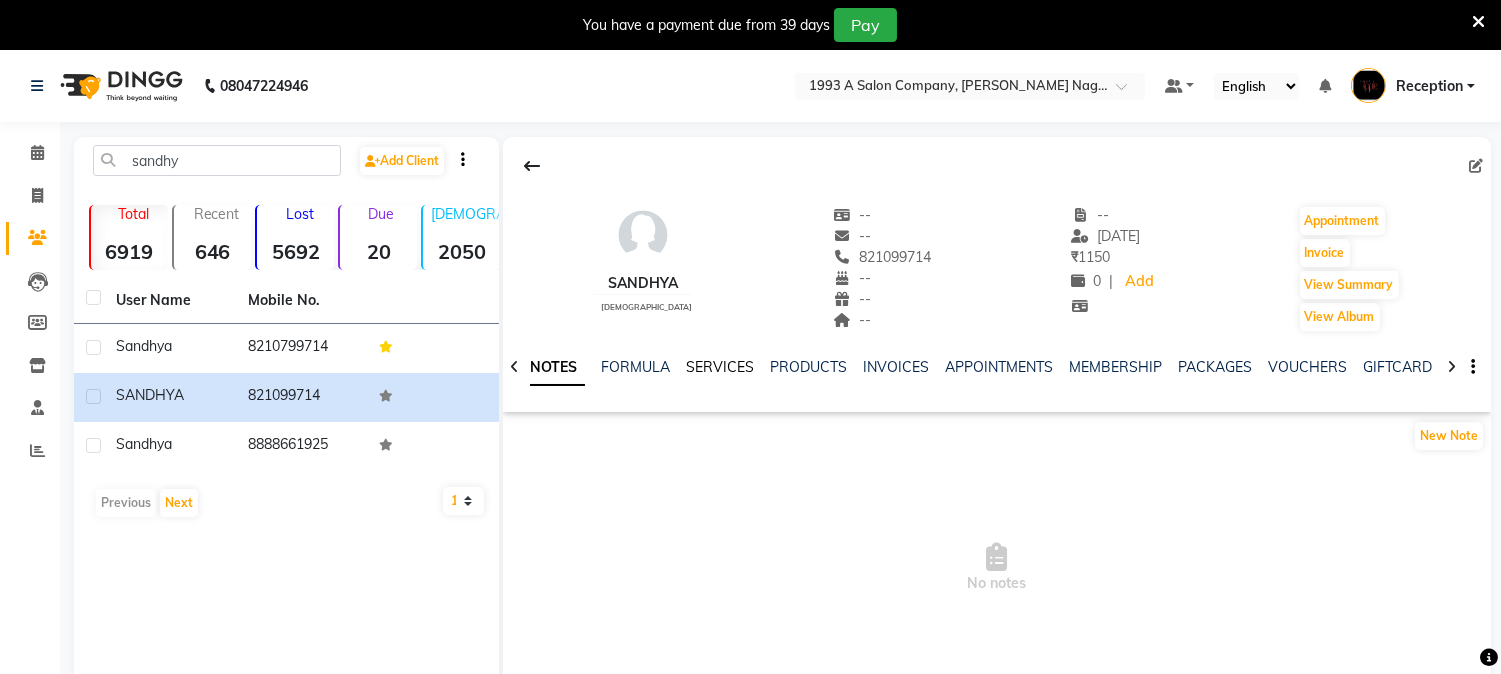 click on "SERVICES" 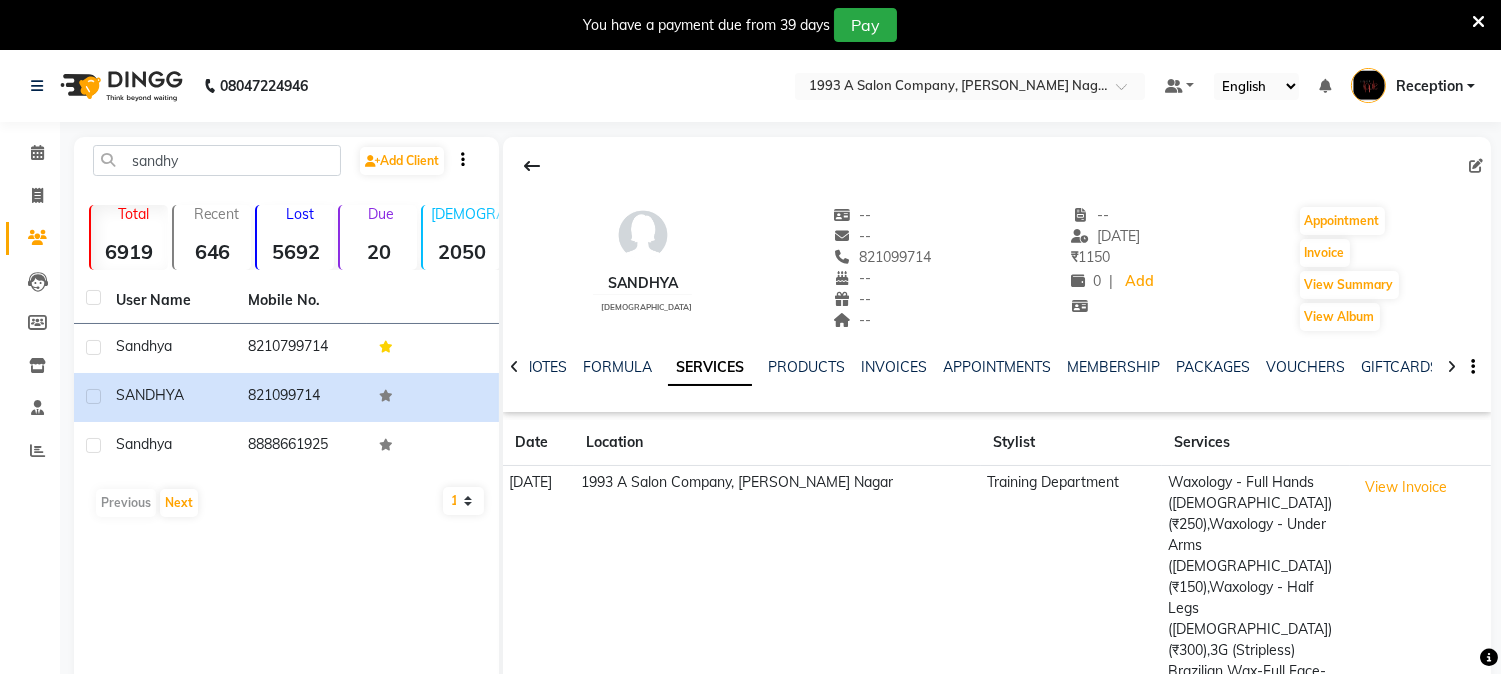 scroll, scrollTop: 92, scrollLeft: 0, axis: vertical 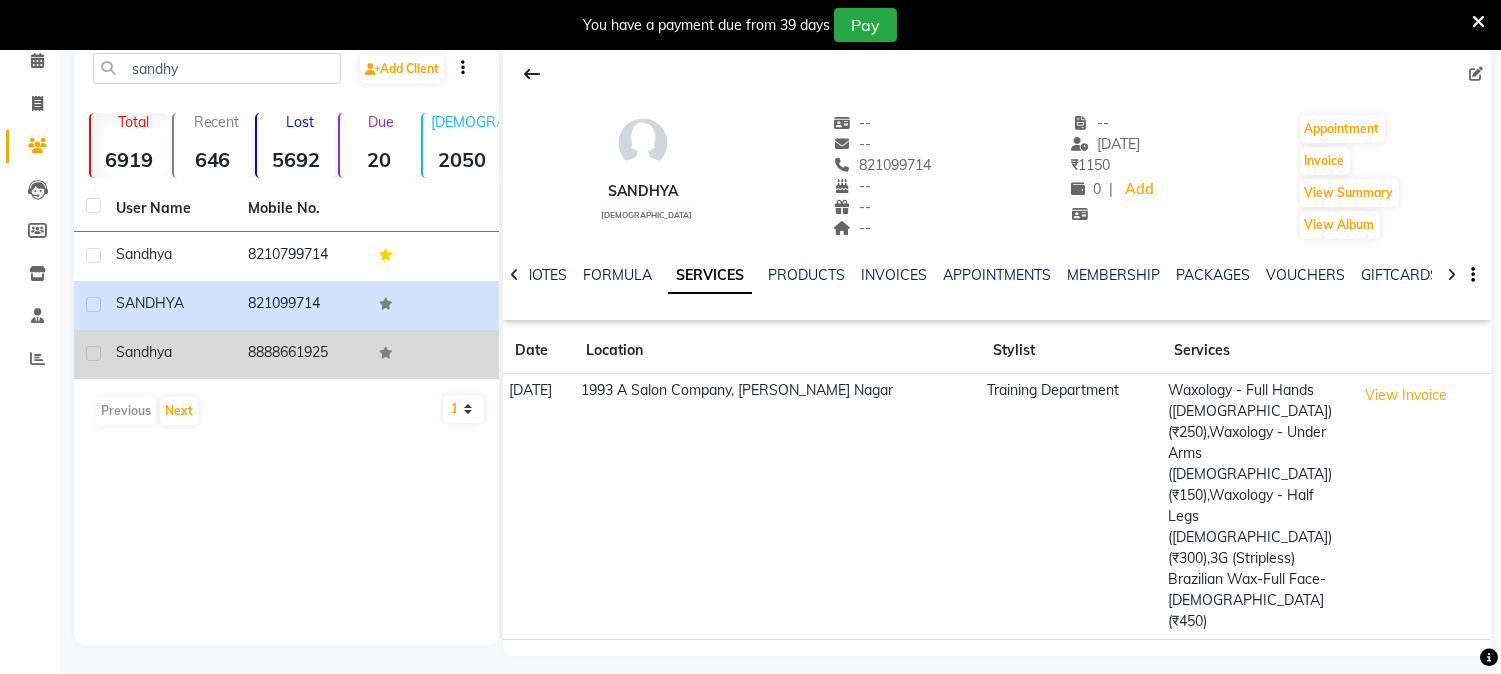click on "8888661925" 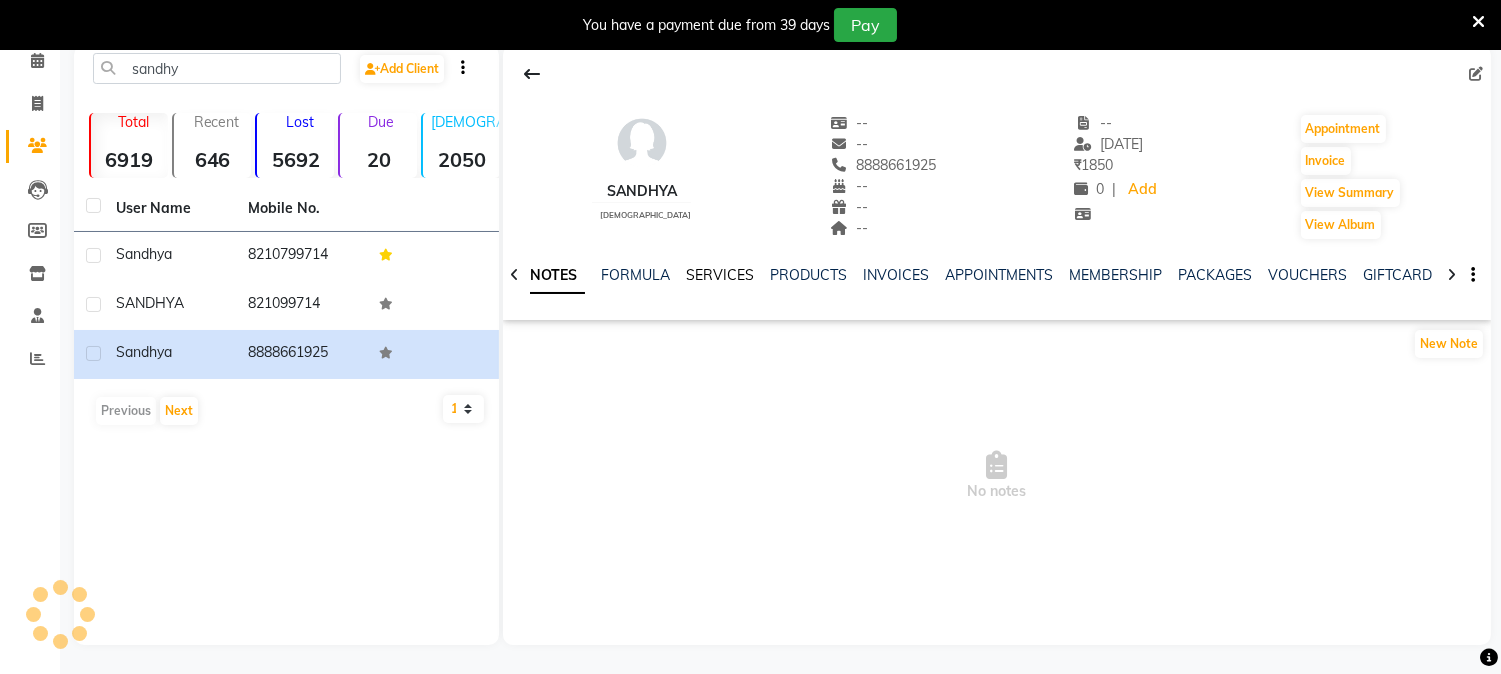 click on "SERVICES" 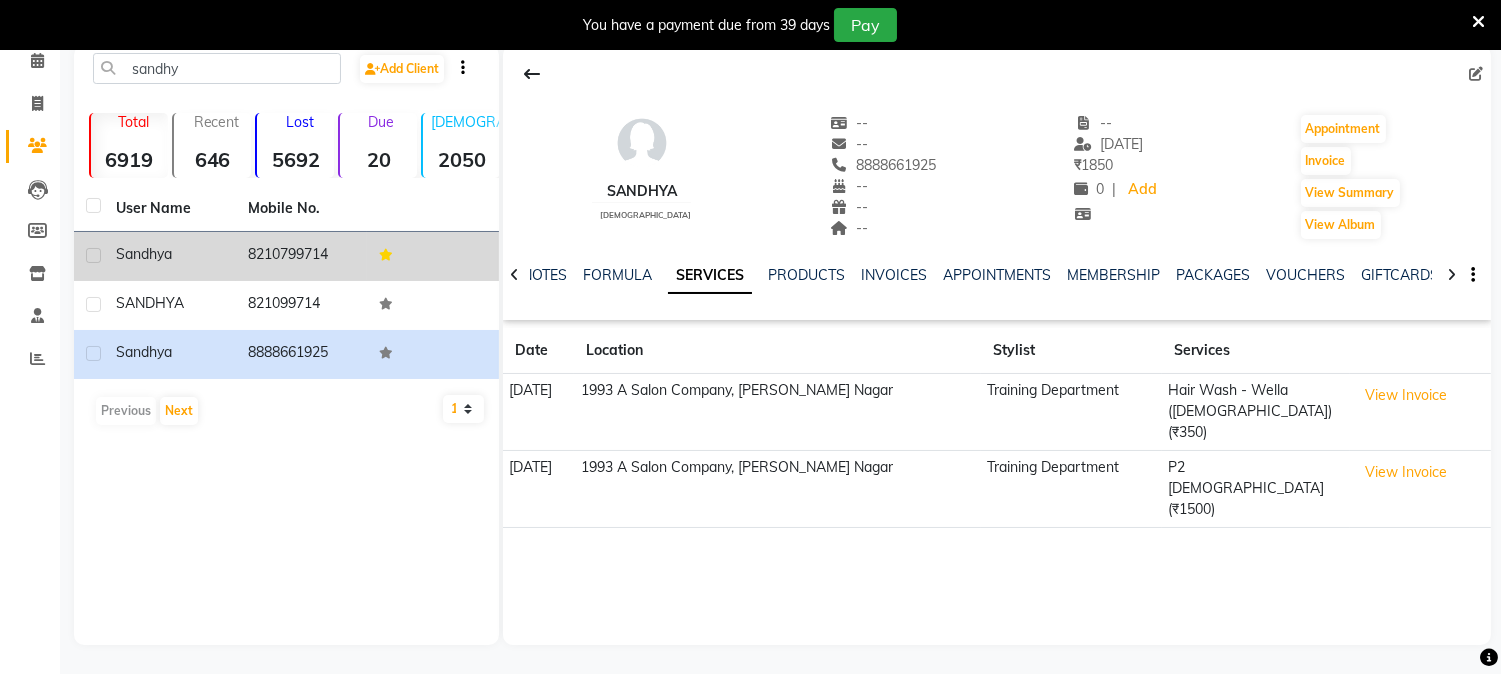click on "sandhya" 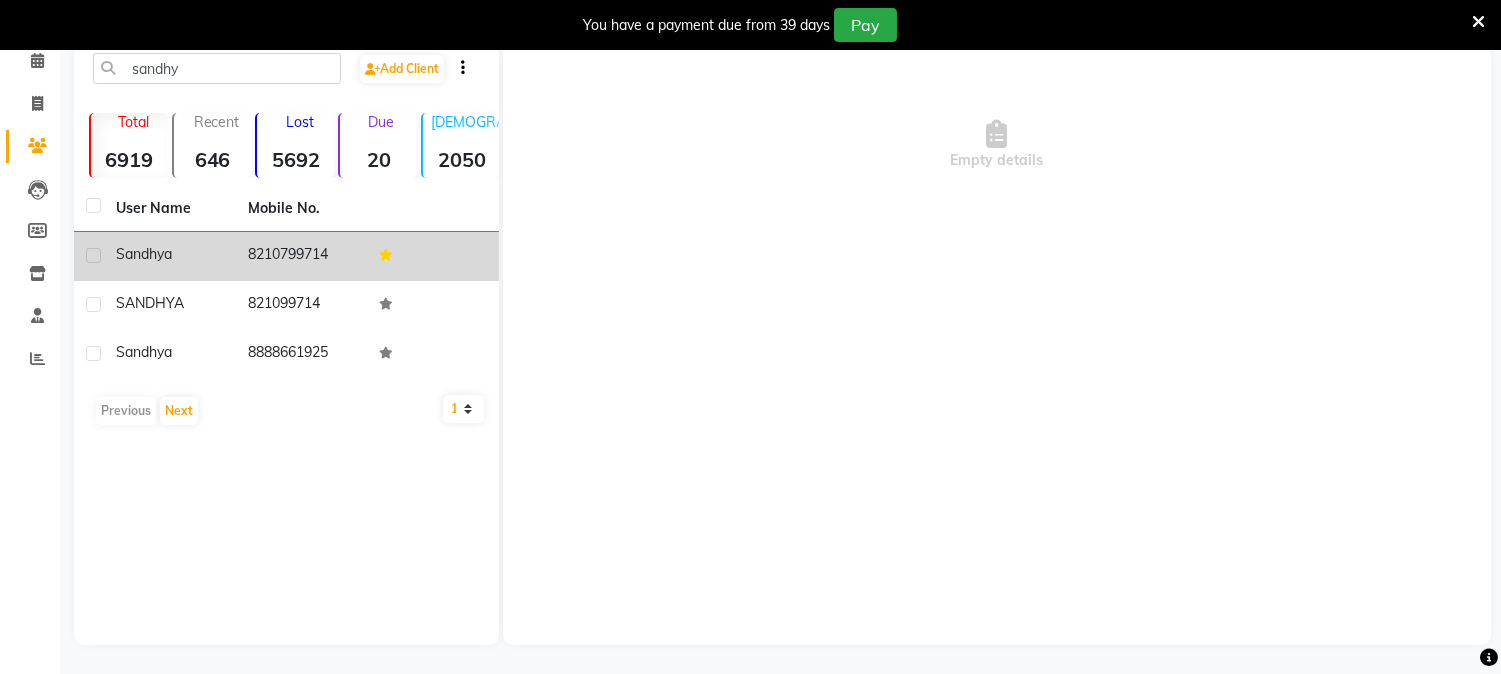 click on "8210799714" 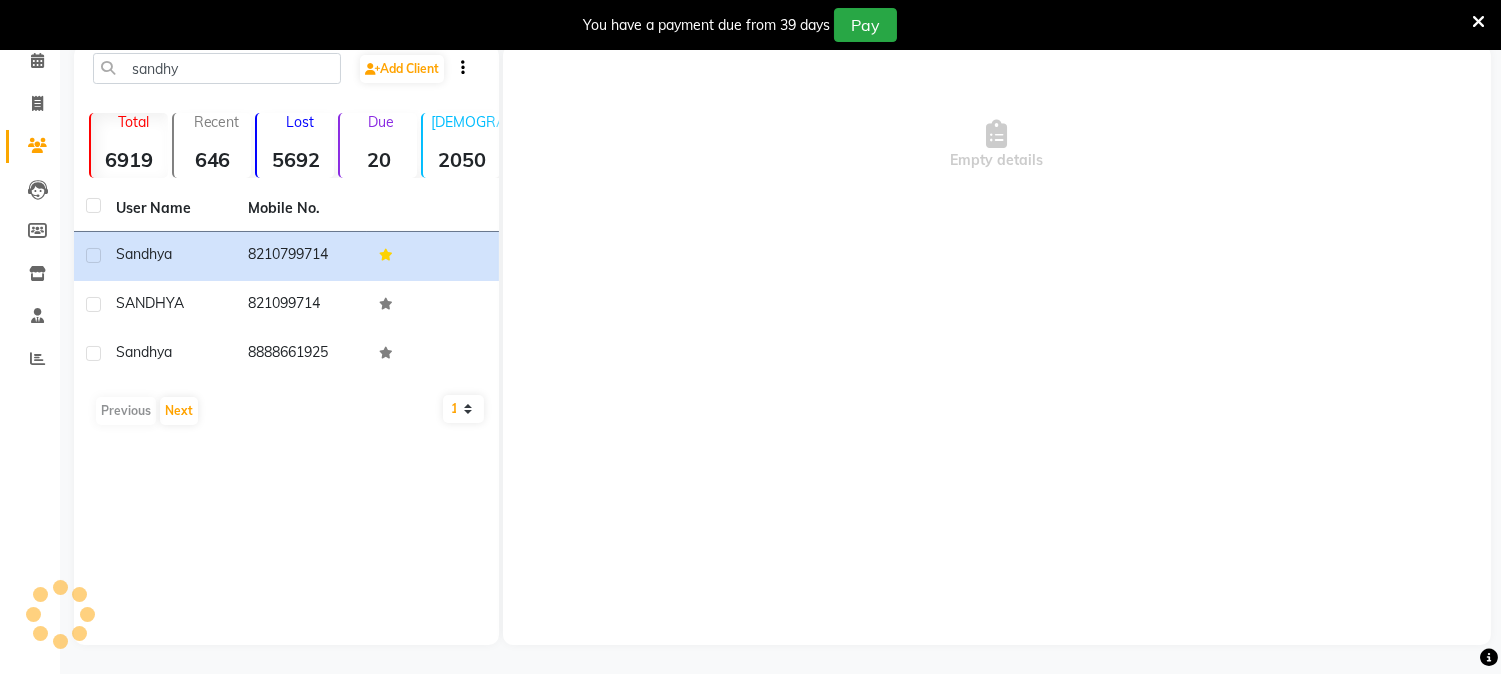 scroll, scrollTop: 0, scrollLeft: 0, axis: both 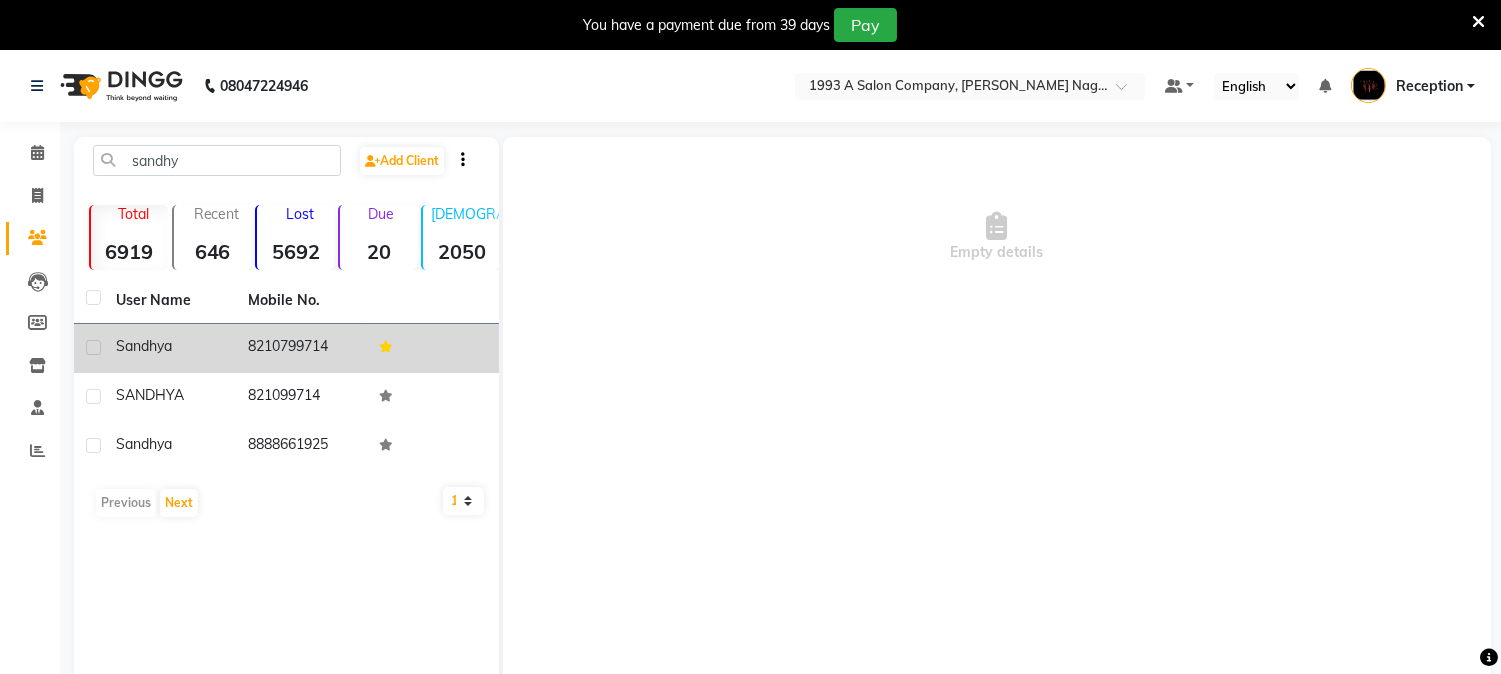 click on "8210799714" 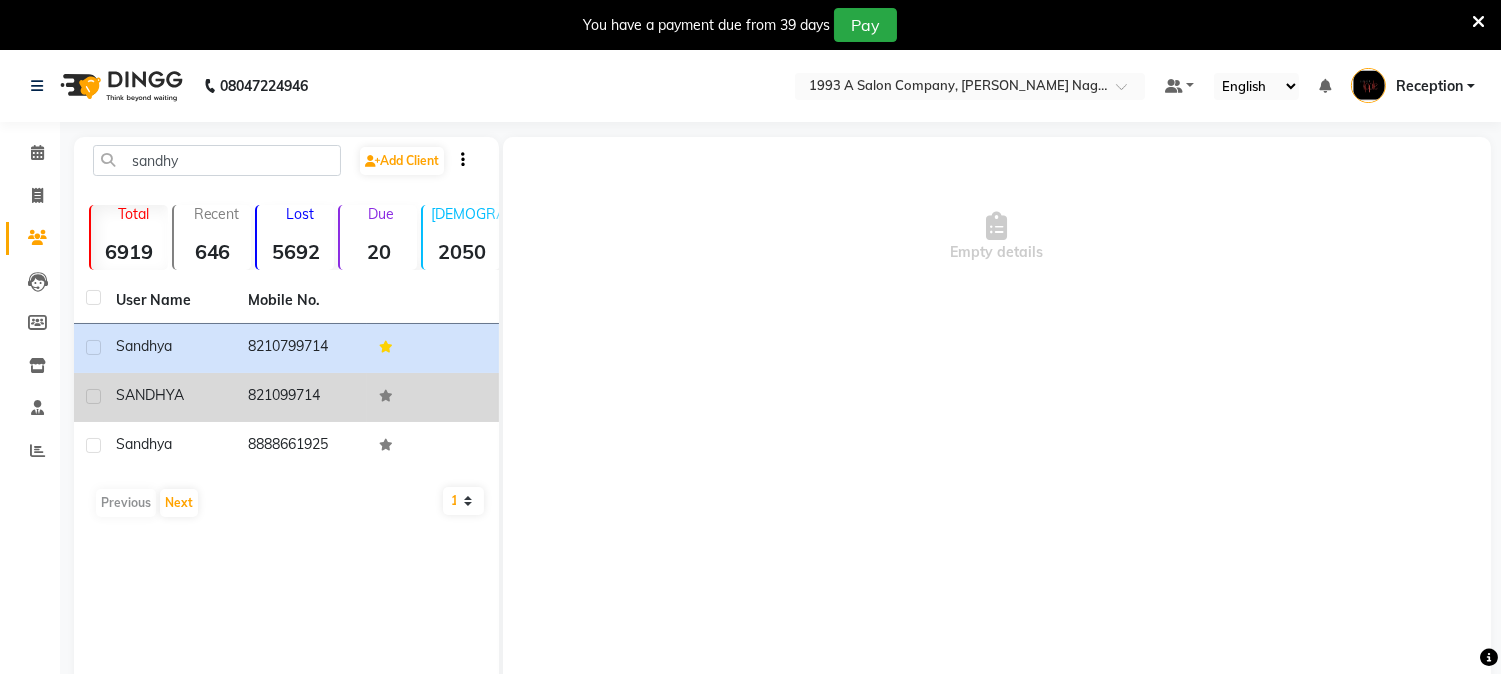 click on "821099714" 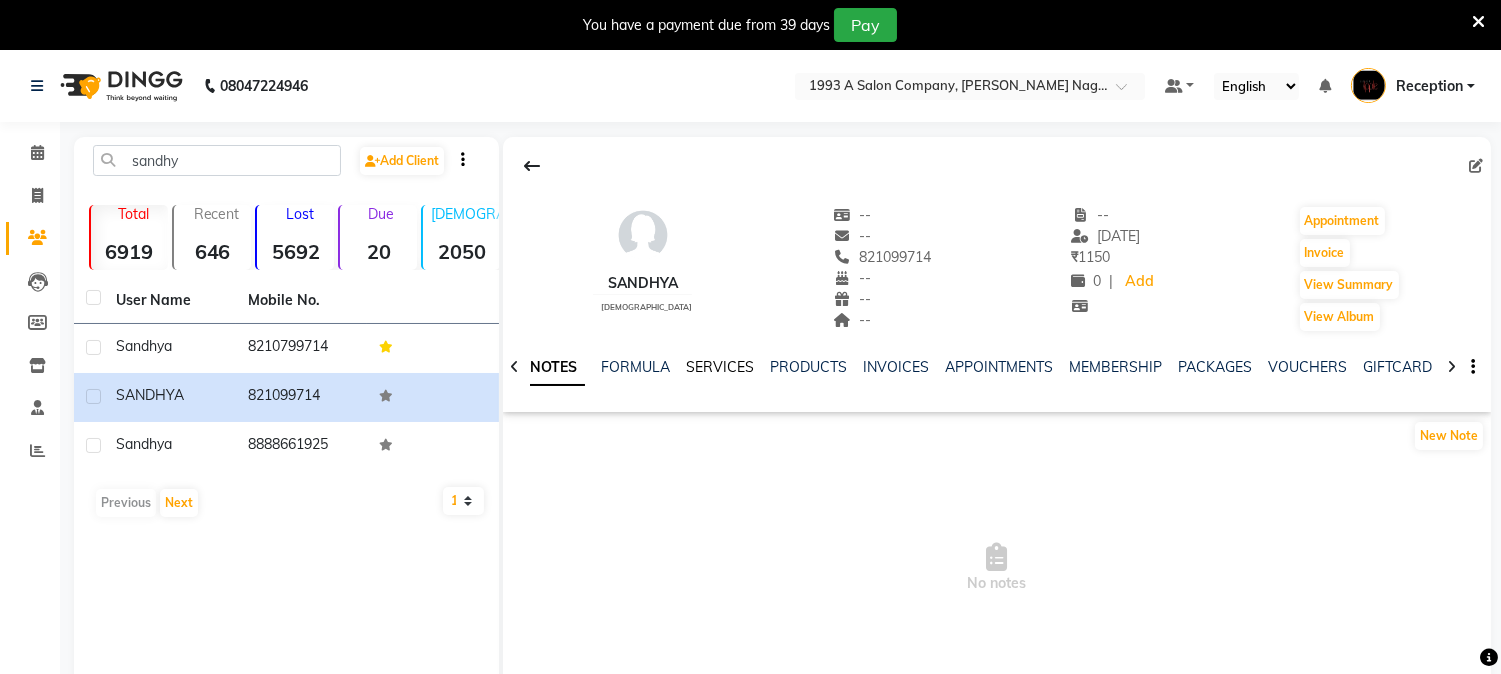 click on "SERVICES" 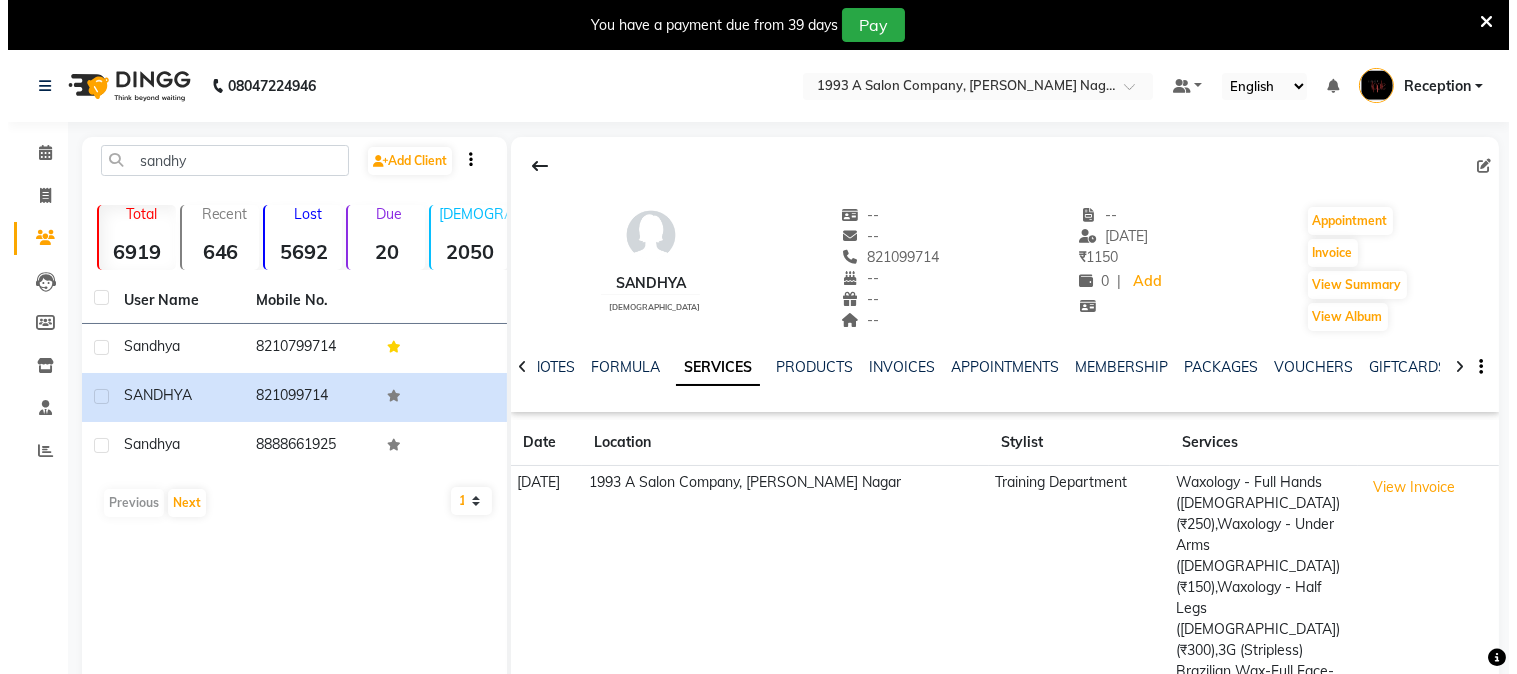 scroll, scrollTop: 92, scrollLeft: 0, axis: vertical 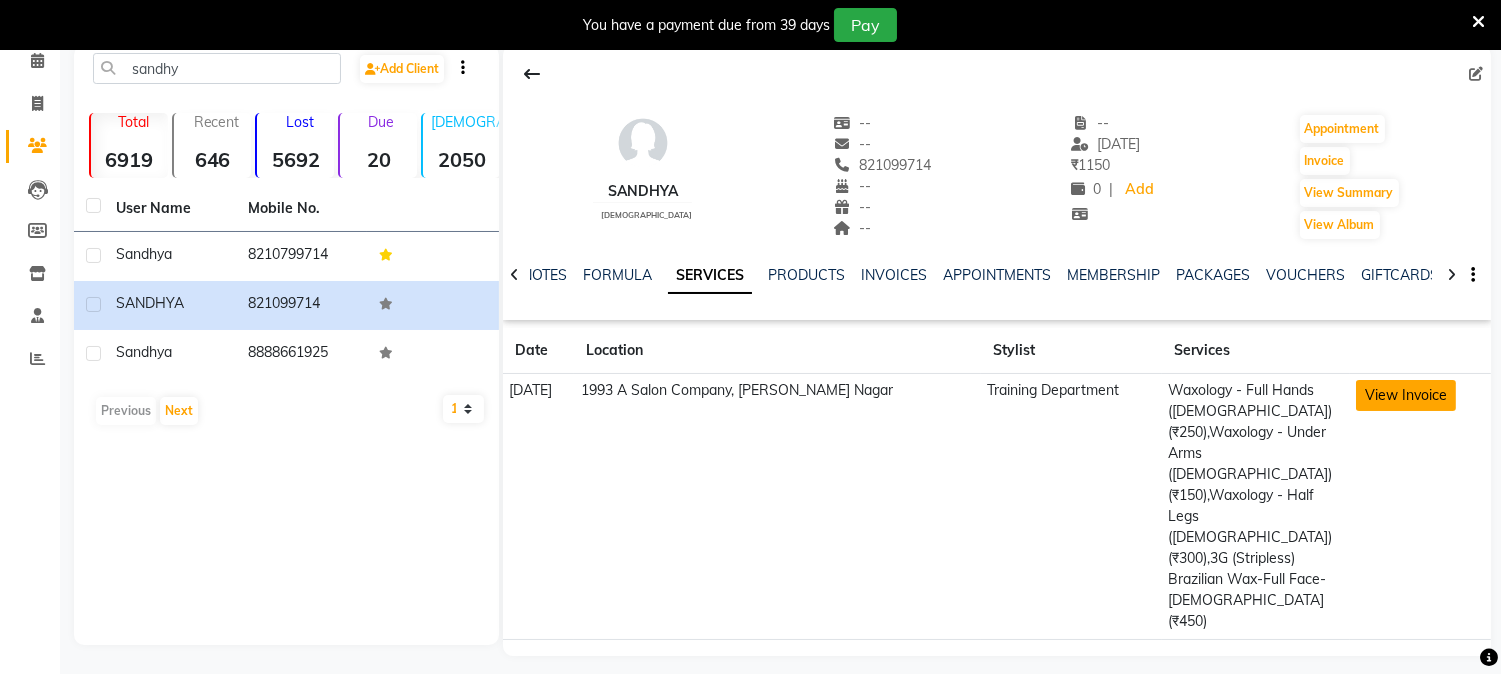 click on "View Invoice" 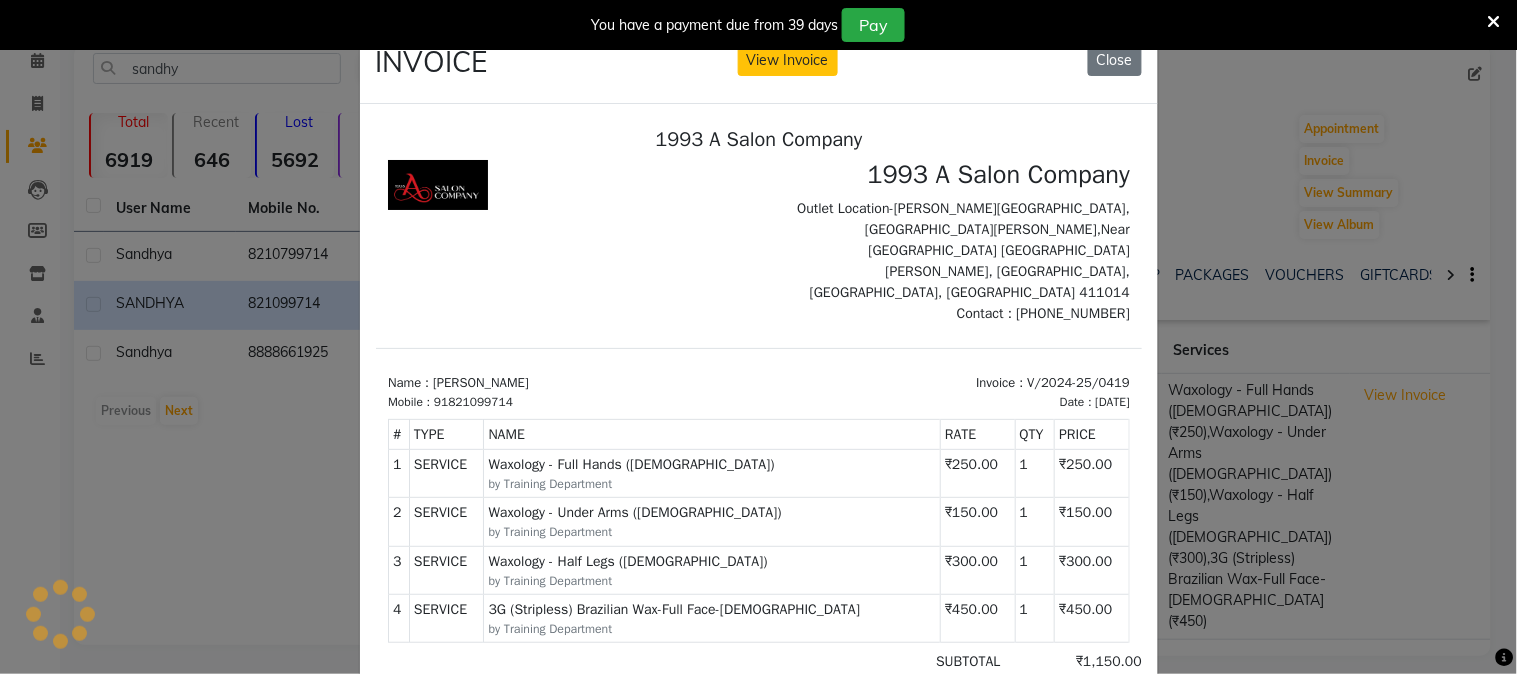scroll, scrollTop: 0, scrollLeft: 0, axis: both 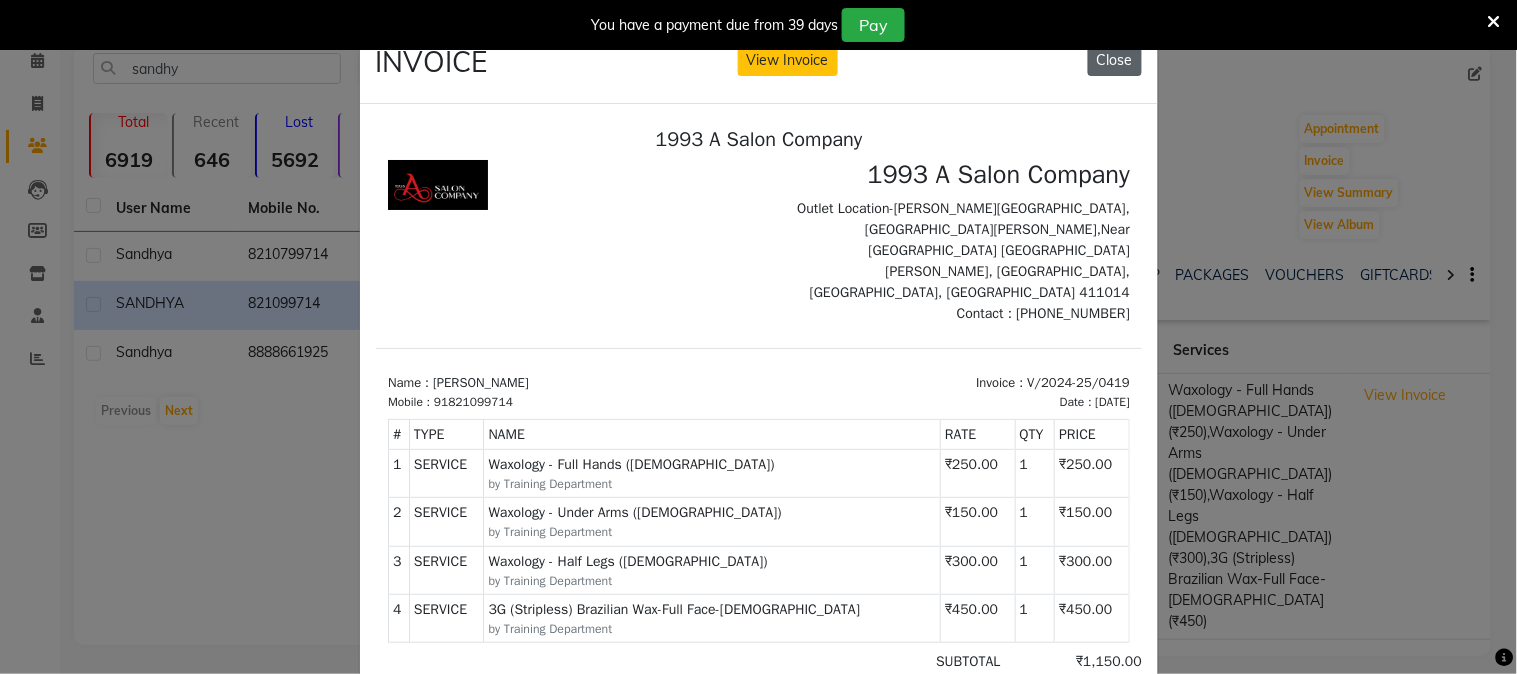 click on "Close" 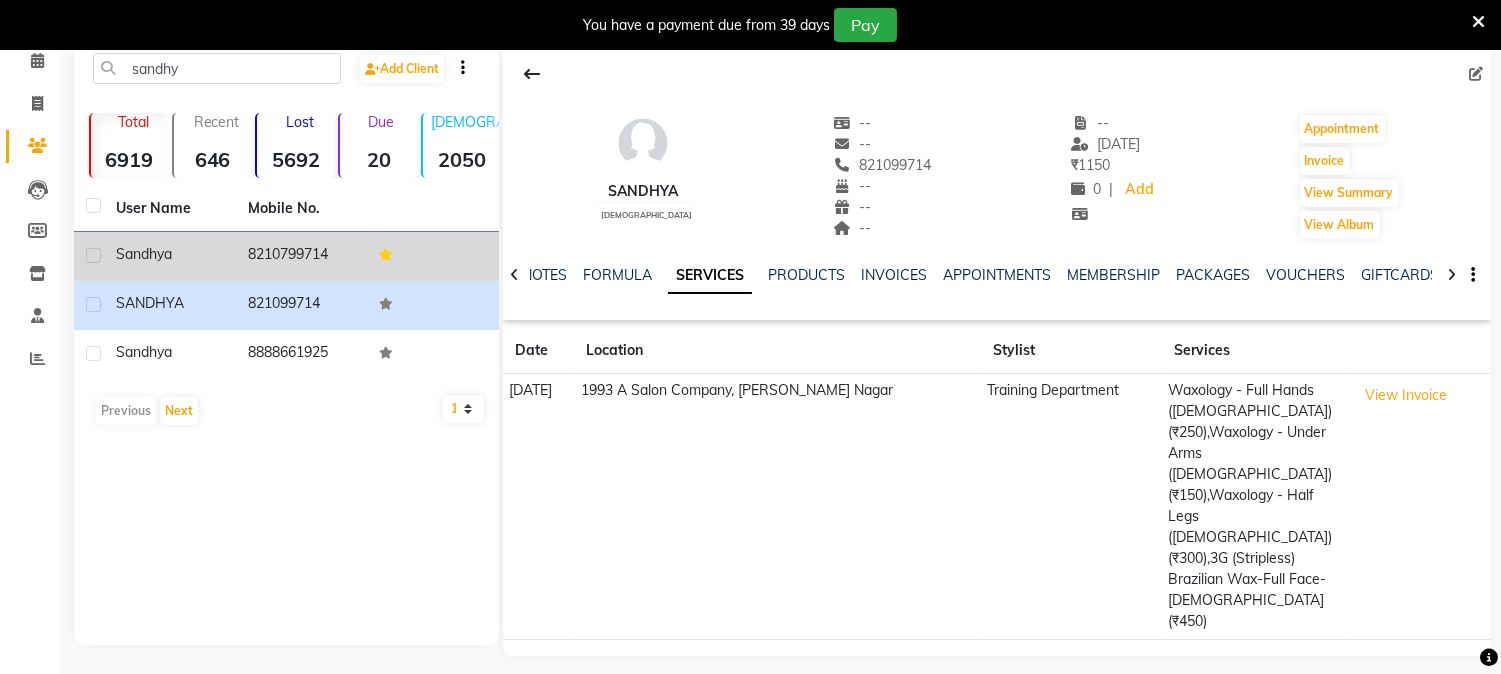 click on "sandhya" 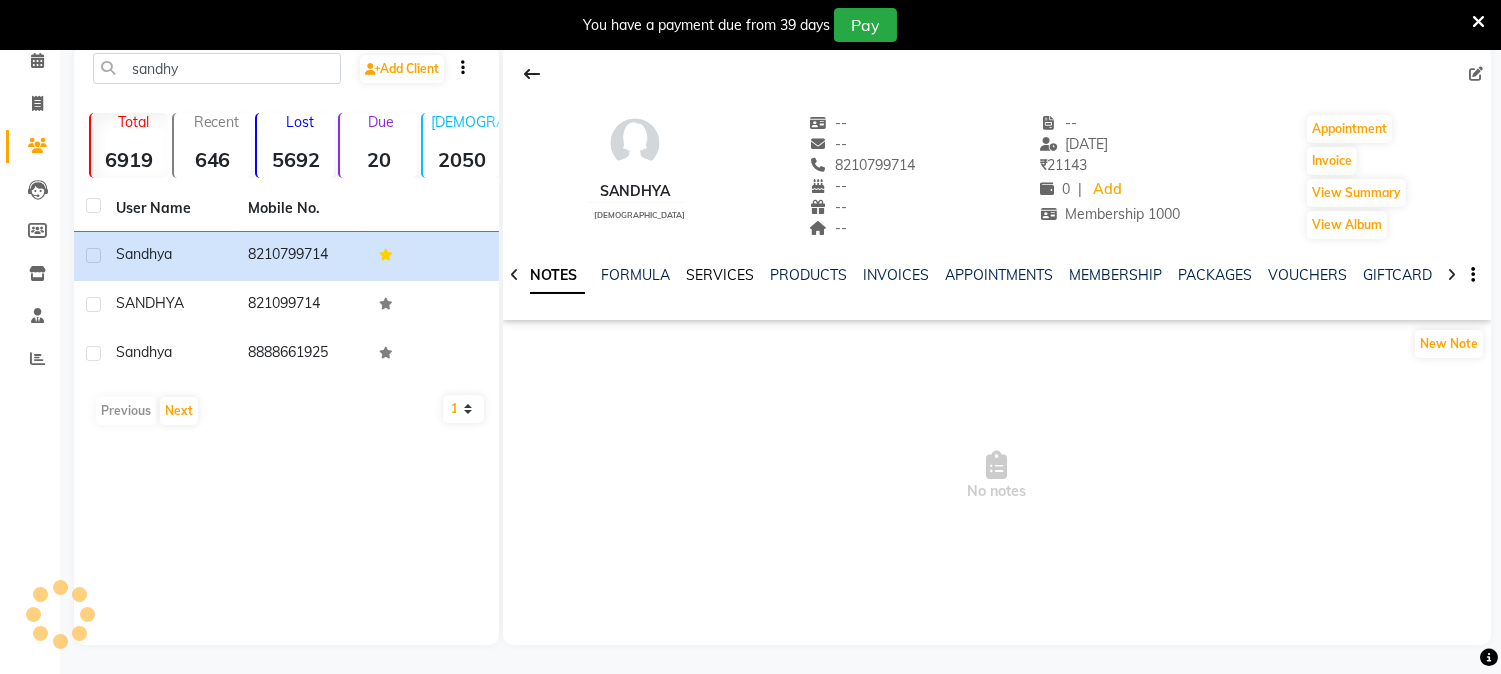 click on "SERVICES" 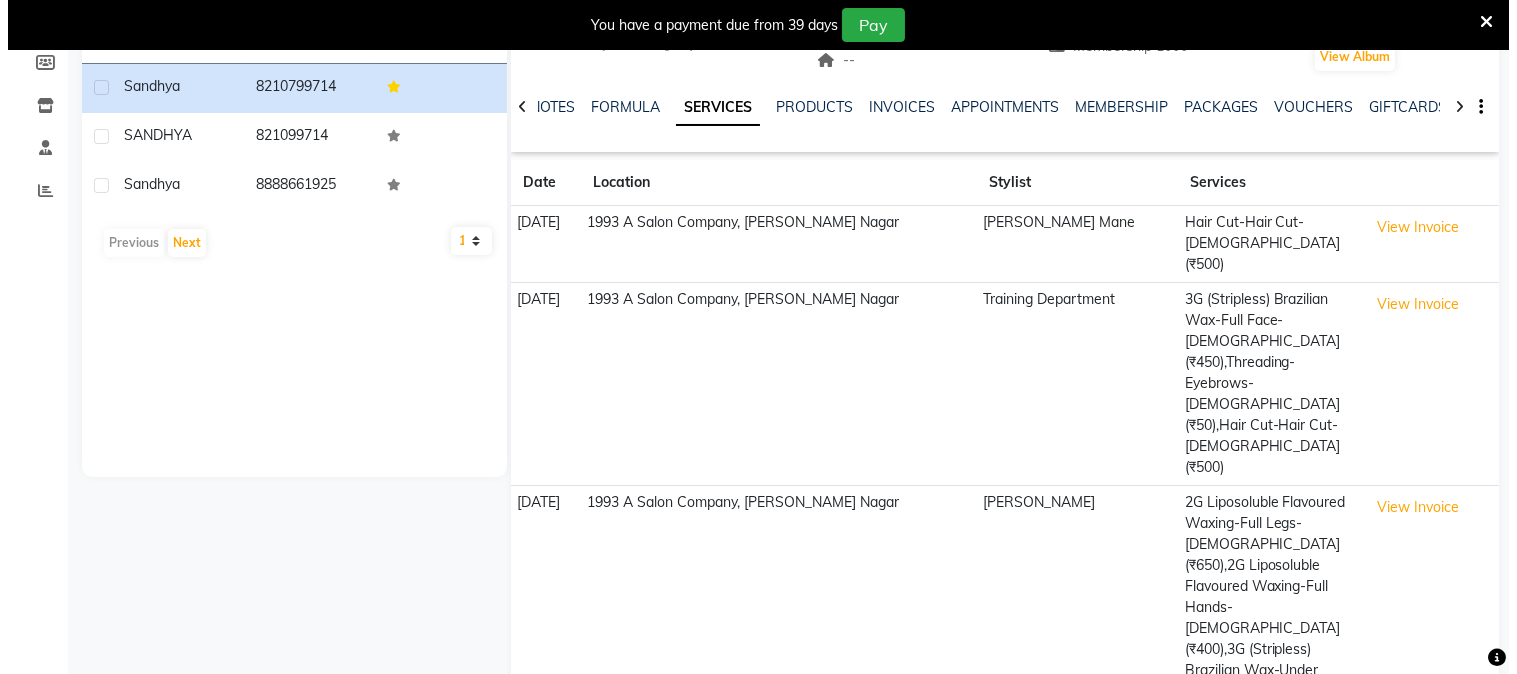 scroll, scrollTop: 314, scrollLeft: 0, axis: vertical 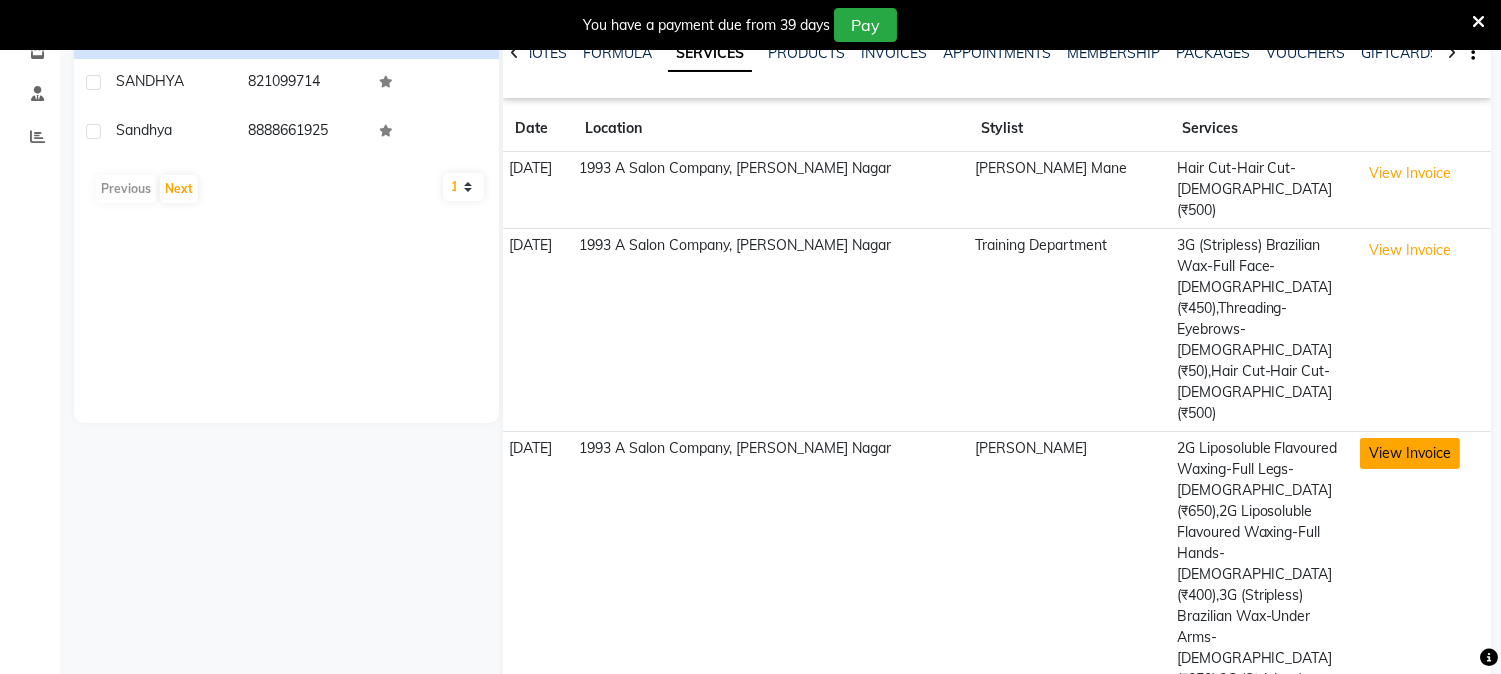 click on "View Invoice" 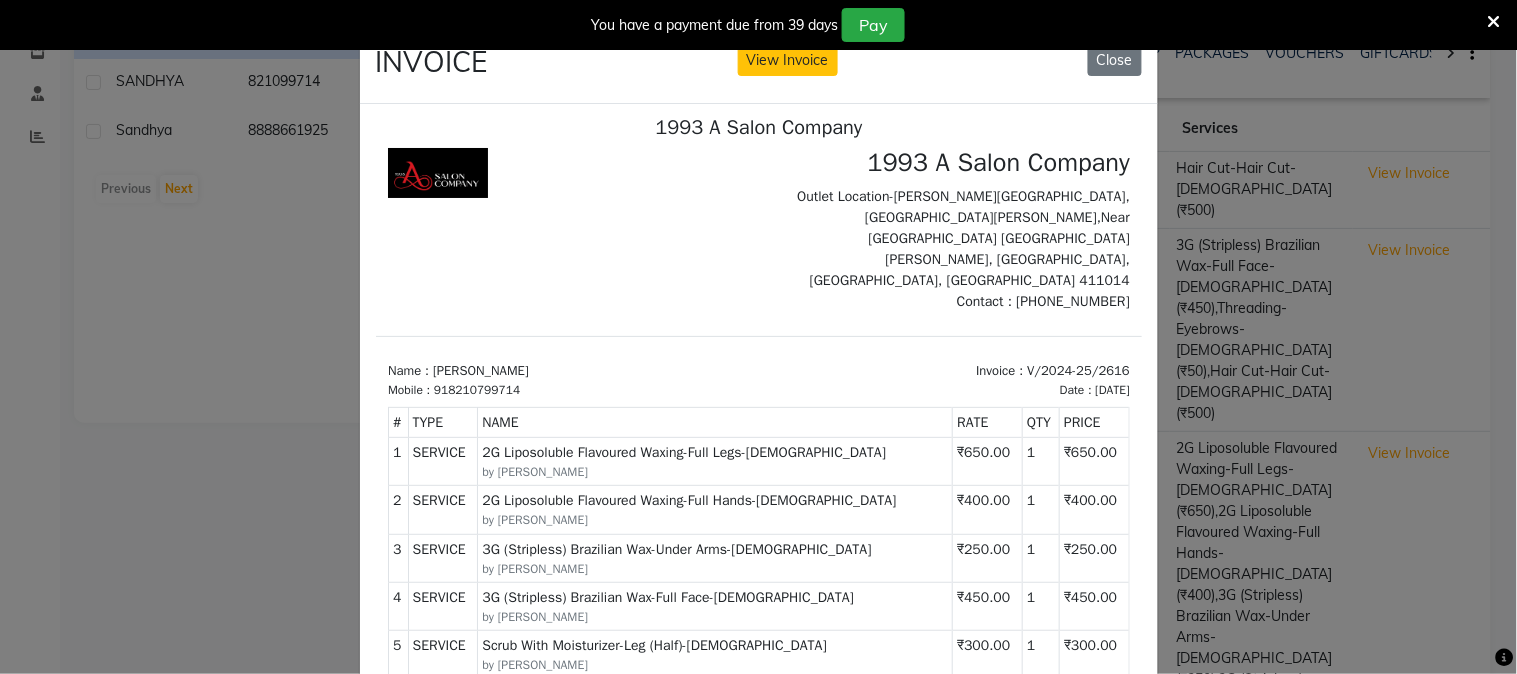 scroll, scrollTop: 15, scrollLeft: 0, axis: vertical 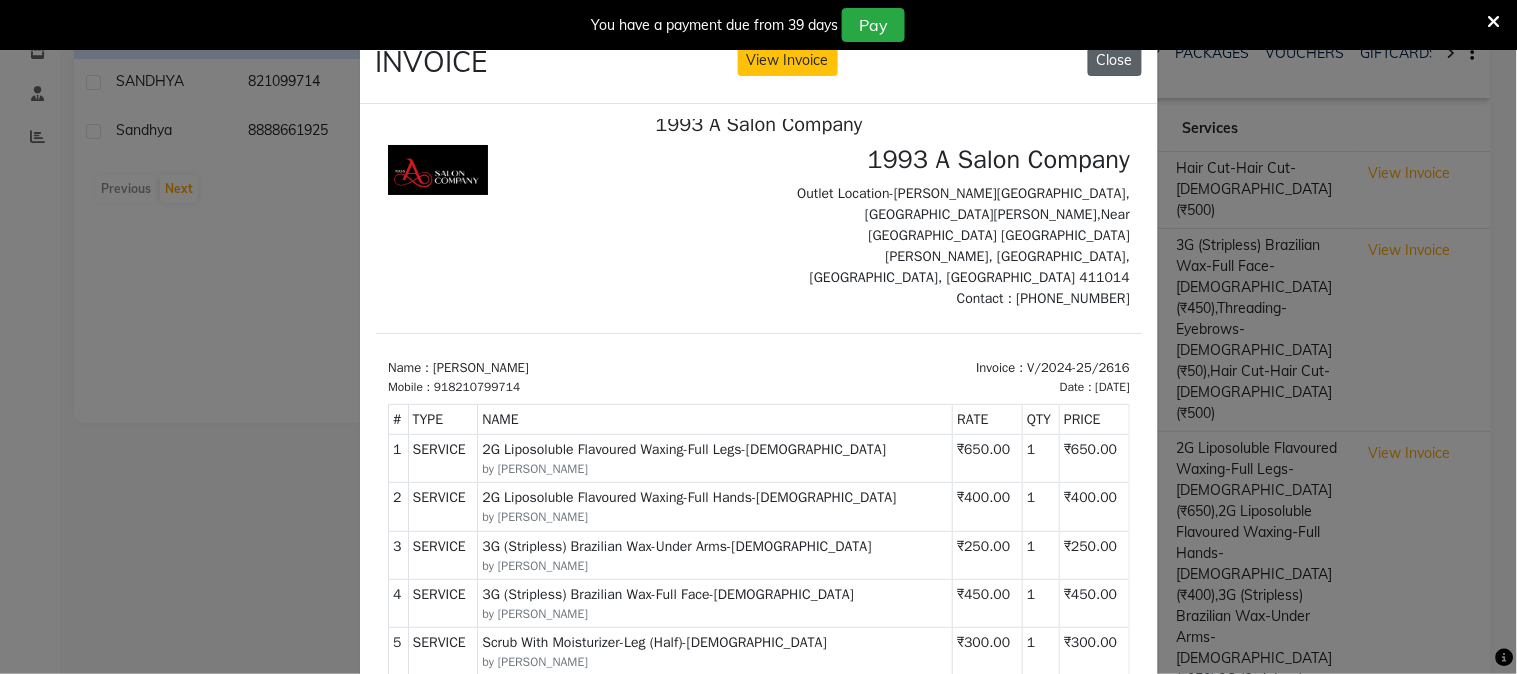 click on "Close" 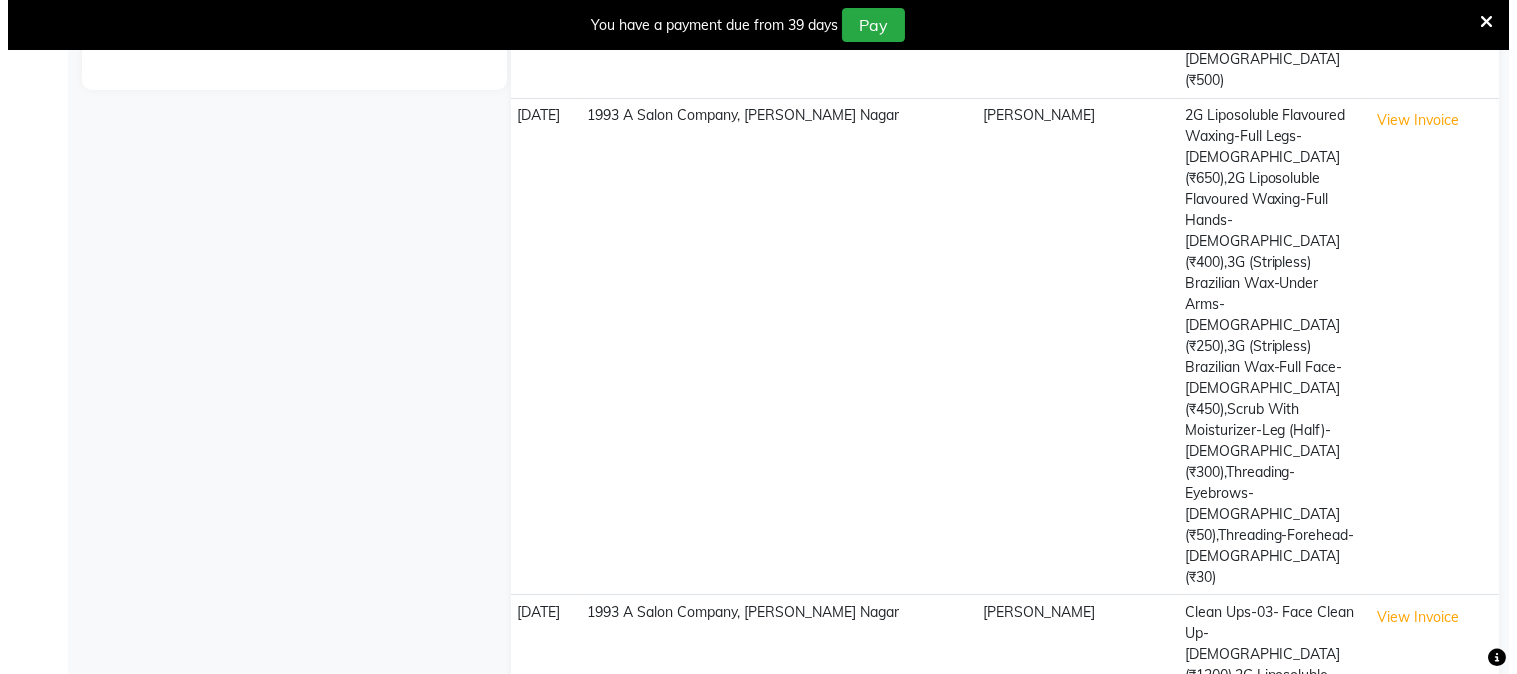 scroll, scrollTop: 765, scrollLeft: 0, axis: vertical 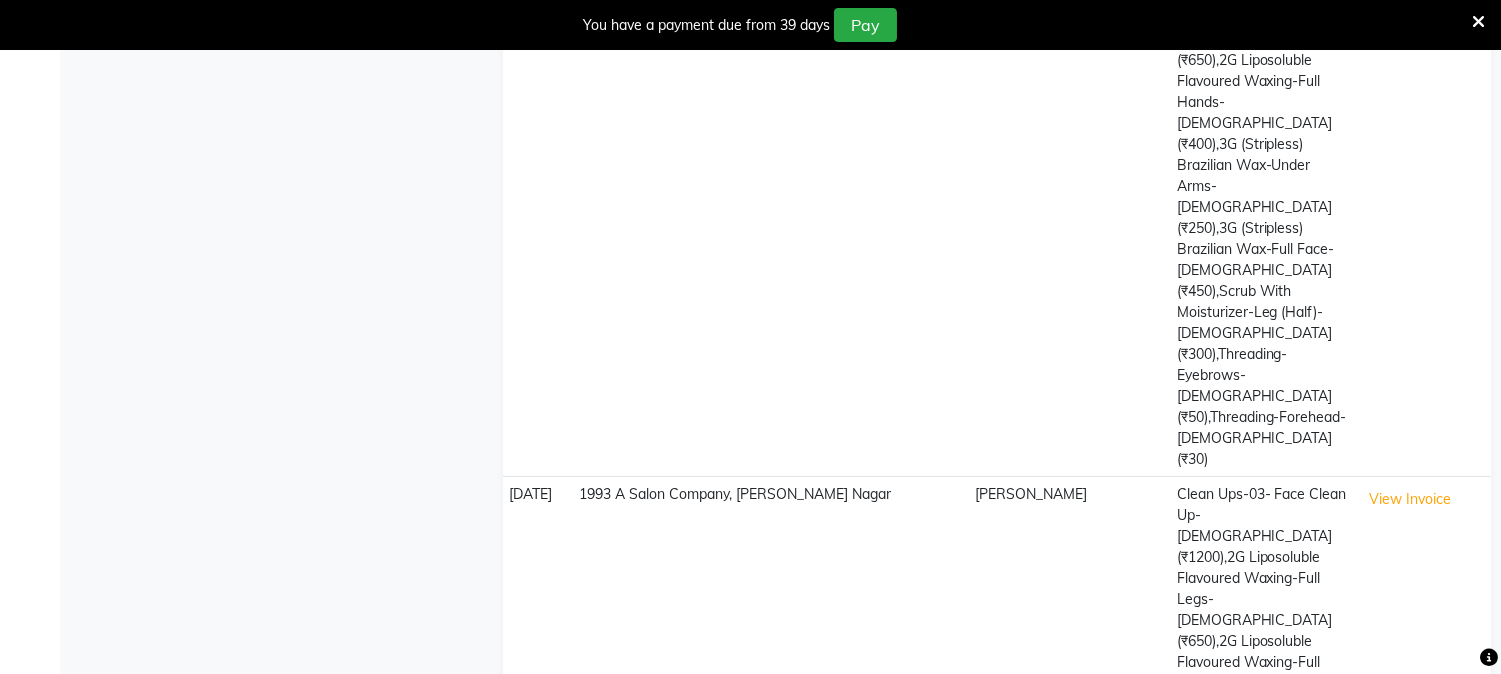 click on "View Invoice" 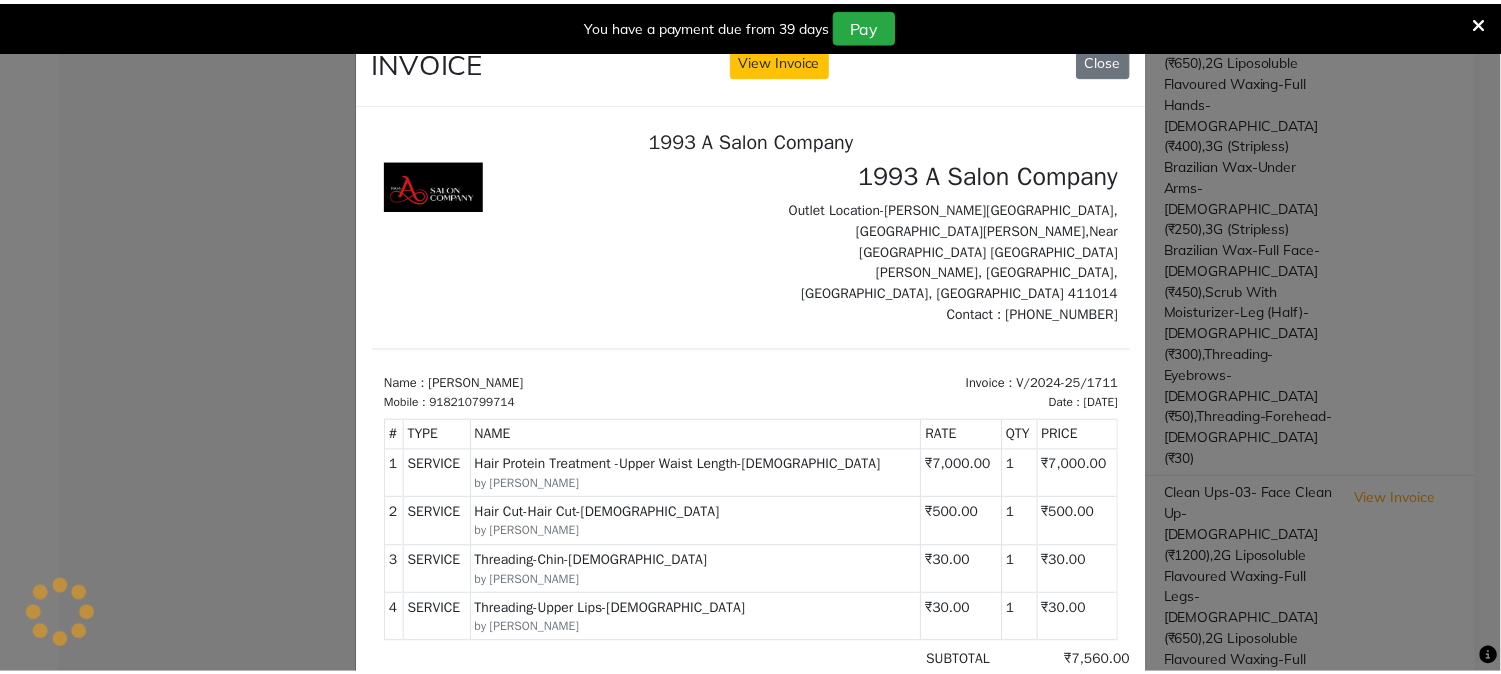 scroll, scrollTop: 0, scrollLeft: 0, axis: both 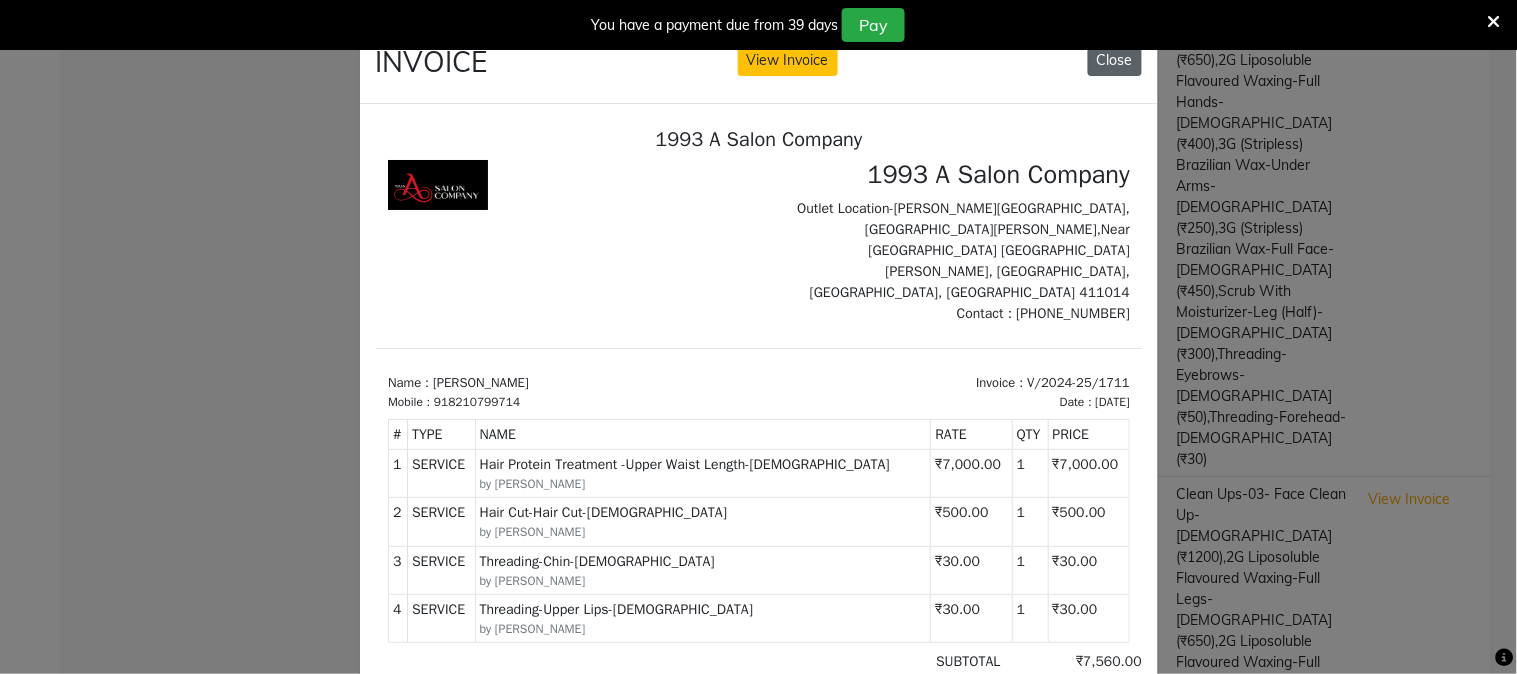 click on "Close" 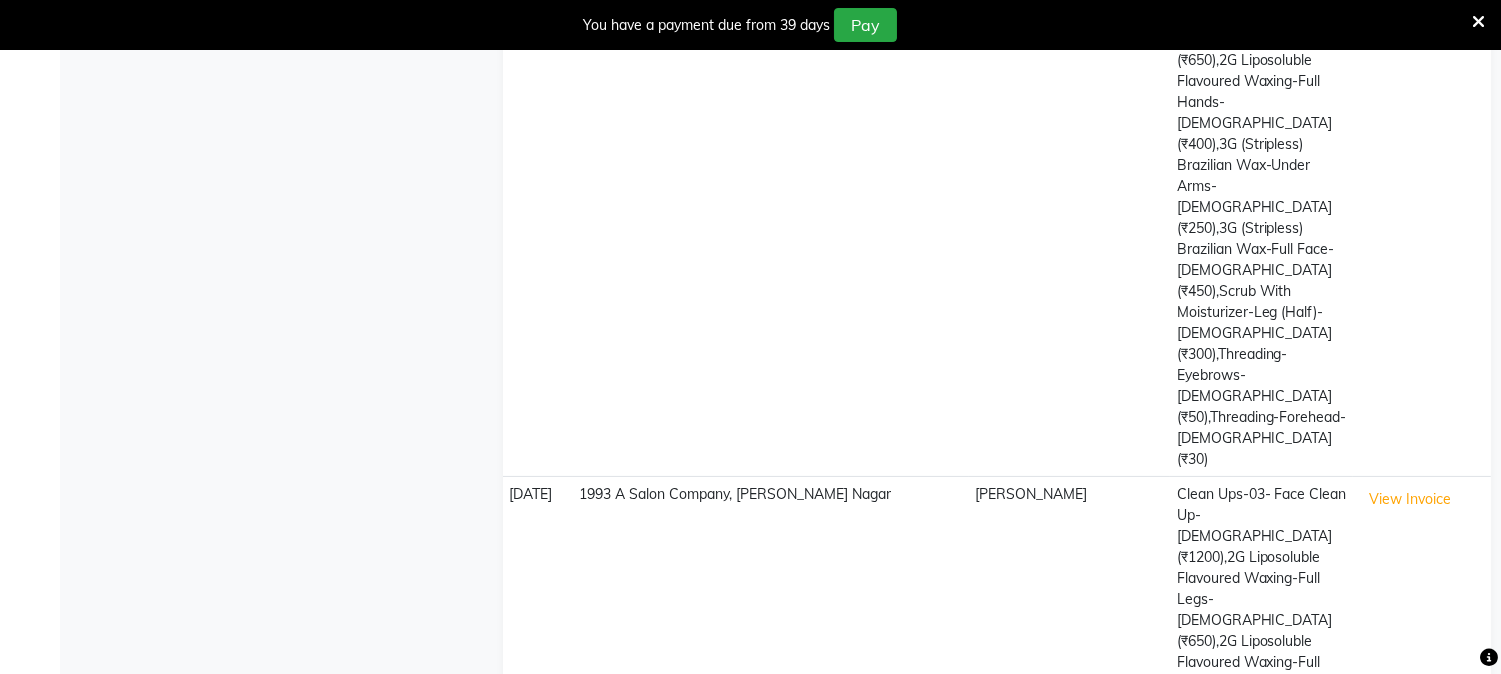click on "5 10 50 100 500" 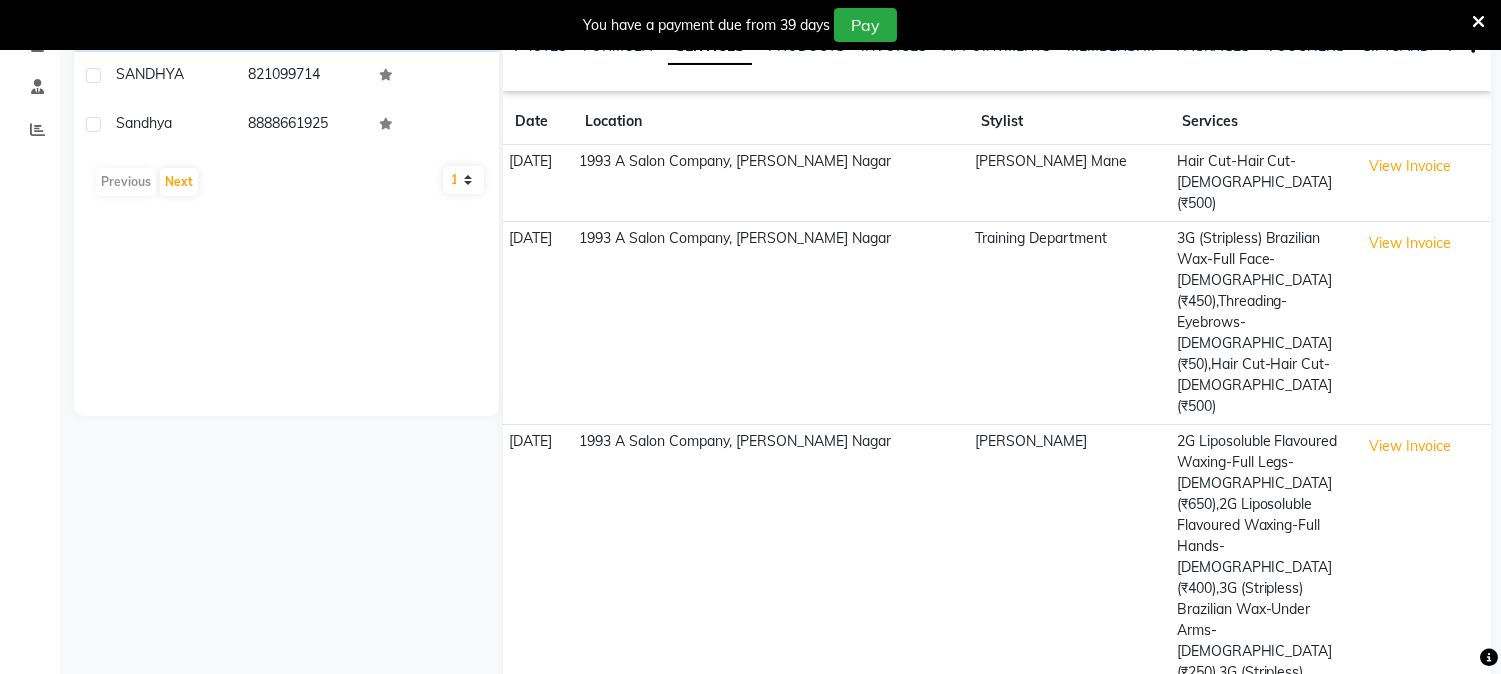 scroll, scrollTop: 98, scrollLeft: 0, axis: vertical 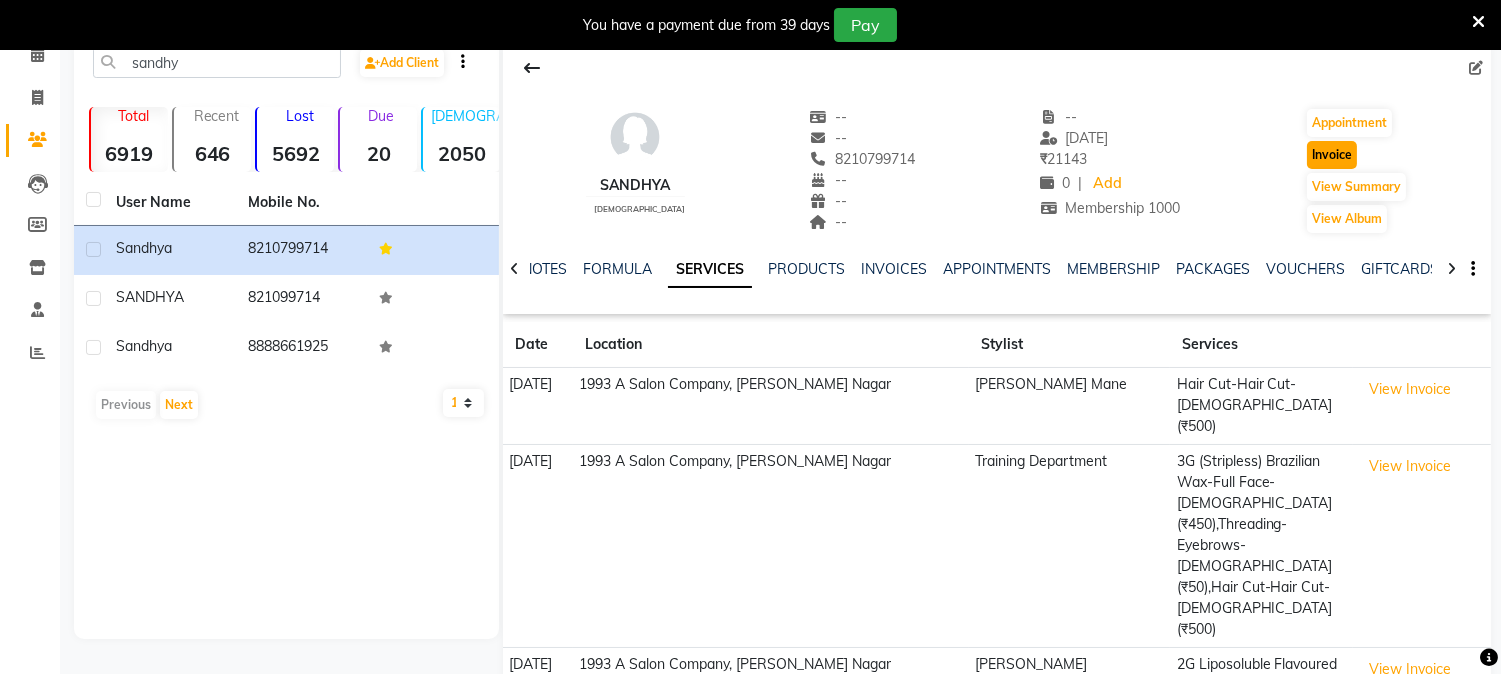 click on "Invoice" 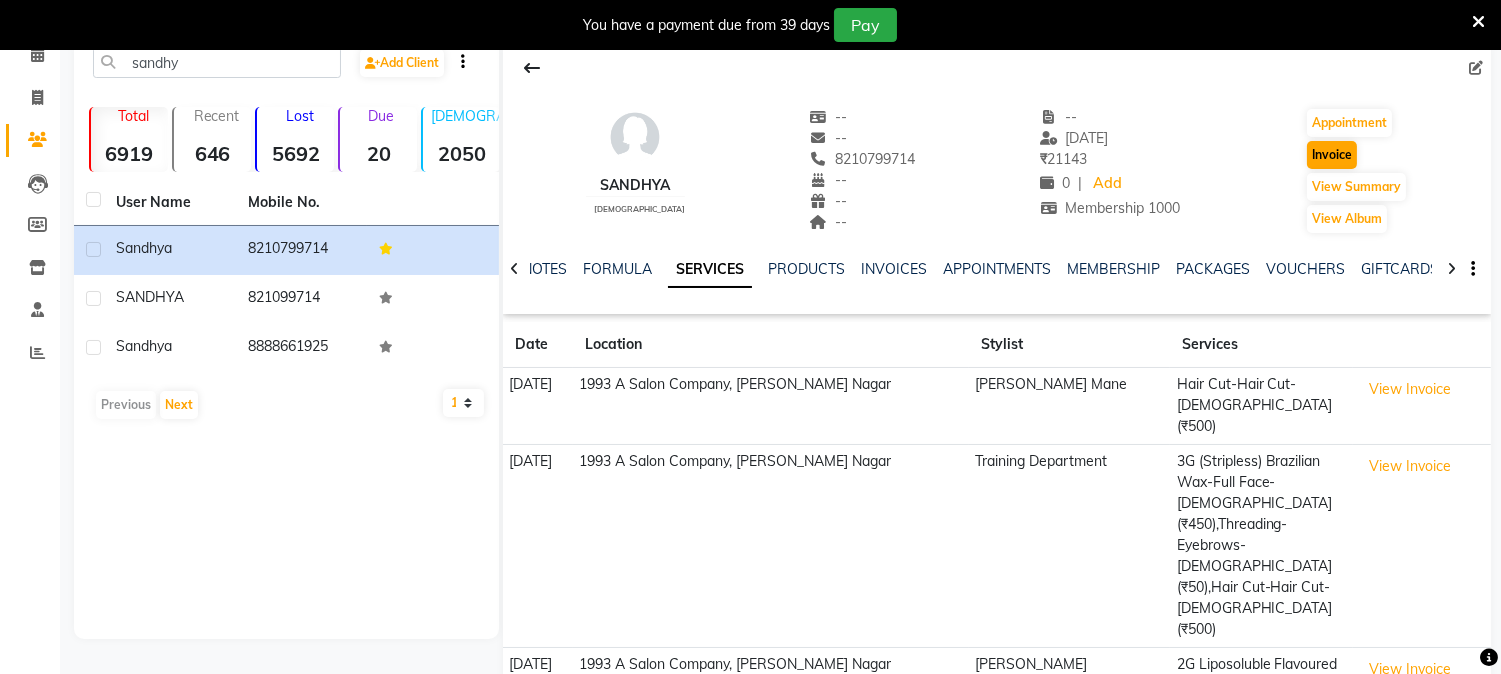 select on "service" 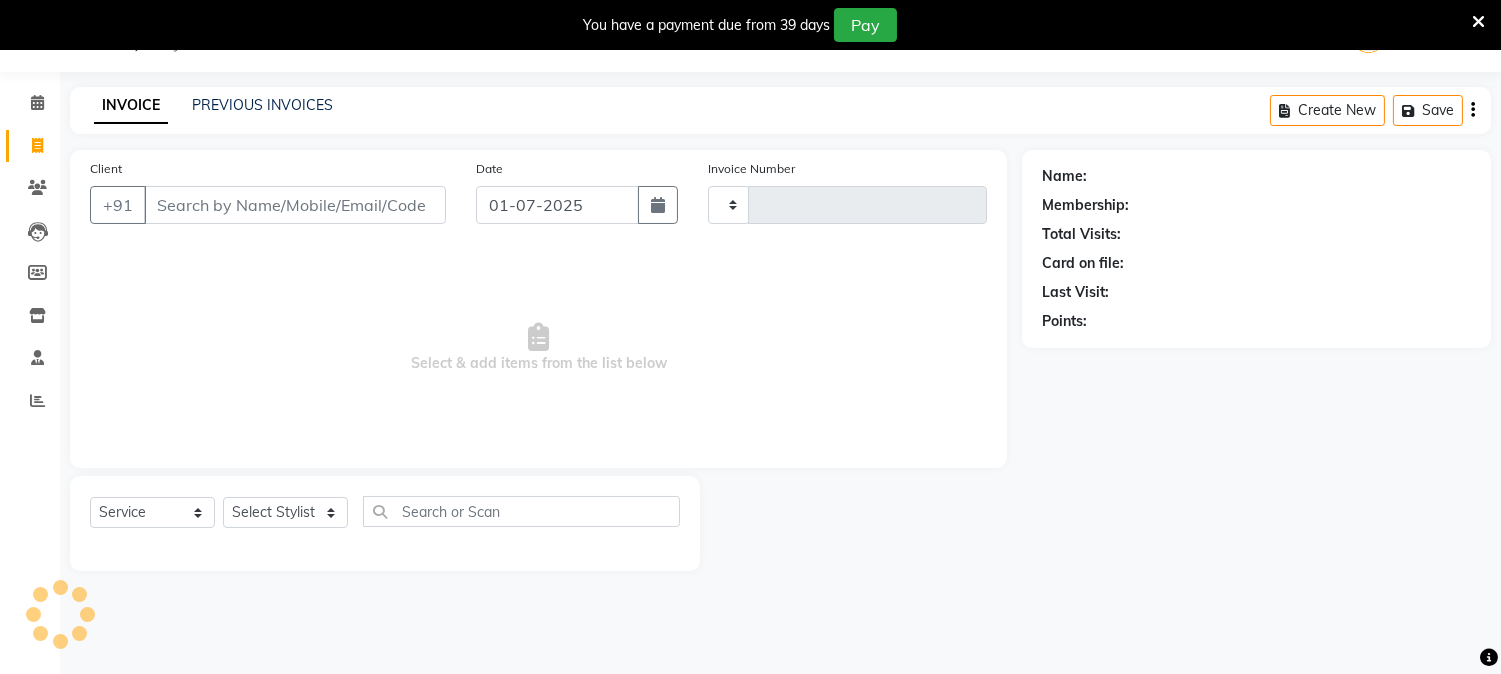 type on "1079" 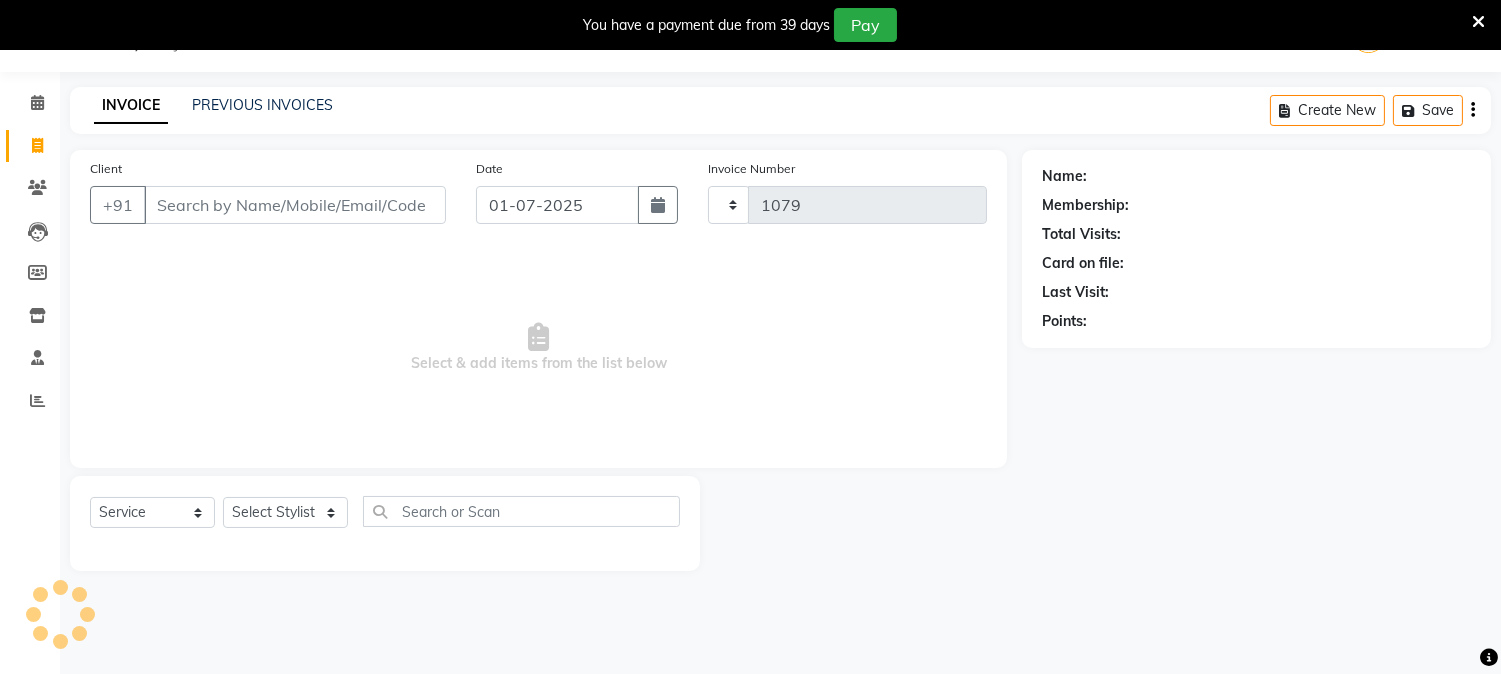scroll, scrollTop: 50, scrollLeft: 0, axis: vertical 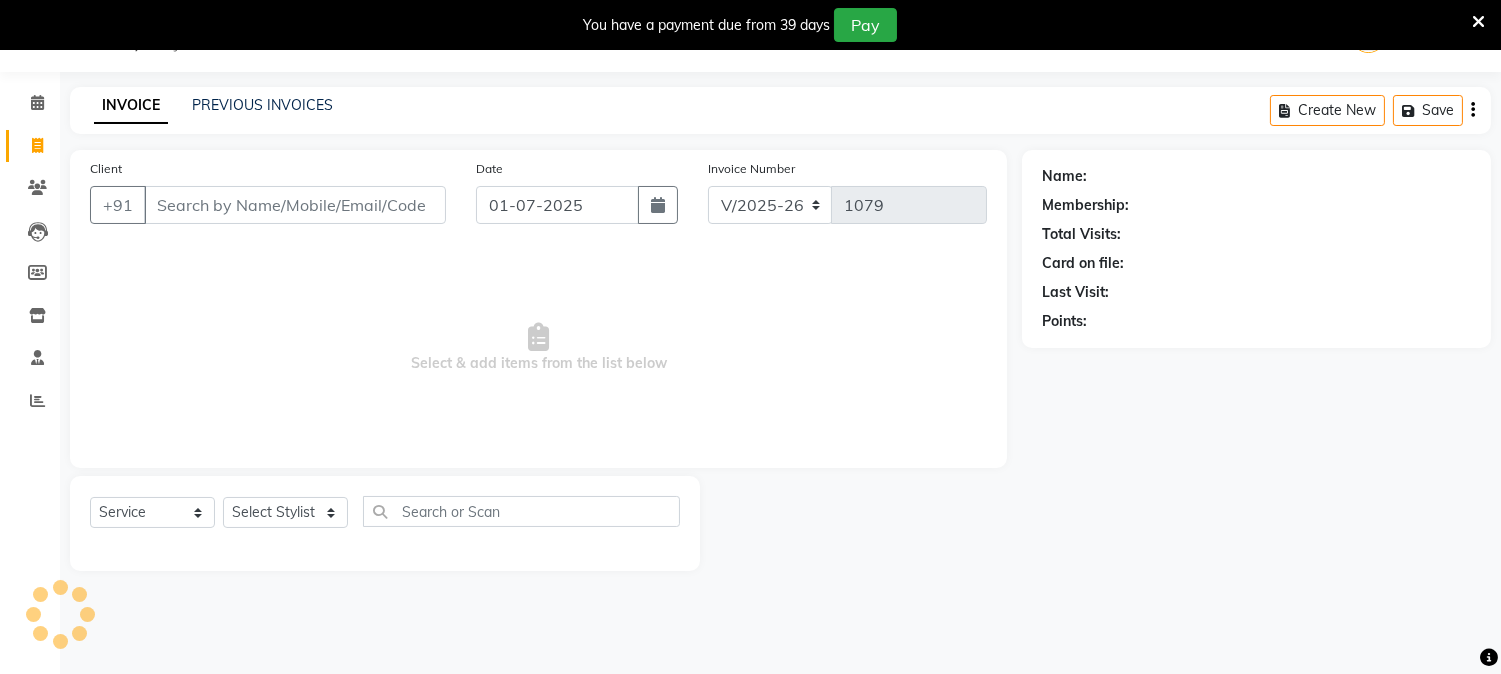type on "8210799714" 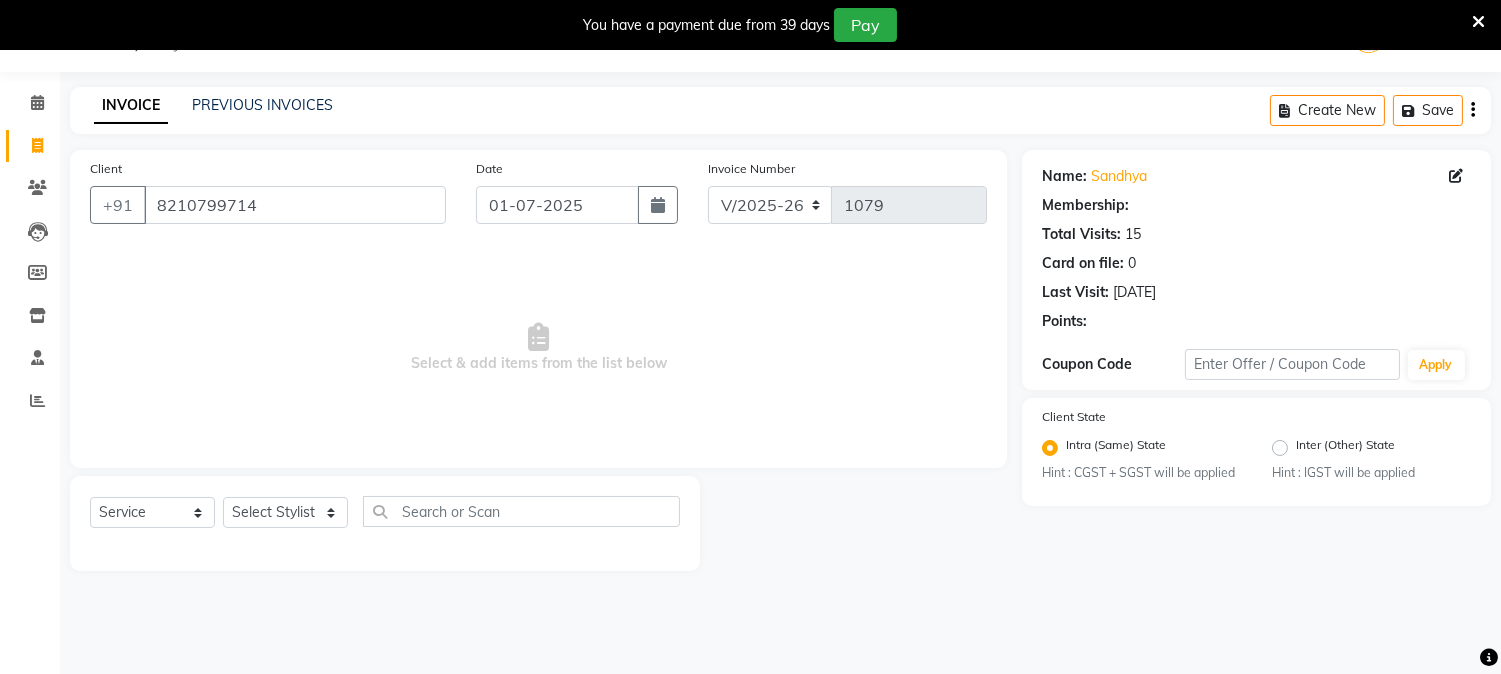 select on "1: Object" 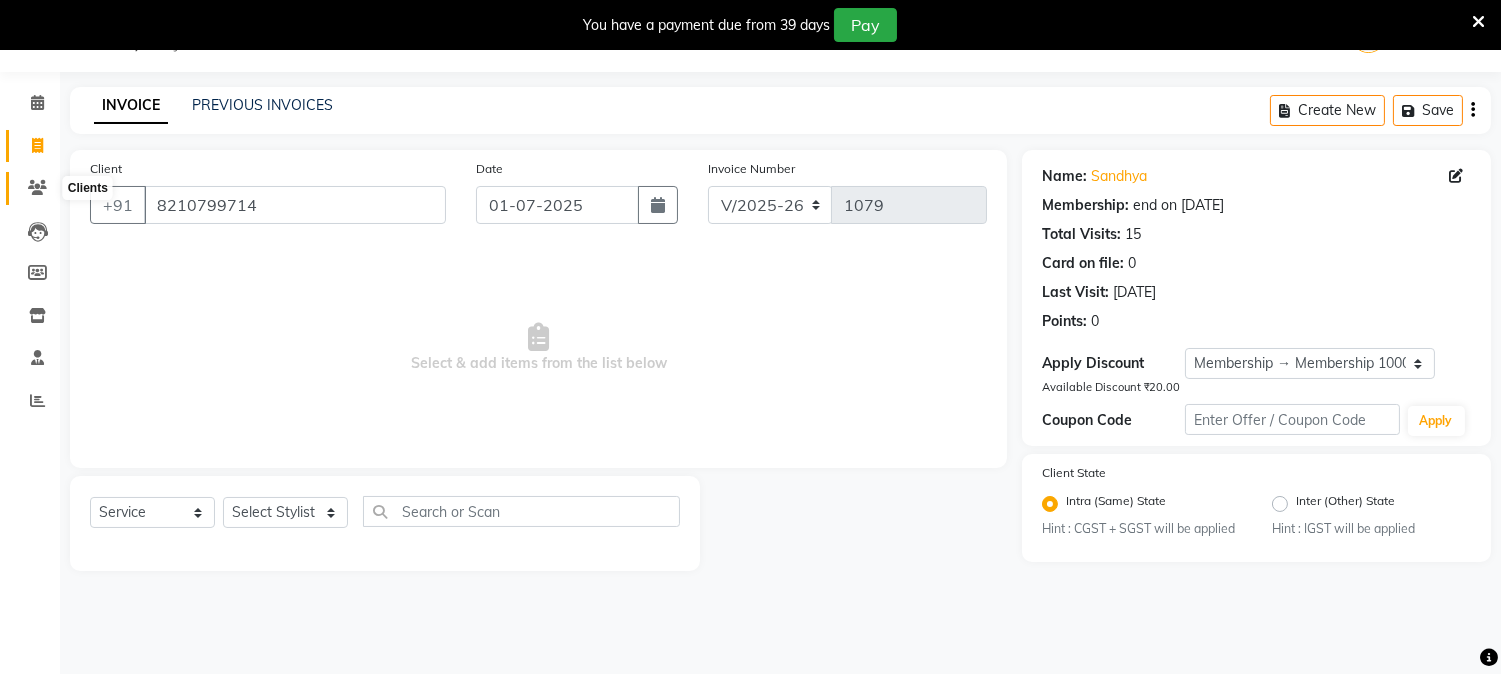 click 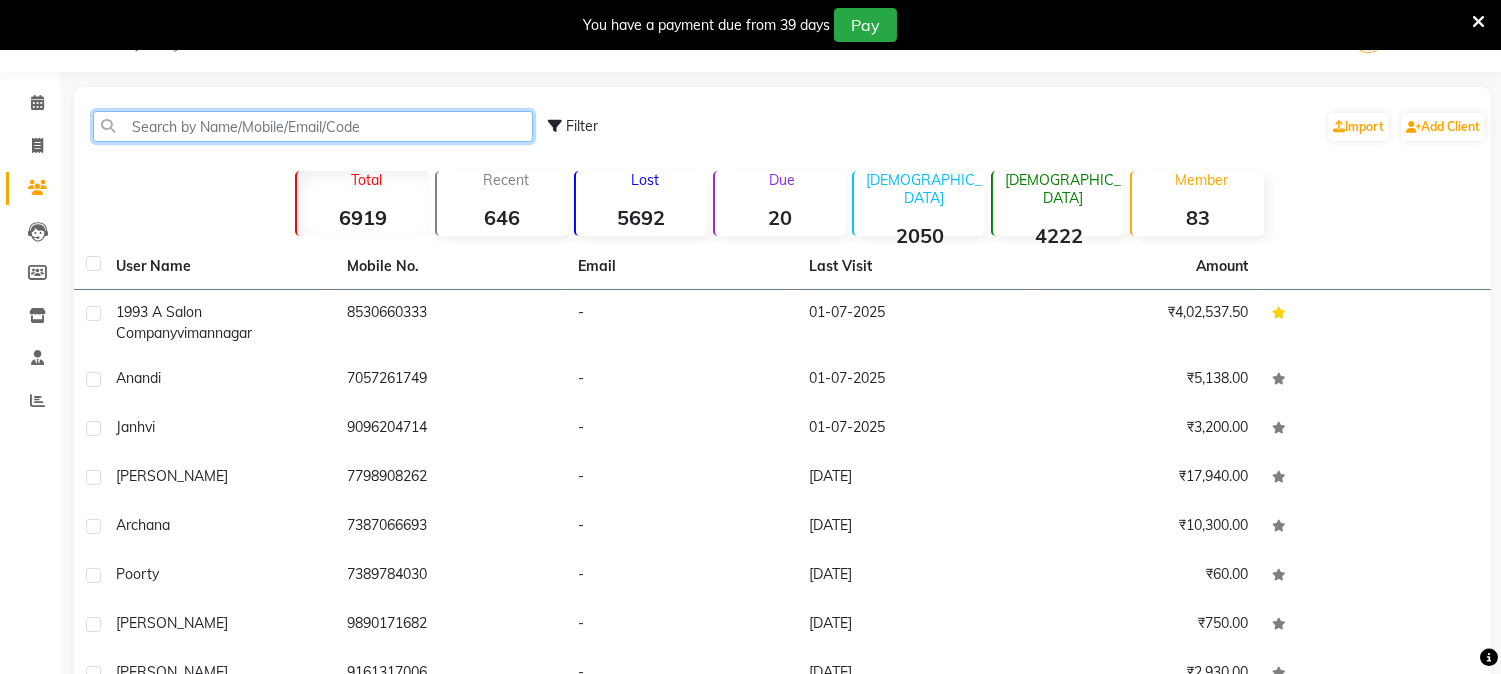 click 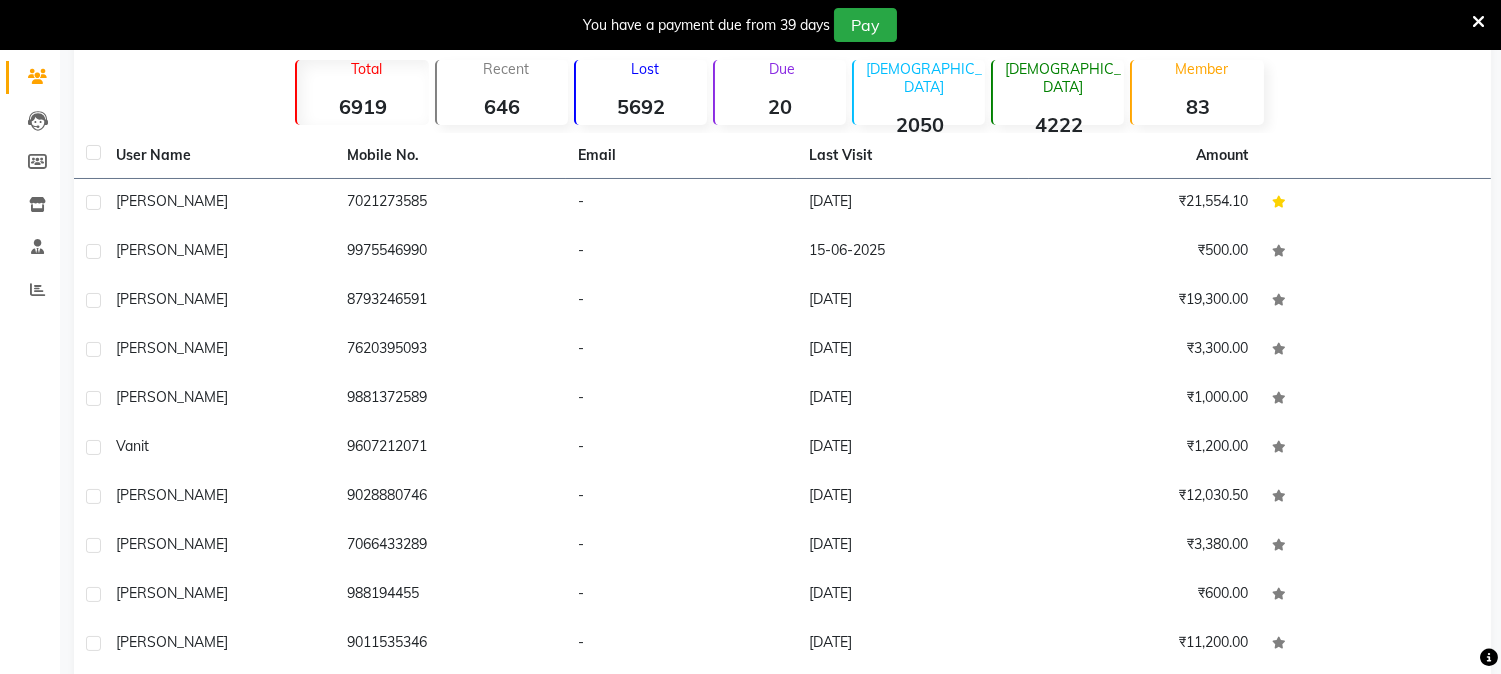 scroll, scrollTop: 241, scrollLeft: 0, axis: vertical 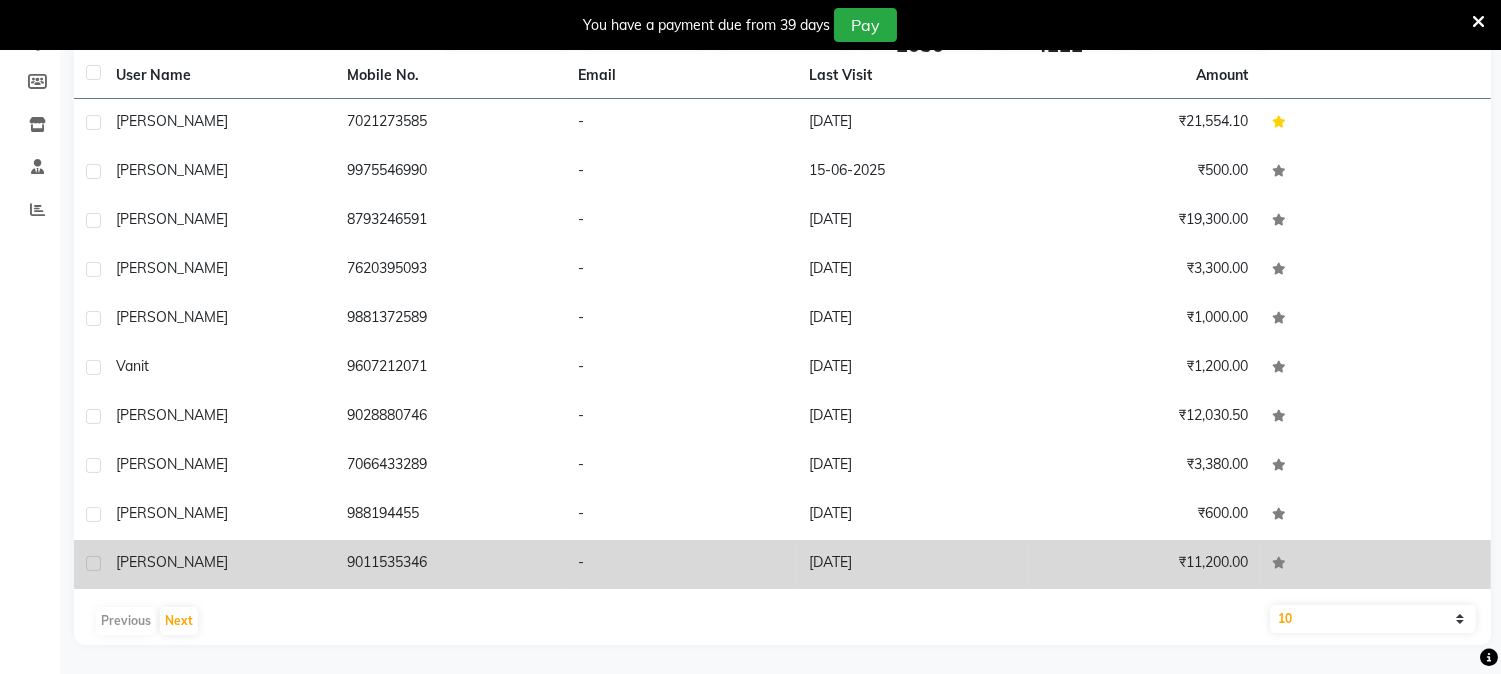 type on "anit" 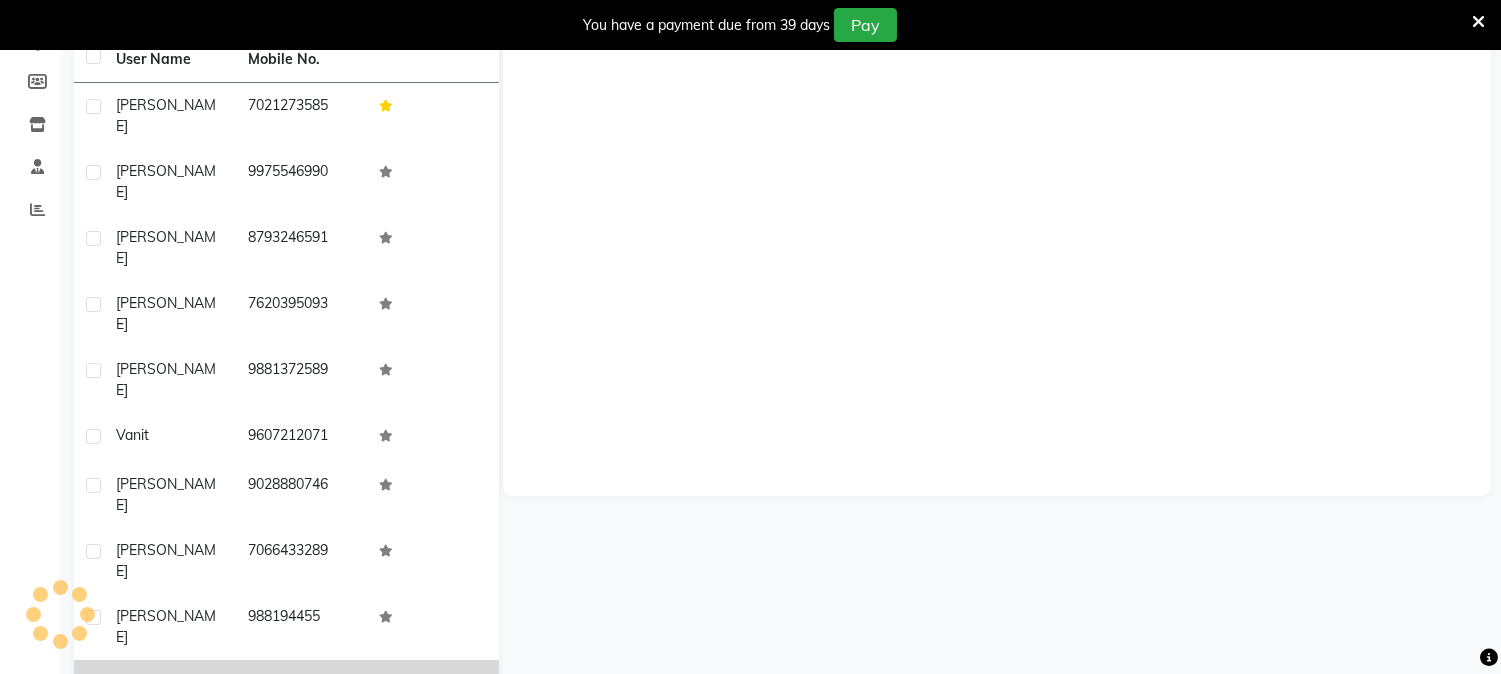 scroll, scrollTop: 225, scrollLeft: 0, axis: vertical 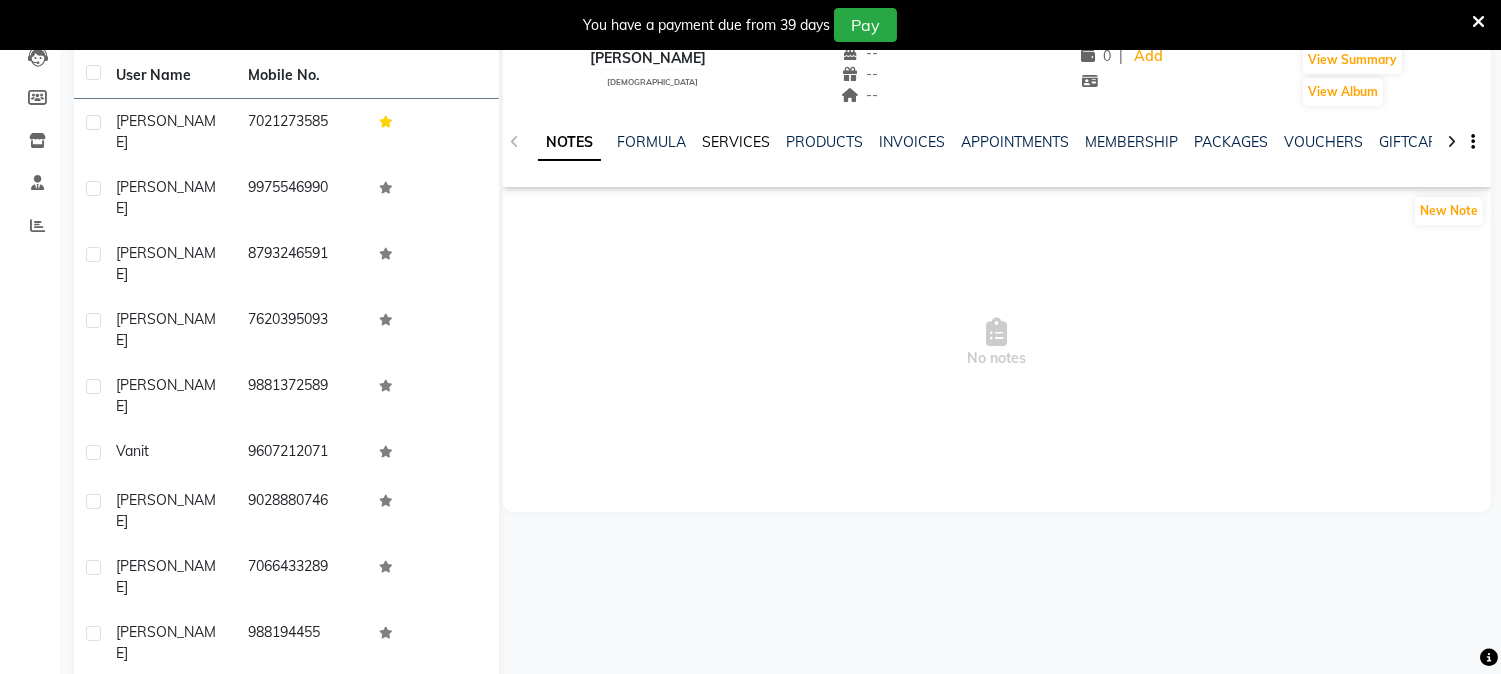 click on "SERVICES" 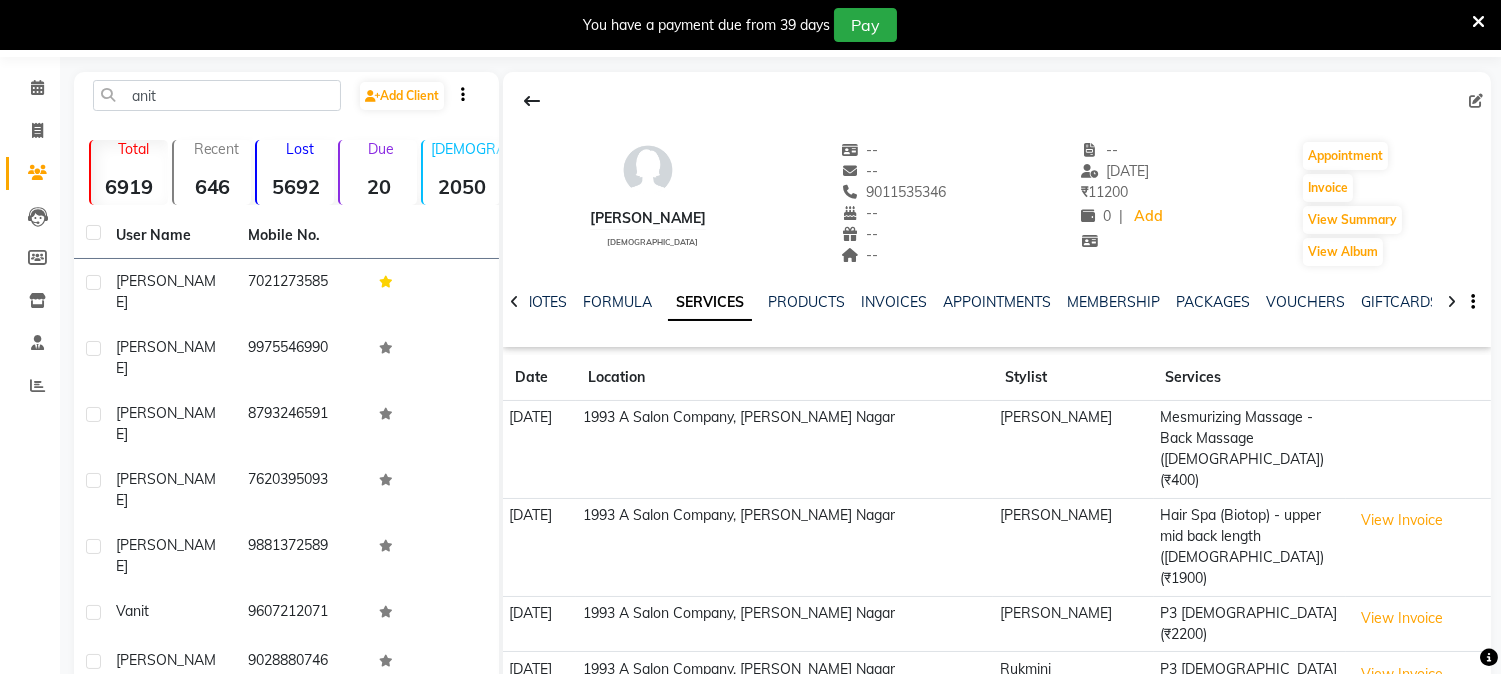 scroll, scrollTop: 0, scrollLeft: 0, axis: both 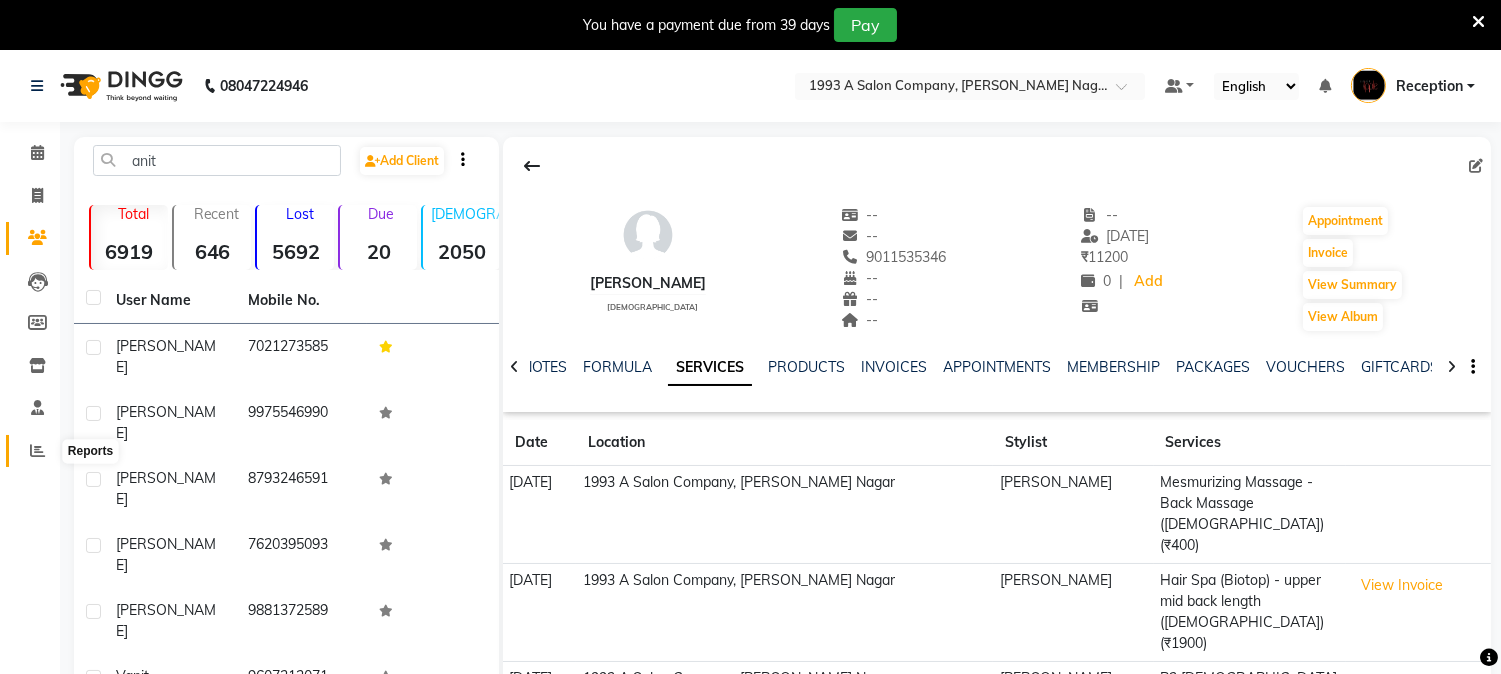click 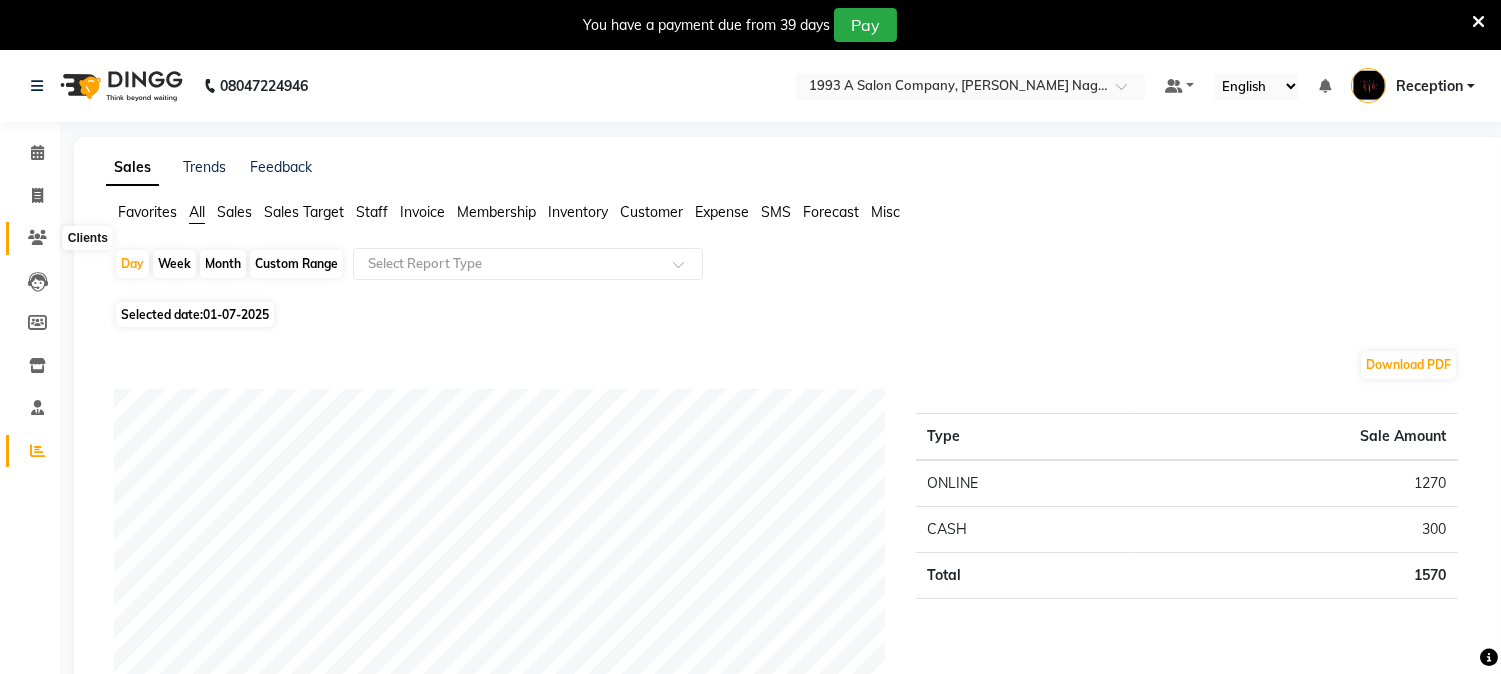 click 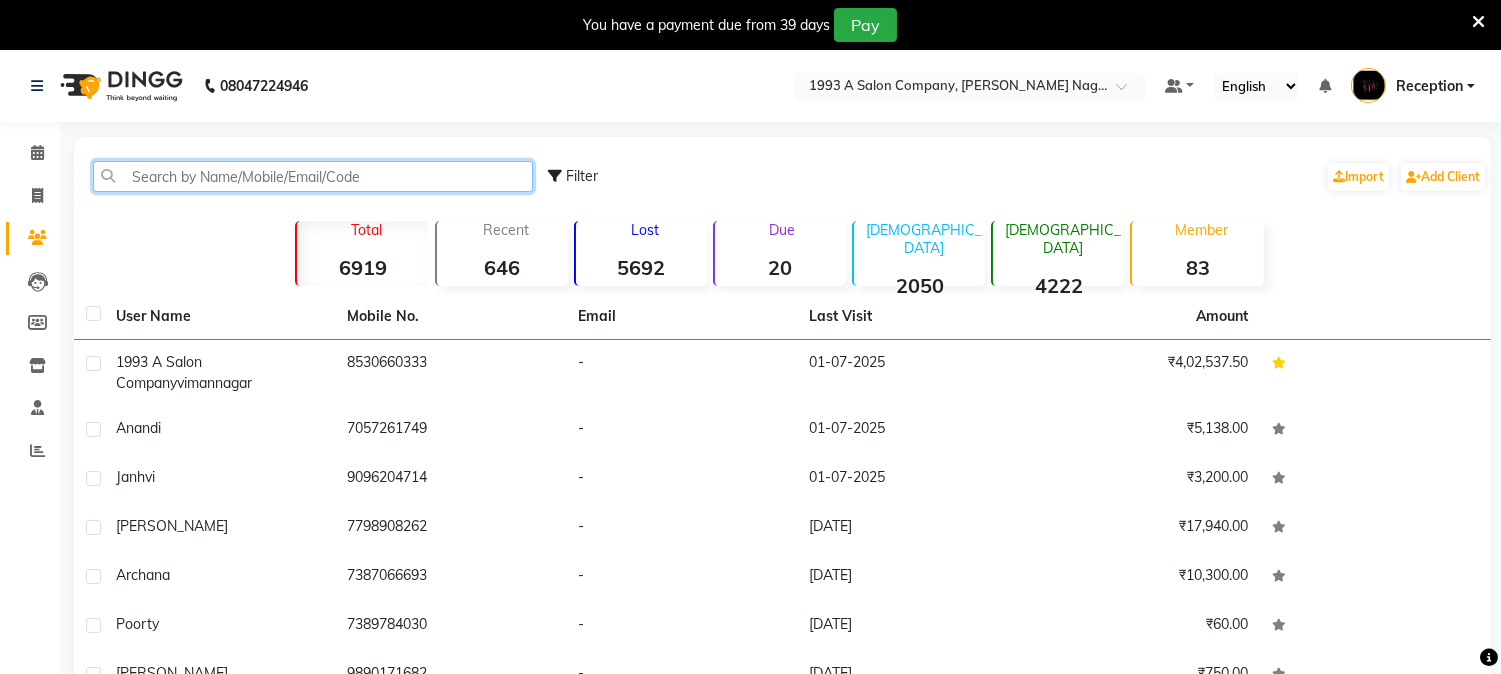 click 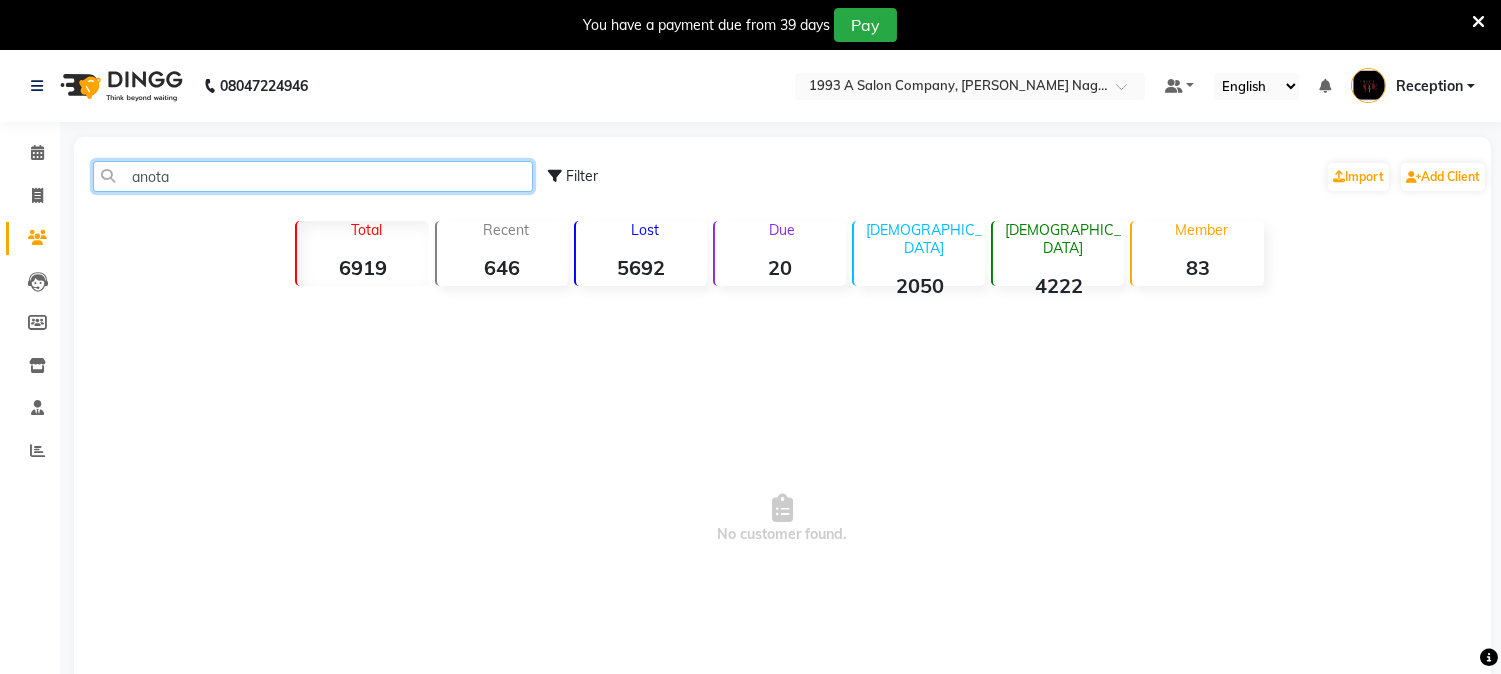 click on "anota" 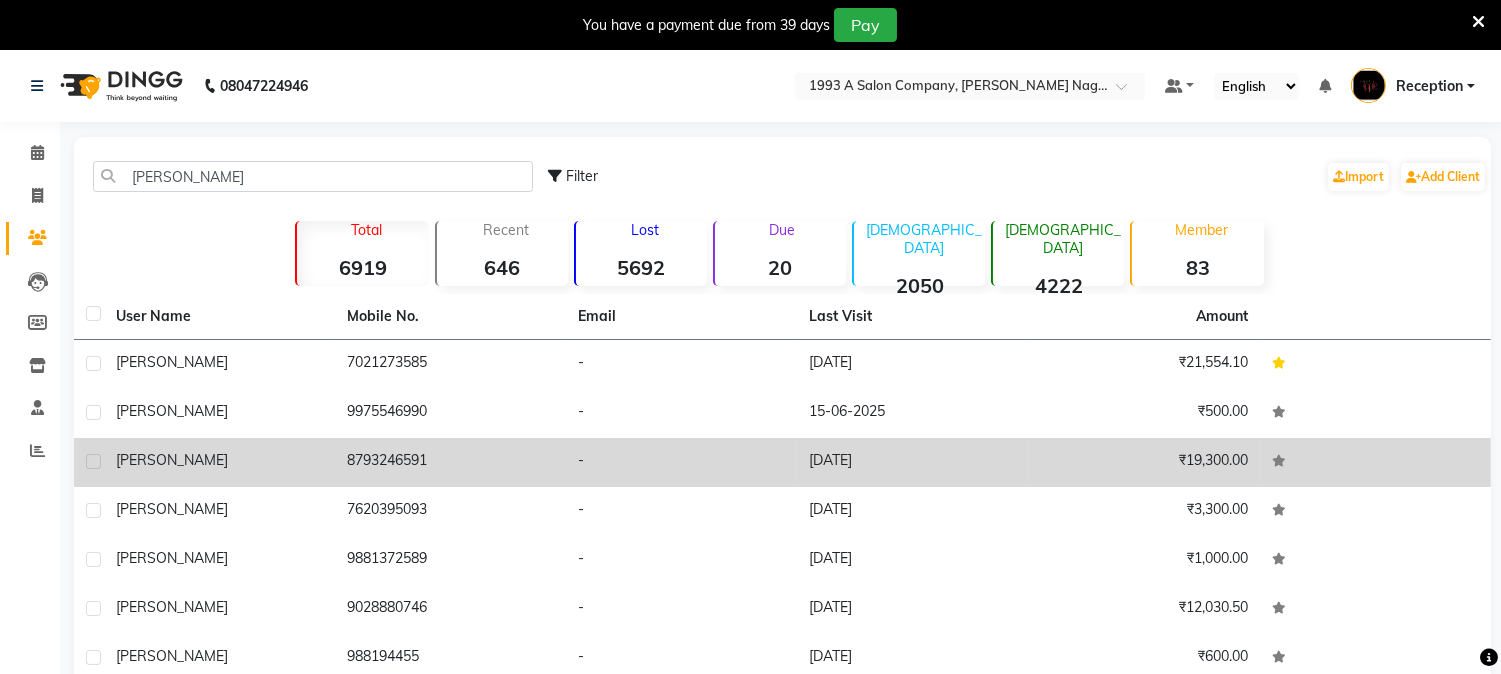 click on "₹19,300.00" 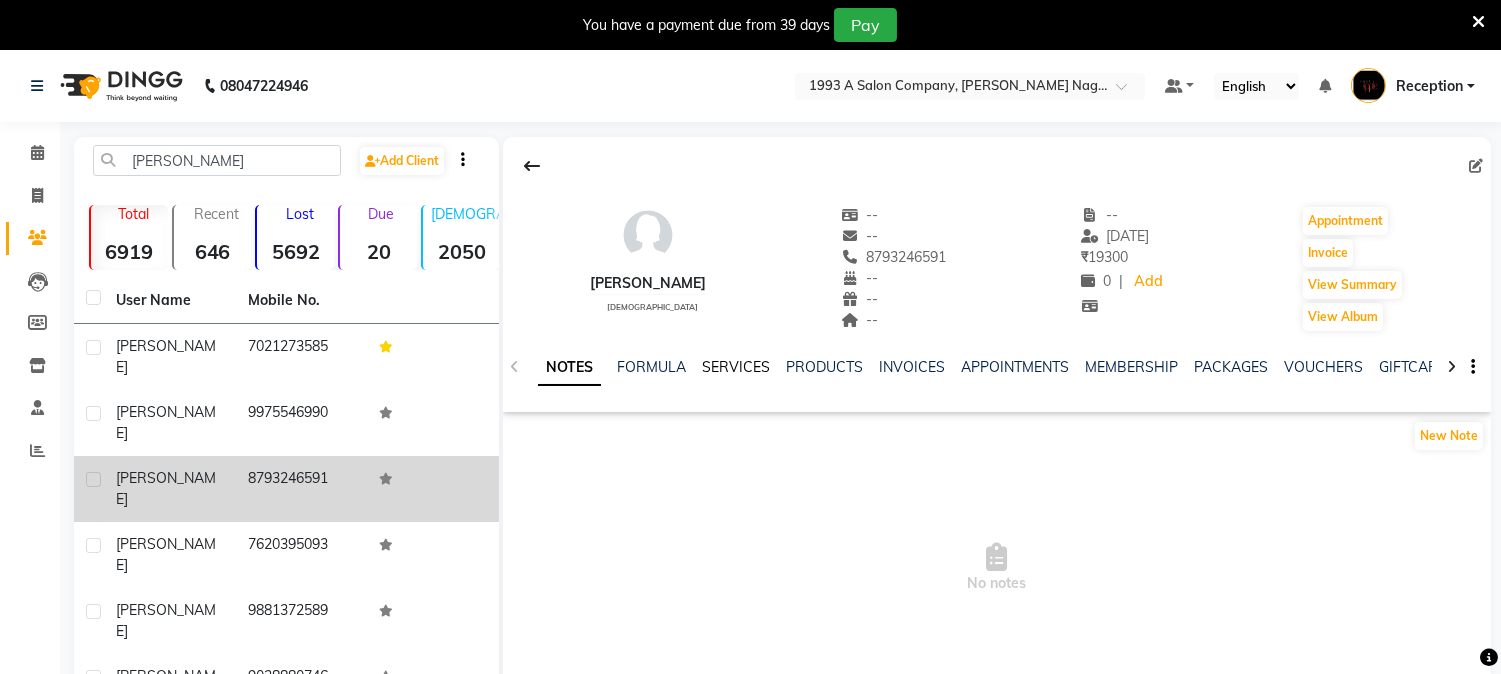 click on "SERVICES" 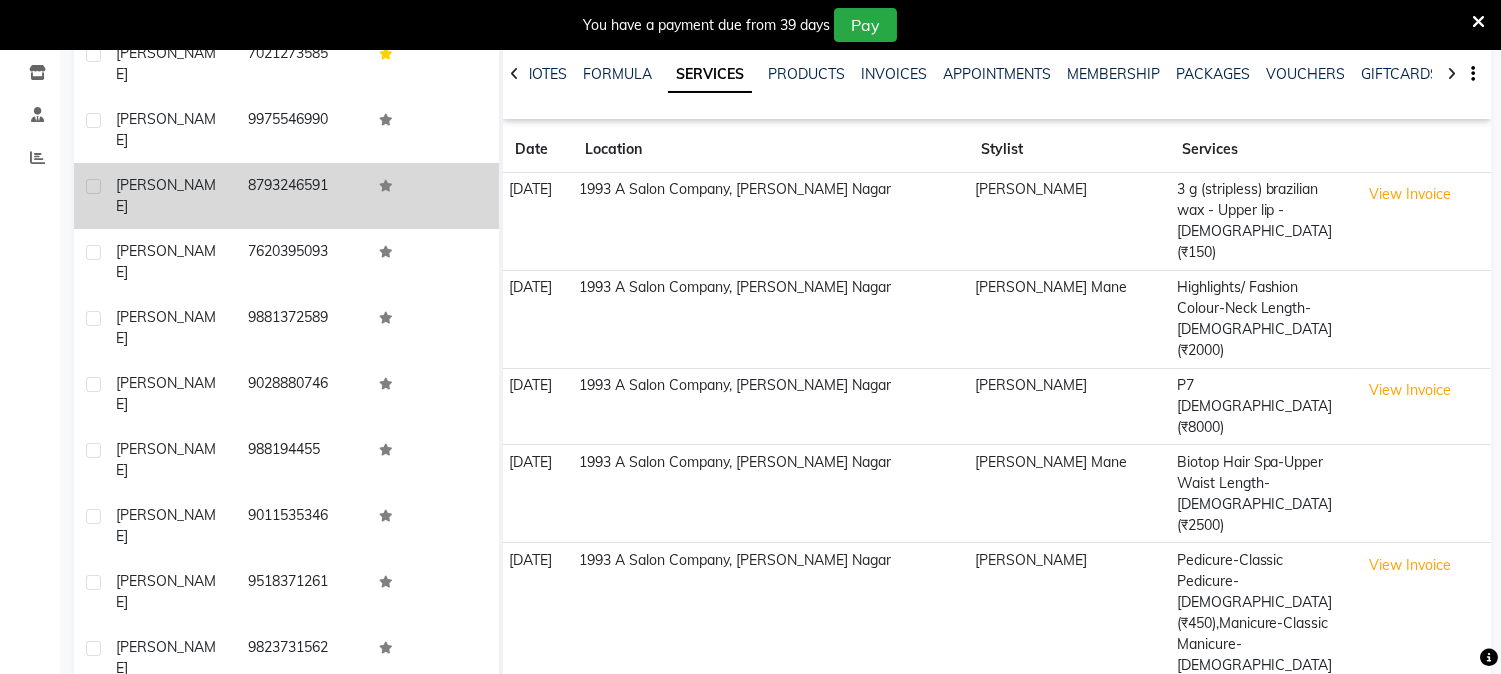 scroll, scrollTop: 0, scrollLeft: 0, axis: both 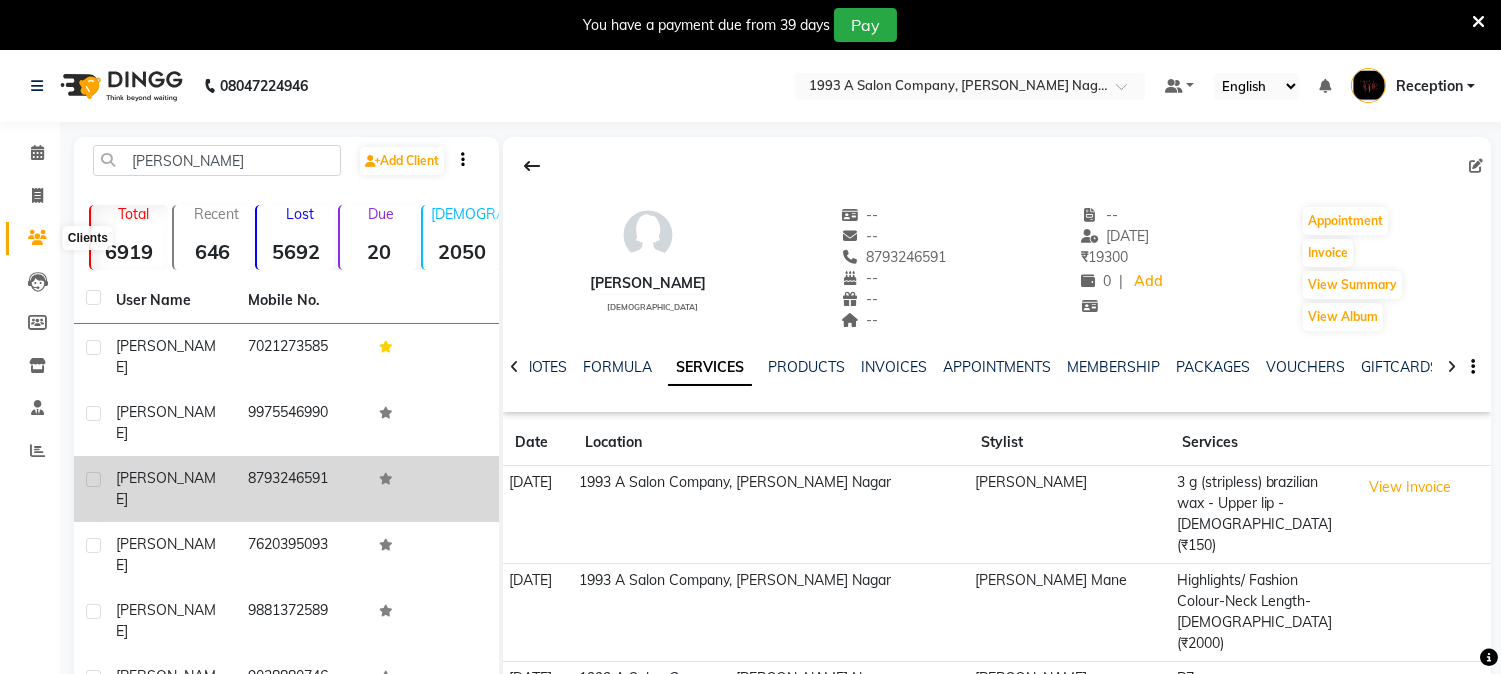 click 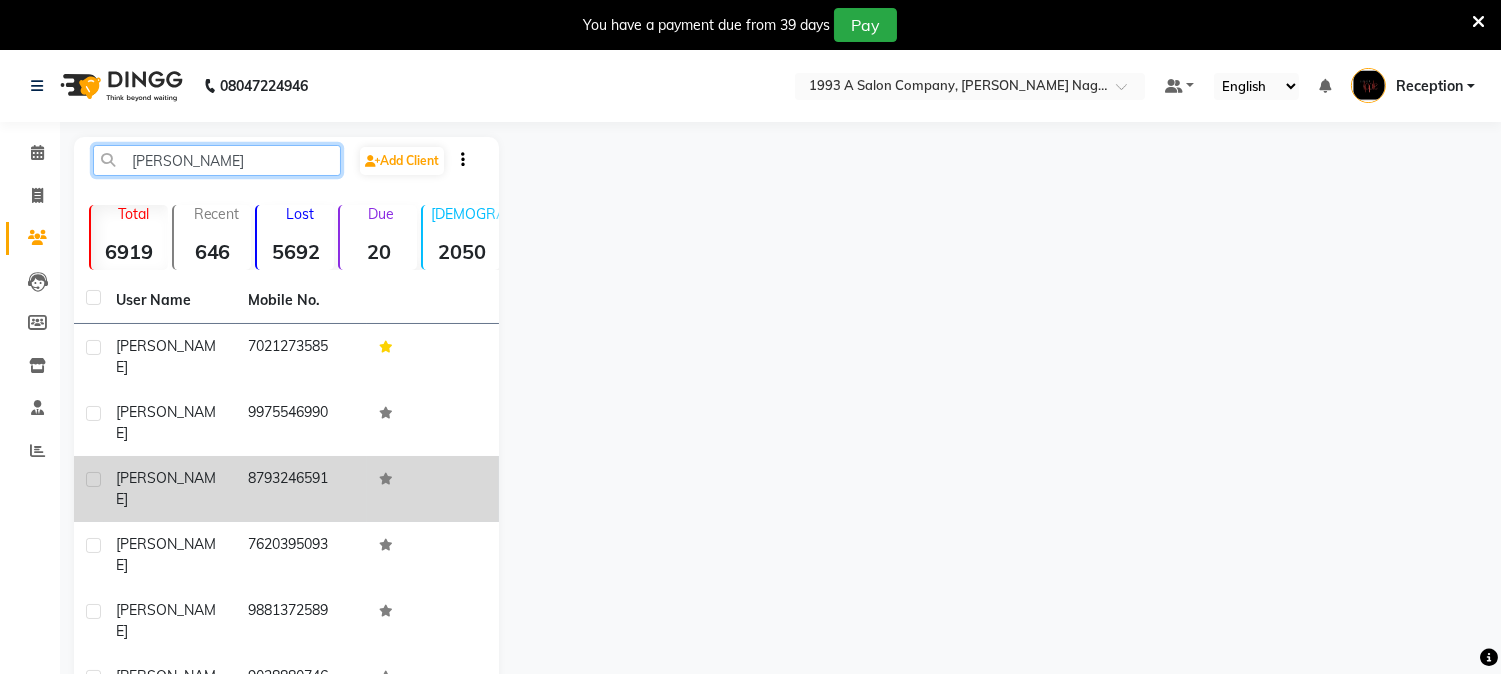 click on "[PERSON_NAME]" 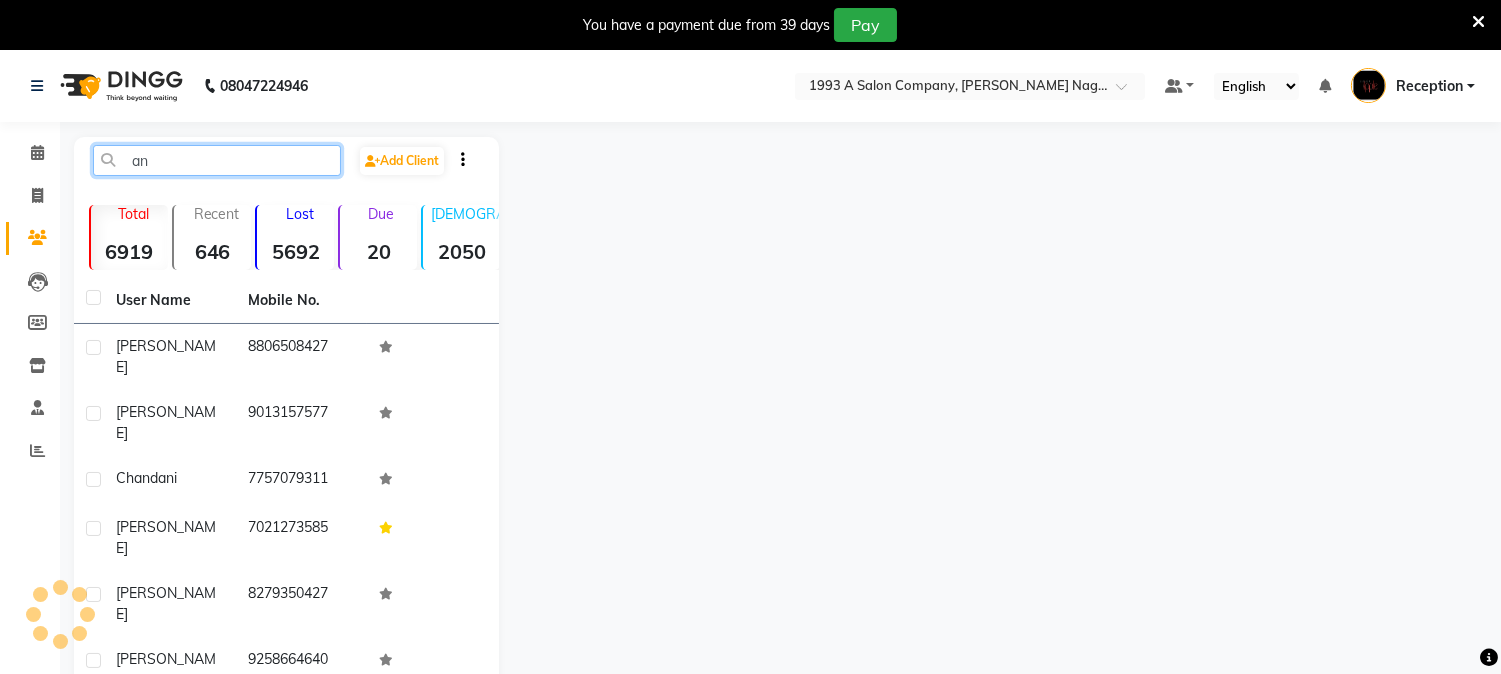 type on "a" 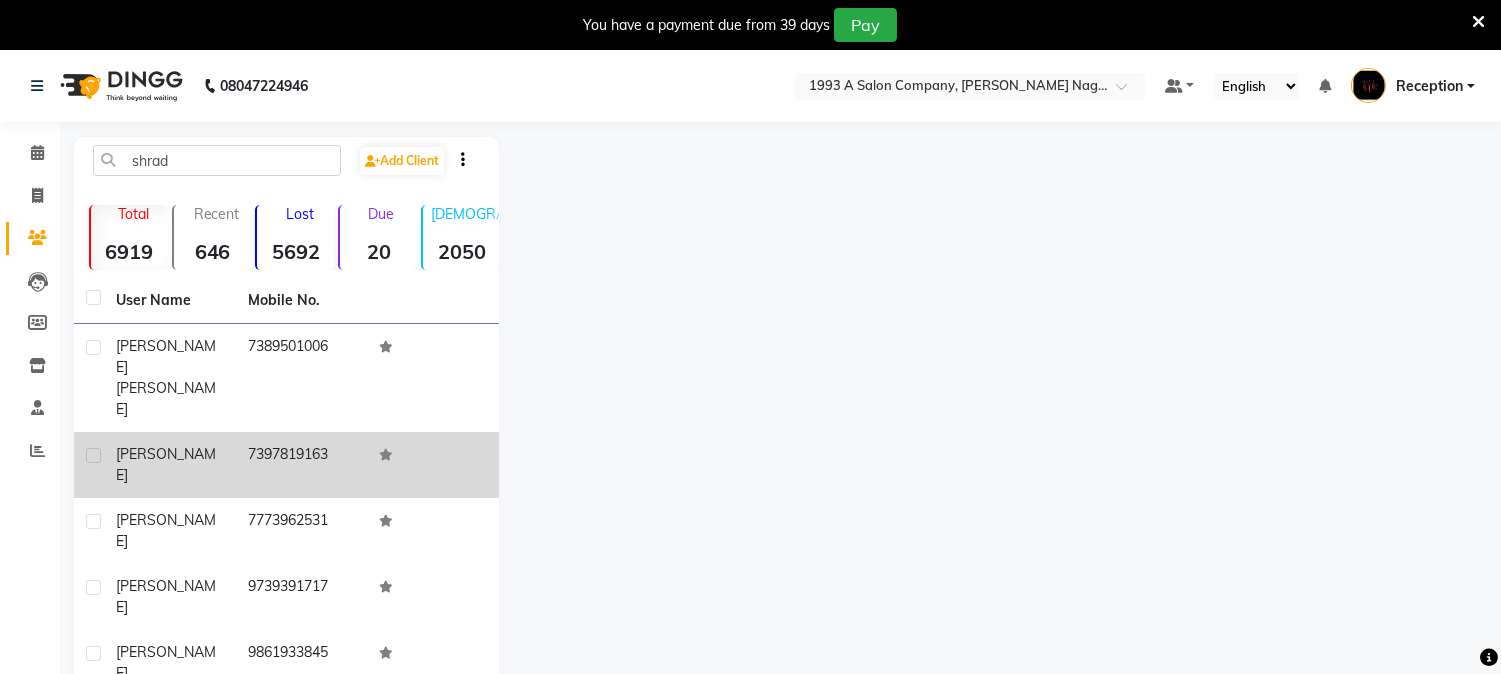 click on "7397819163" 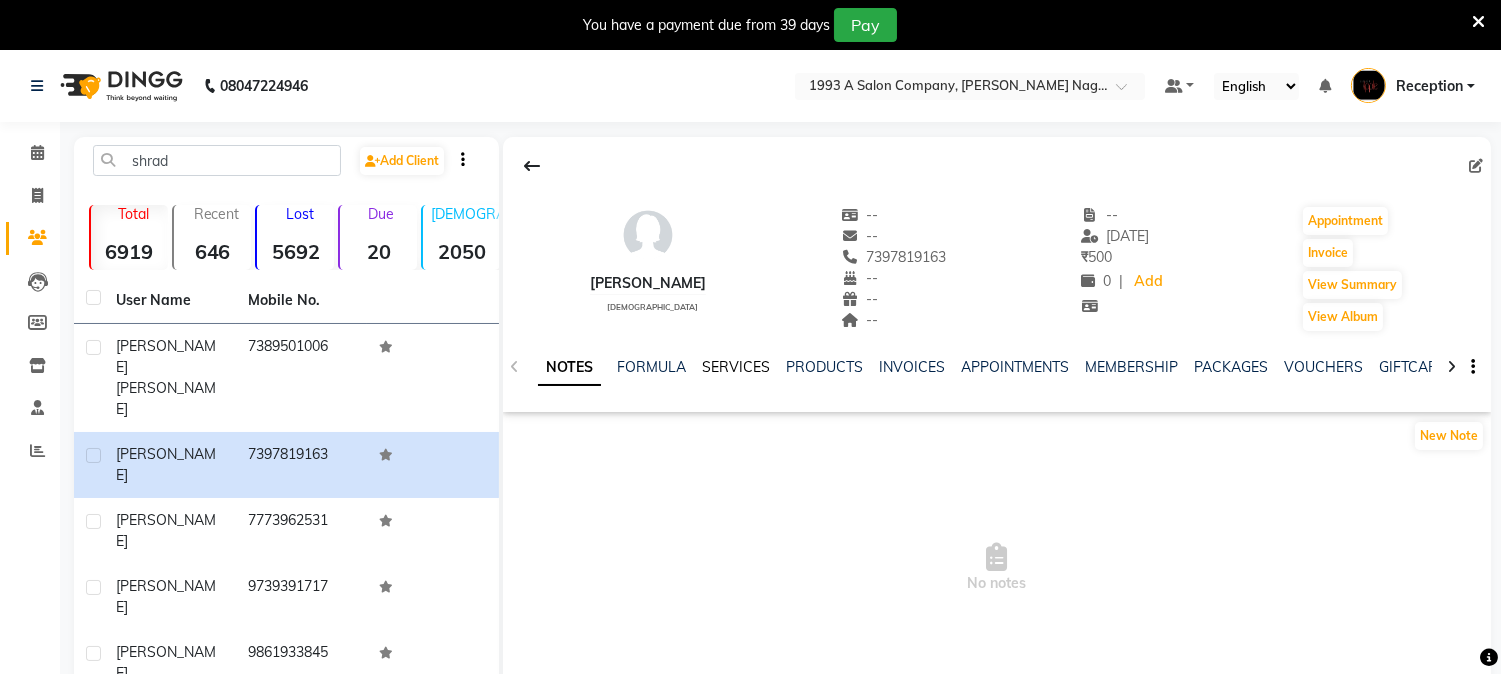 click on "SERVICES" 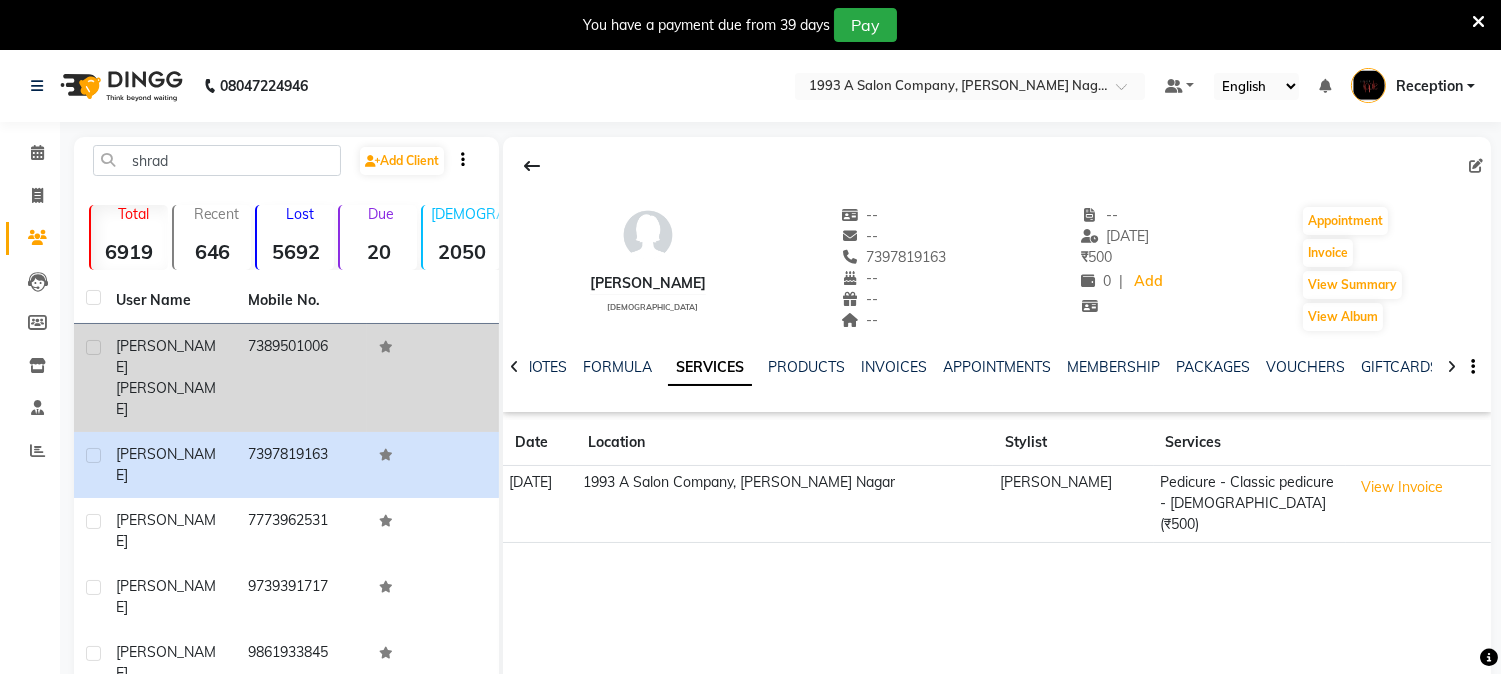 click on "7389501006" 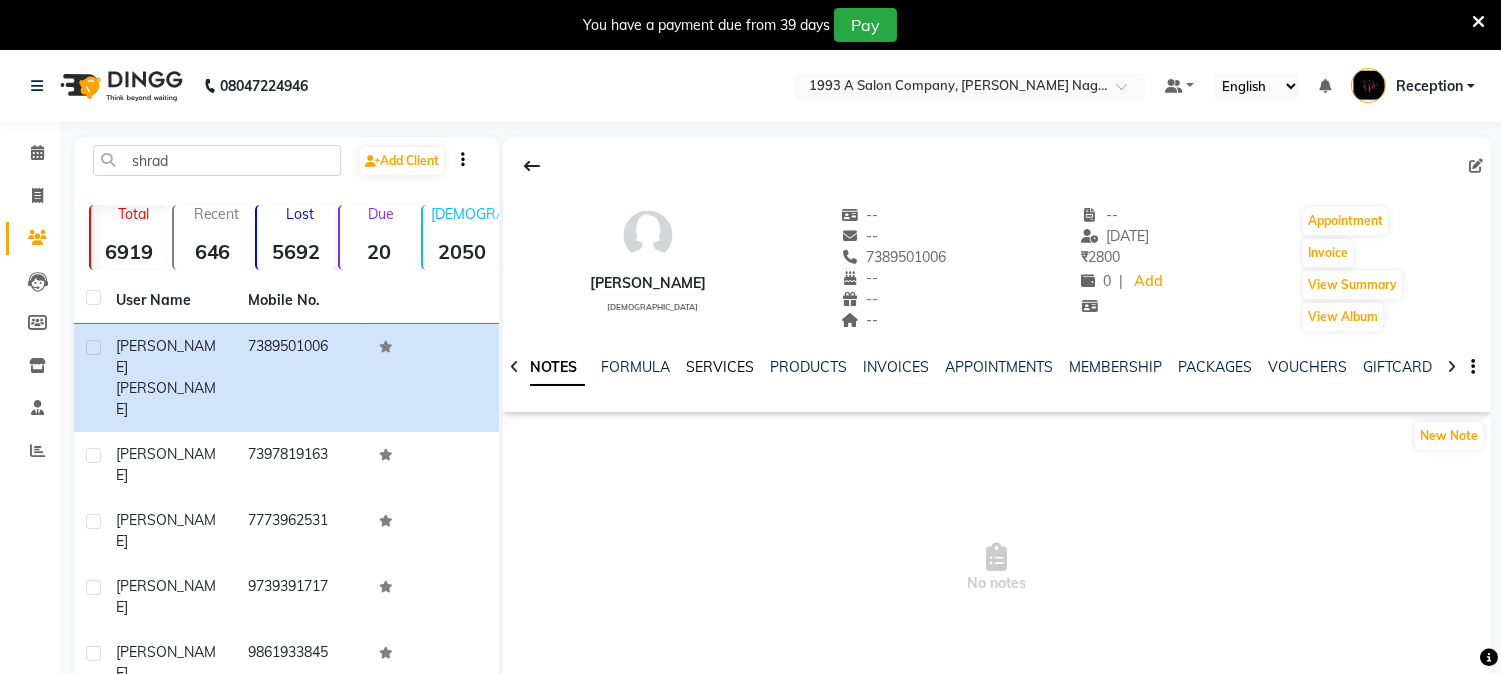 click on "SERVICES" 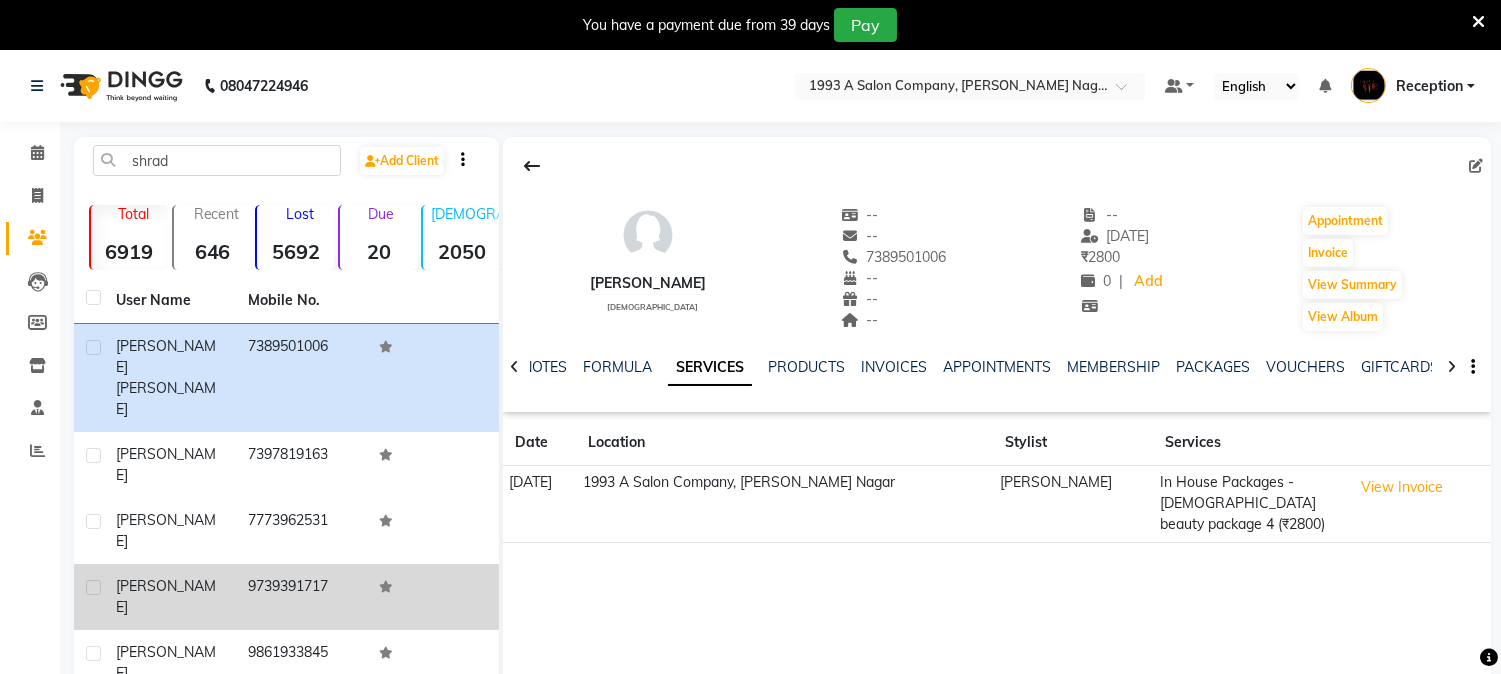 scroll, scrollTop: 111, scrollLeft: 0, axis: vertical 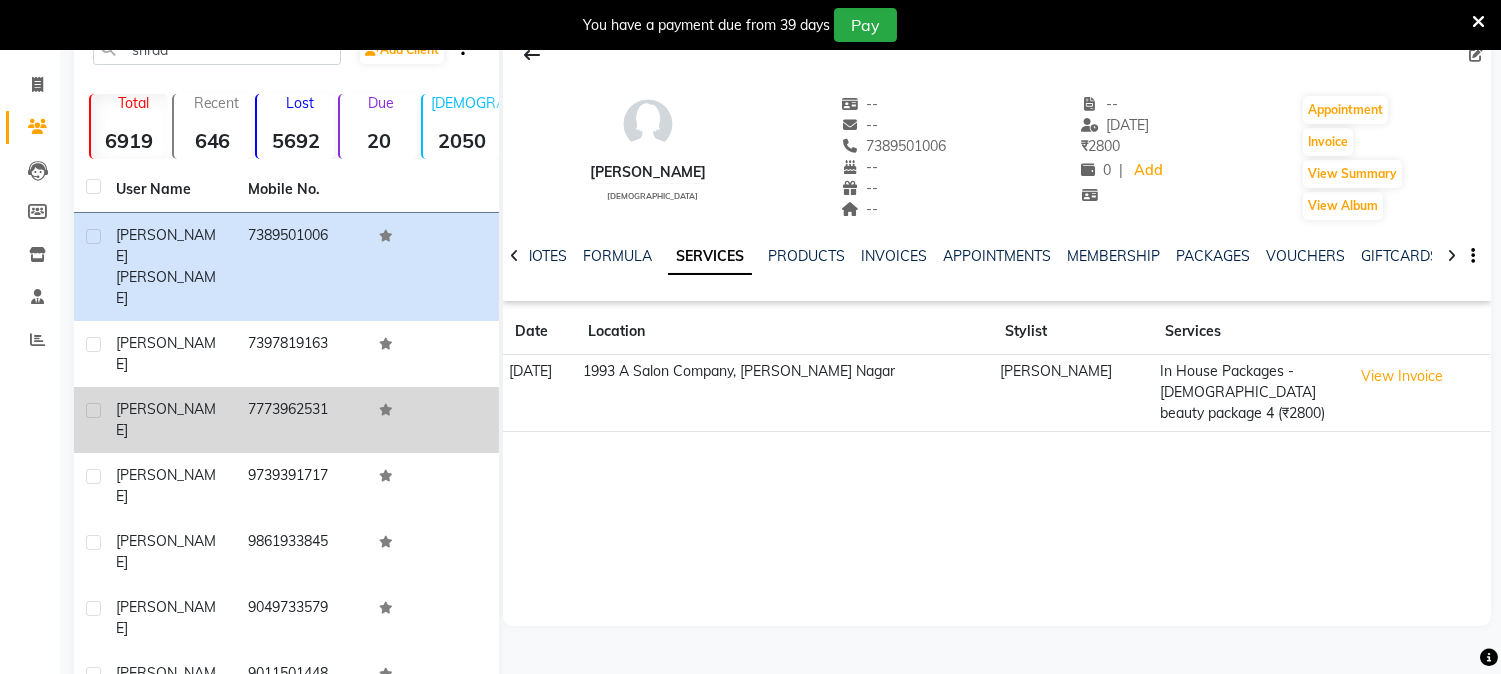click on "7773962531" 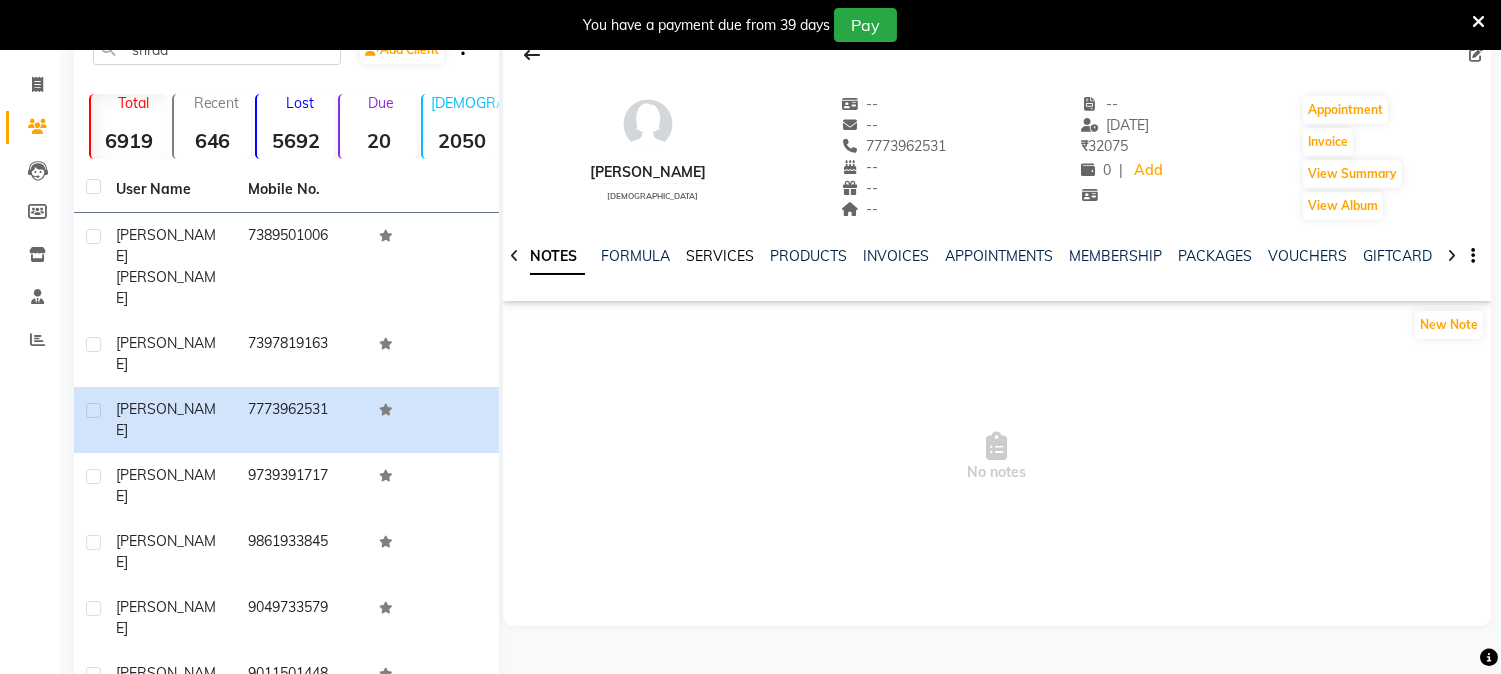 click on "SERVICES" 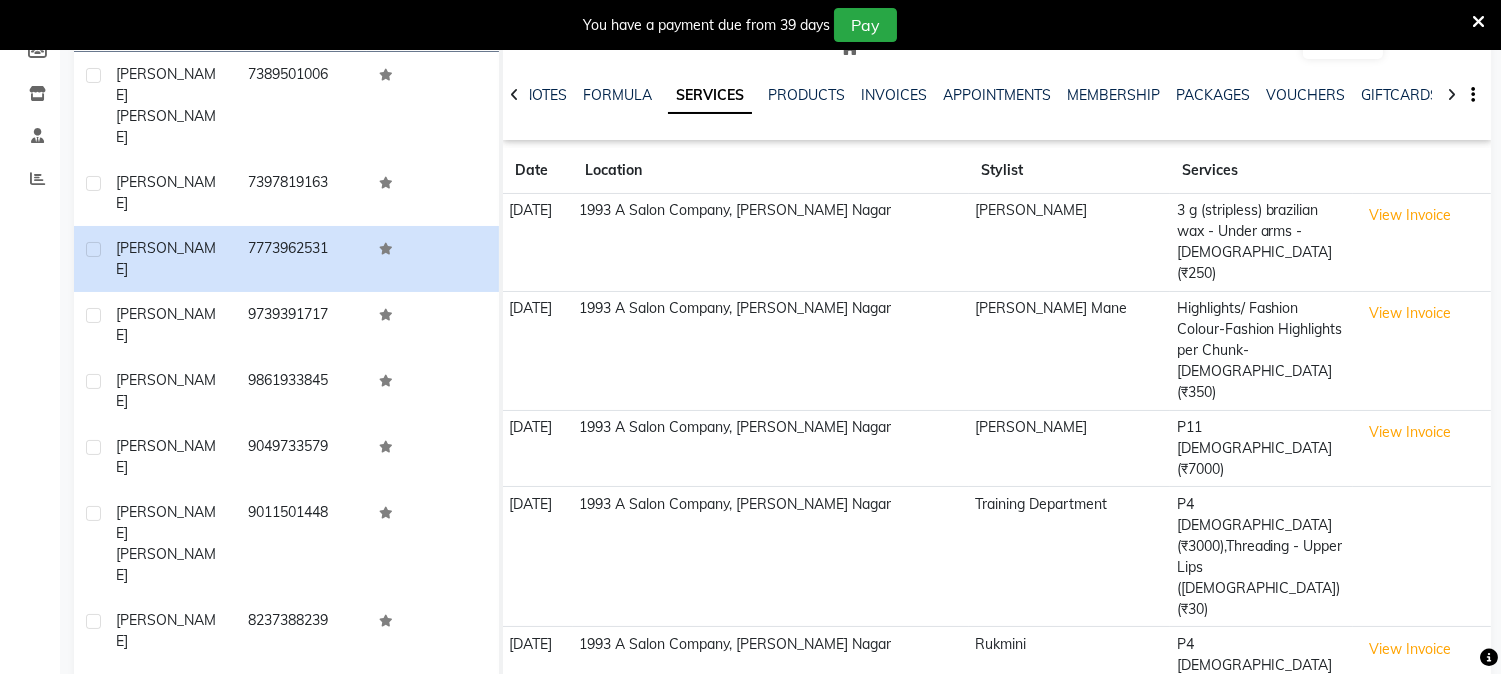 scroll, scrollTop: 50, scrollLeft: 0, axis: vertical 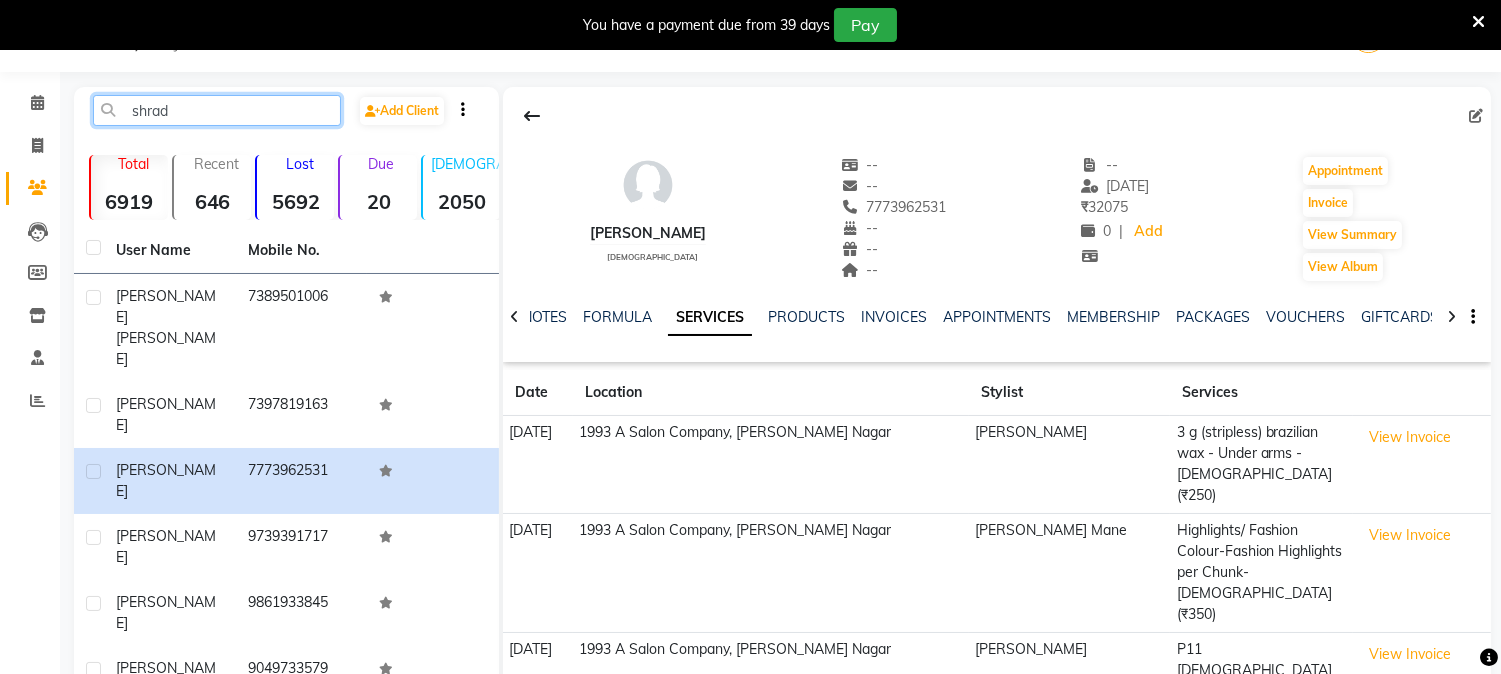 click on "shrad" 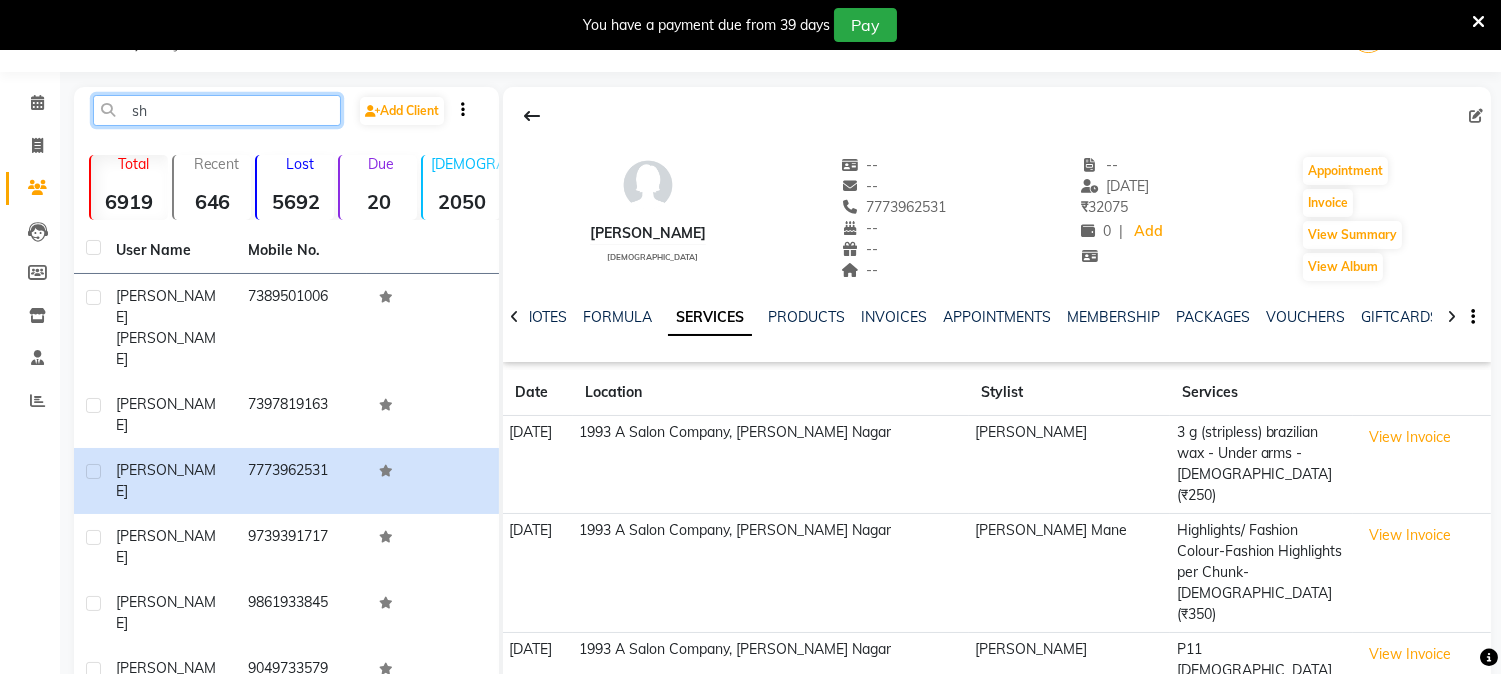 type on "s" 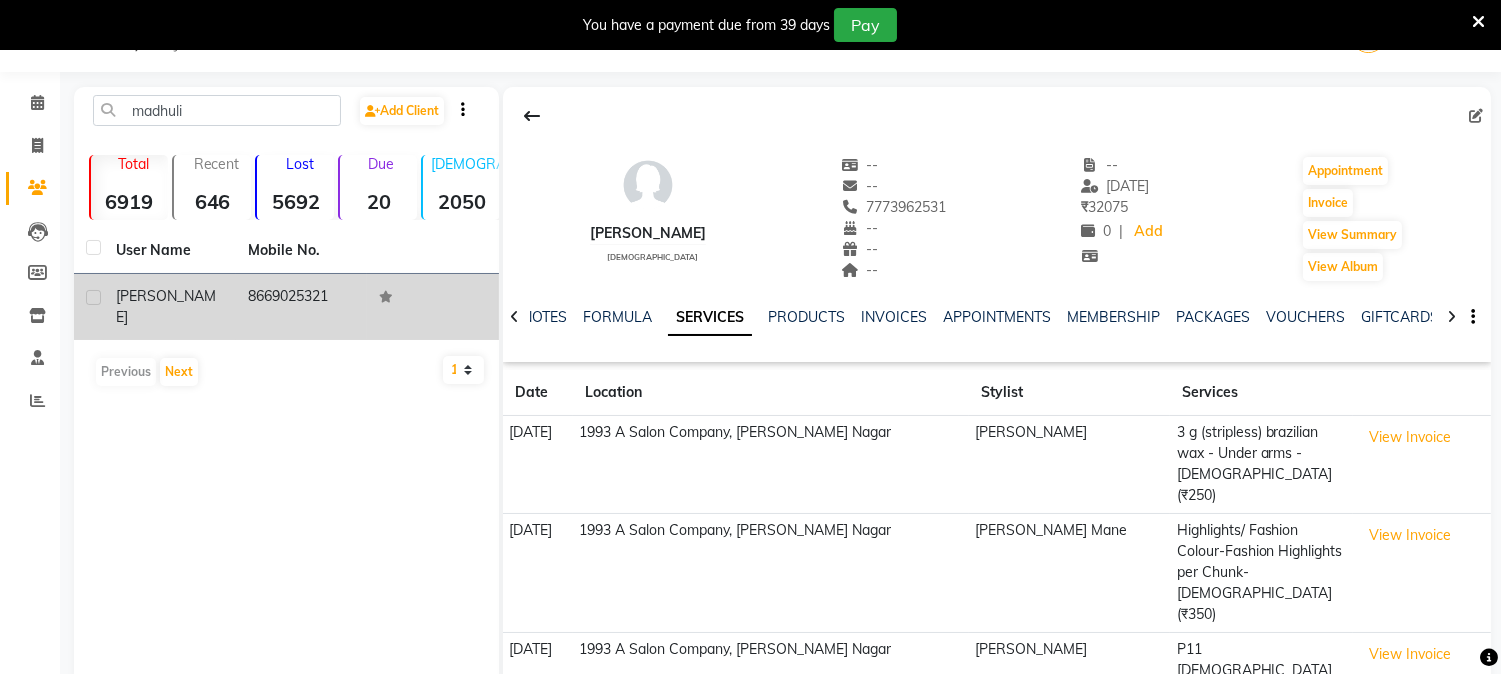 click on "8669025321" 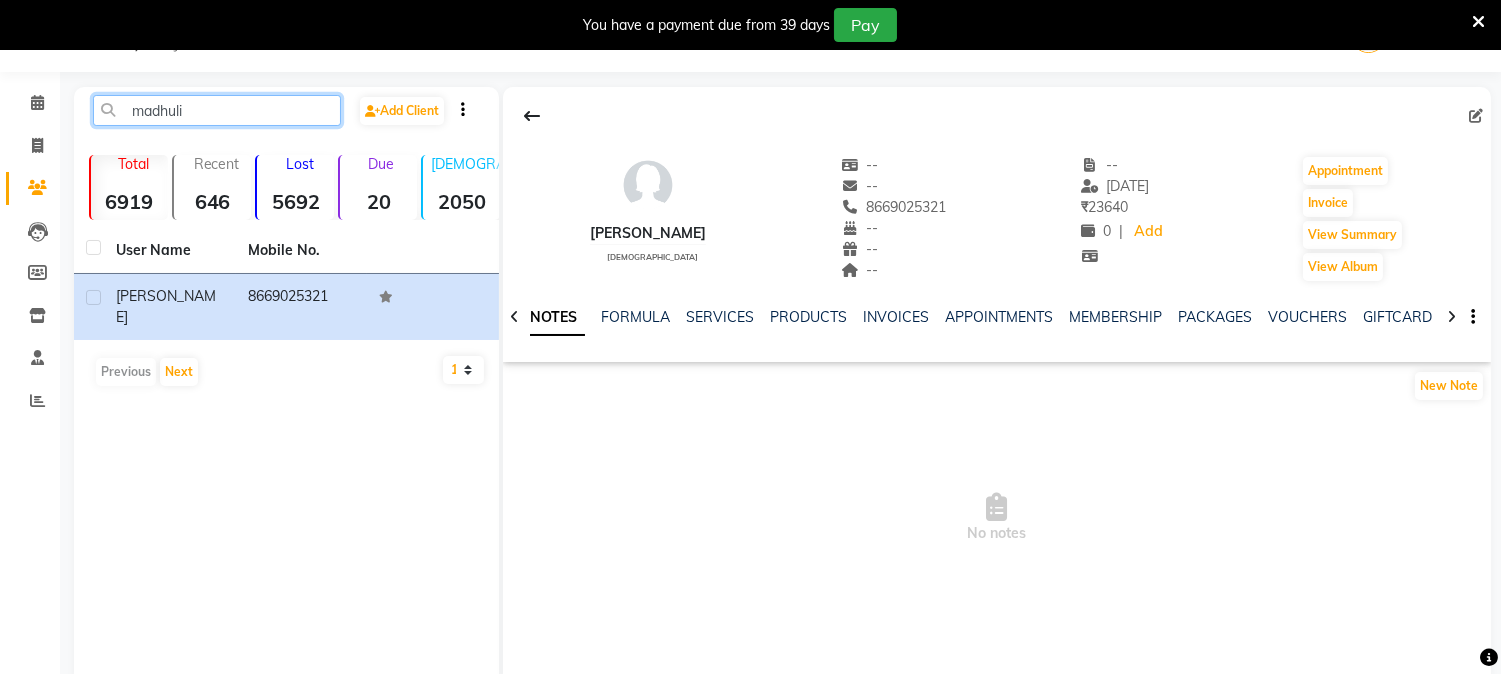 click on "madhuli" 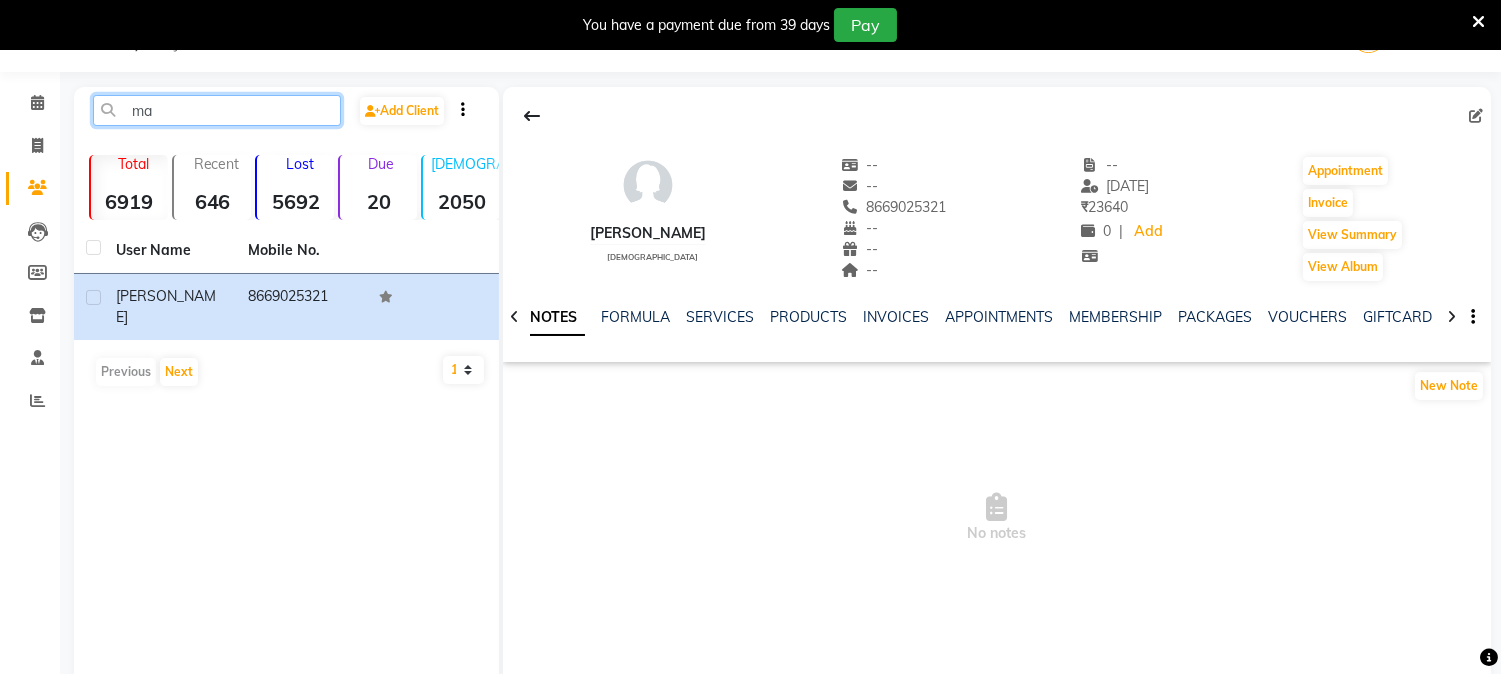 type on "m" 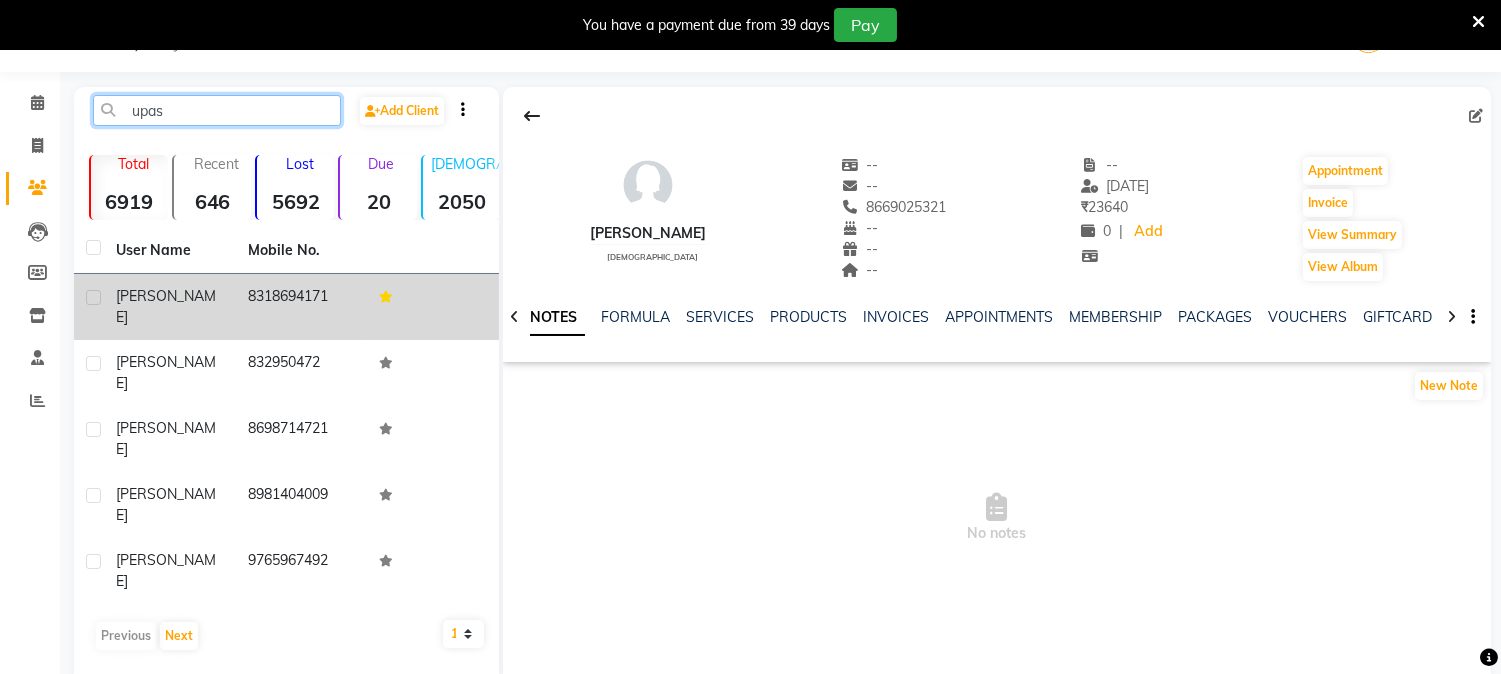type on "upas" 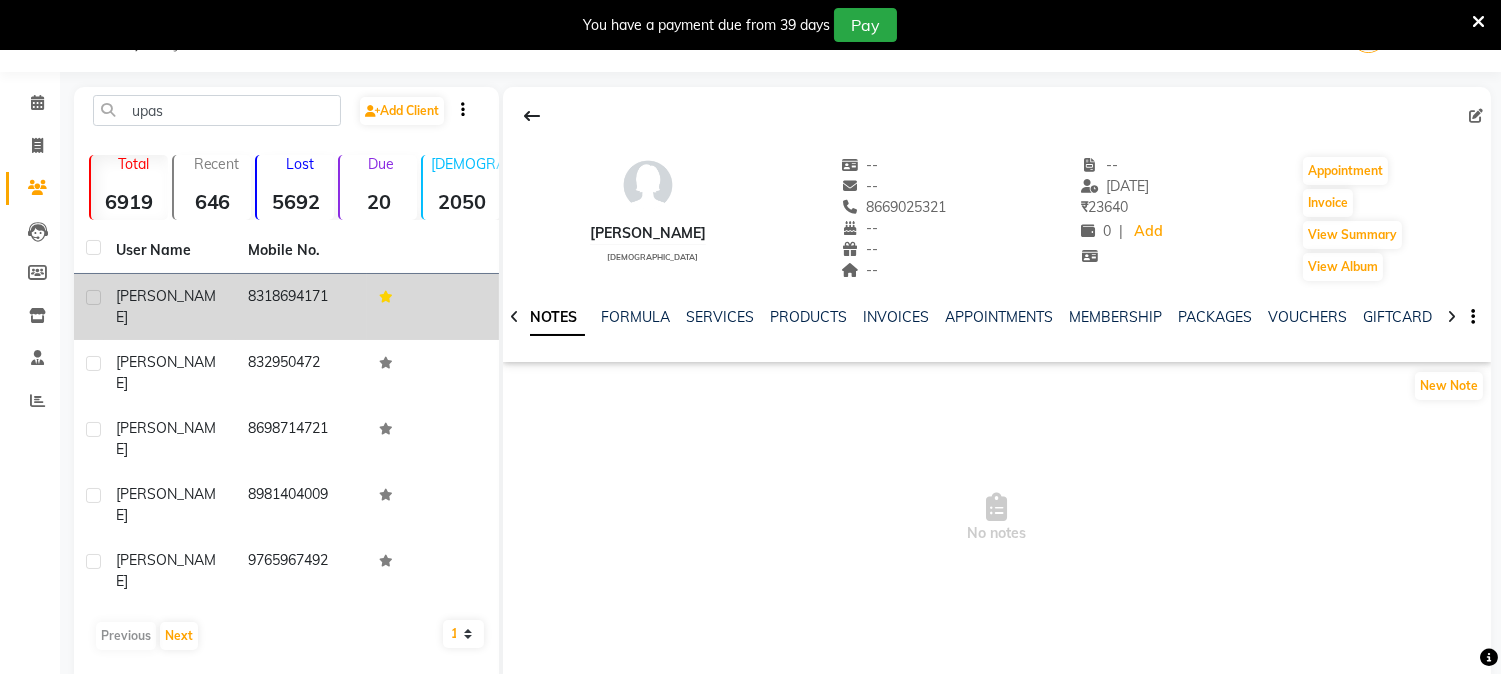 click on "8318694171" 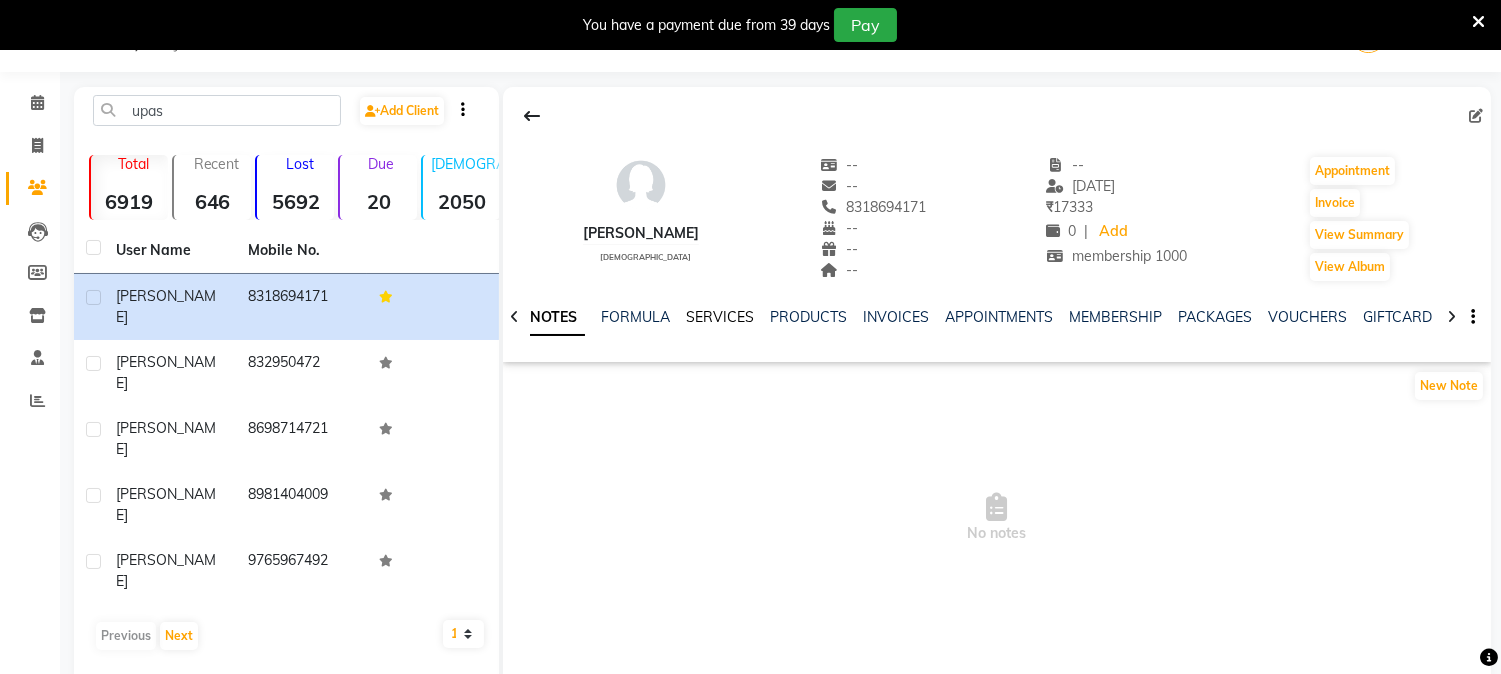 click on "SERVICES" 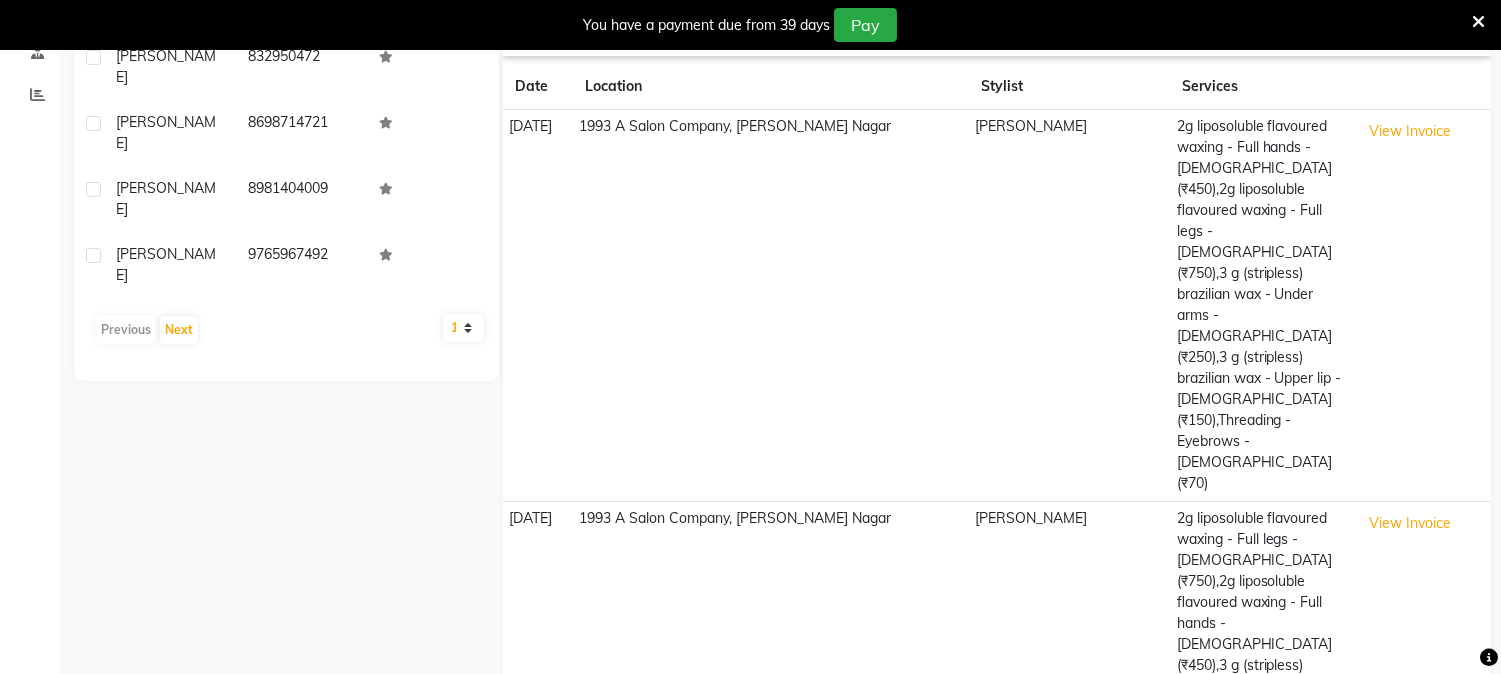 scroll, scrollTop: 0, scrollLeft: 0, axis: both 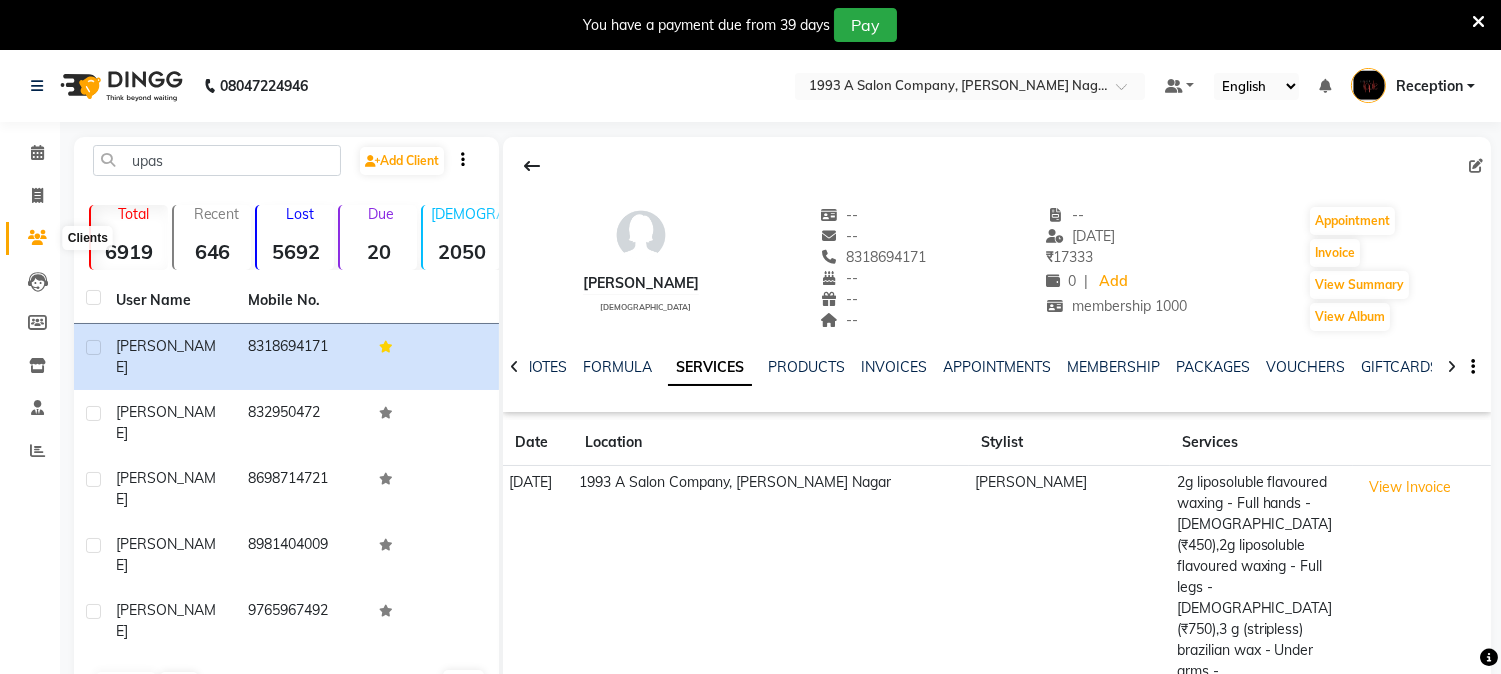 click 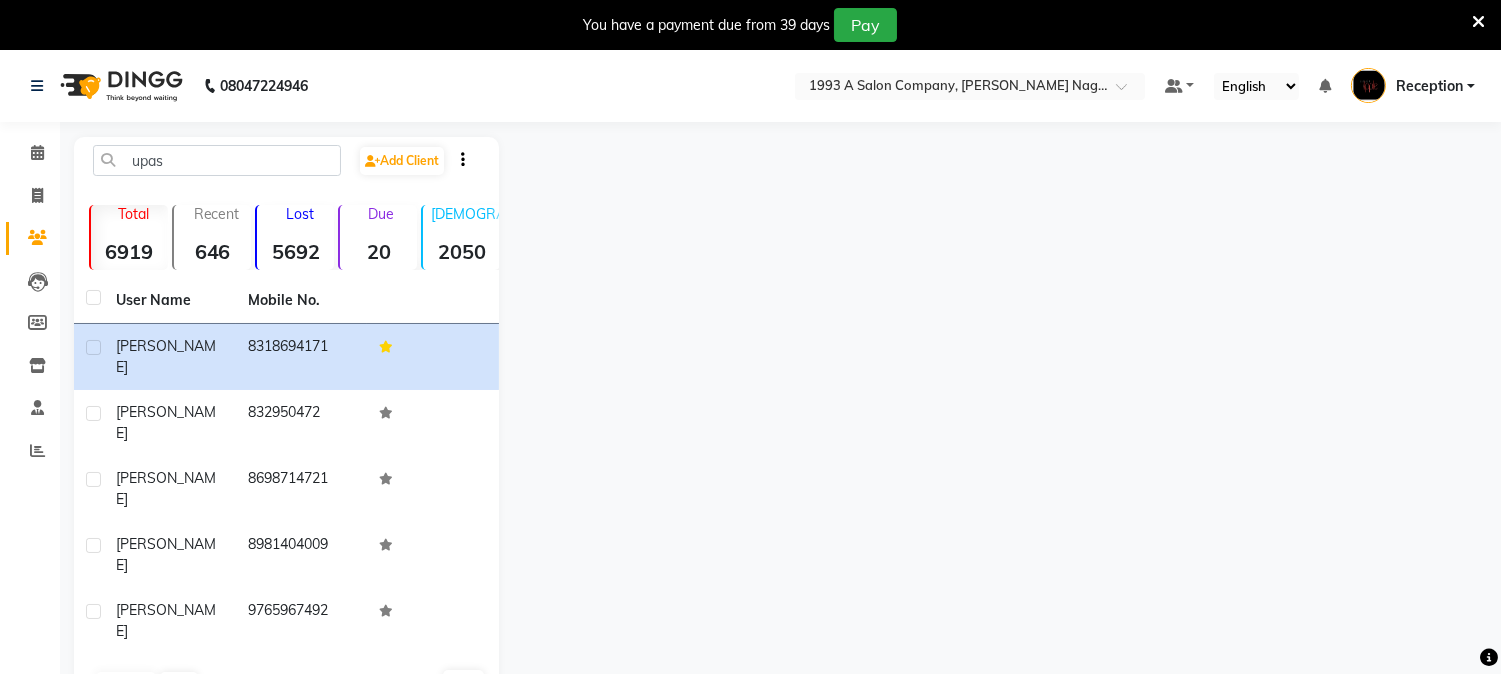 click on "5692" 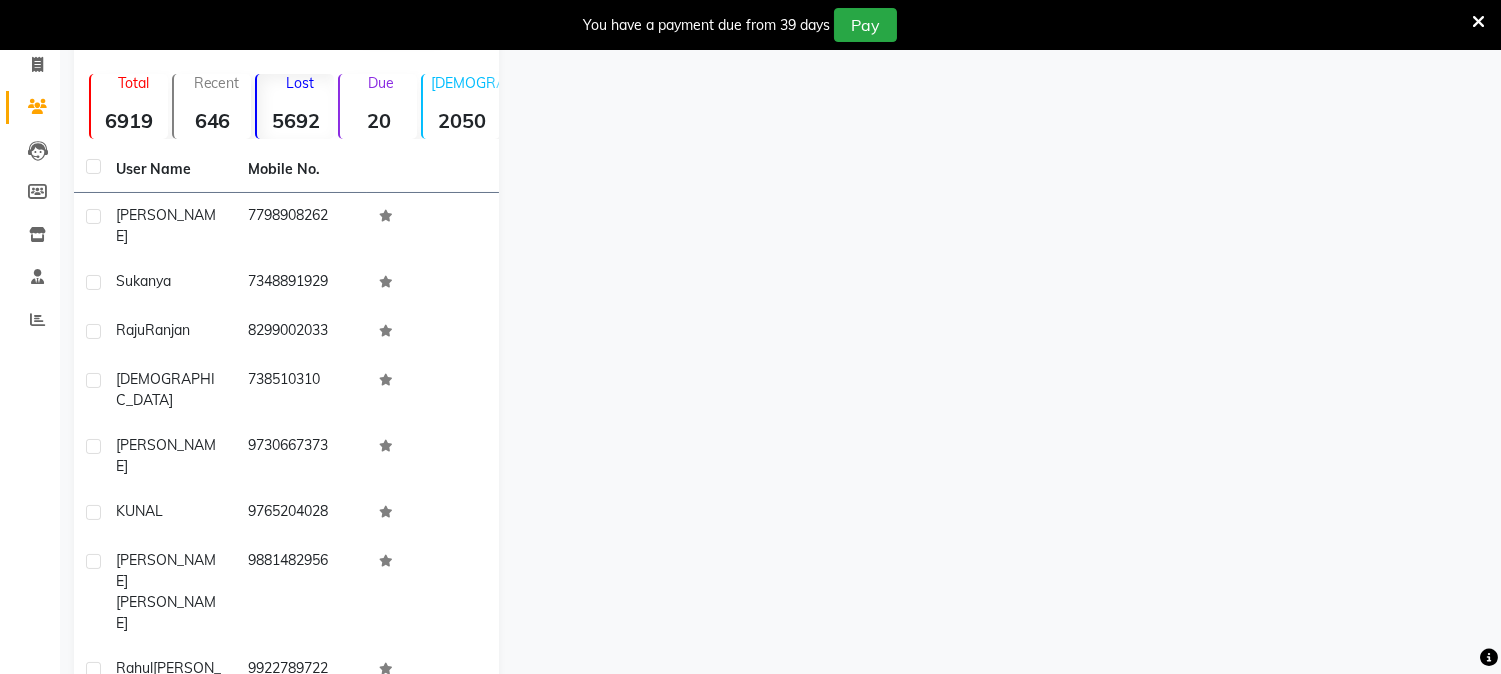 scroll, scrollTop: 0, scrollLeft: 0, axis: both 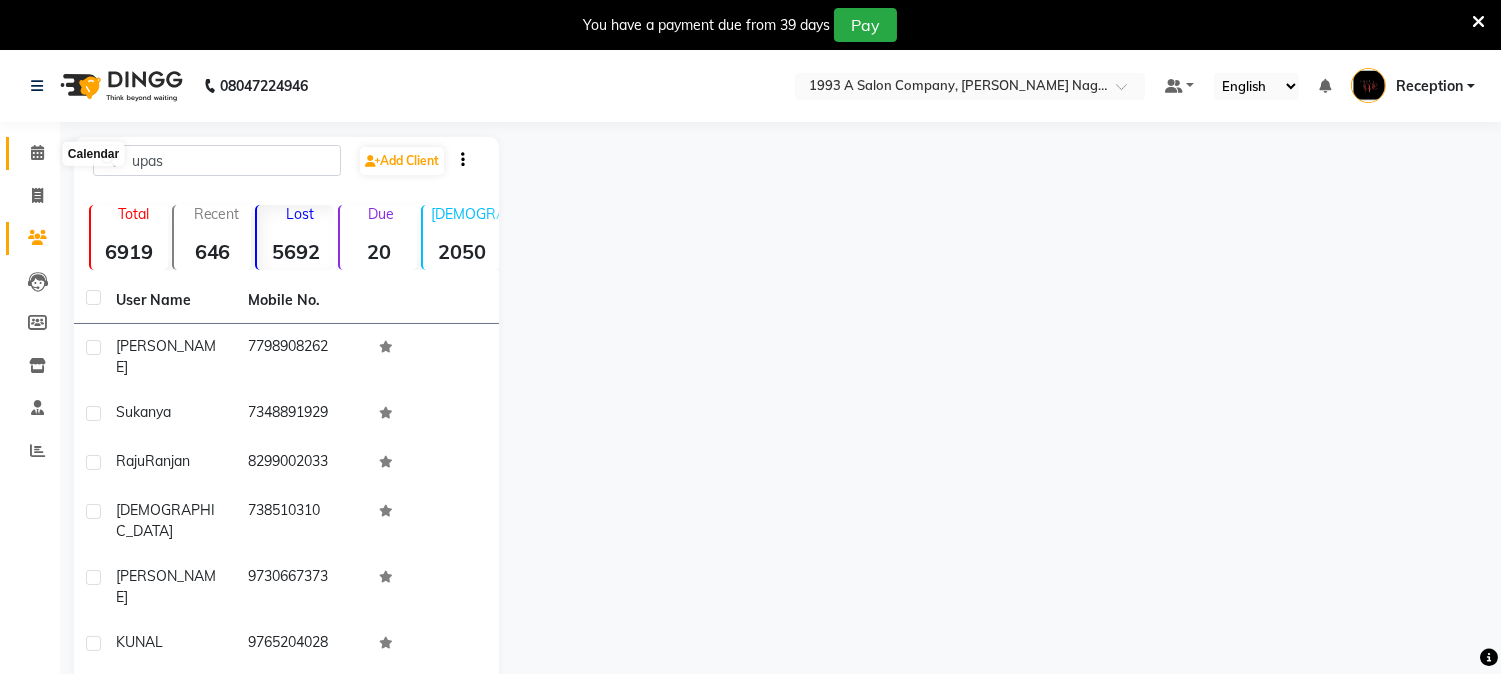 click 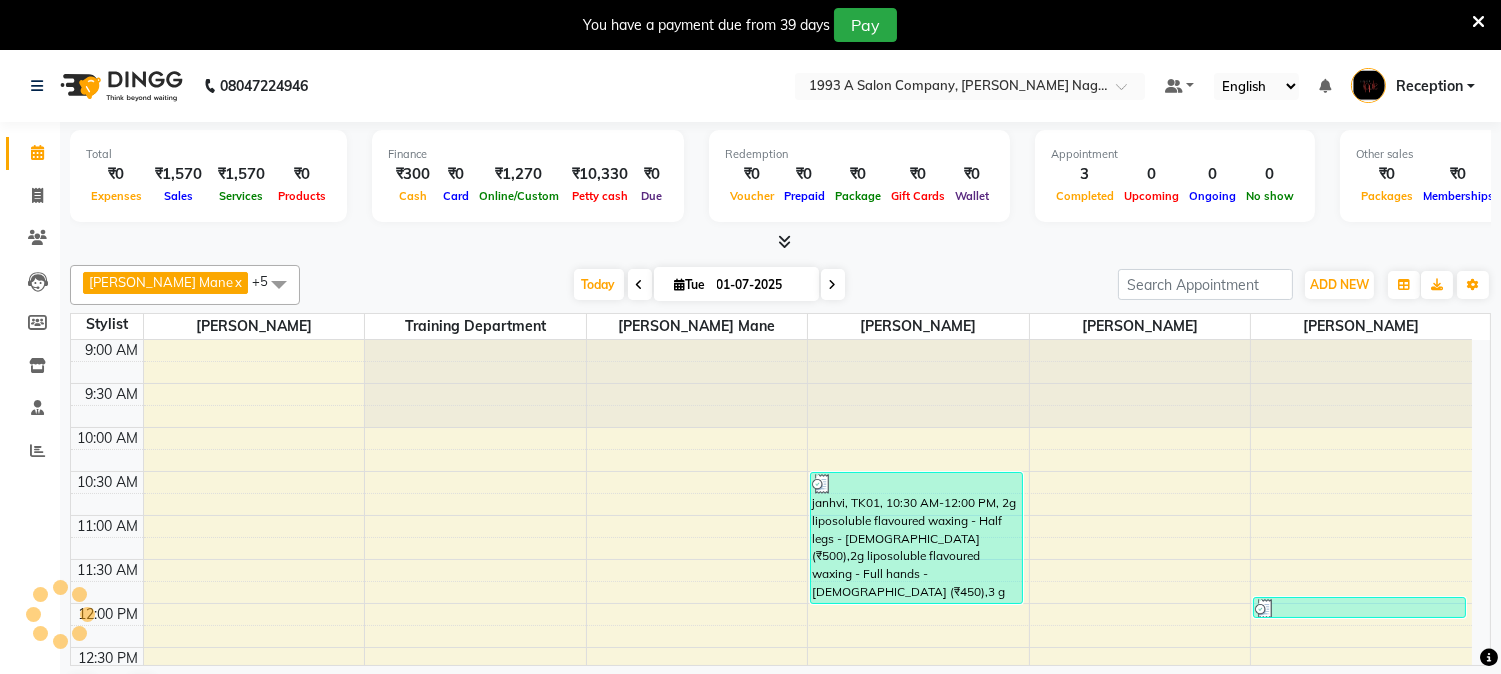 scroll, scrollTop: 0, scrollLeft: 0, axis: both 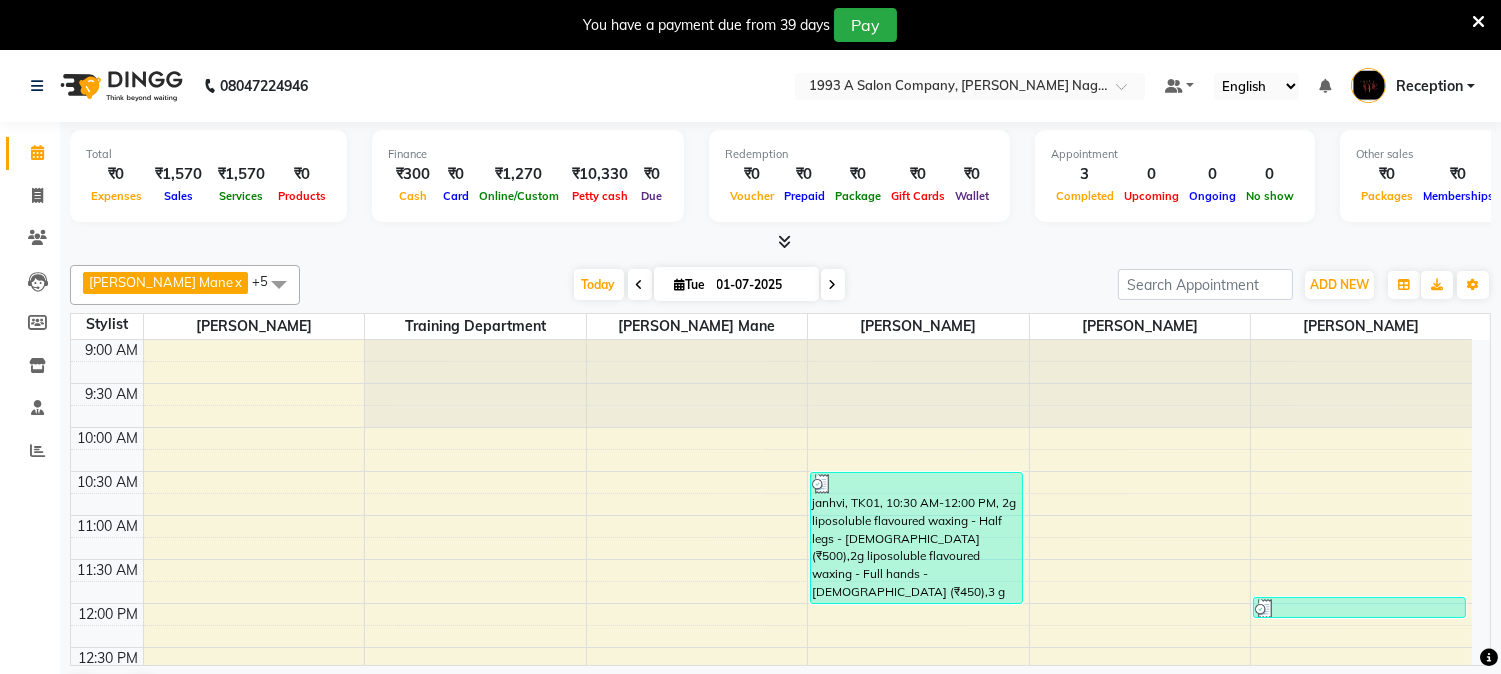 click at bounding box center [680, 284] 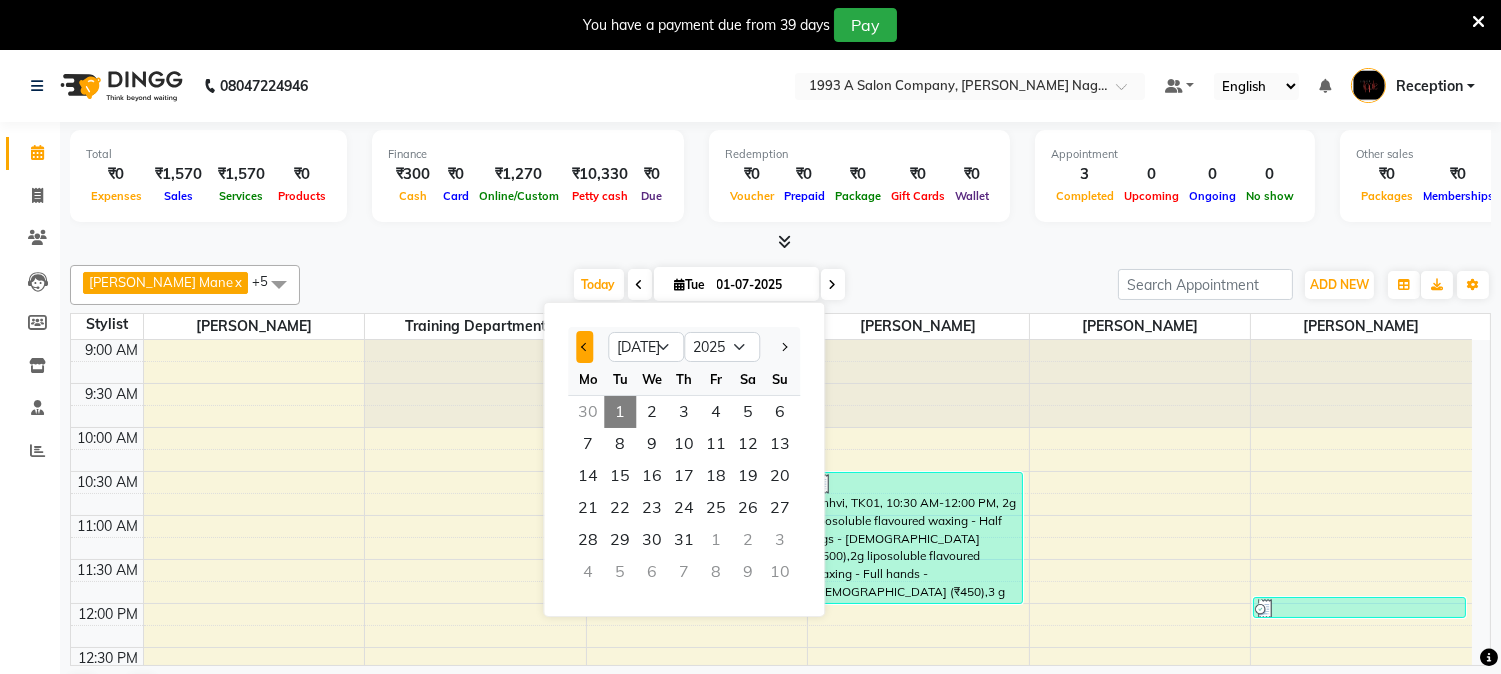 click at bounding box center [584, 347] 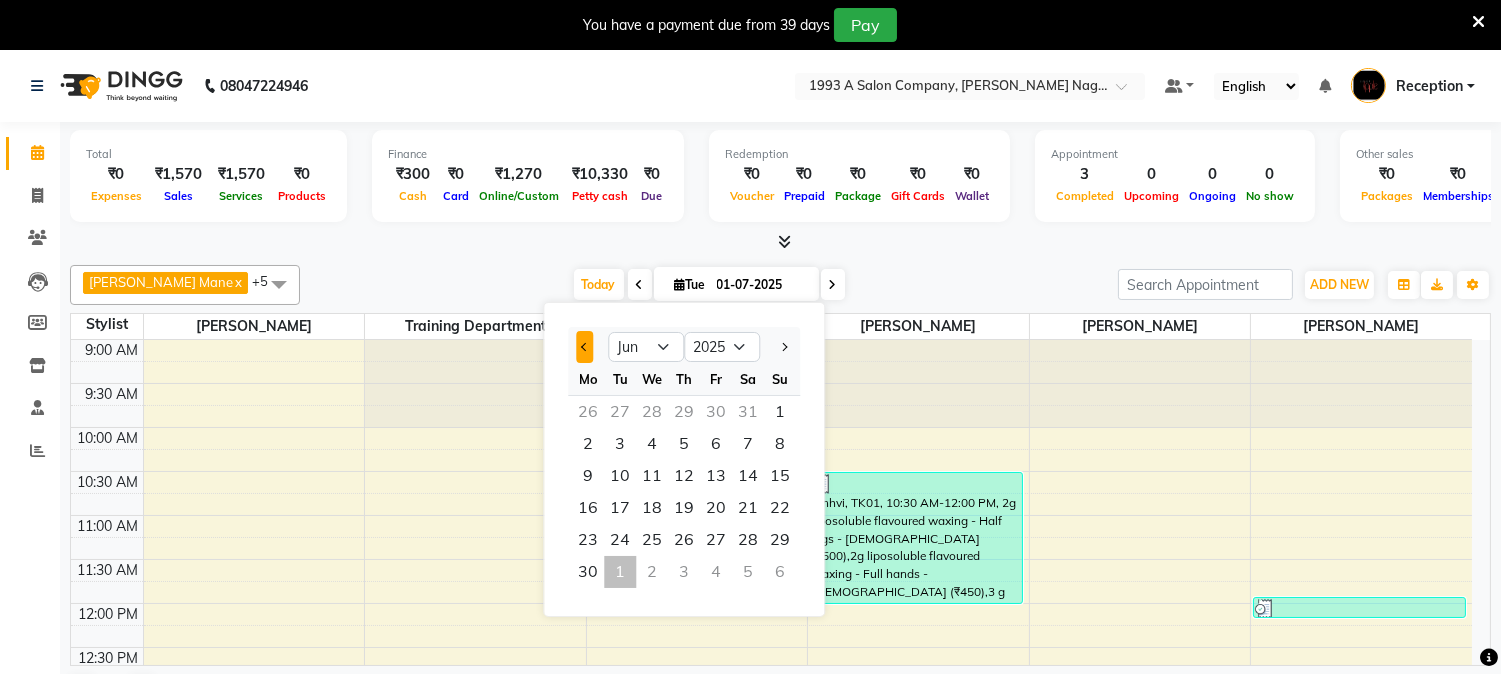 click at bounding box center [584, 347] 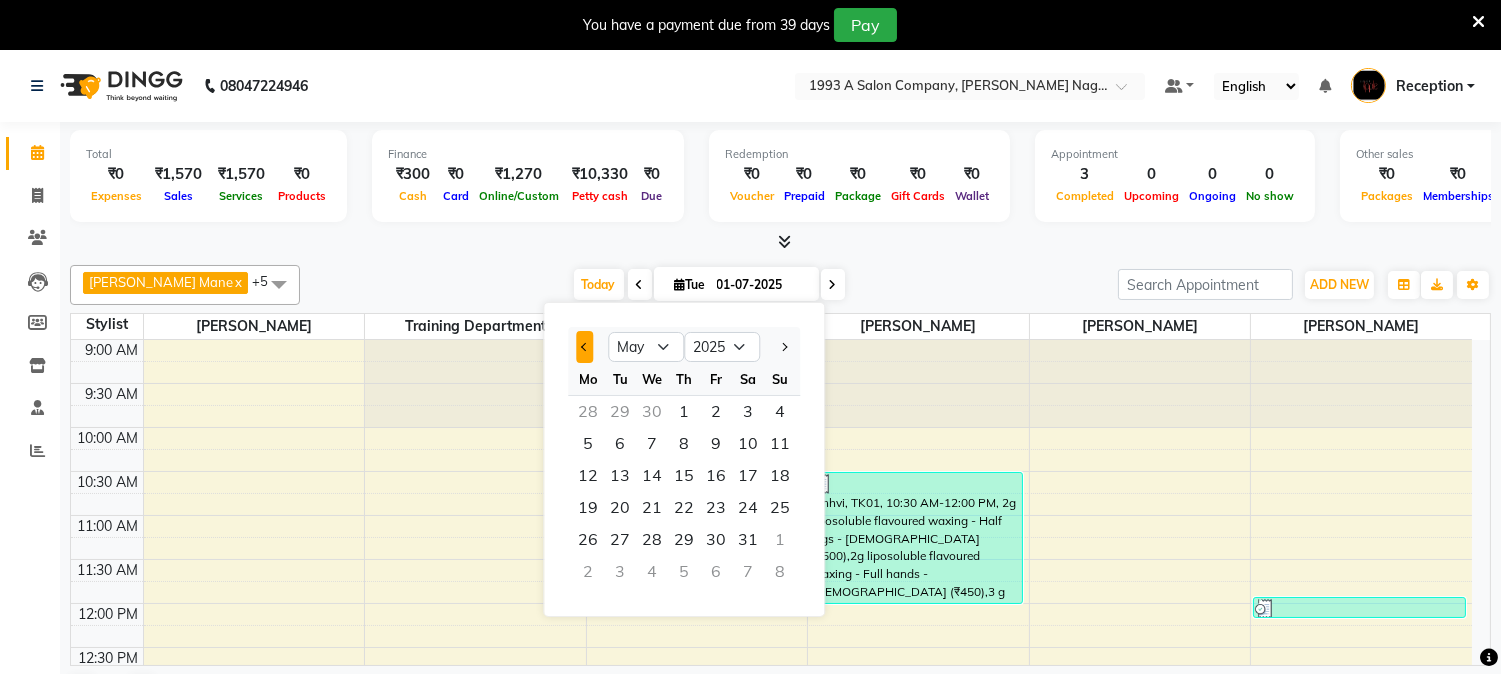 click at bounding box center [584, 347] 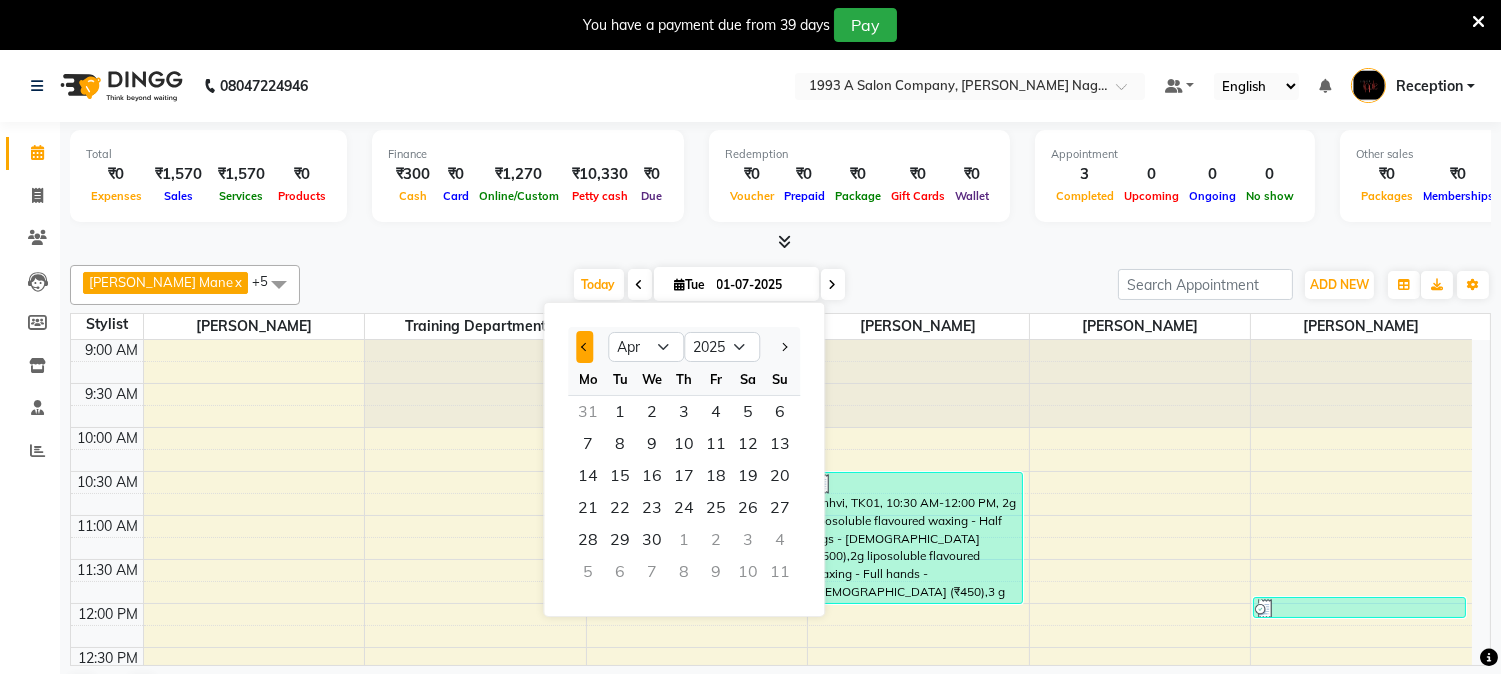 click at bounding box center [584, 347] 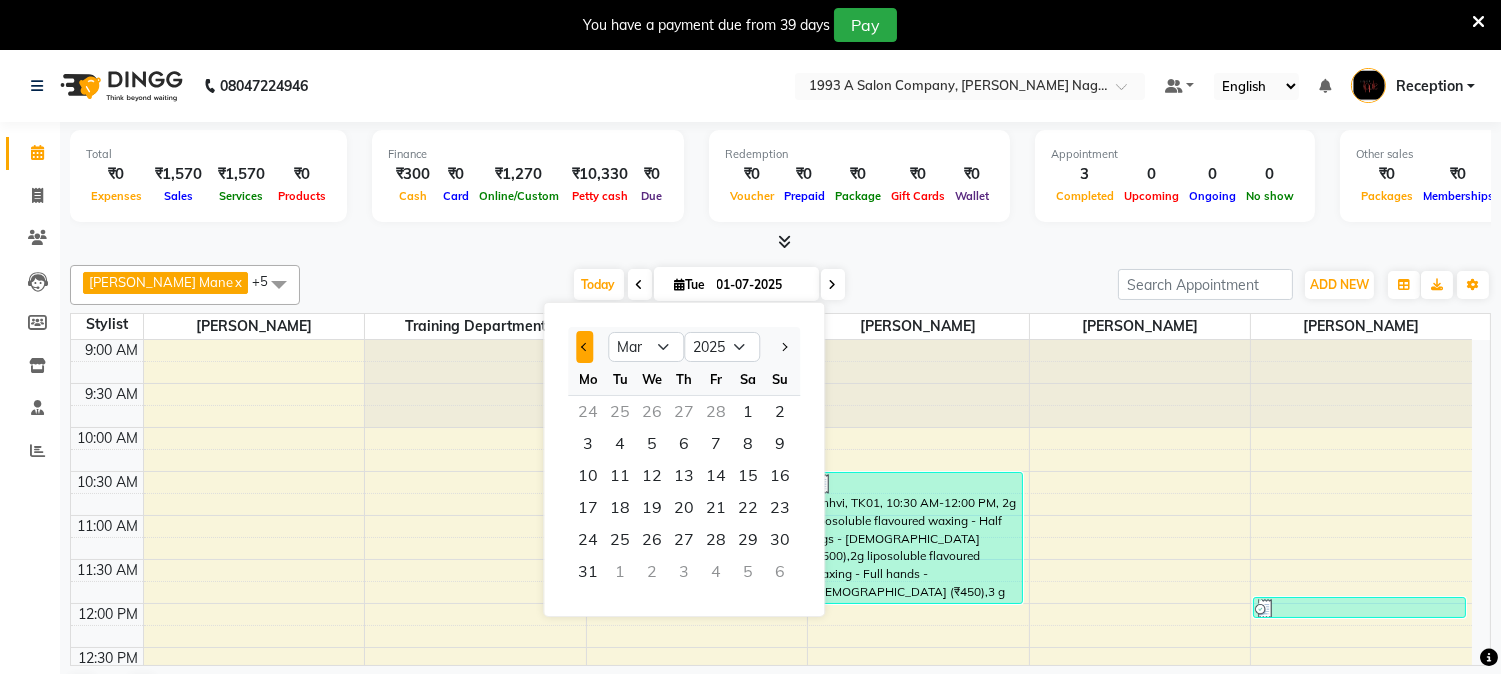 click at bounding box center (584, 347) 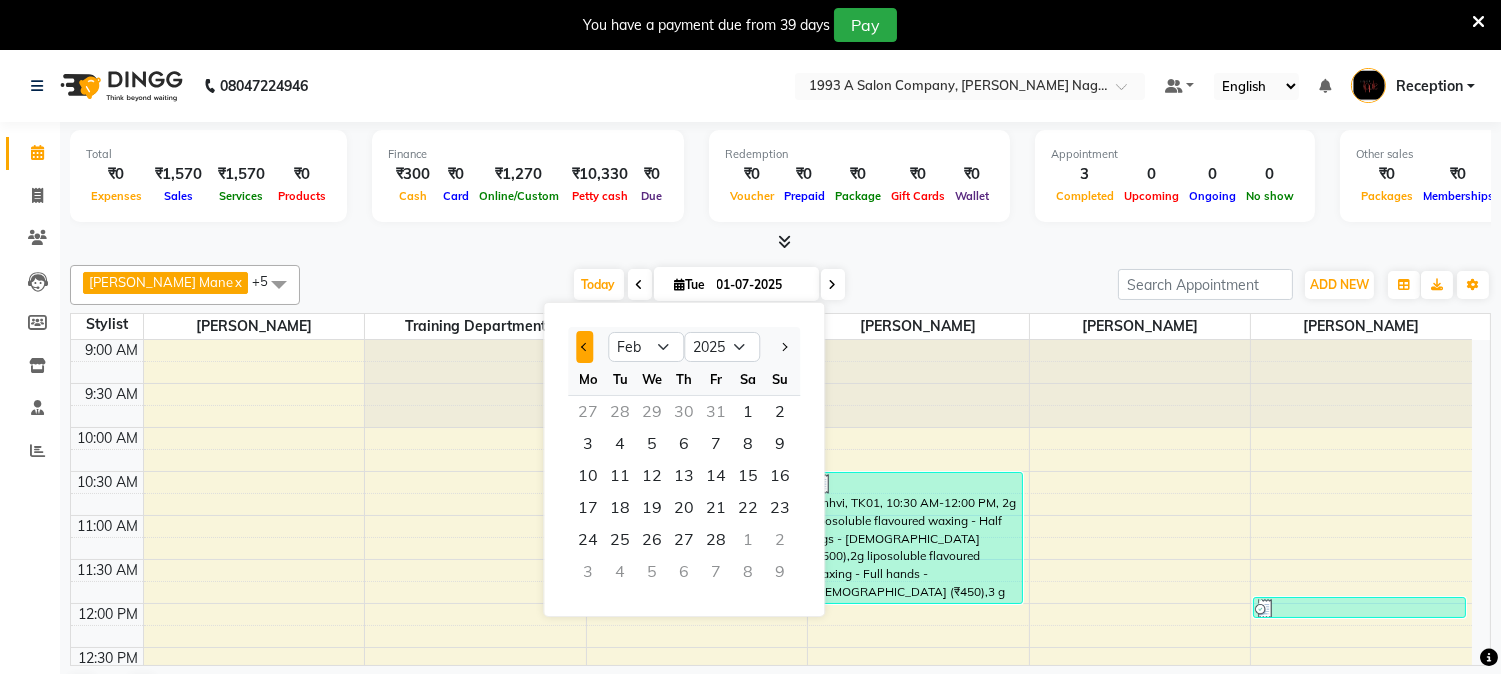 click at bounding box center [584, 347] 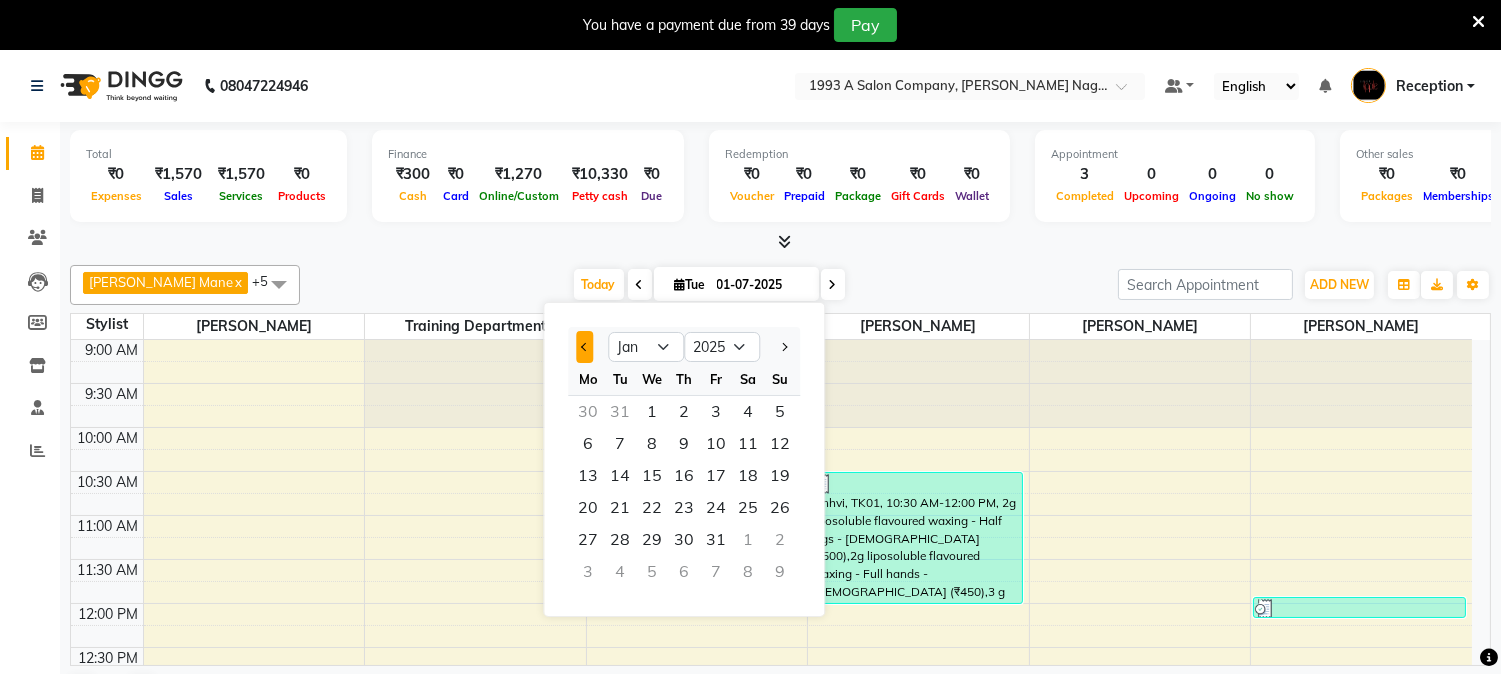 click at bounding box center (584, 347) 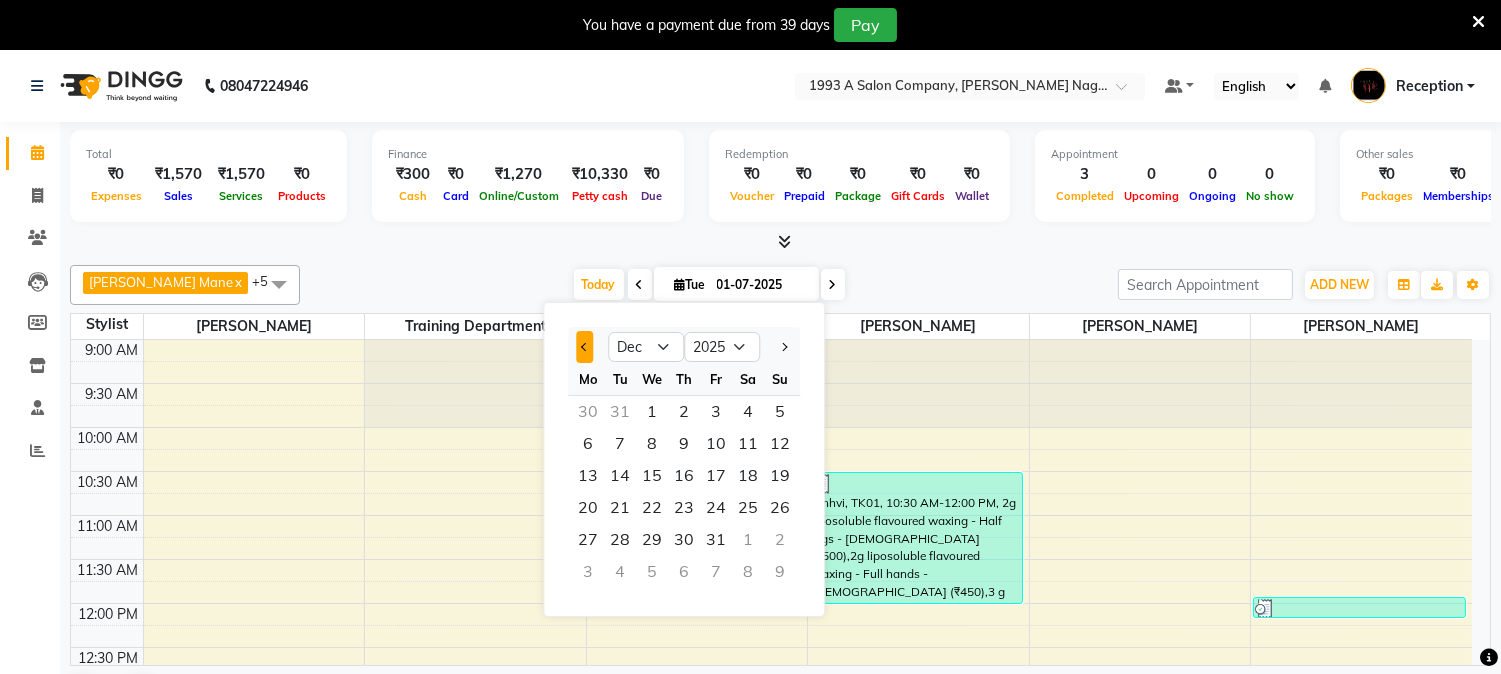 select on "2024" 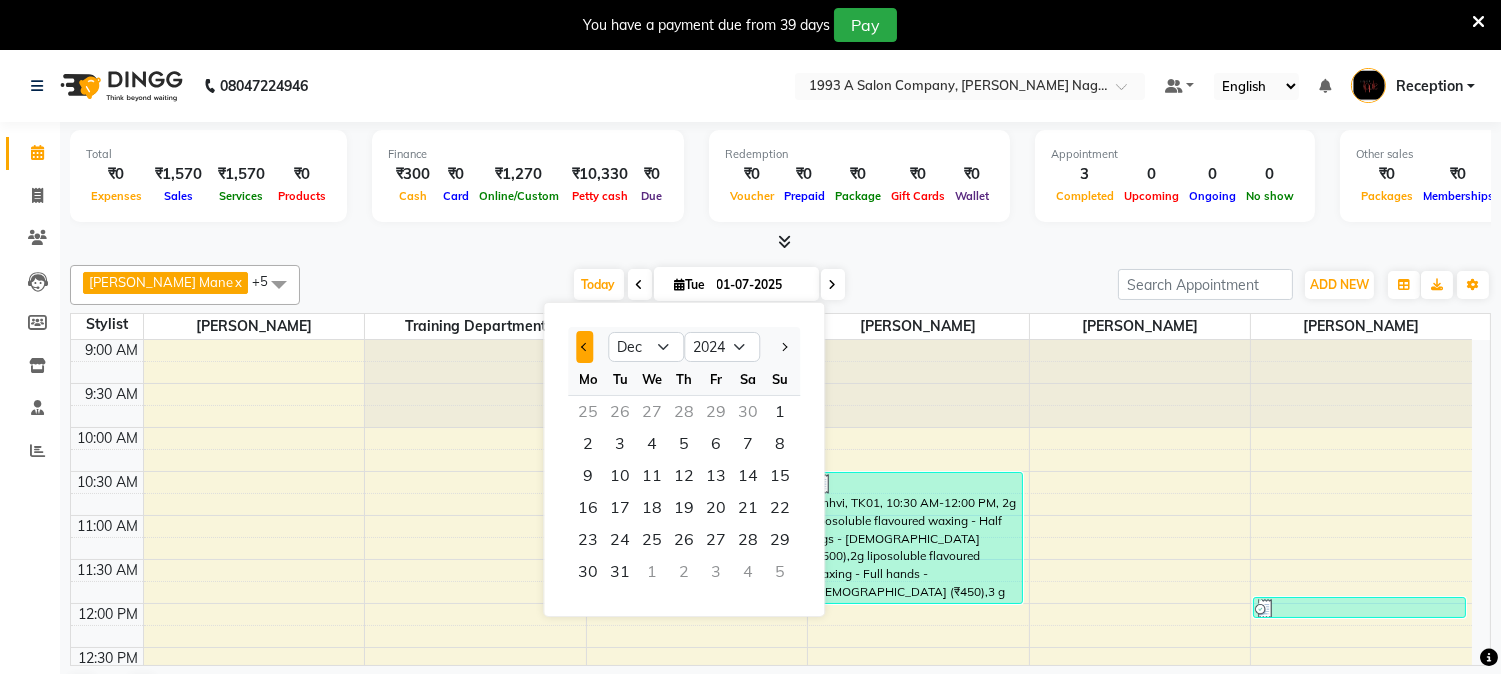 click at bounding box center (584, 347) 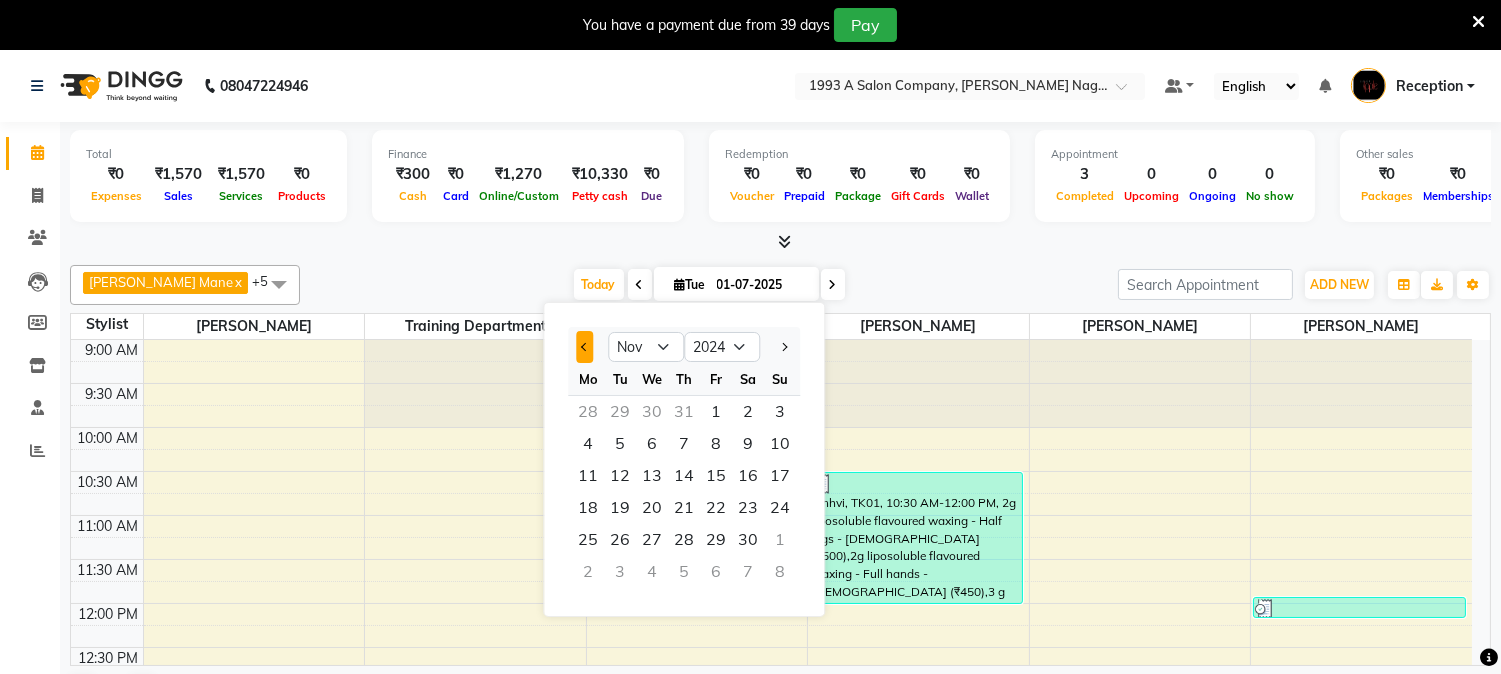 click at bounding box center (584, 347) 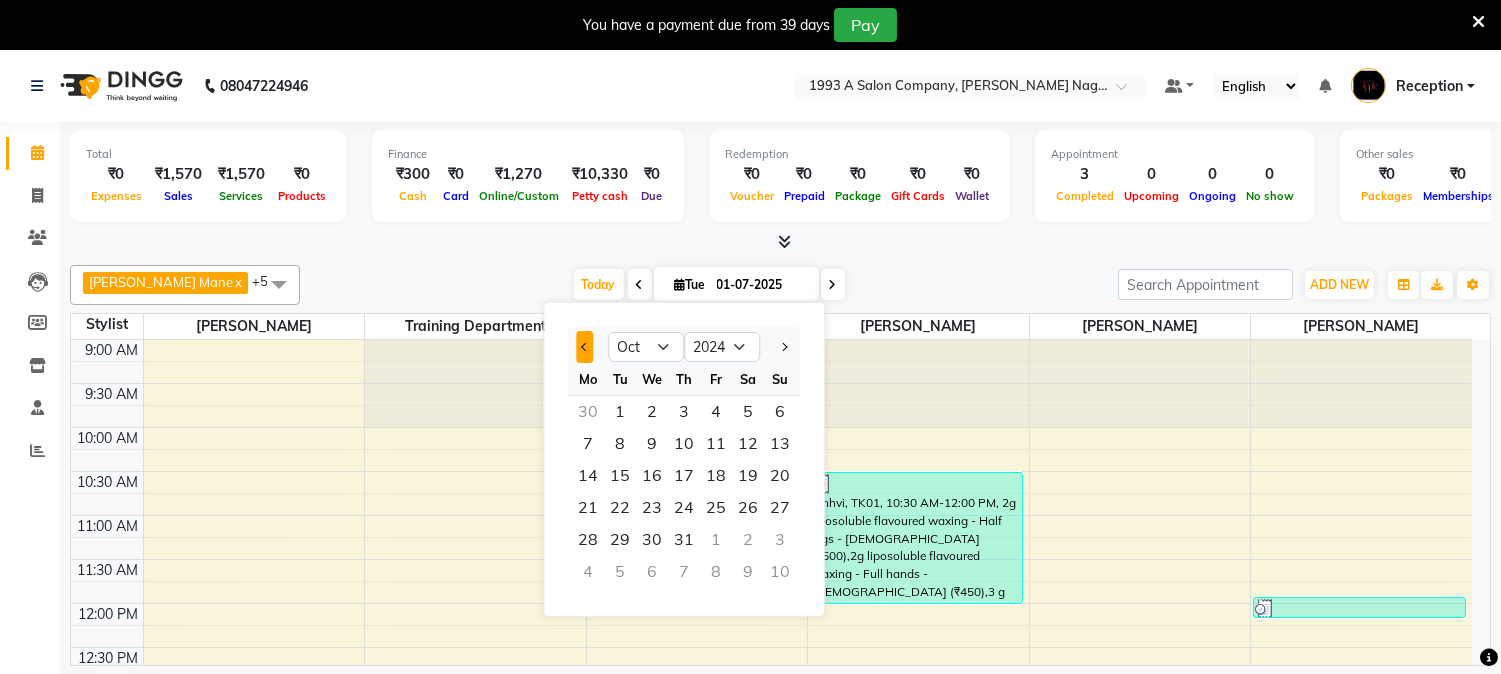 click at bounding box center (584, 347) 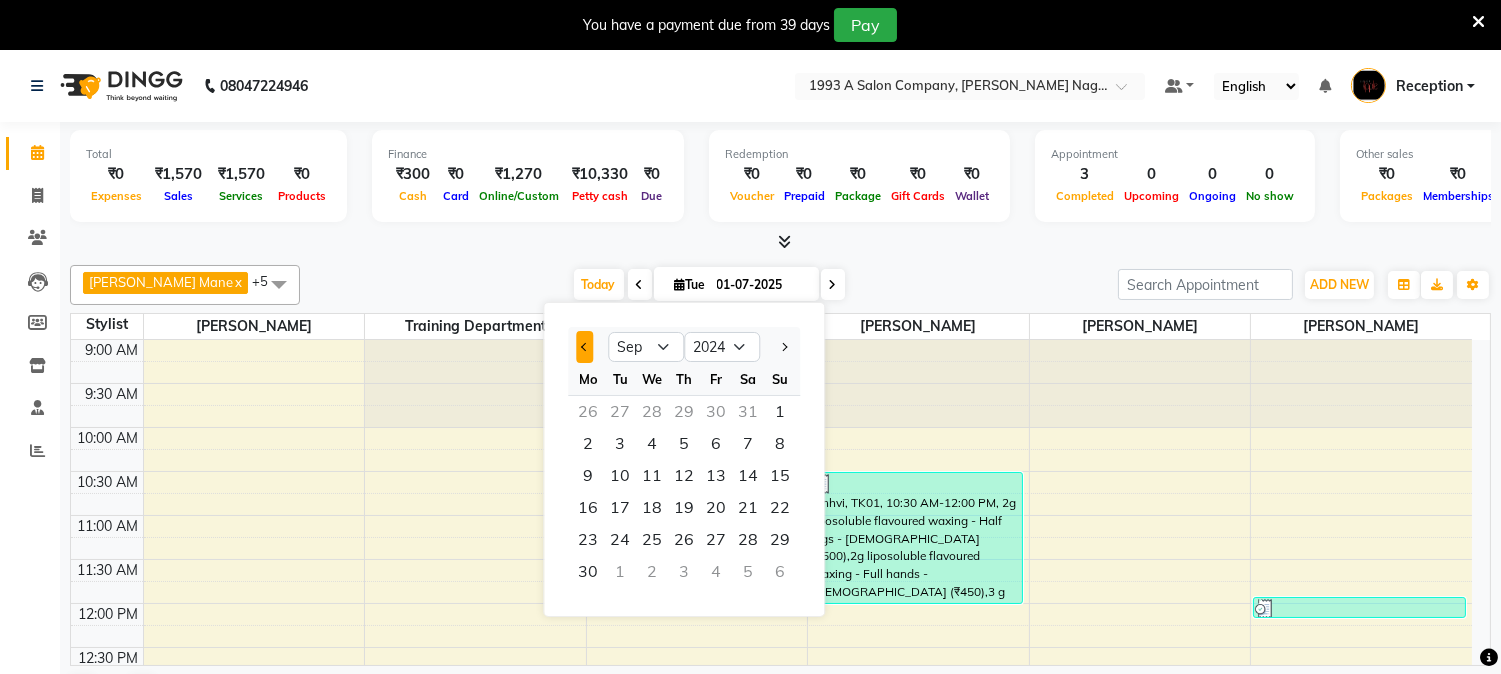 click at bounding box center [584, 347] 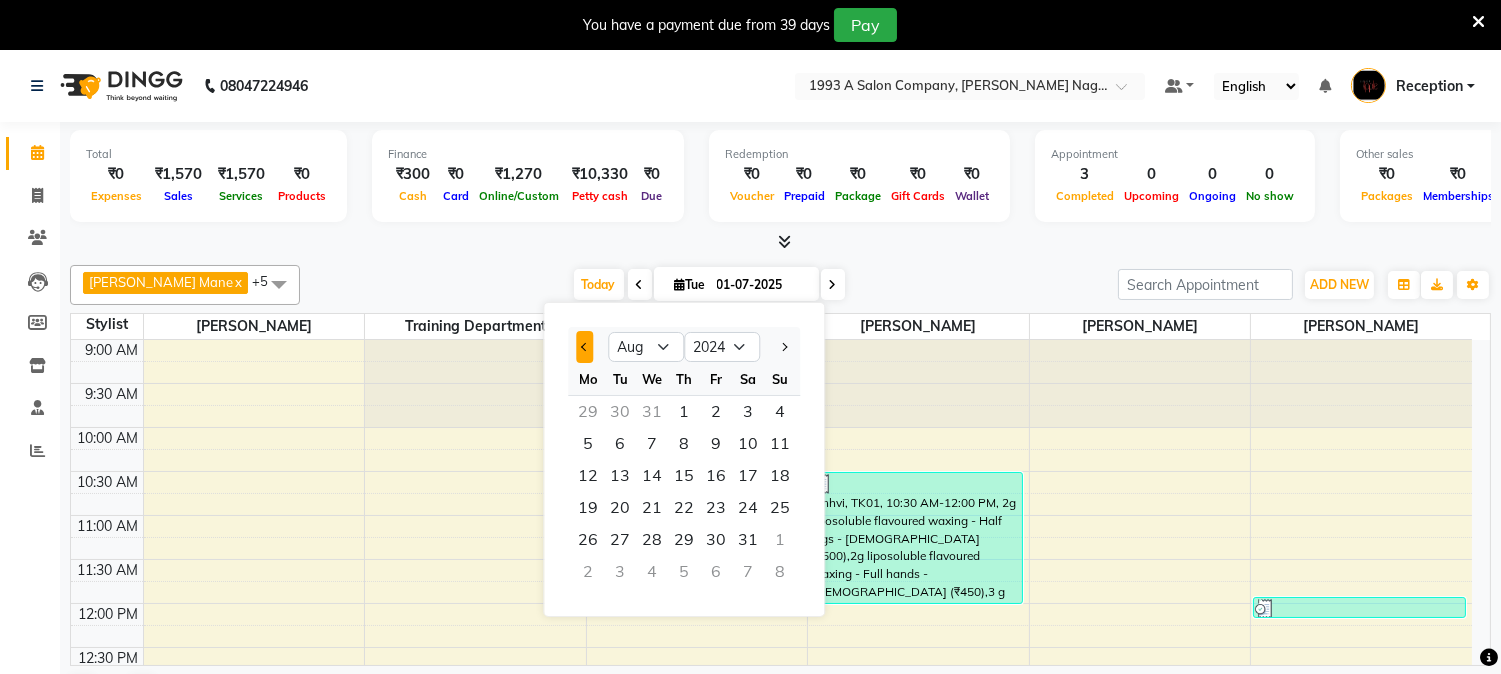 click at bounding box center [584, 347] 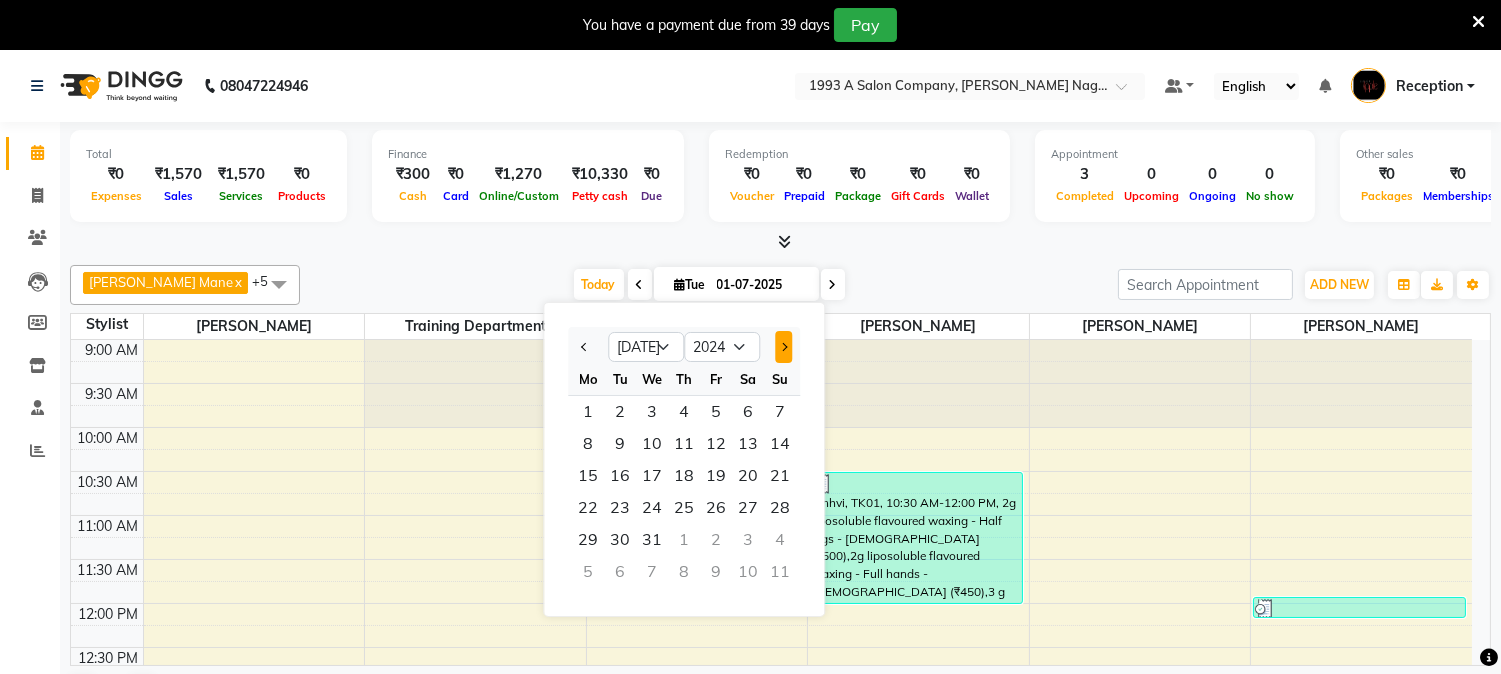 click at bounding box center [783, 347] 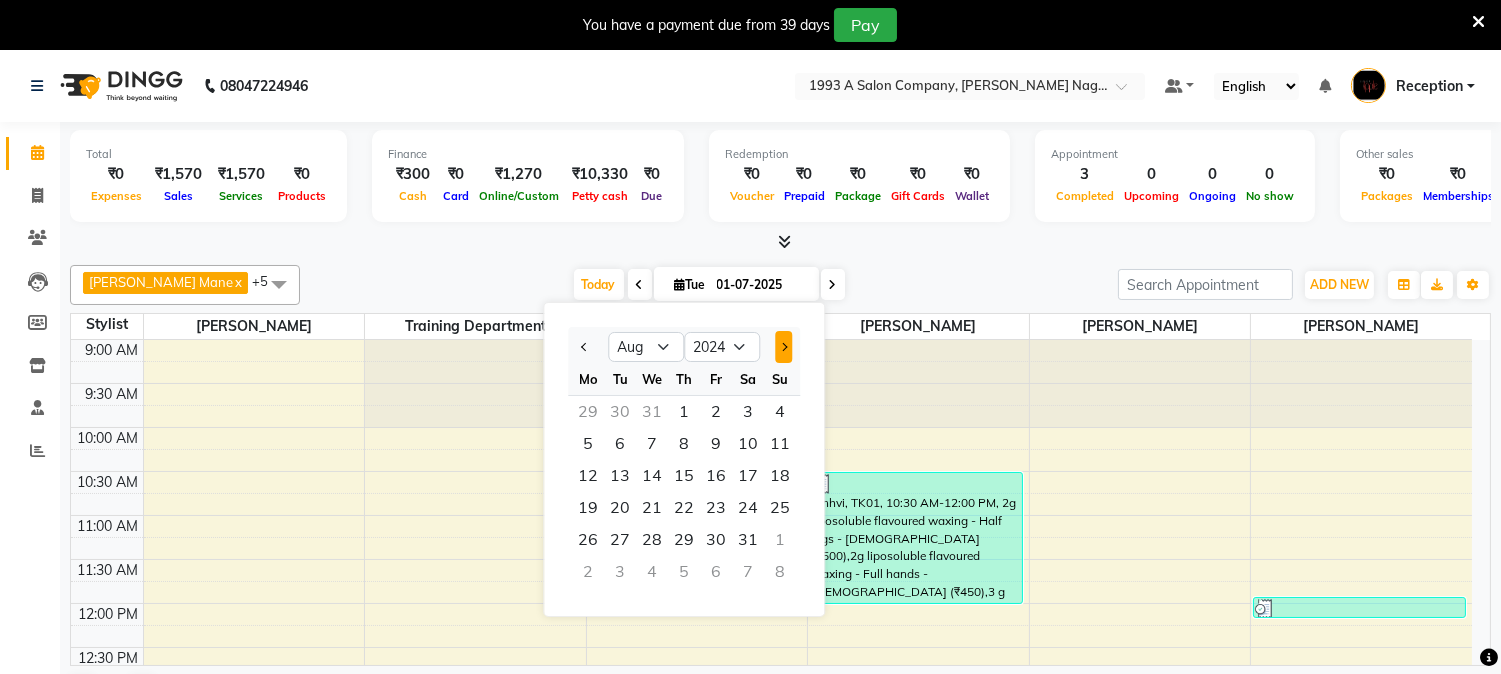 click at bounding box center [783, 347] 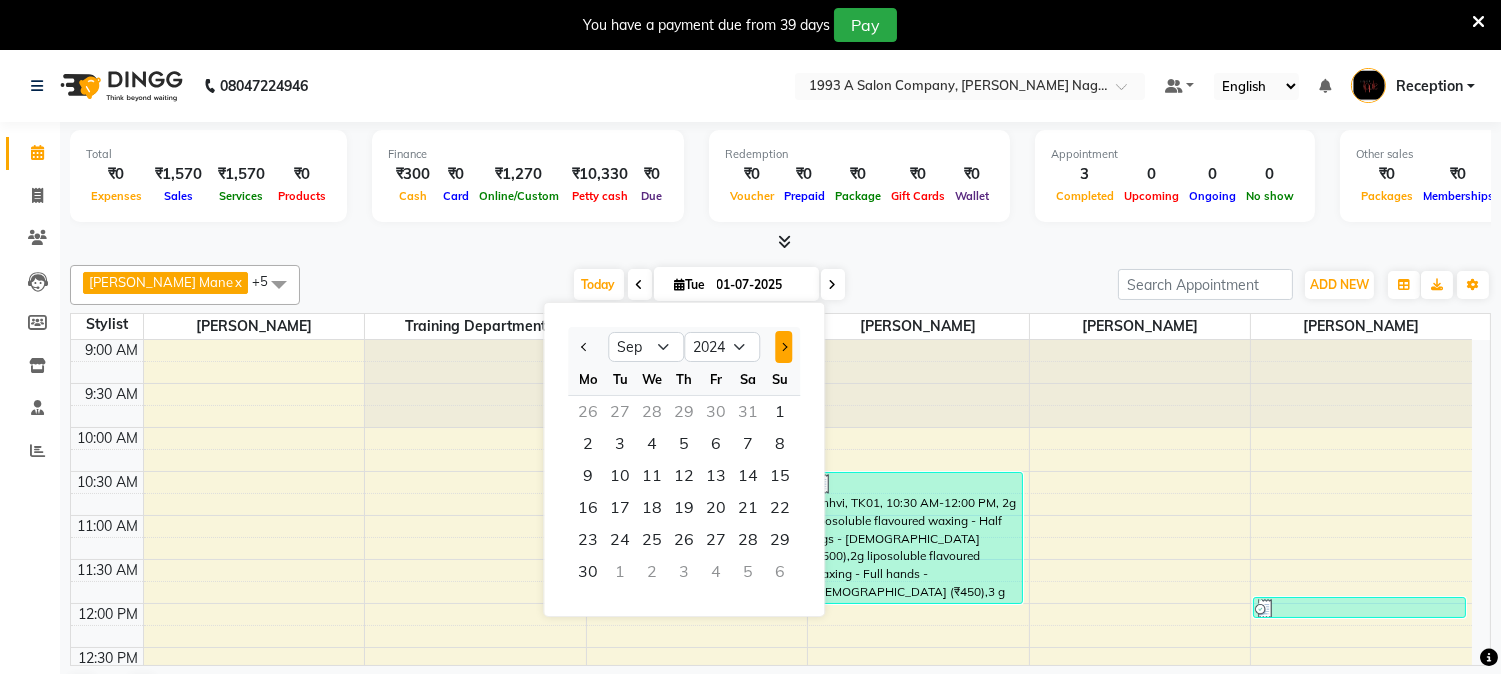 click at bounding box center (783, 347) 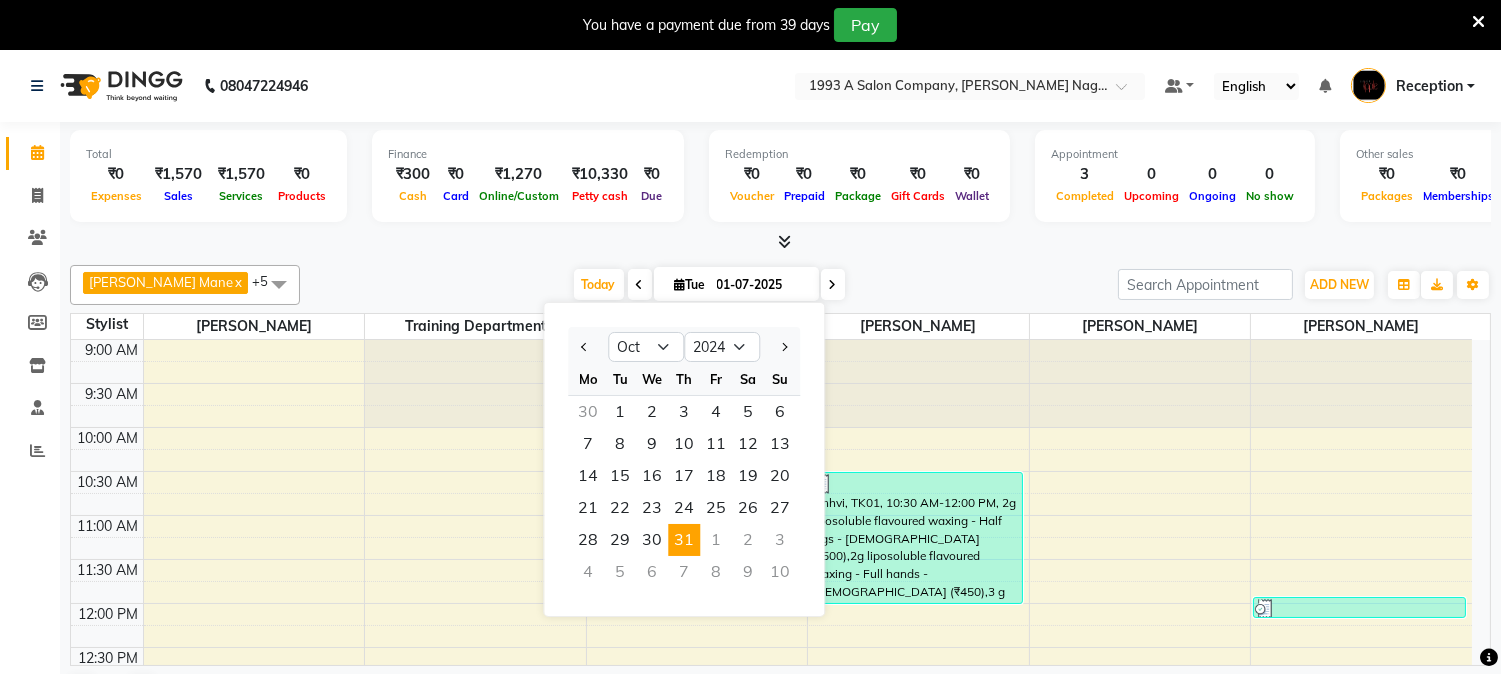 click on "31" at bounding box center (684, 540) 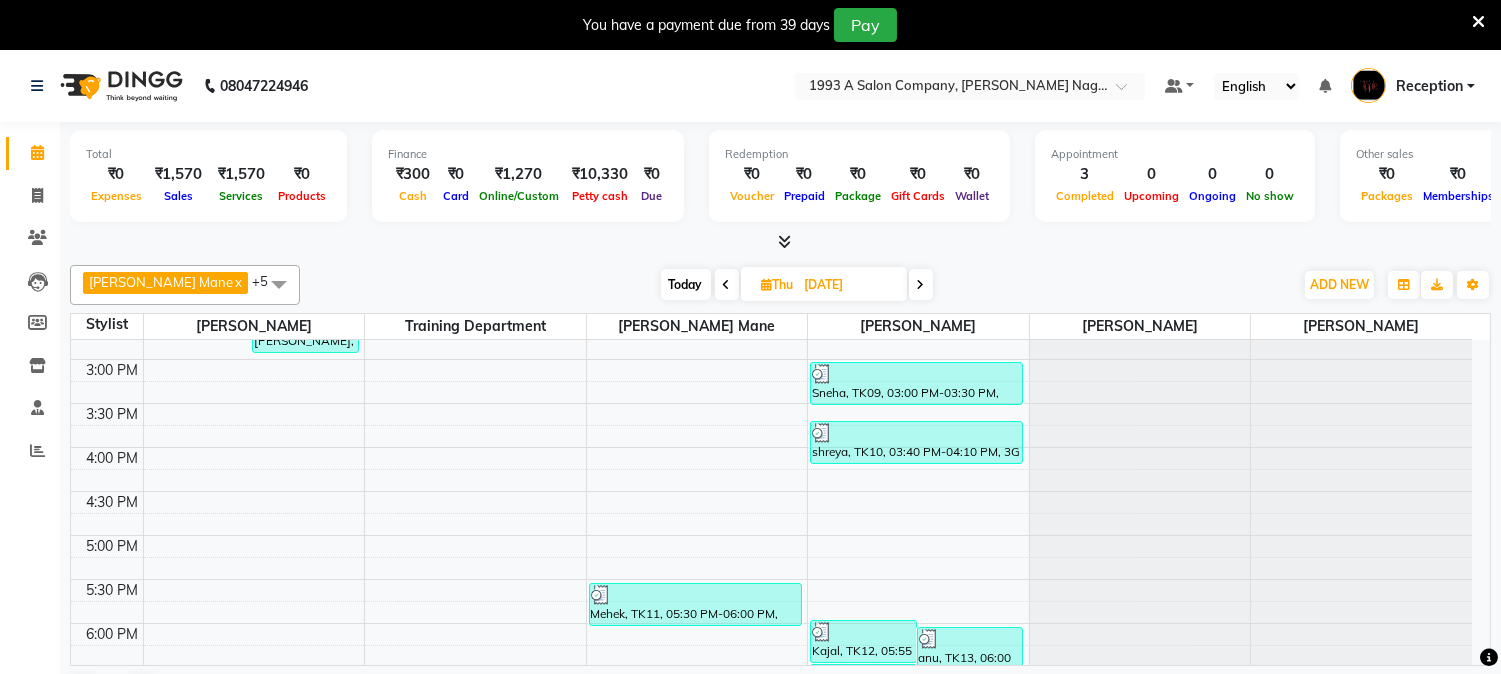 scroll, scrollTop: 620, scrollLeft: 0, axis: vertical 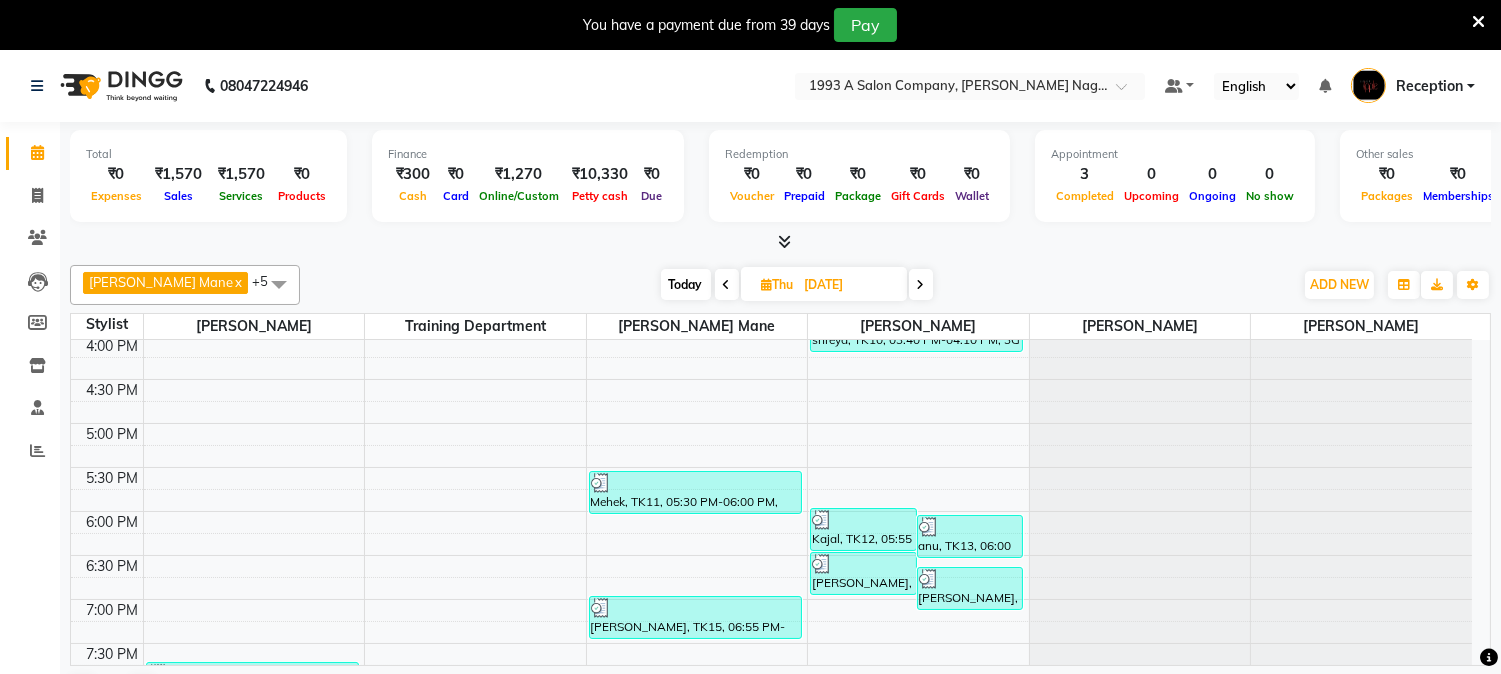 click at bounding box center (727, 285) 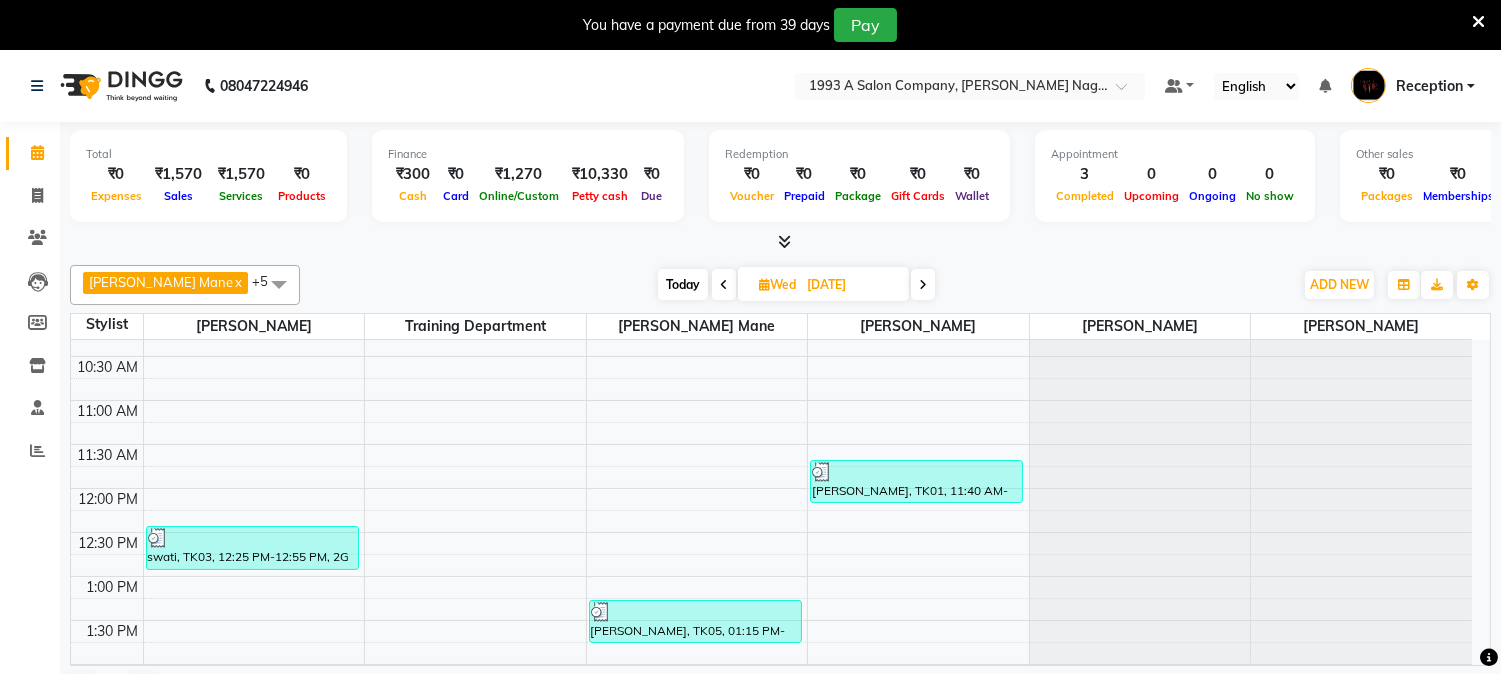 scroll, scrollTop: 64, scrollLeft: 0, axis: vertical 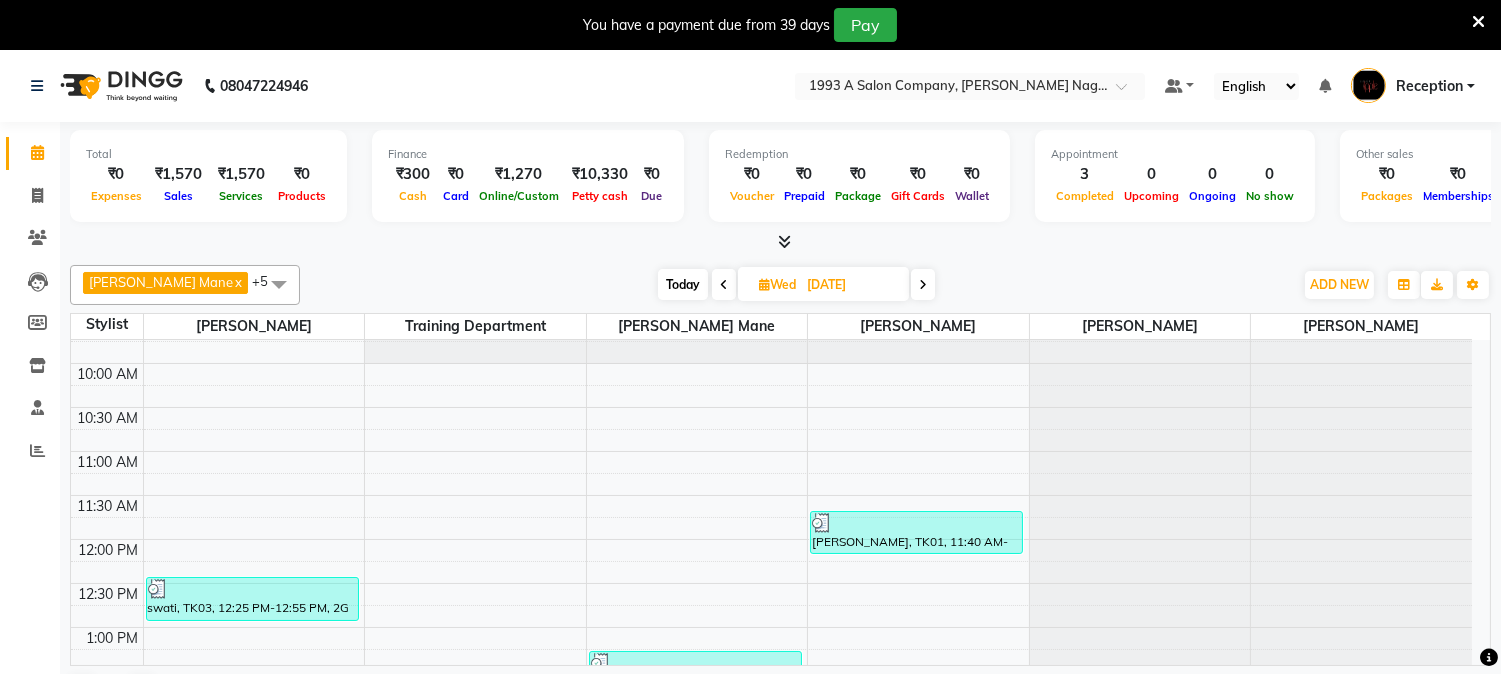 click at bounding box center (724, 285) 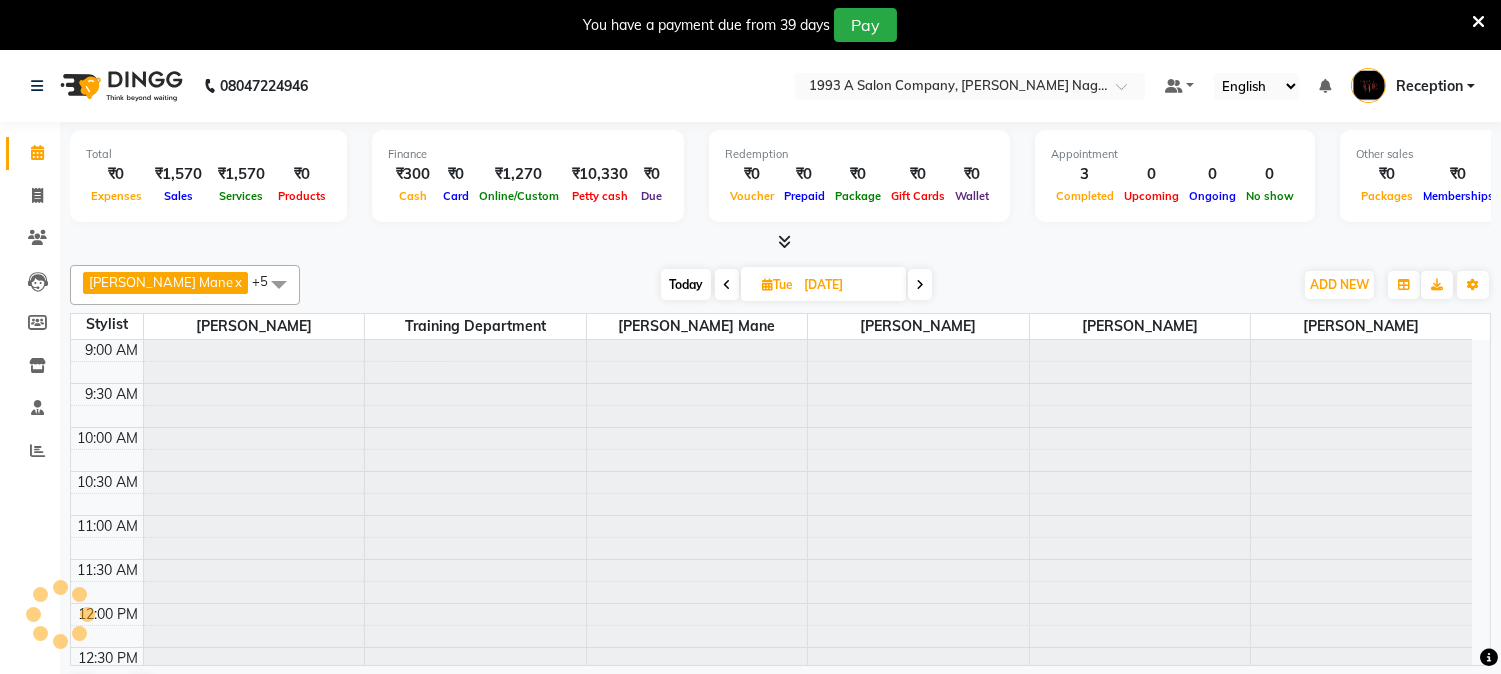 scroll, scrollTop: 620, scrollLeft: 0, axis: vertical 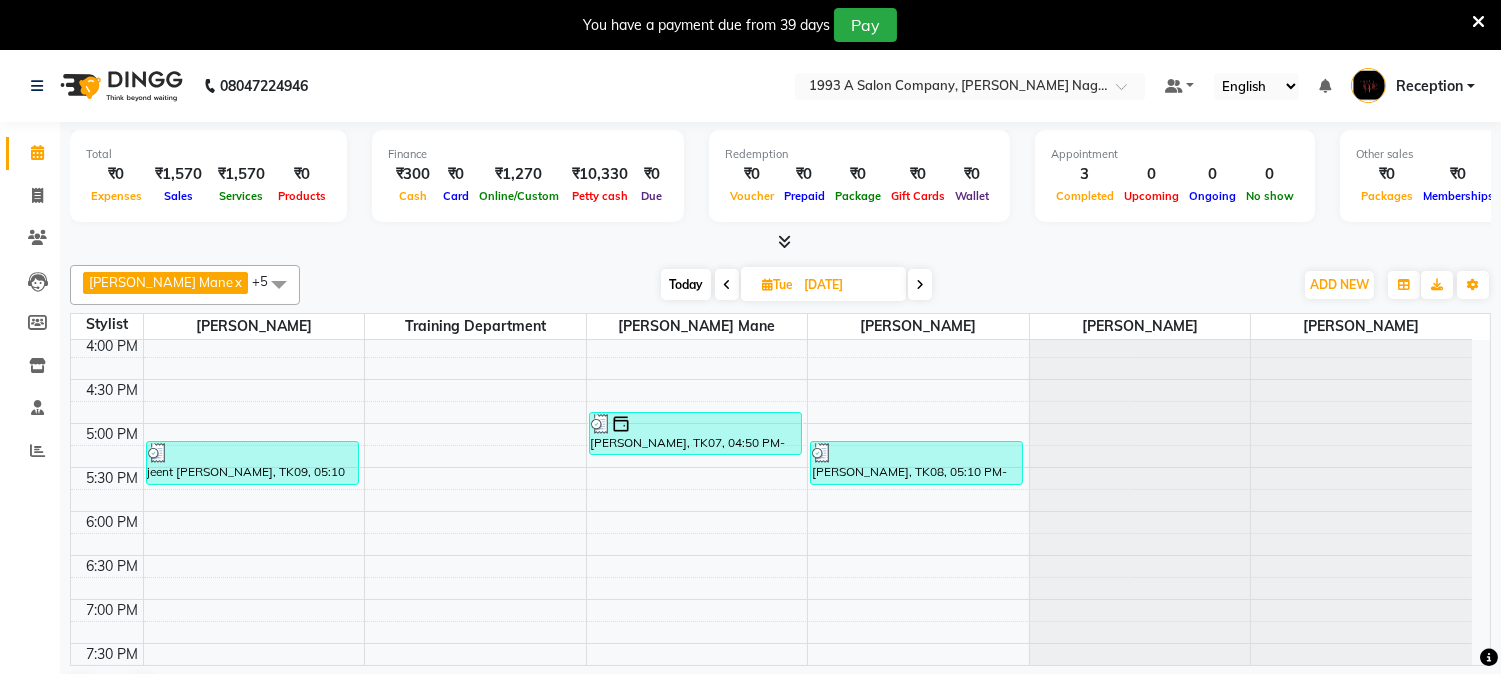 click at bounding box center (727, 285) 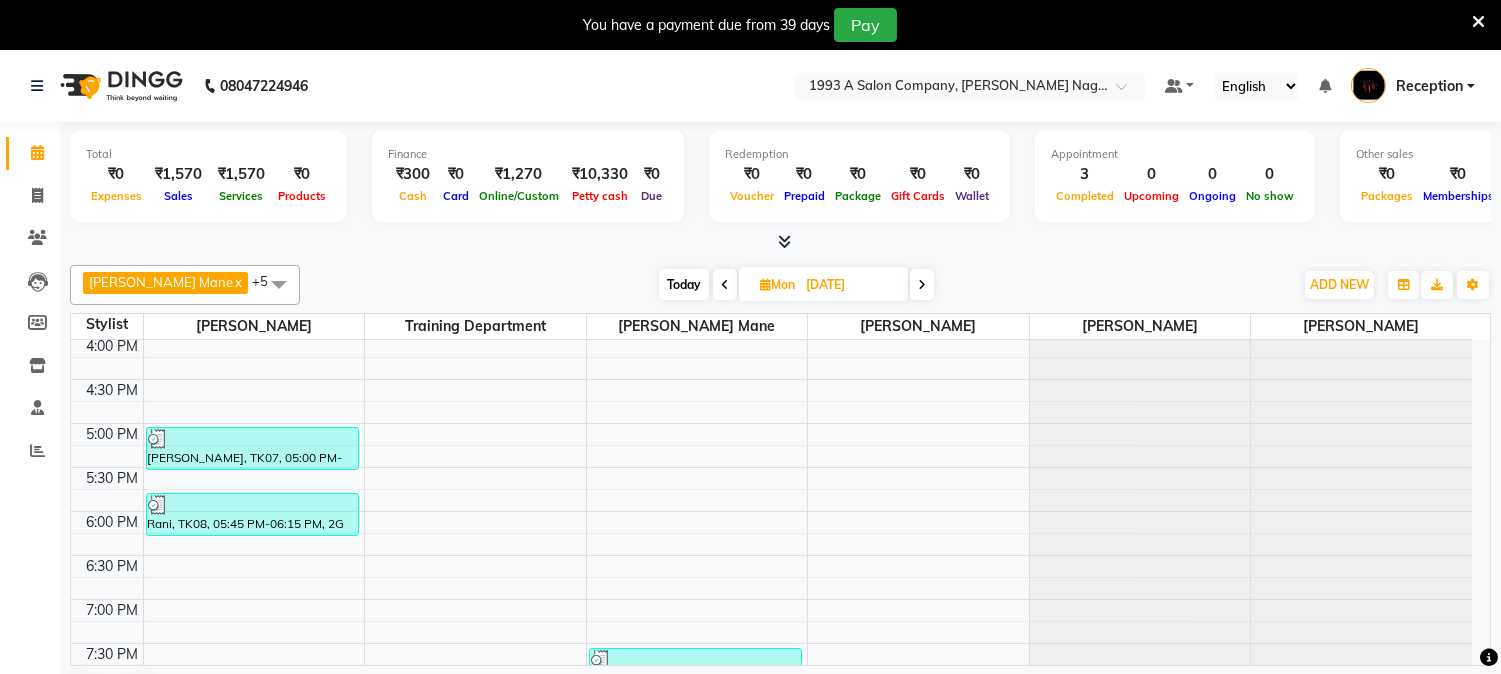 scroll, scrollTop: 822, scrollLeft: 0, axis: vertical 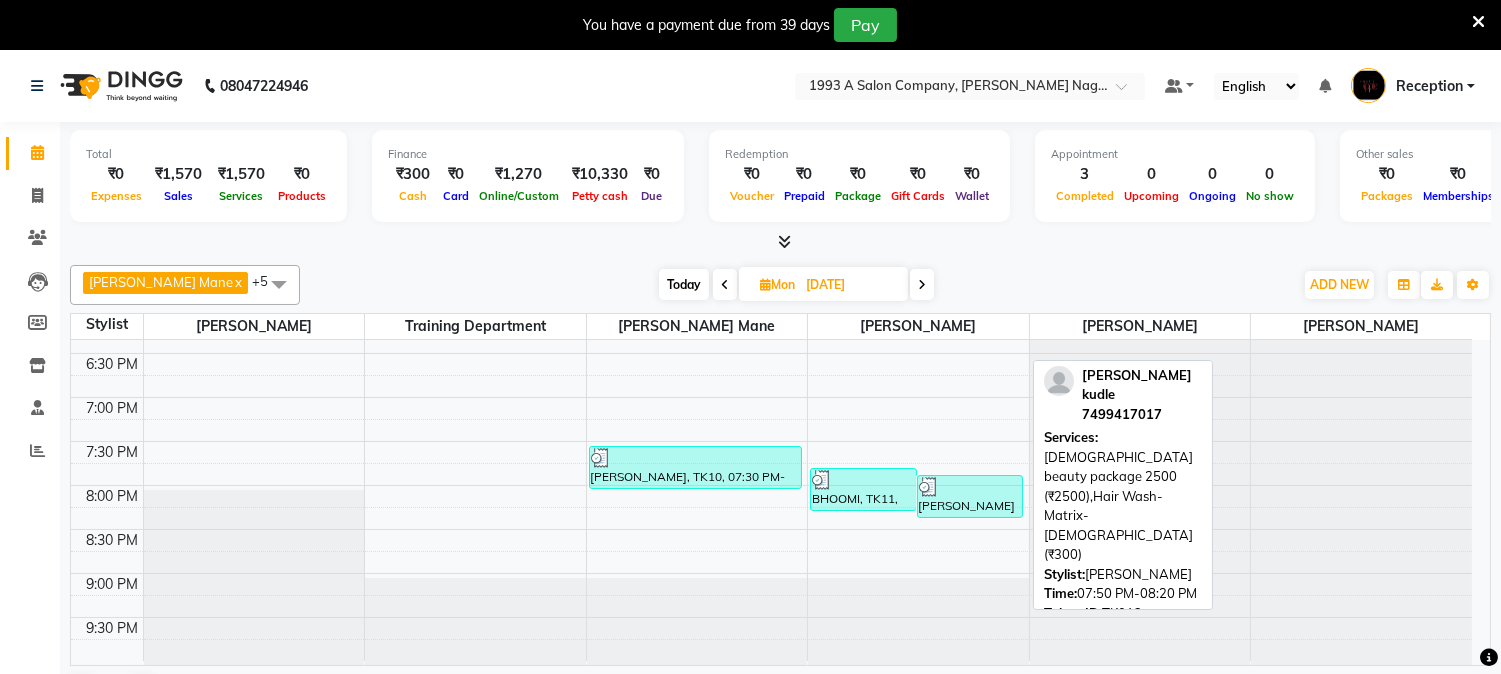 click on "[PERSON_NAME] kudle, TK12, 07:50 PM-08:20 PM, [DEMOGRAPHIC_DATA] beauty package 2500 (₹2500),Hair Wash-Matrix-[DEMOGRAPHIC_DATA] (₹300)" at bounding box center (970, 496) 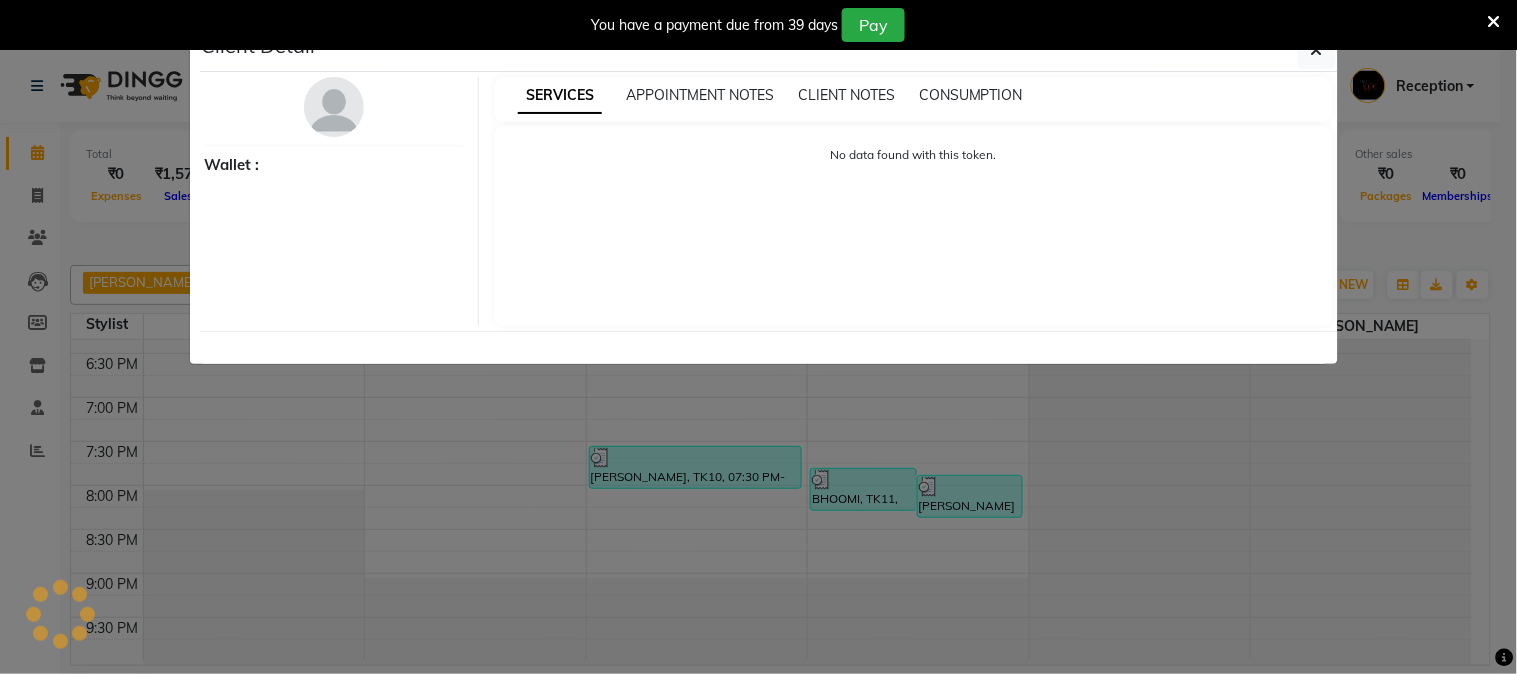 select on "3" 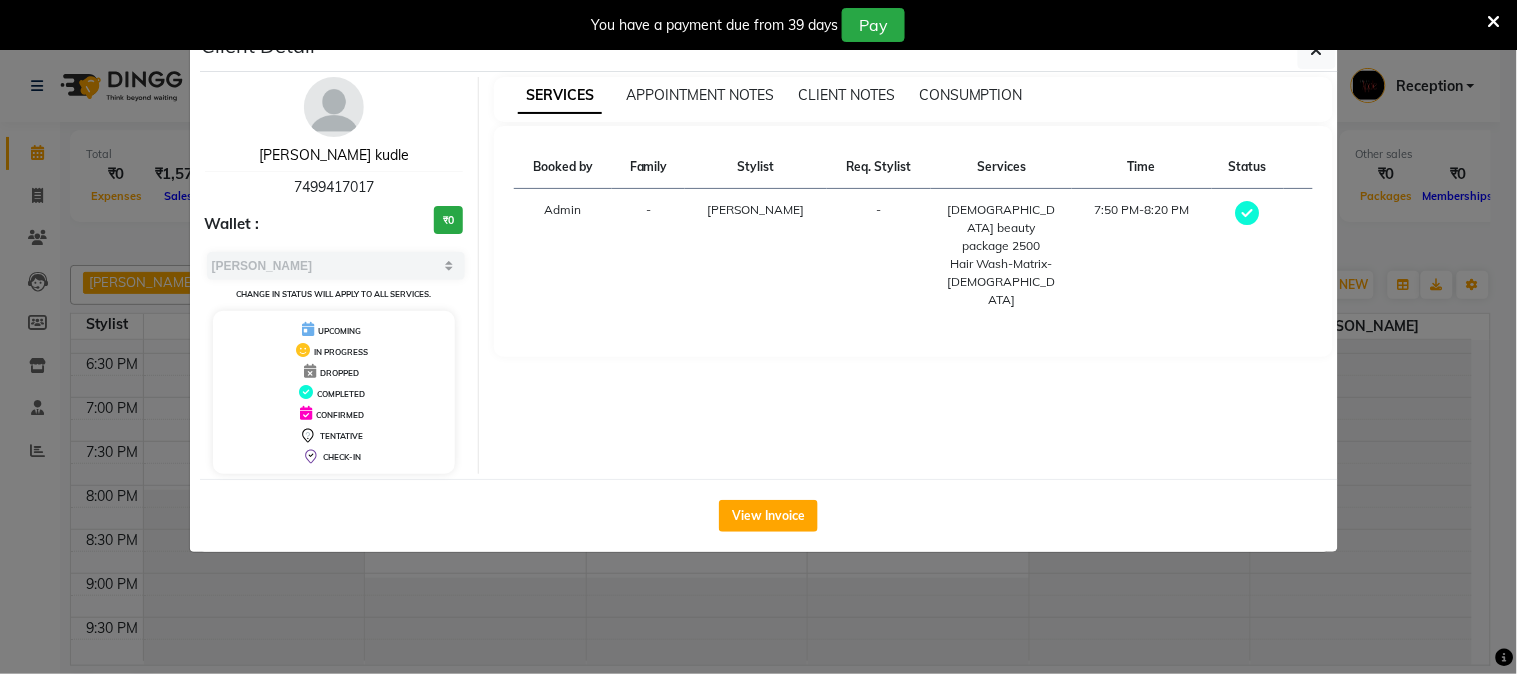 click on "[PERSON_NAME] kudle" at bounding box center [334, 155] 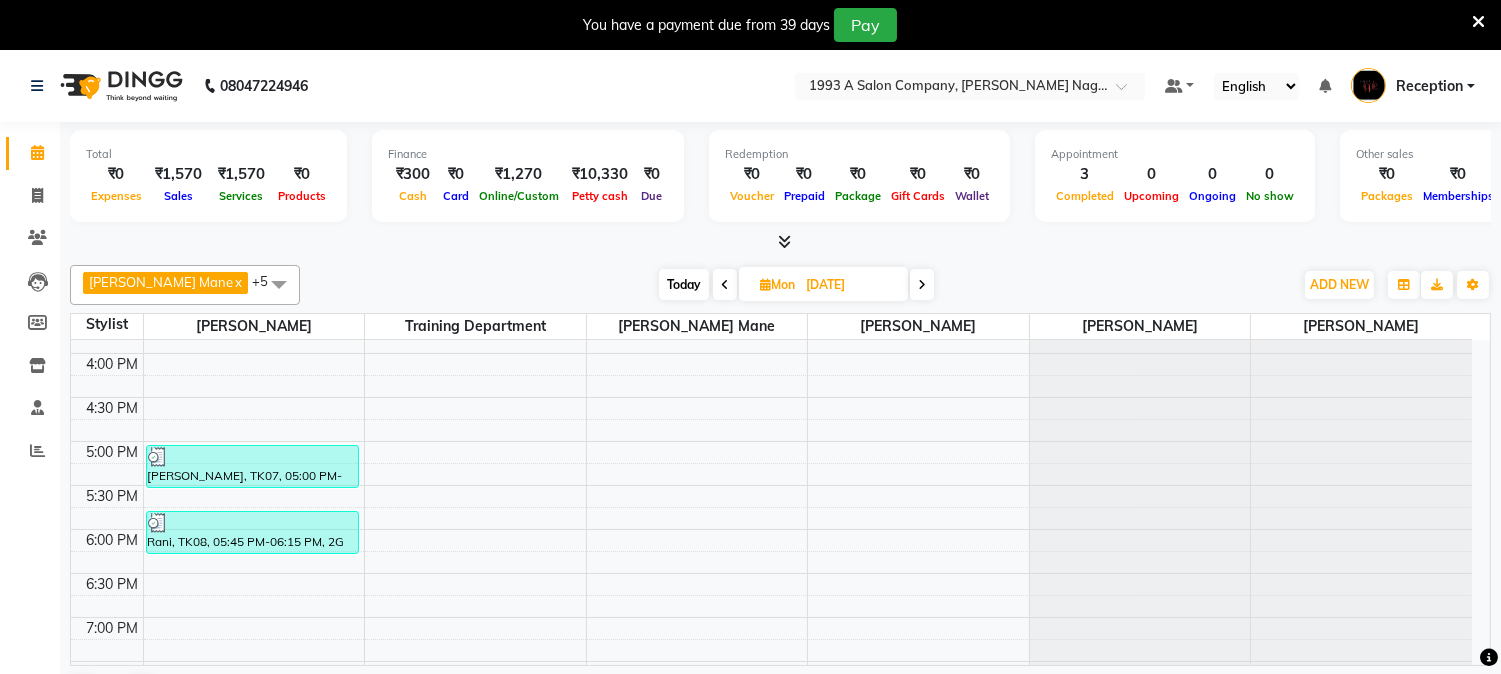 scroll, scrollTop: 600, scrollLeft: 0, axis: vertical 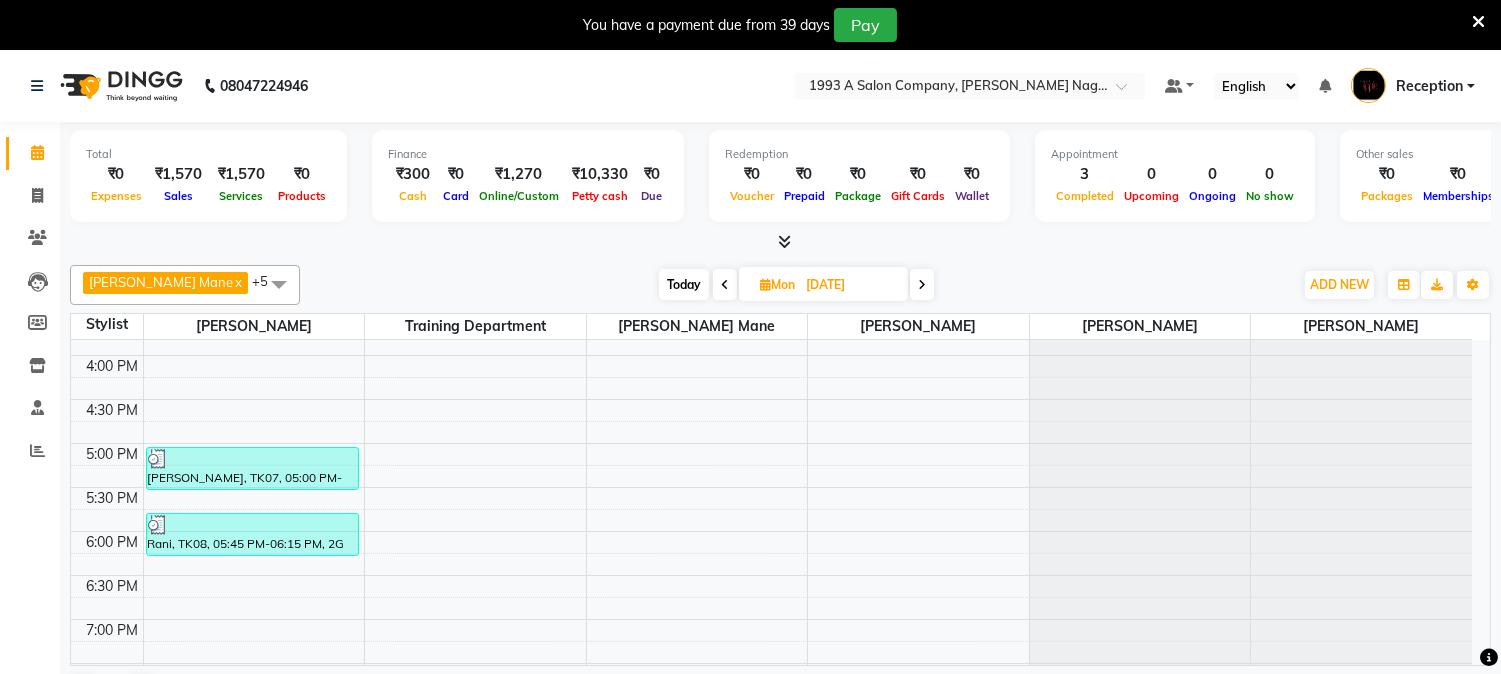 click at bounding box center (725, 285) 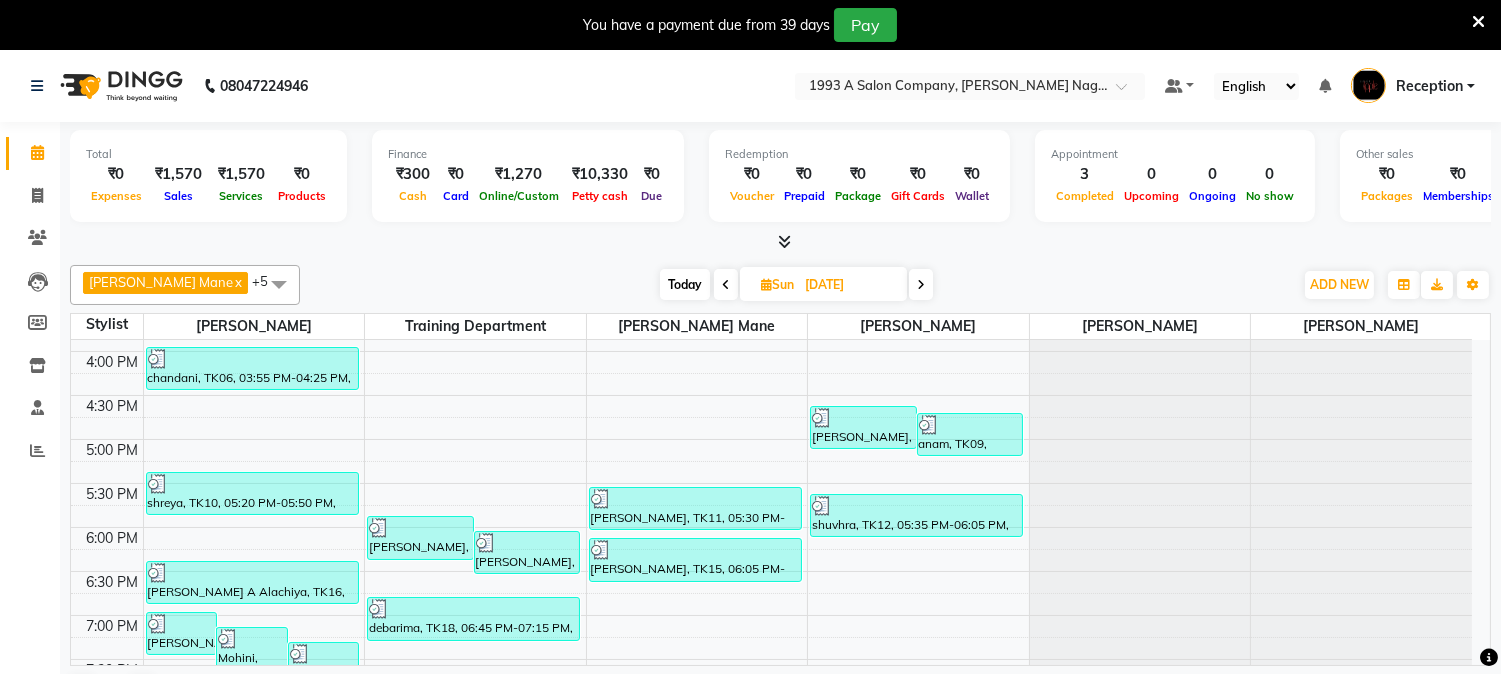 scroll, scrollTop: 620, scrollLeft: 0, axis: vertical 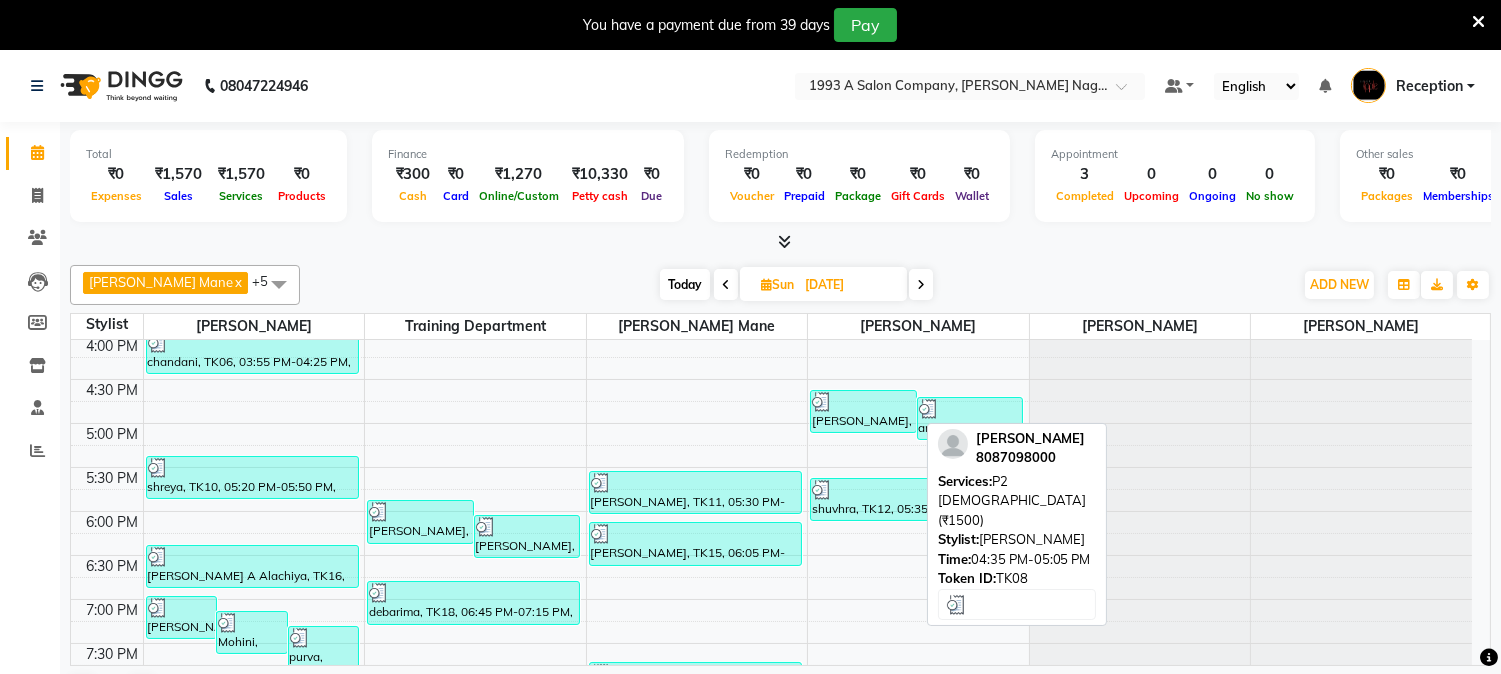 click on "[PERSON_NAME], TK08, 04:35 PM-05:05 PM, P2 [DEMOGRAPHIC_DATA] (₹1500)" at bounding box center [863, 411] 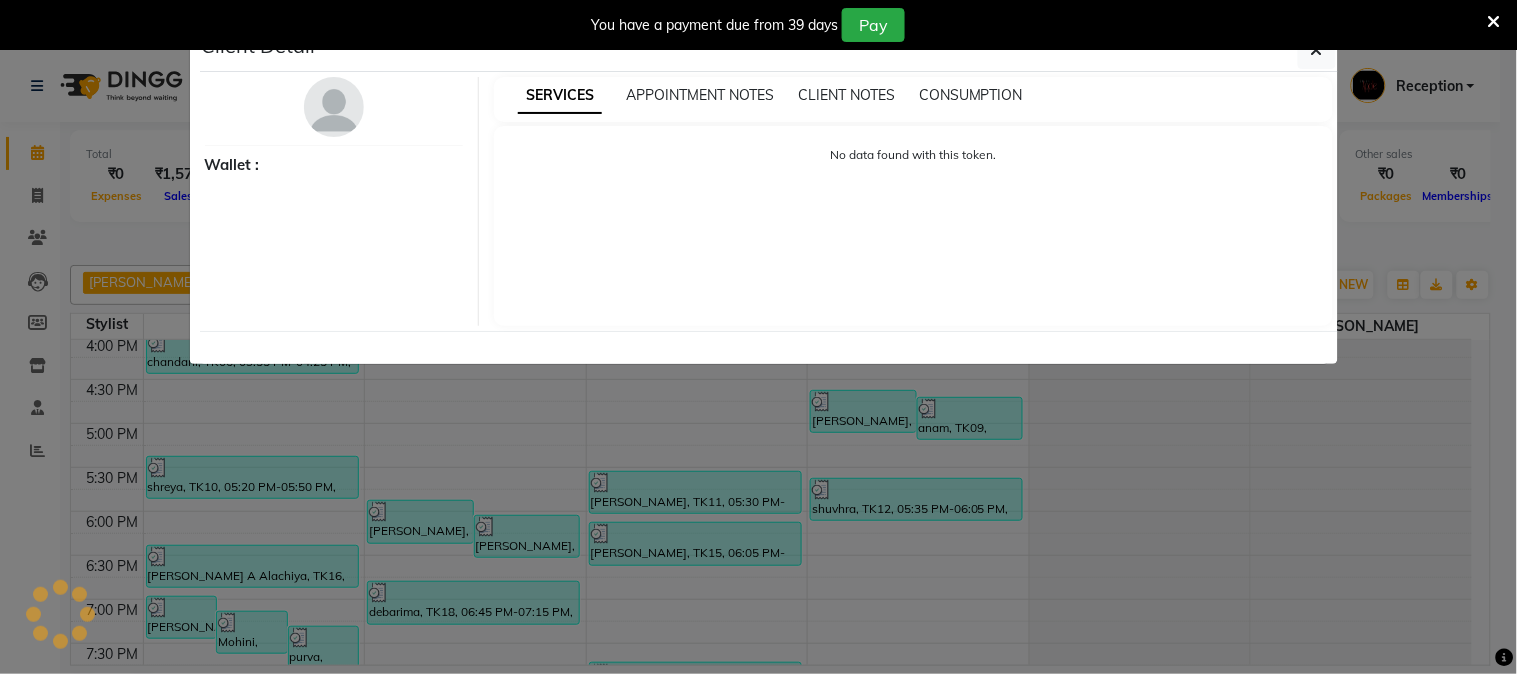 select on "3" 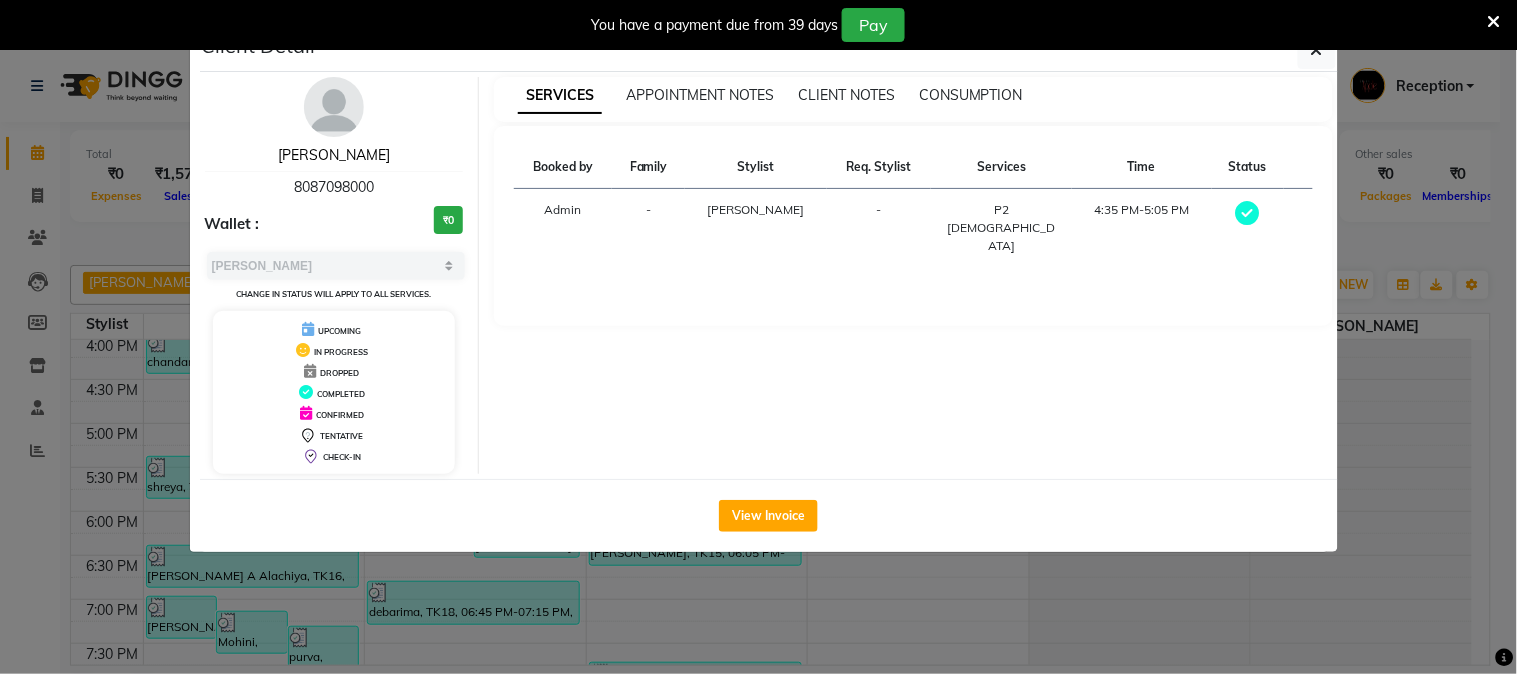 click on "[PERSON_NAME]" at bounding box center (334, 155) 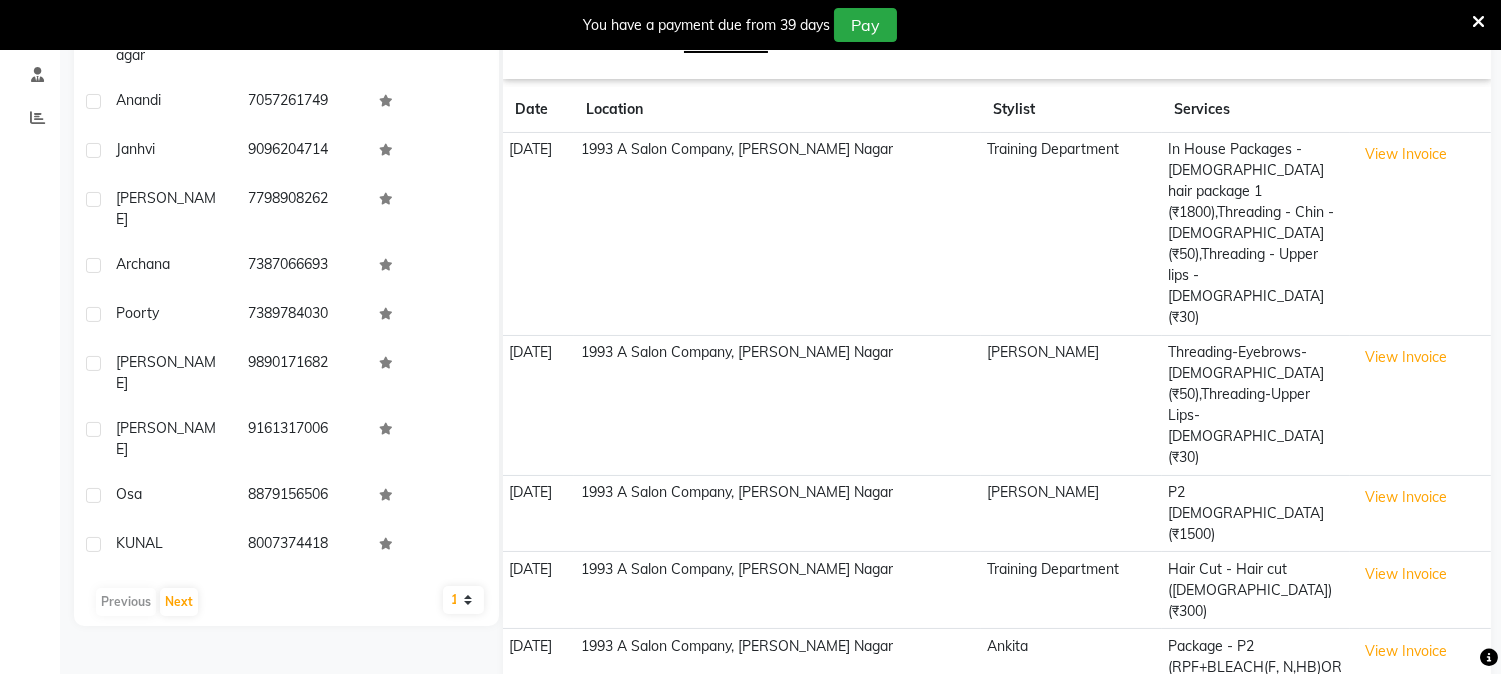 scroll, scrollTop: 0, scrollLeft: 0, axis: both 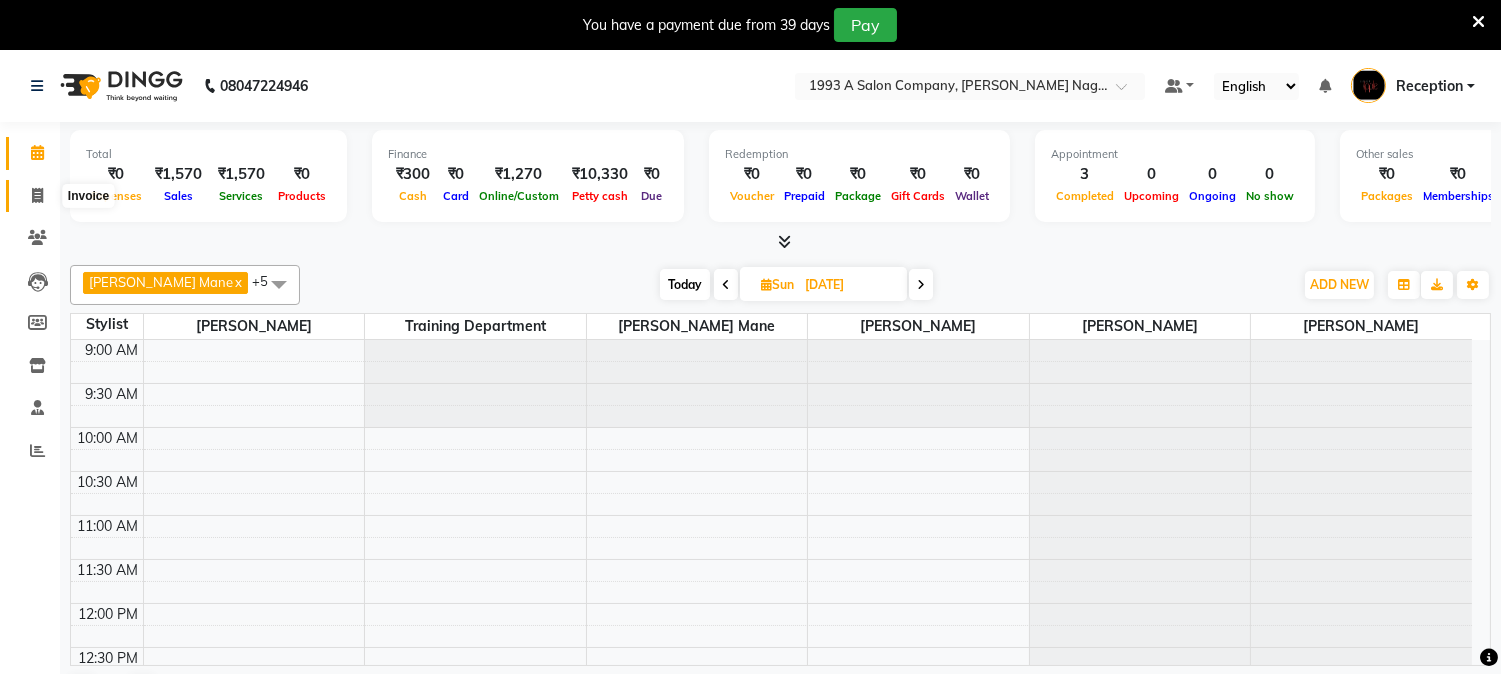 click 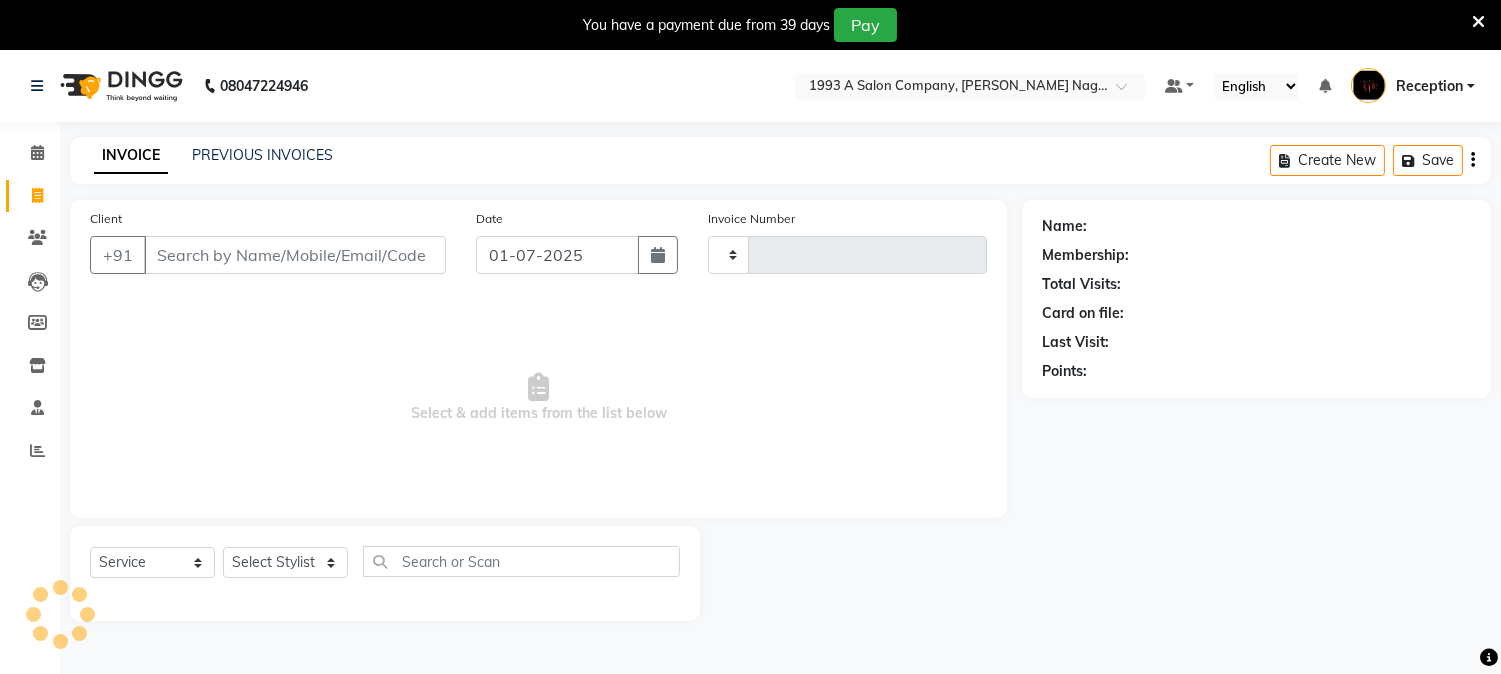 type on "1079" 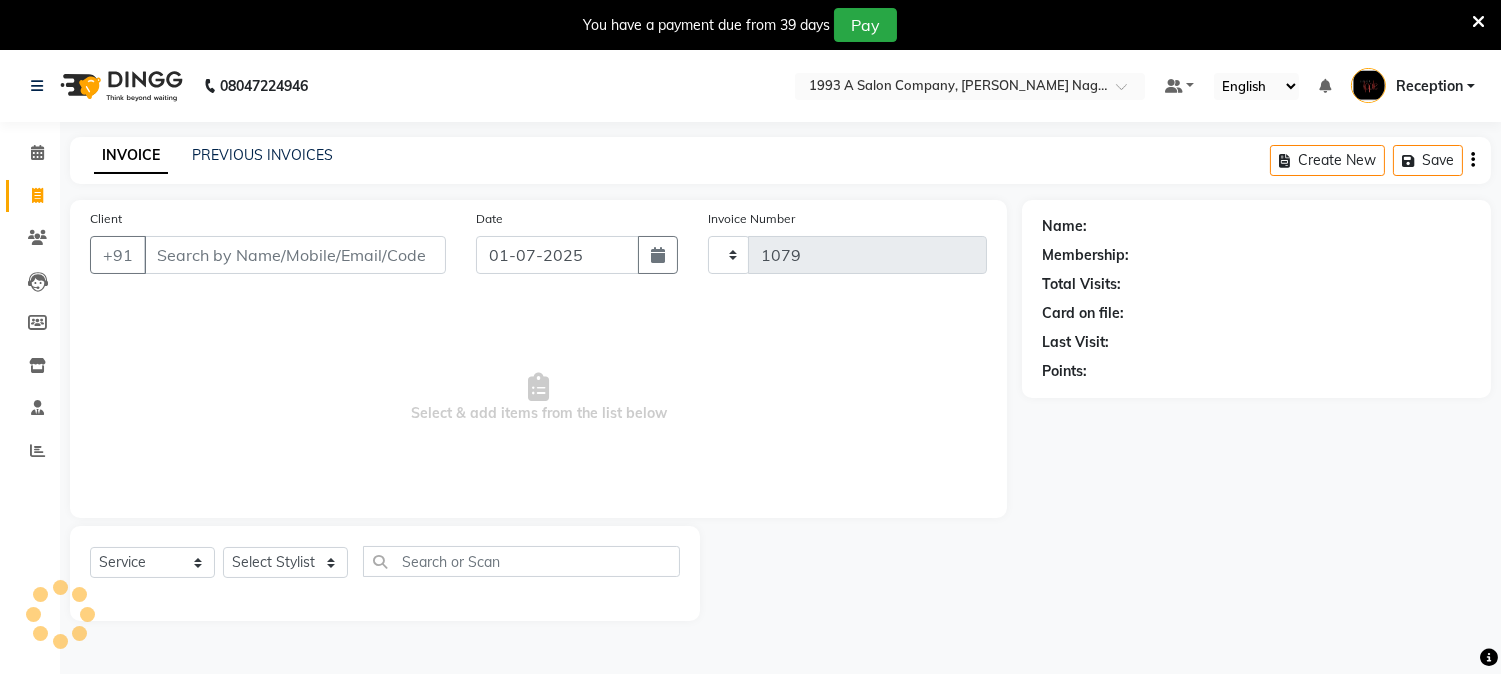 select on "144" 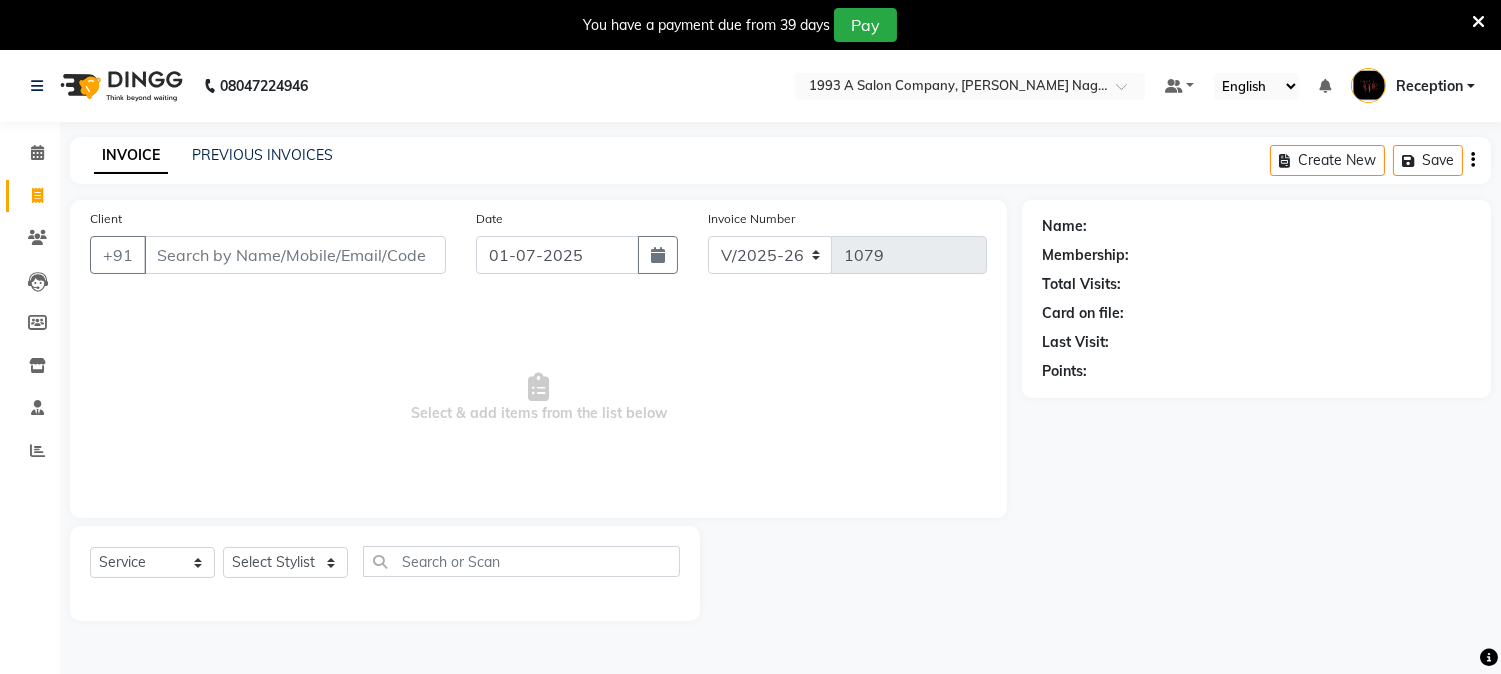 click on "Client" at bounding box center [295, 255] 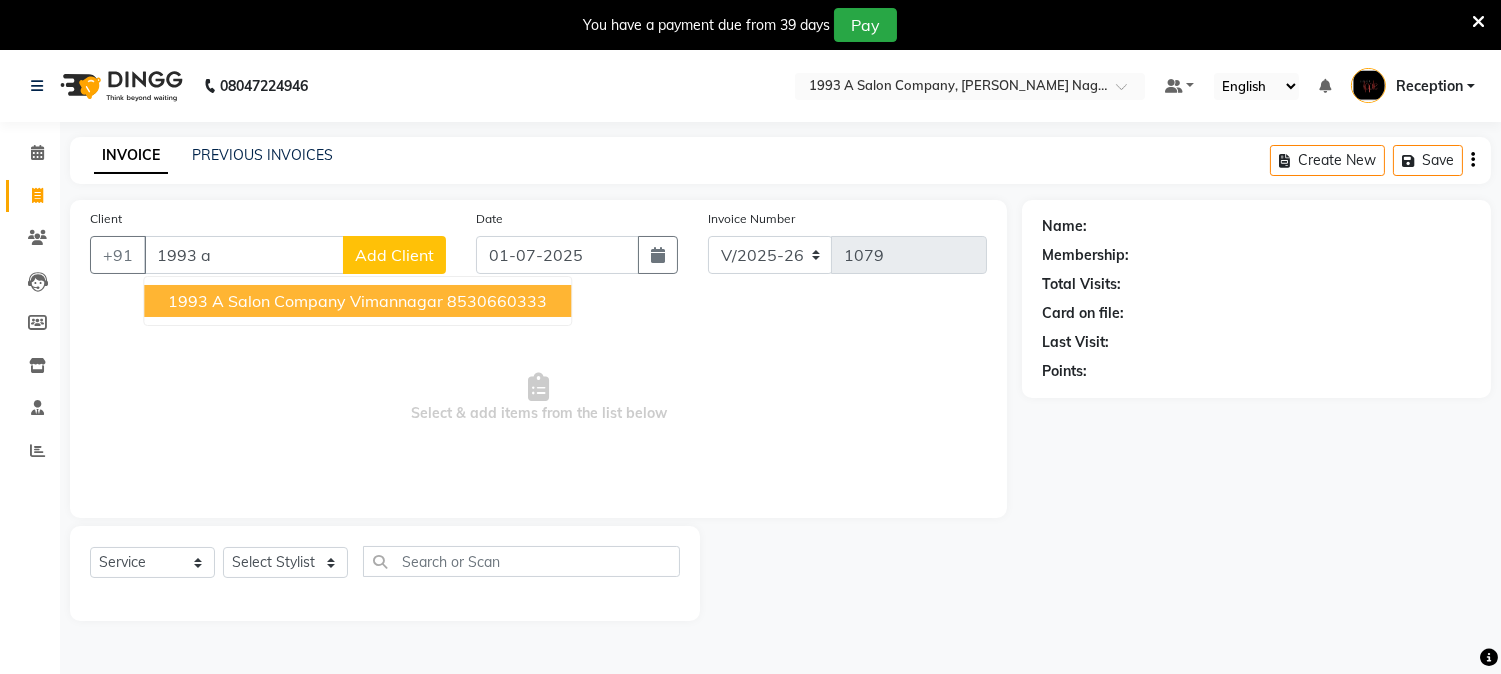 click on "1993 A salon company vimannagar" at bounding box center [305, 301] 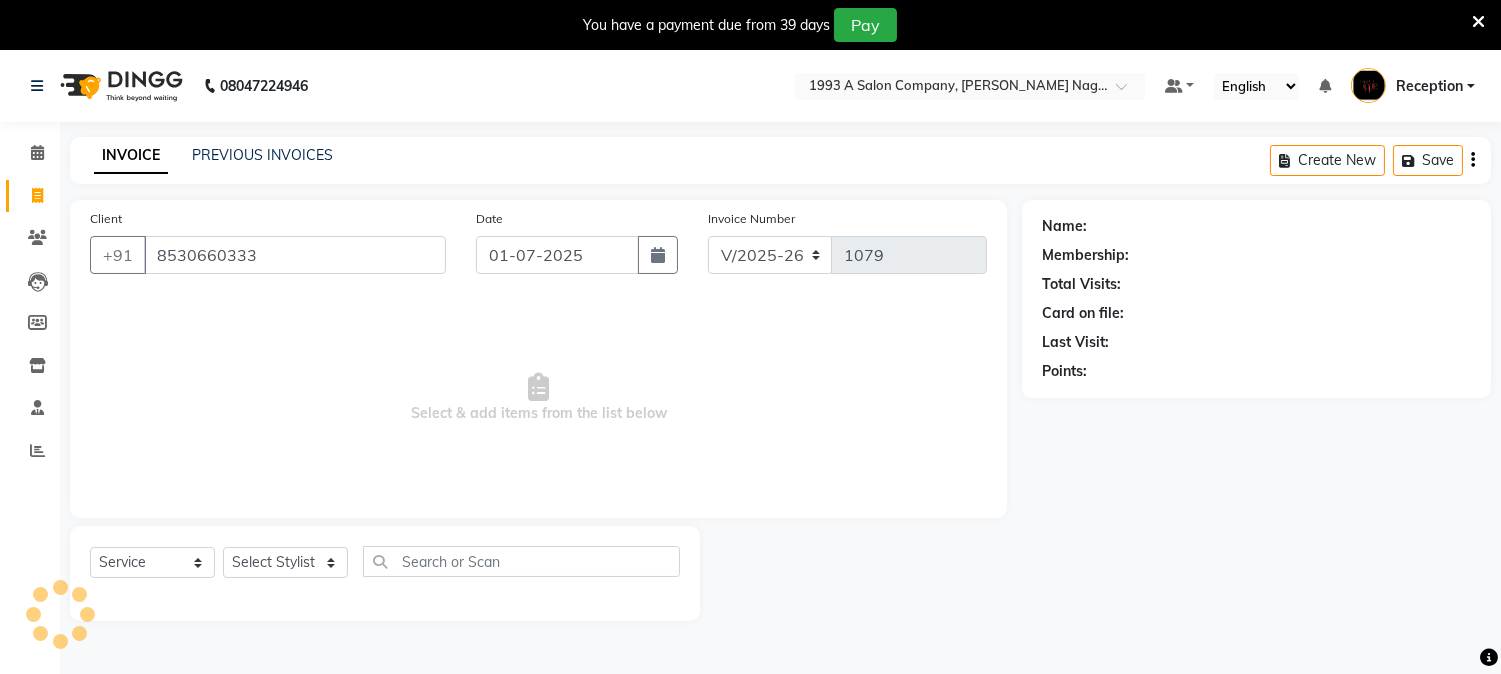 type on "8530660333" 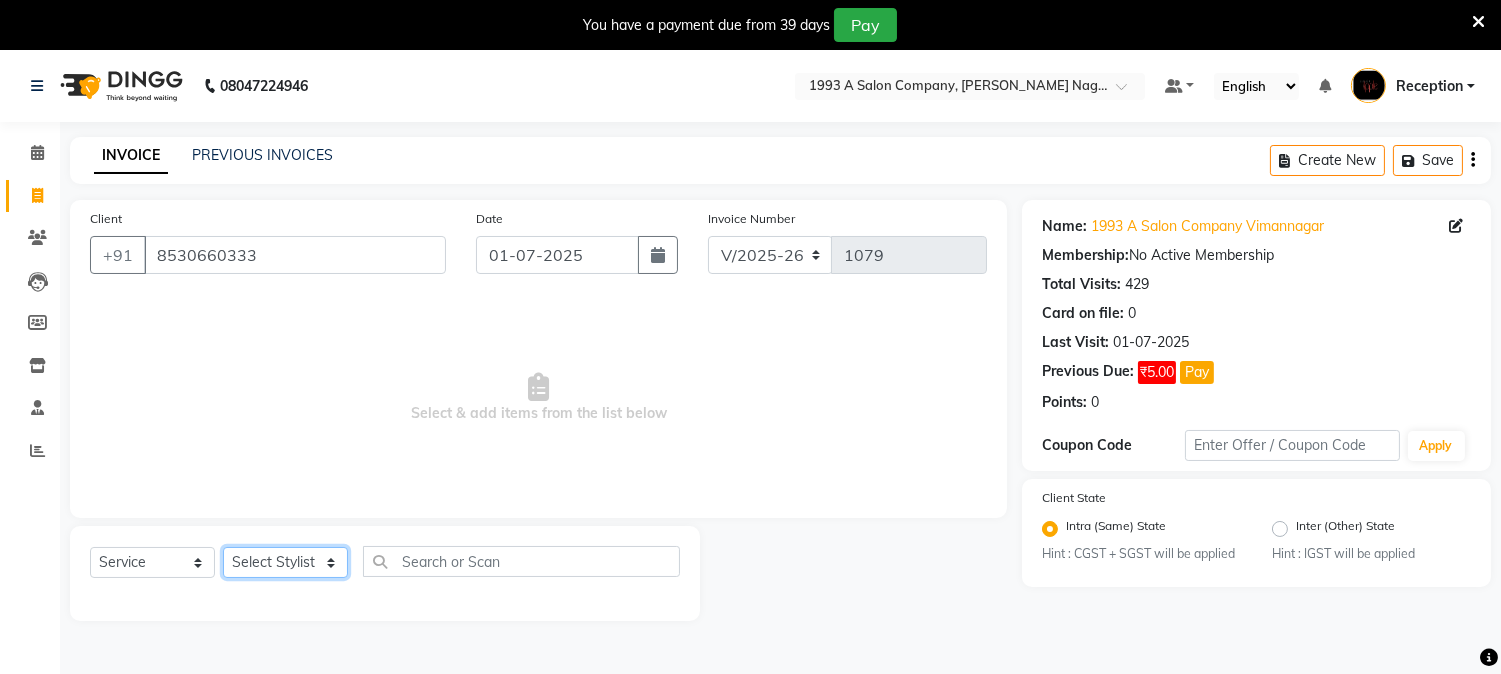 drag, startPoint x: 324, startPoint y: 565, endPoint x: 305, endPoint y: 553, distance: 22.472204 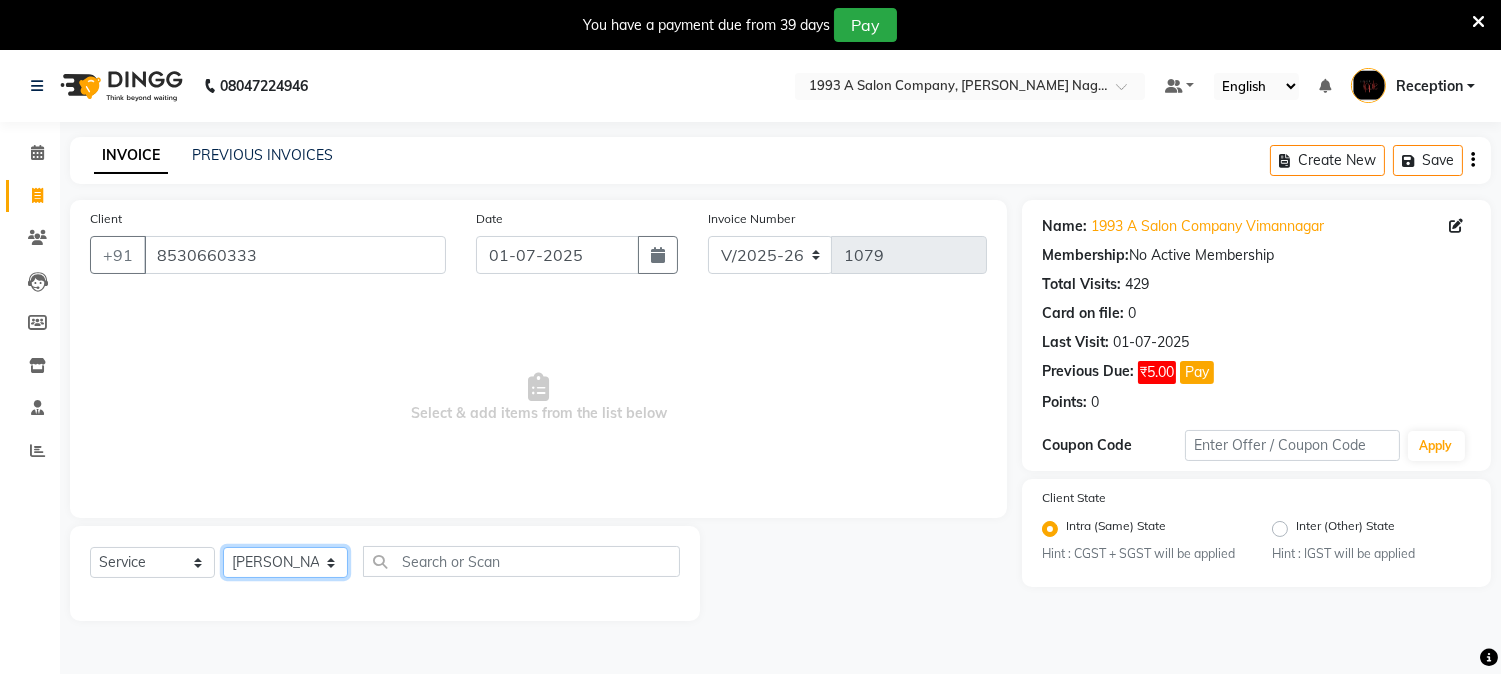 click on "Select Stylist [PERSON_NAME] Mane [PERSON_NAME] [PERSON_NAME]  Reception  [PERSON_NAME] Training Department [PERSON_NAME] [PERSON_NAME] Sir" 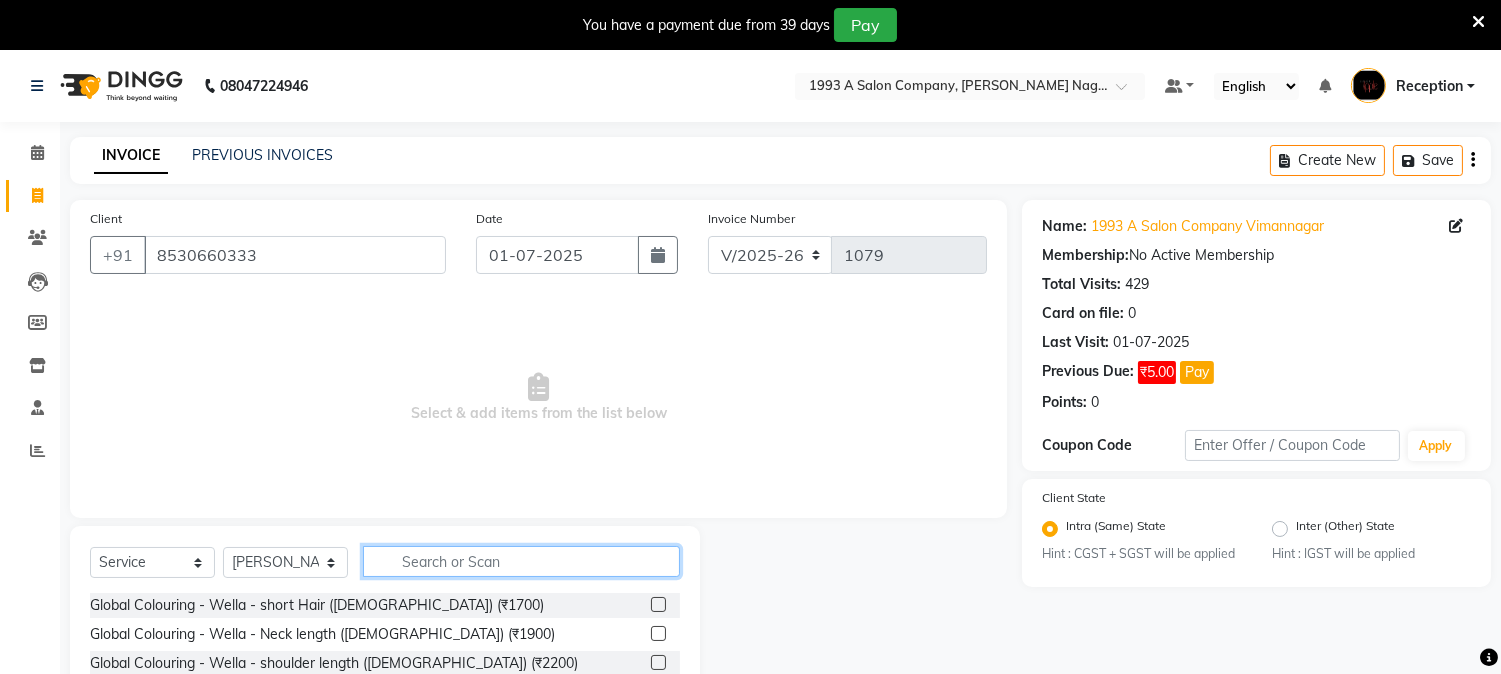 click 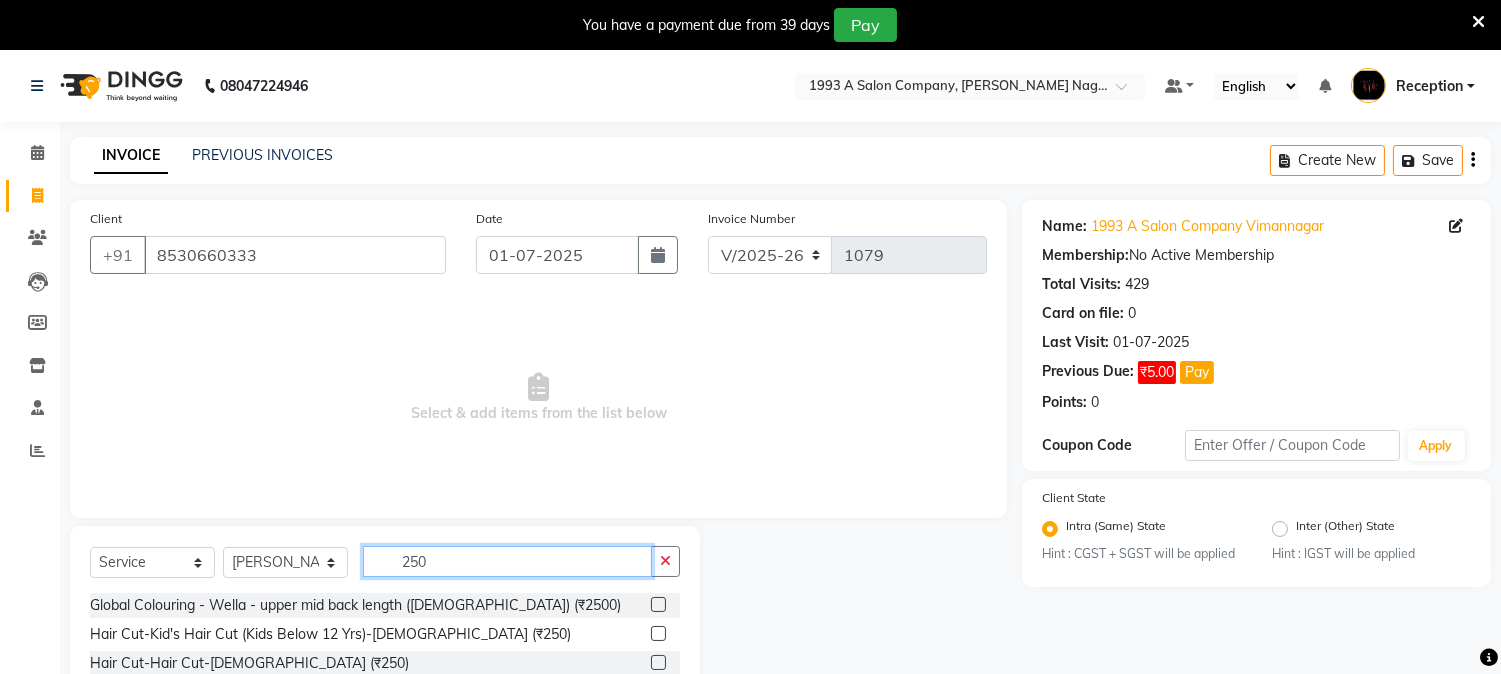 scroll, scrollTop: 176, scrollLeft: 0, axis: vertical 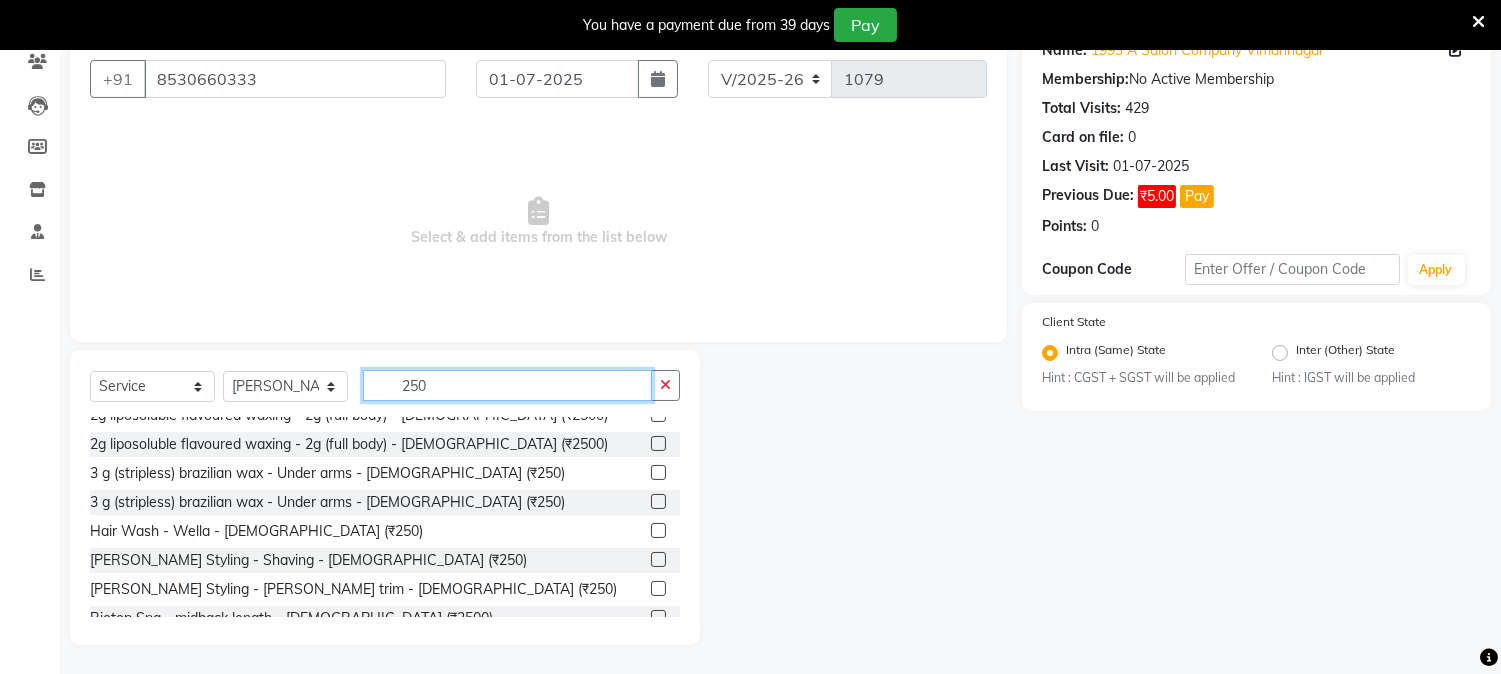 type on "250" 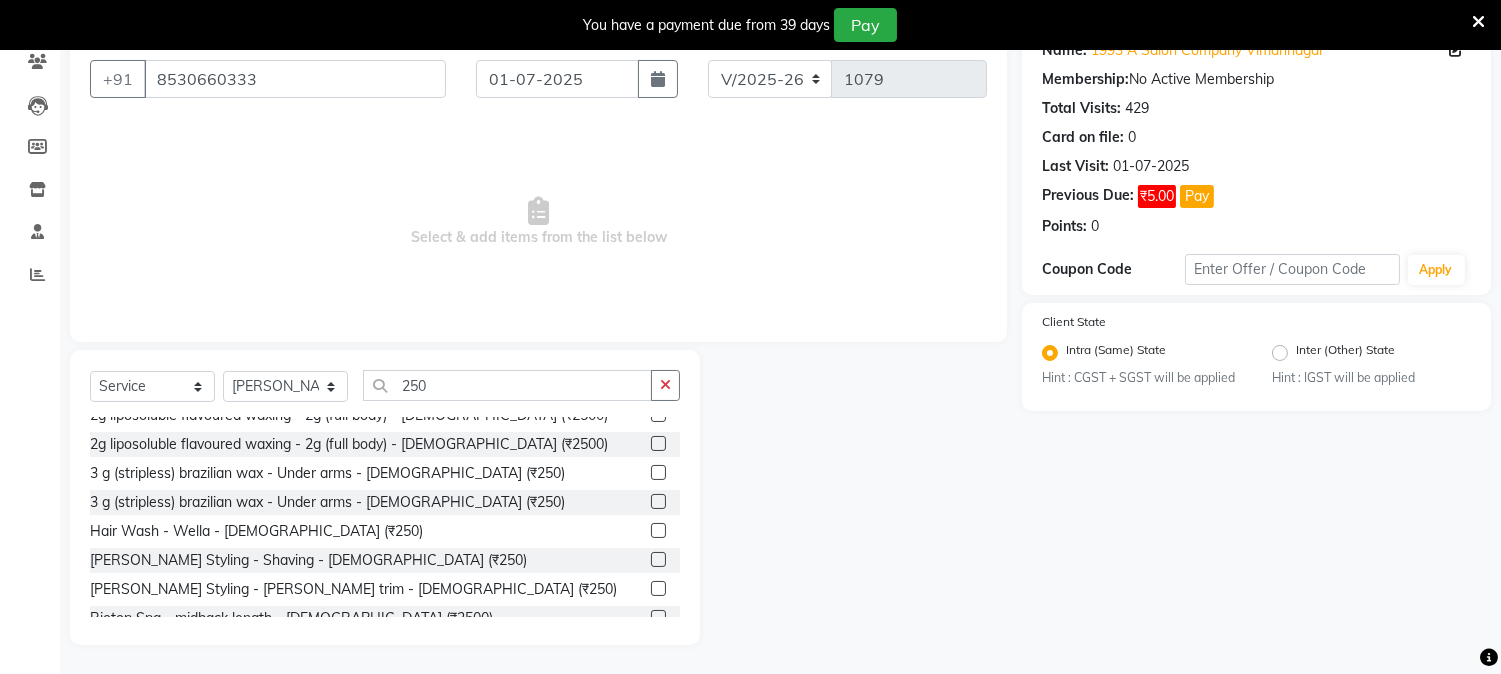 click 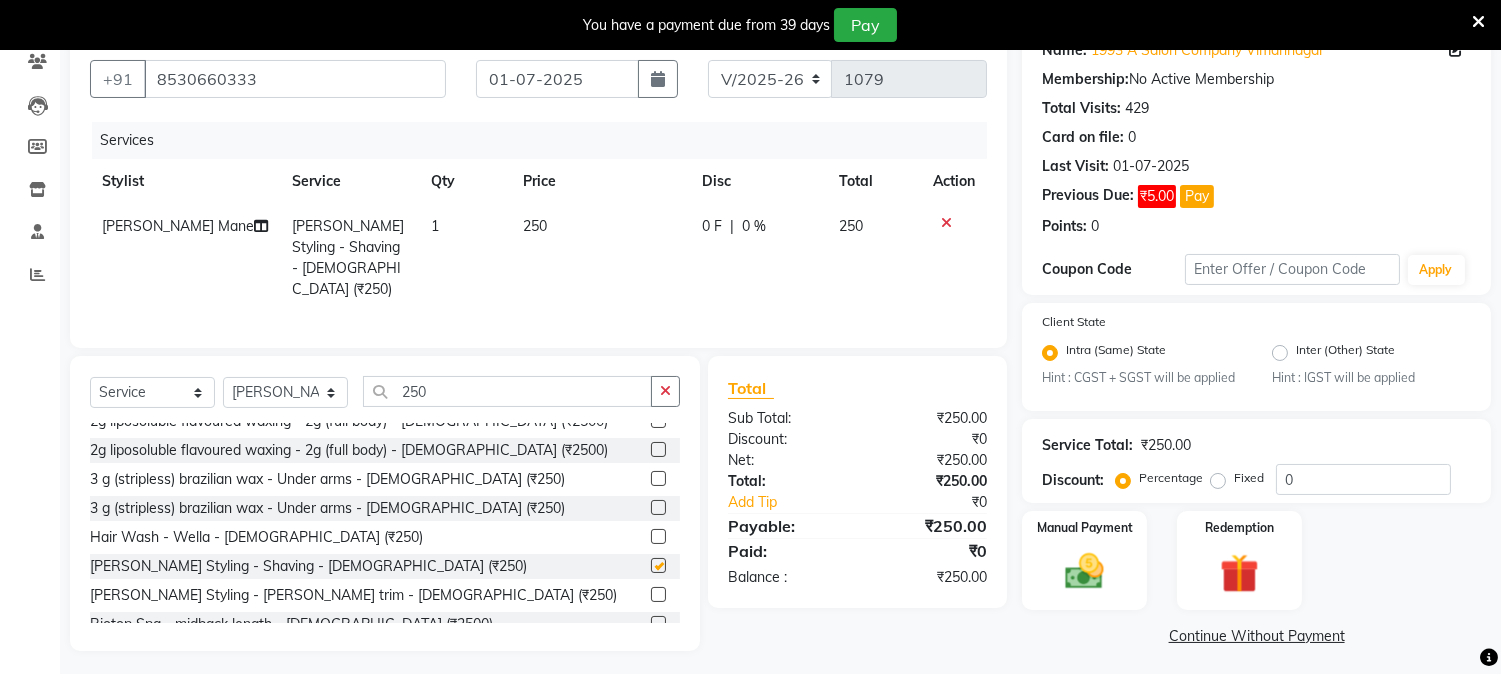 checkbox on "false" 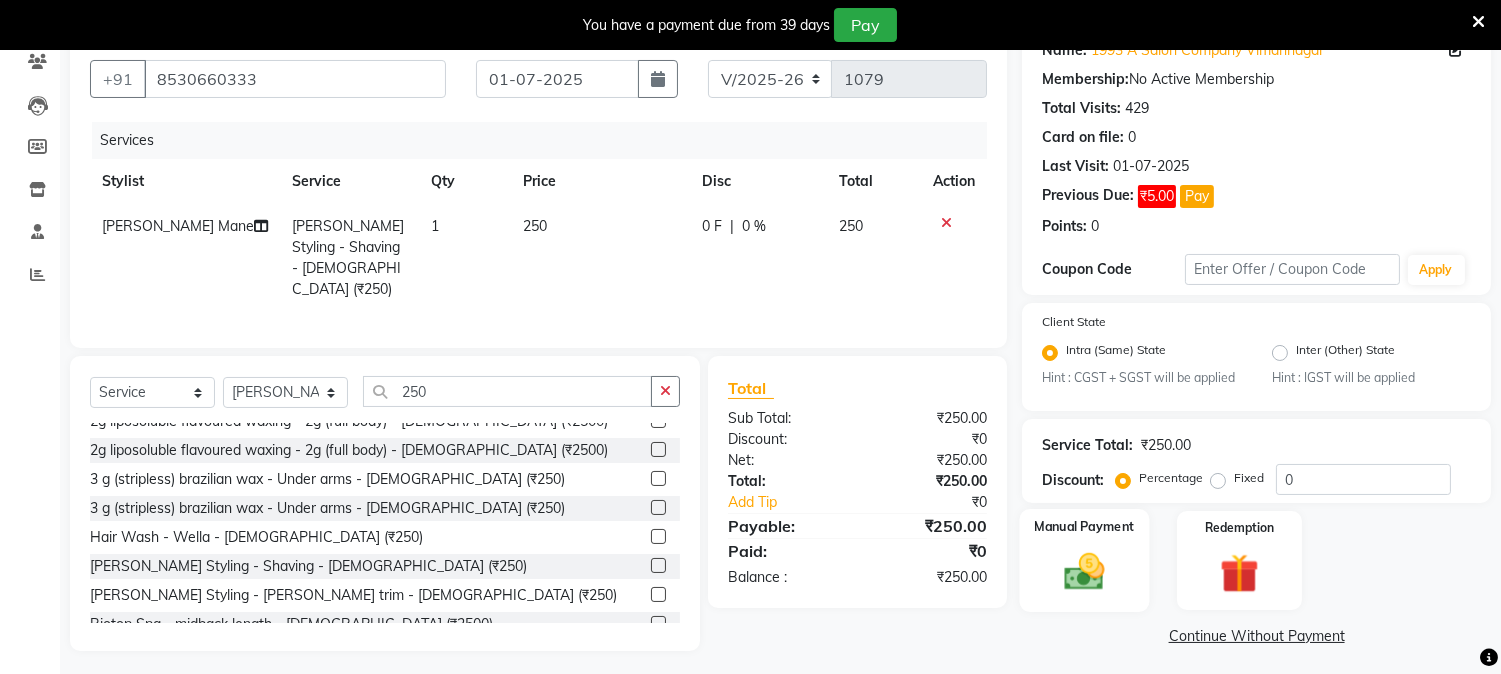 click 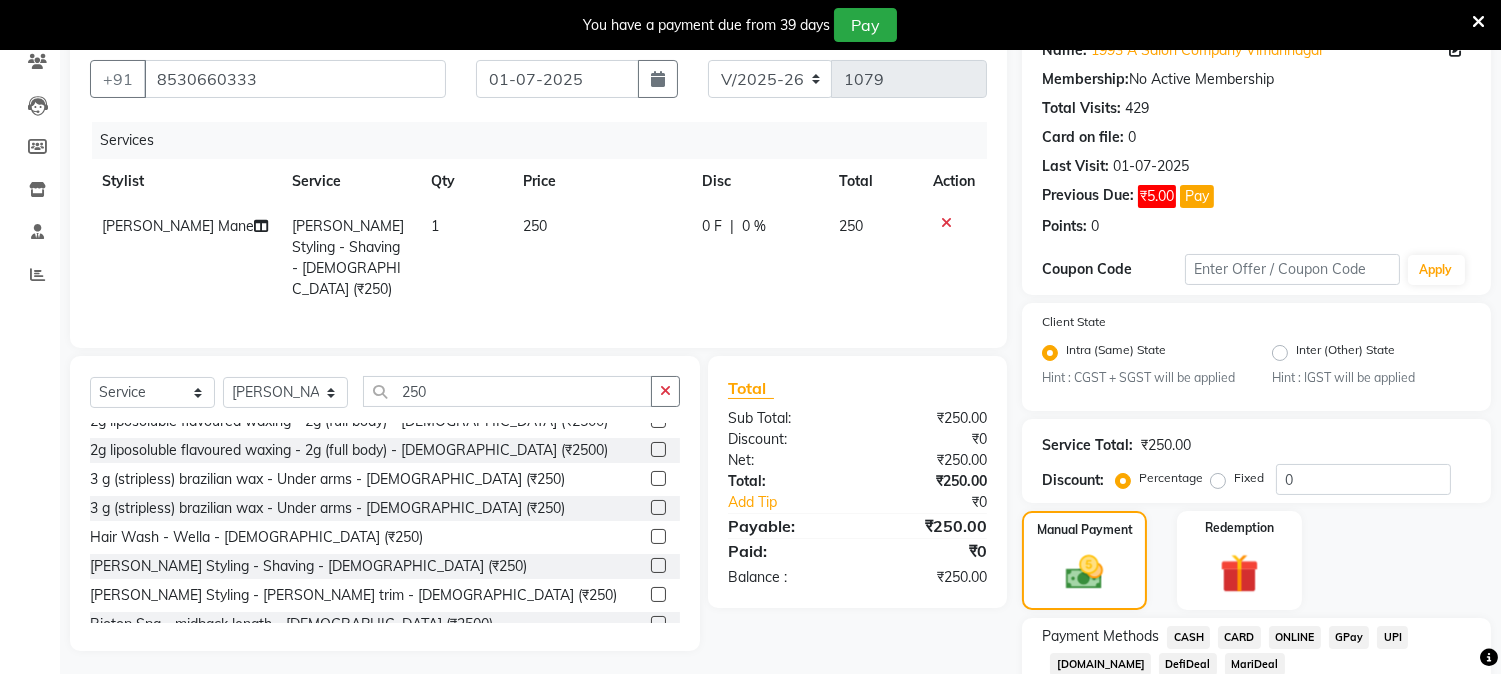 scroll, scrollTop: 287, scrollLeft: 0, axis: vertical 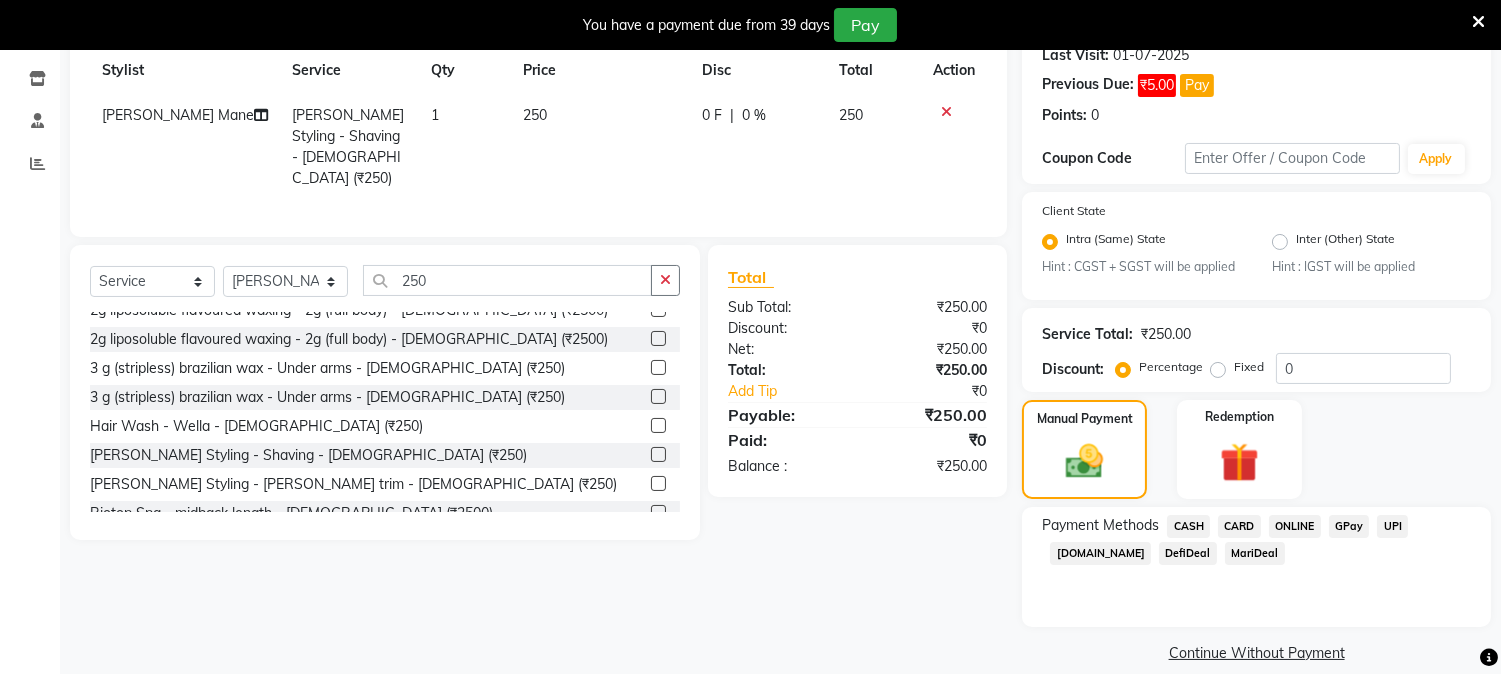 click on "CASH" 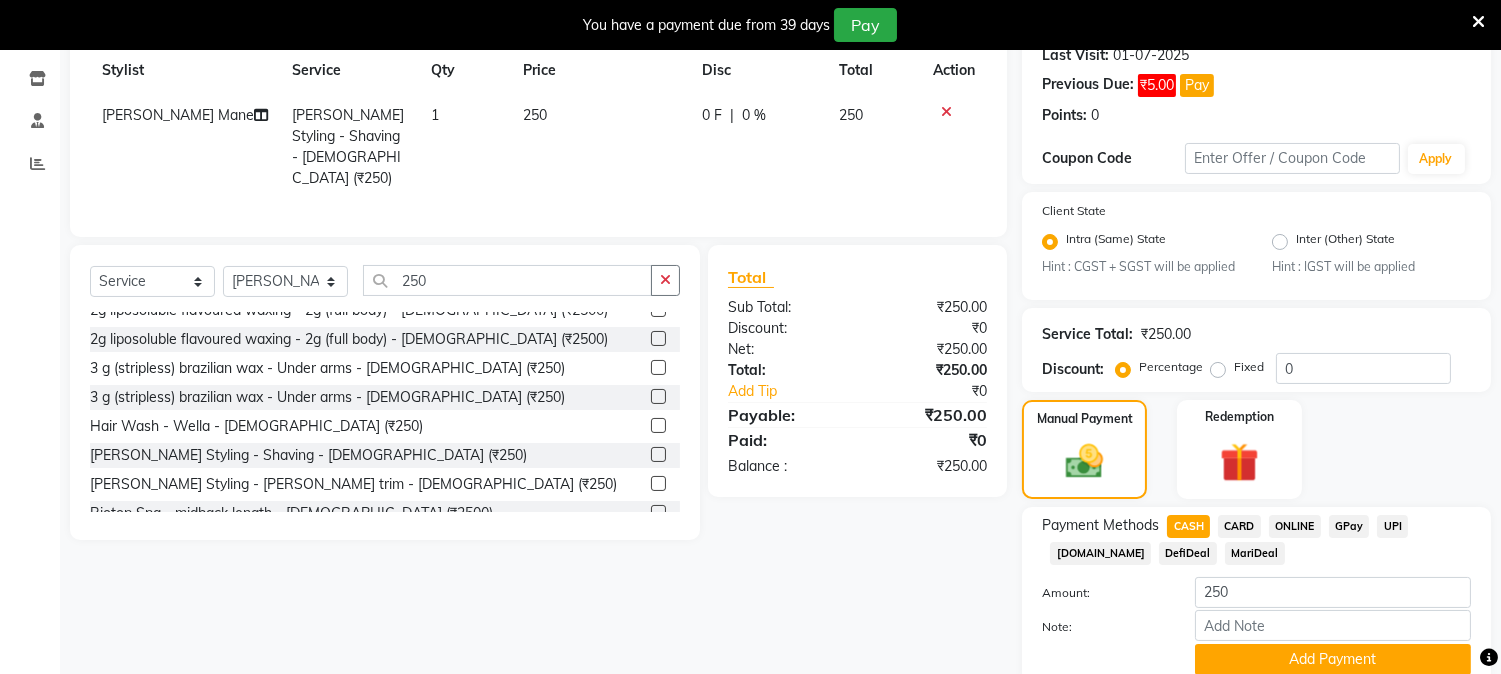 scroll, scrollTop: 367, scrollLeft: 0, axis: vertical 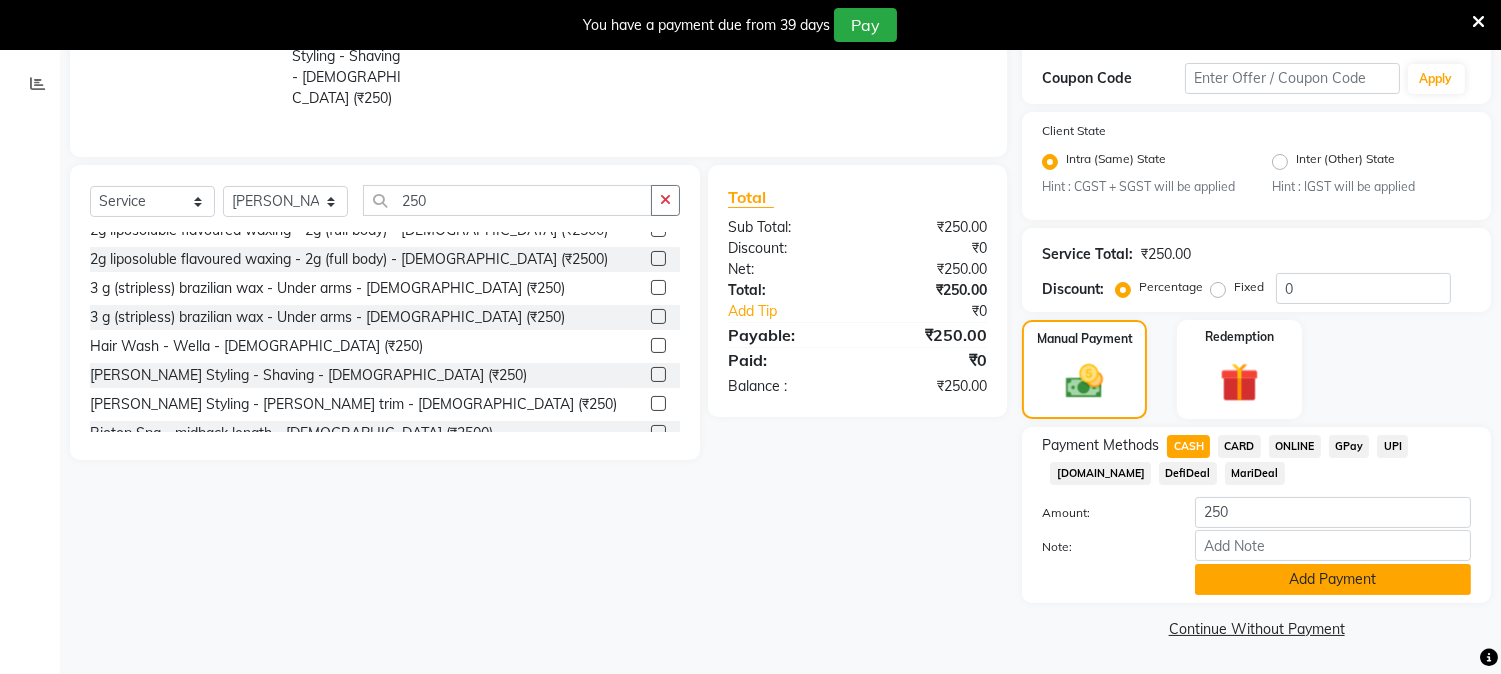 click on "Add Payment" 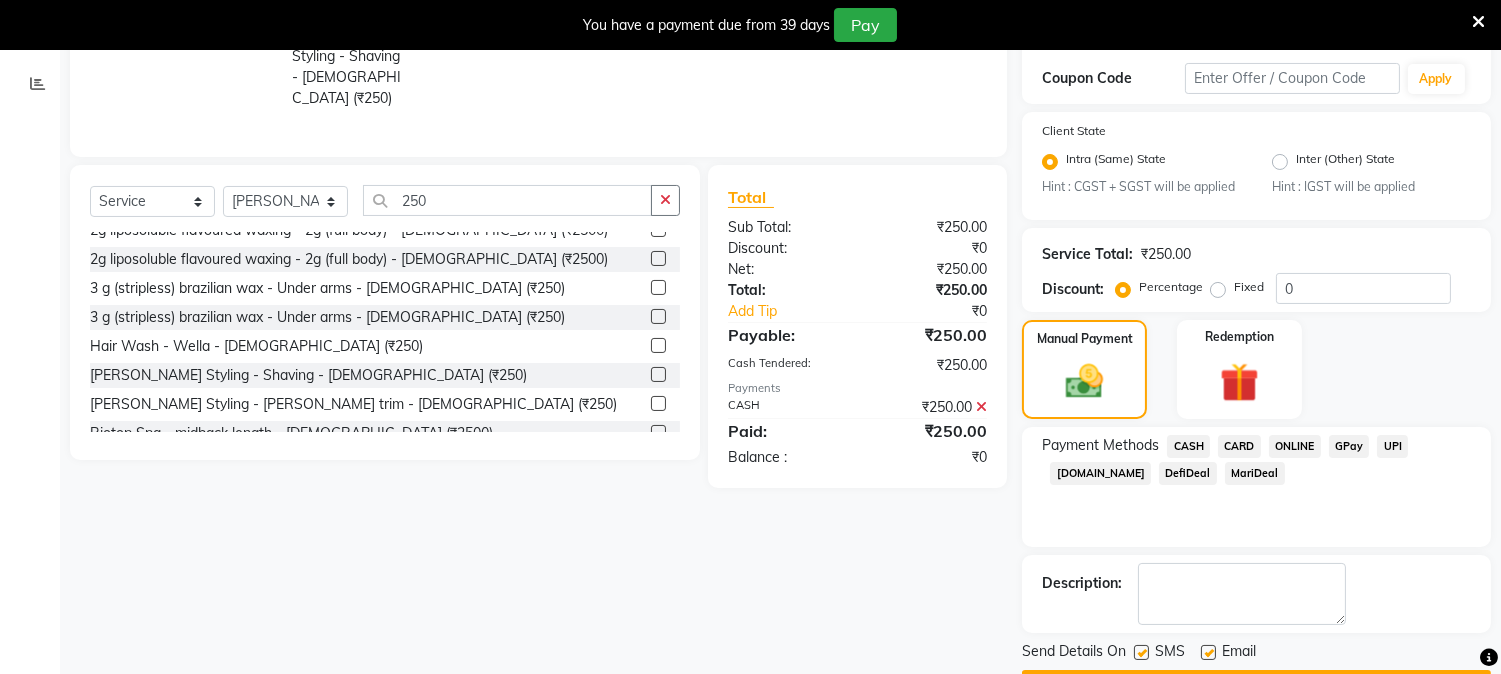scroll, scrollTop: 424, scrollLeft: 0, axis: vertical 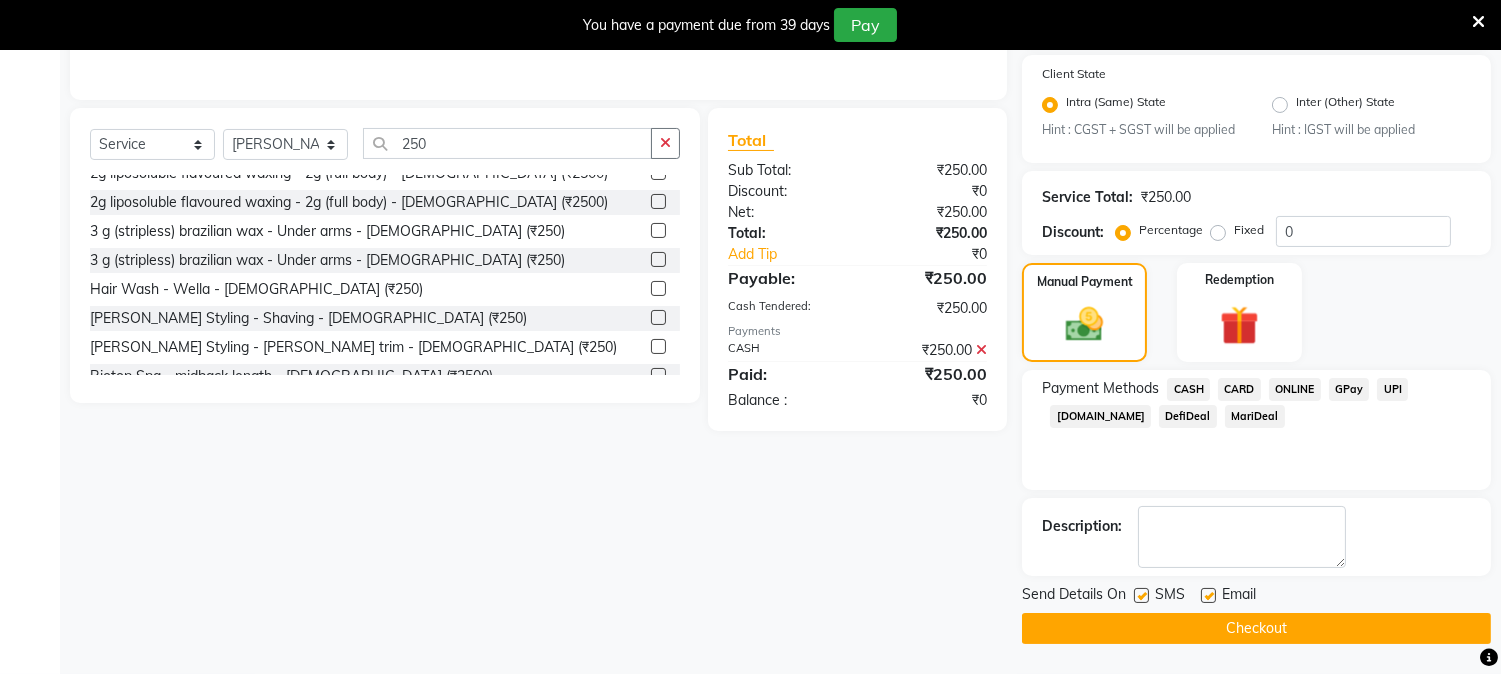 click on "Checkout" 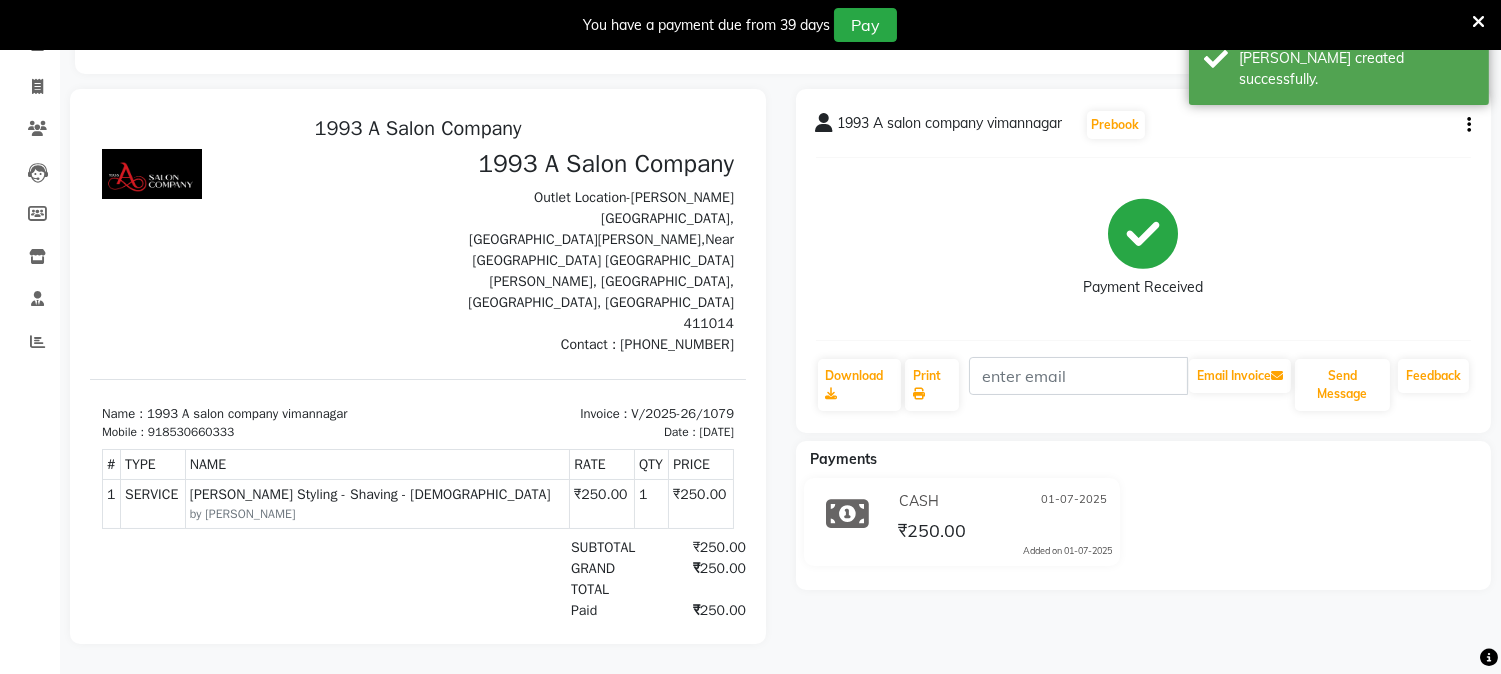scroll, scrollTop: 0, scrollLeft: 0, axis: both 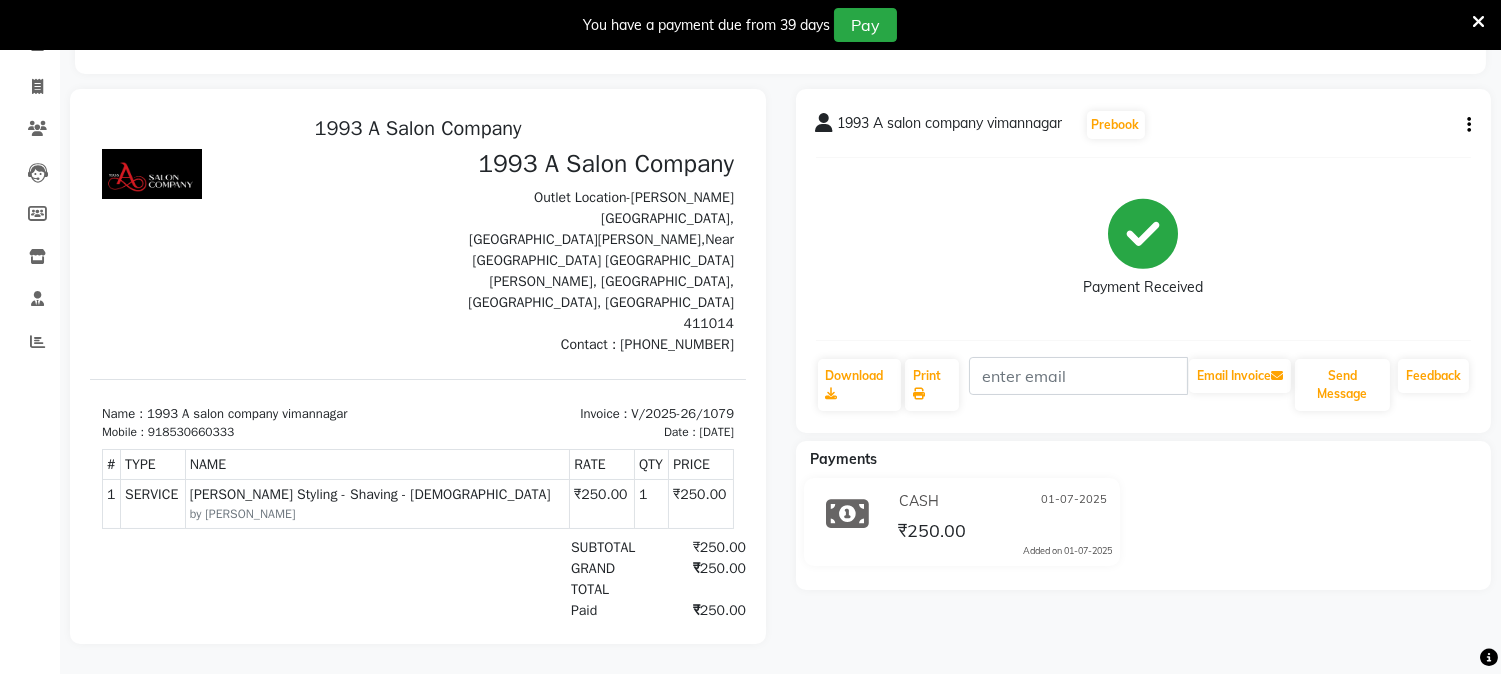 select on "service" 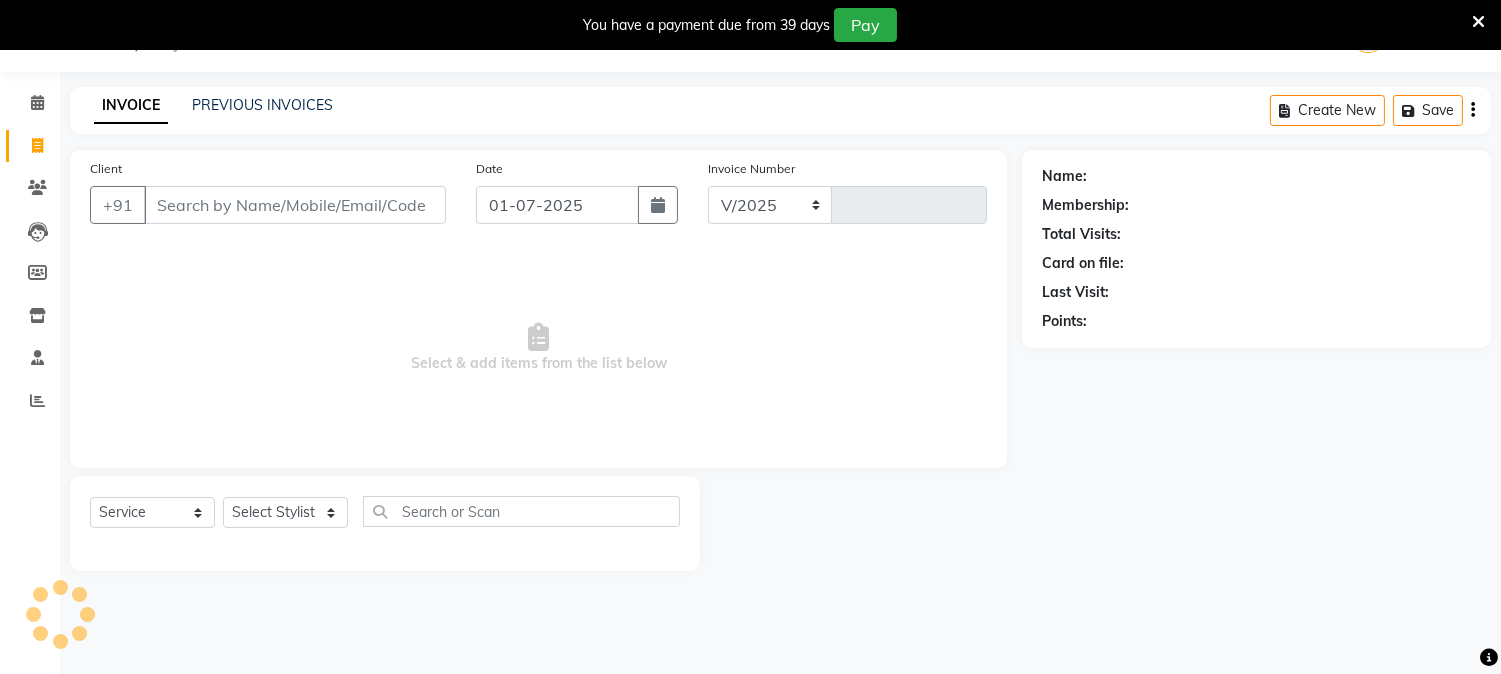 select on "144" 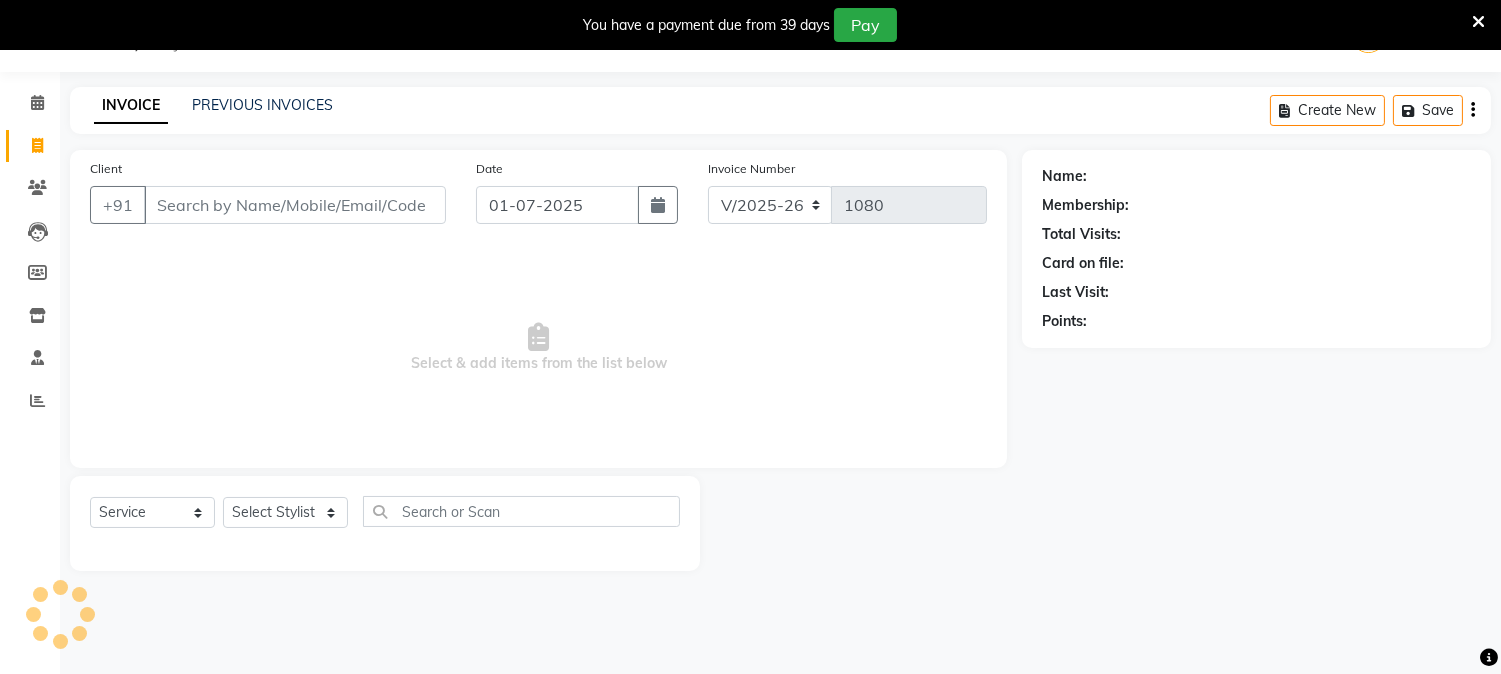 scroll, scrollTop: 50, scrollLeft: 0, axis: vertical 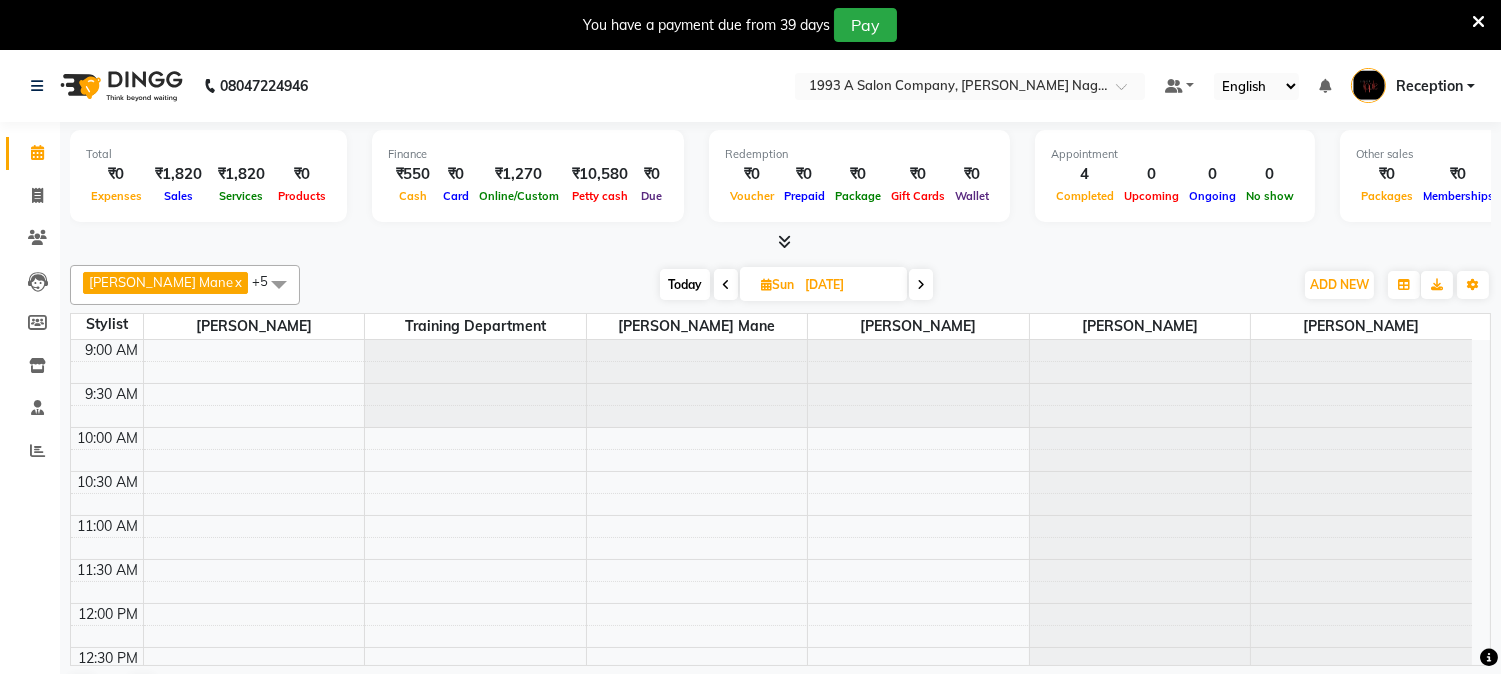 click at bounding box center [726, 285] 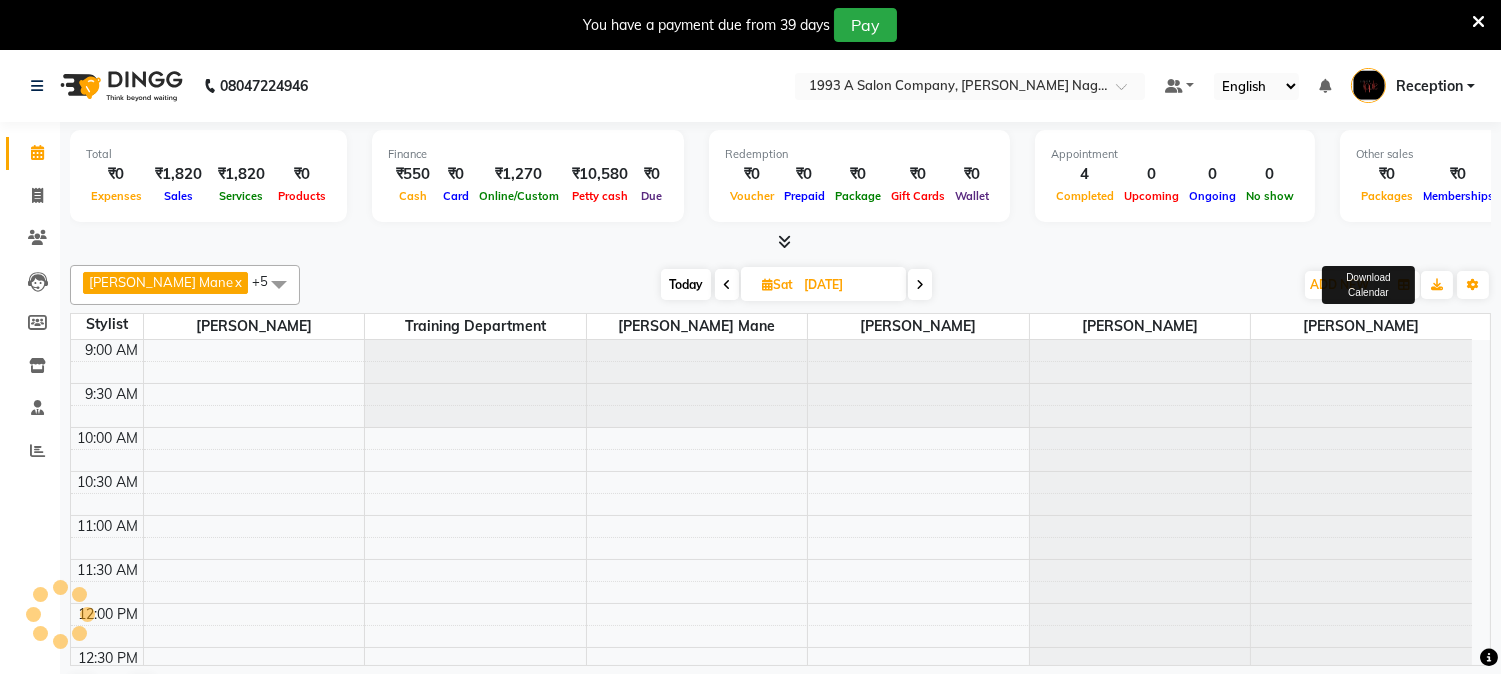 scroll, scrollTop: 620, scrollLeft: 0, axis: vertical 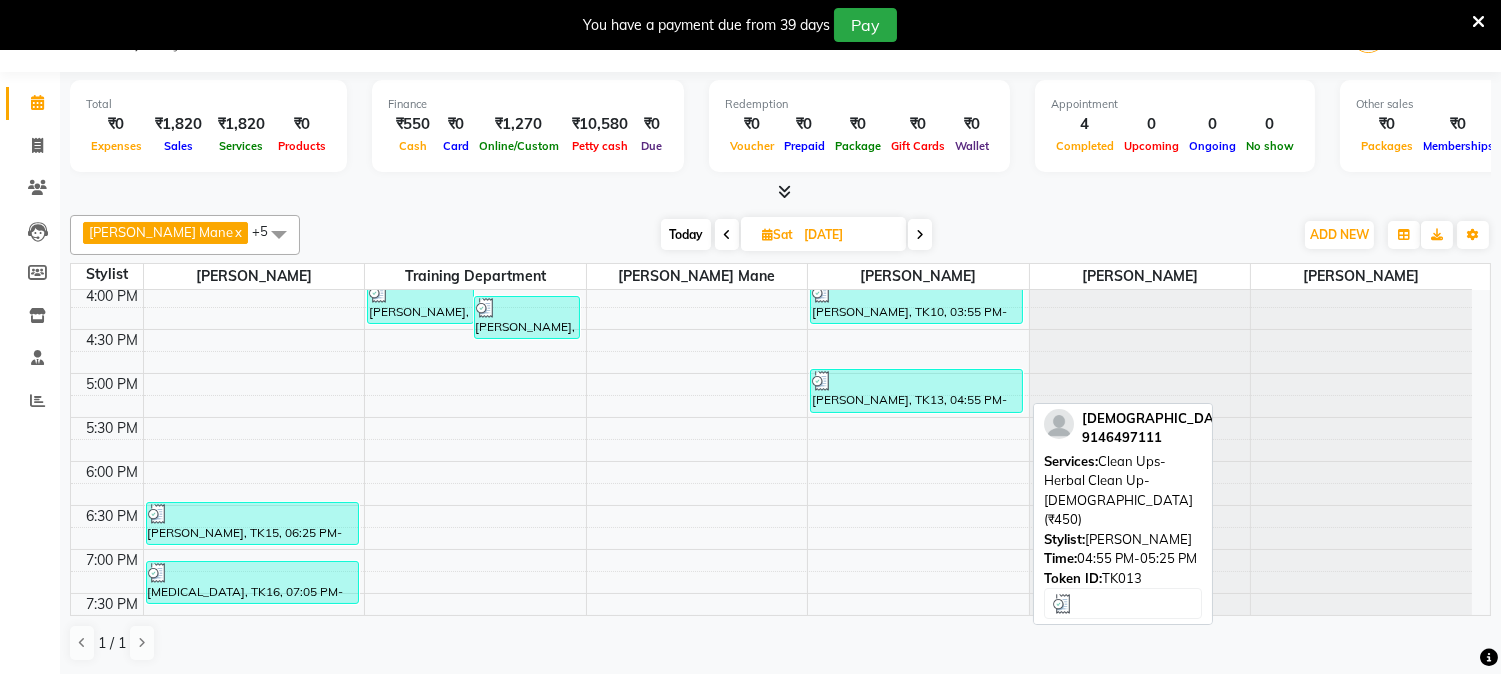 click on "[PERSON_NAME], TK13, 04:55 PM-05:25 PM, Clean Ups-Herbal Clean Up-[DEMOGRAPHIC_DATA] (₹450)" at bounding box center (916, 391) 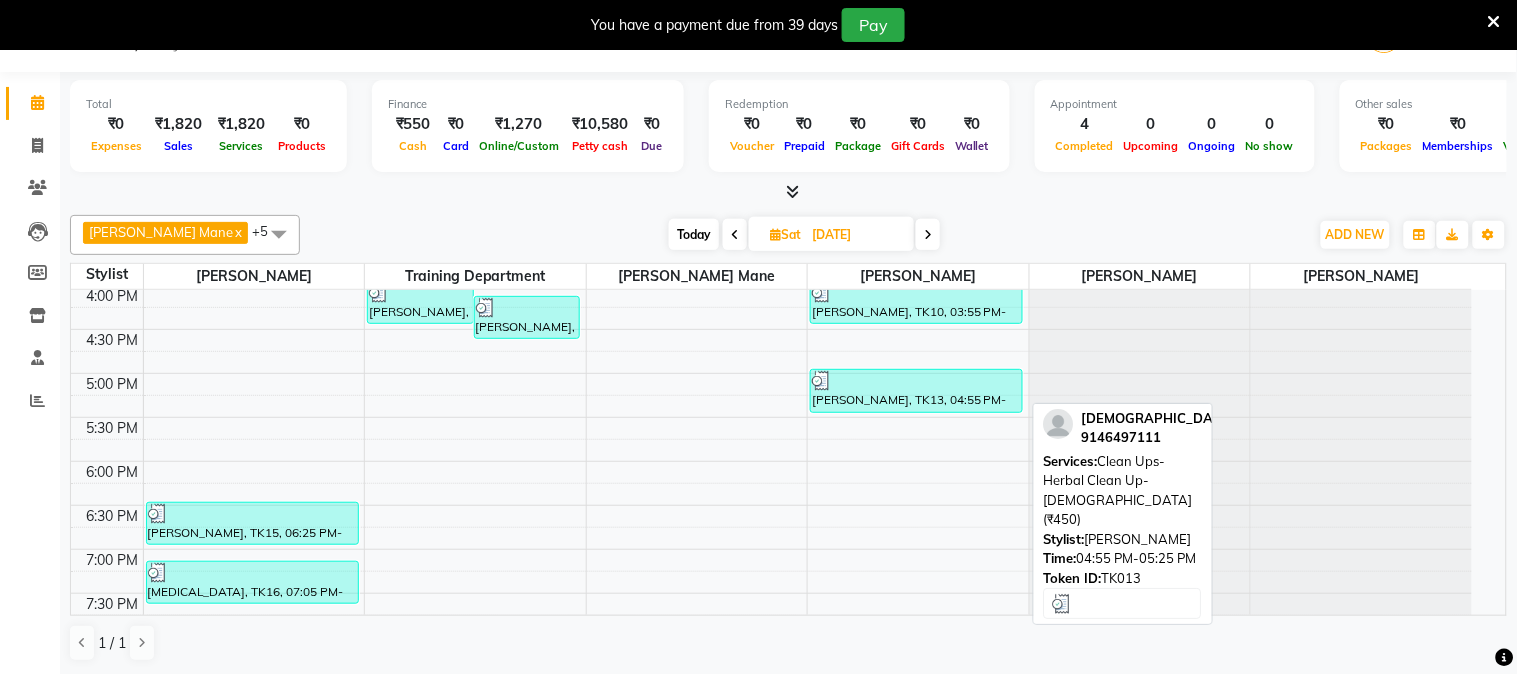 select on "3" 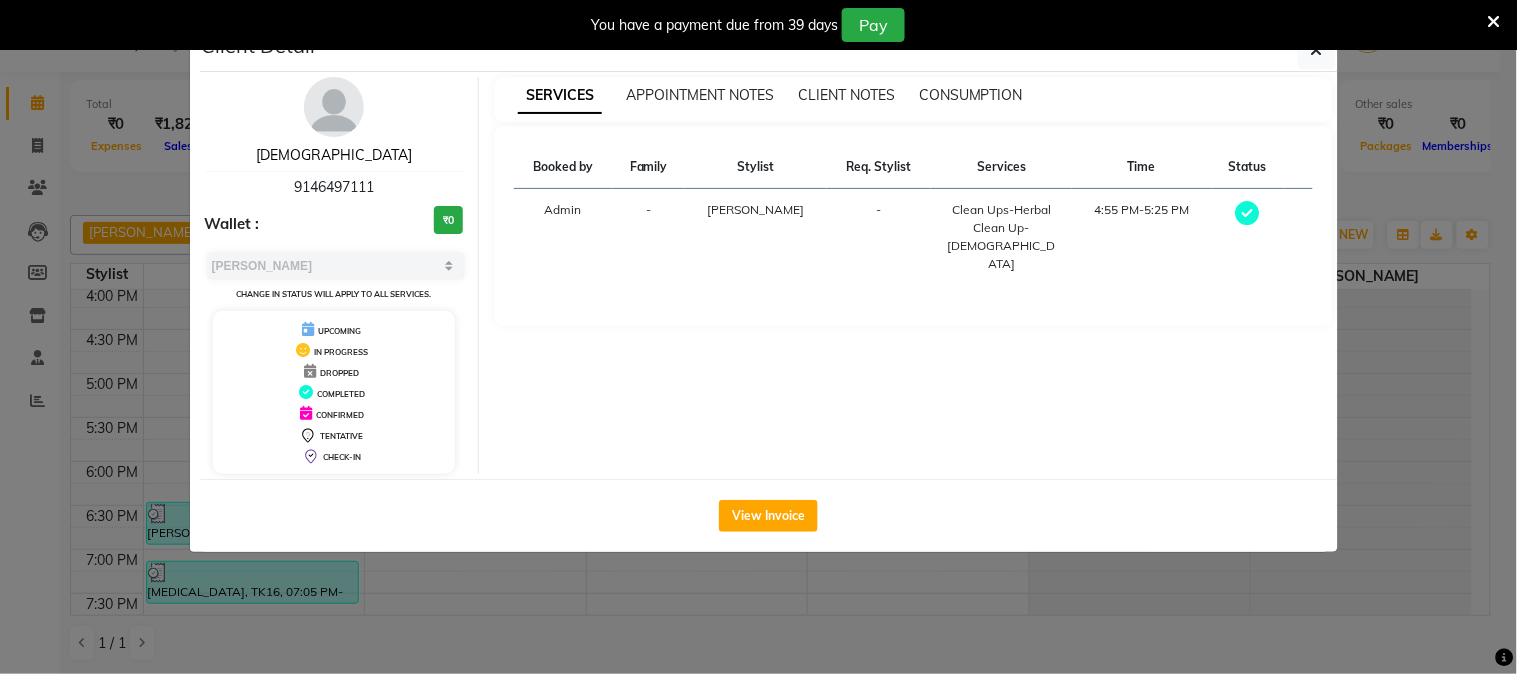 click on "[DEMOGRAPHIC_DATA]" at bounding box center [334, 155] 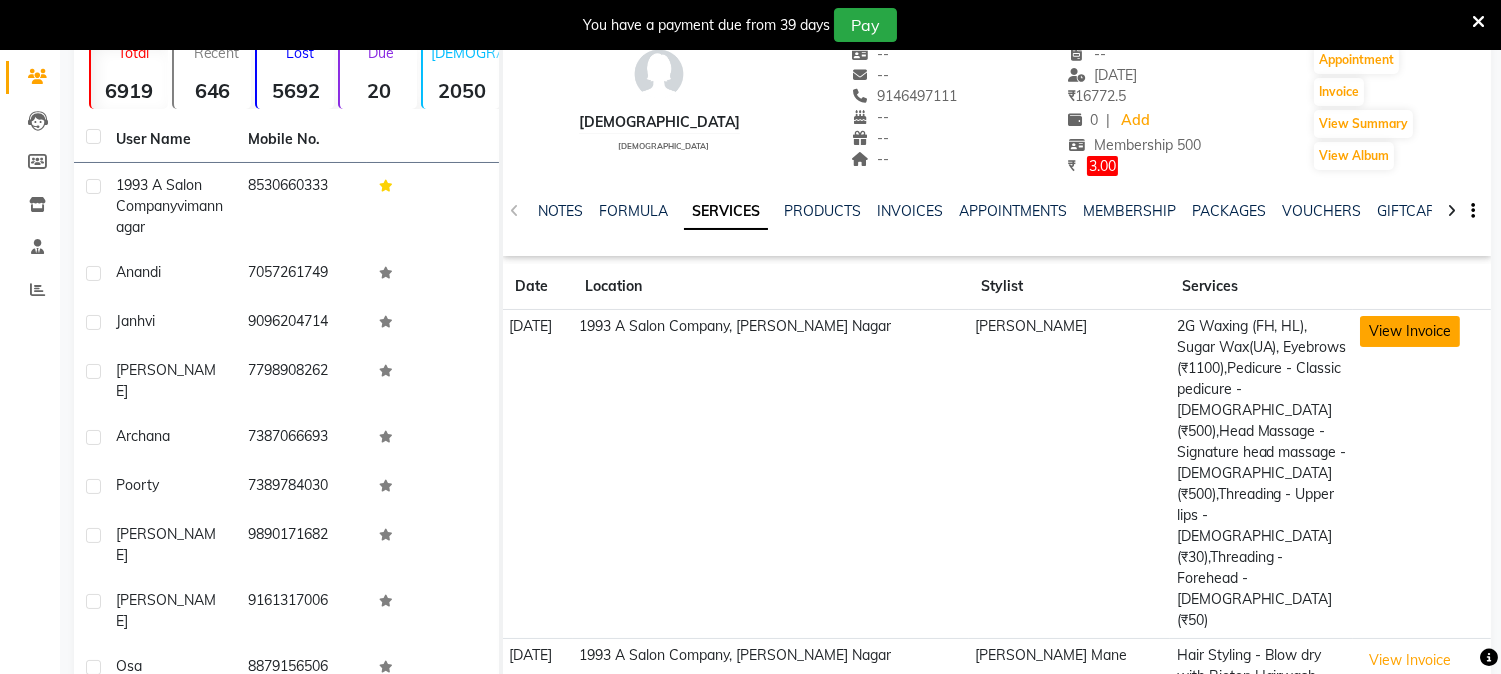 scroll, scrollTop: 497, scrollLeft: 0, axis: vertical 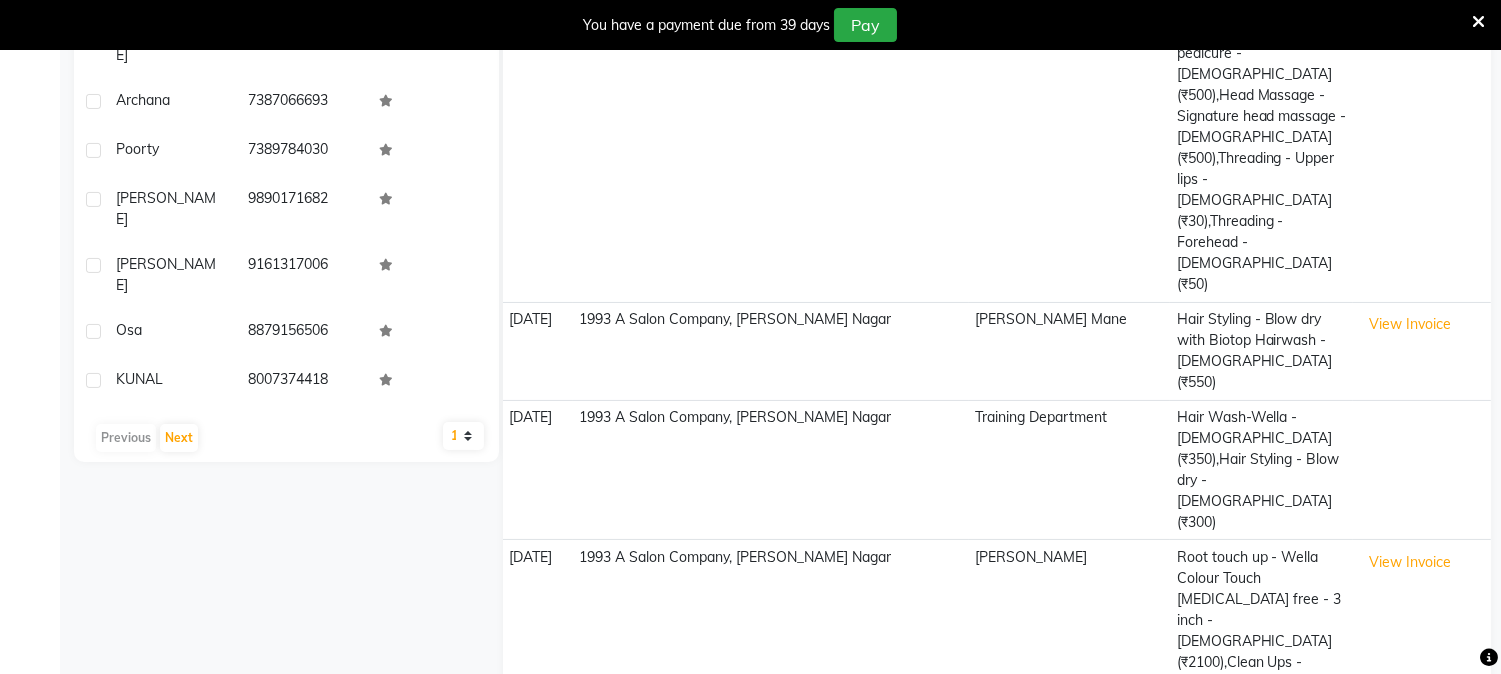 click on "Next" 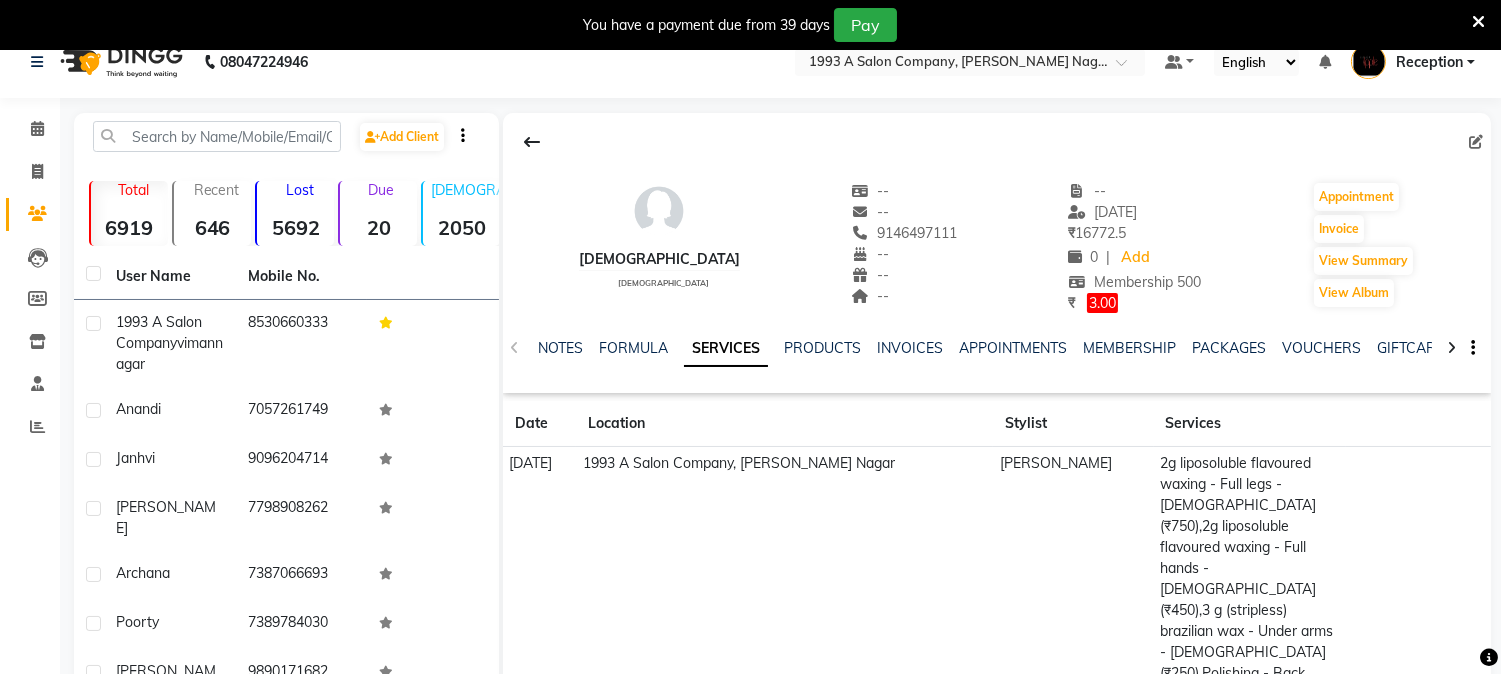 scroll, scrollTop: 0, scrollLeft: 0, axis: both 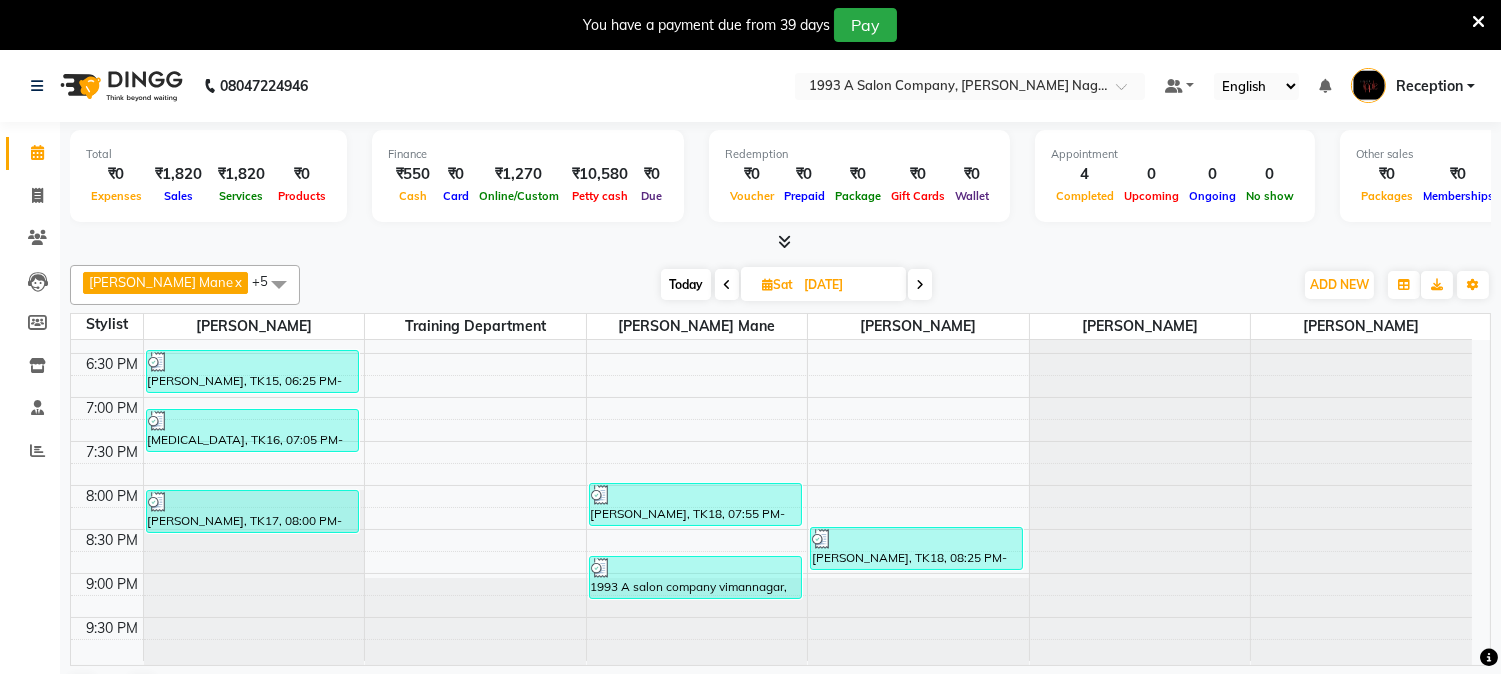 click at bounding box center [727, 285] 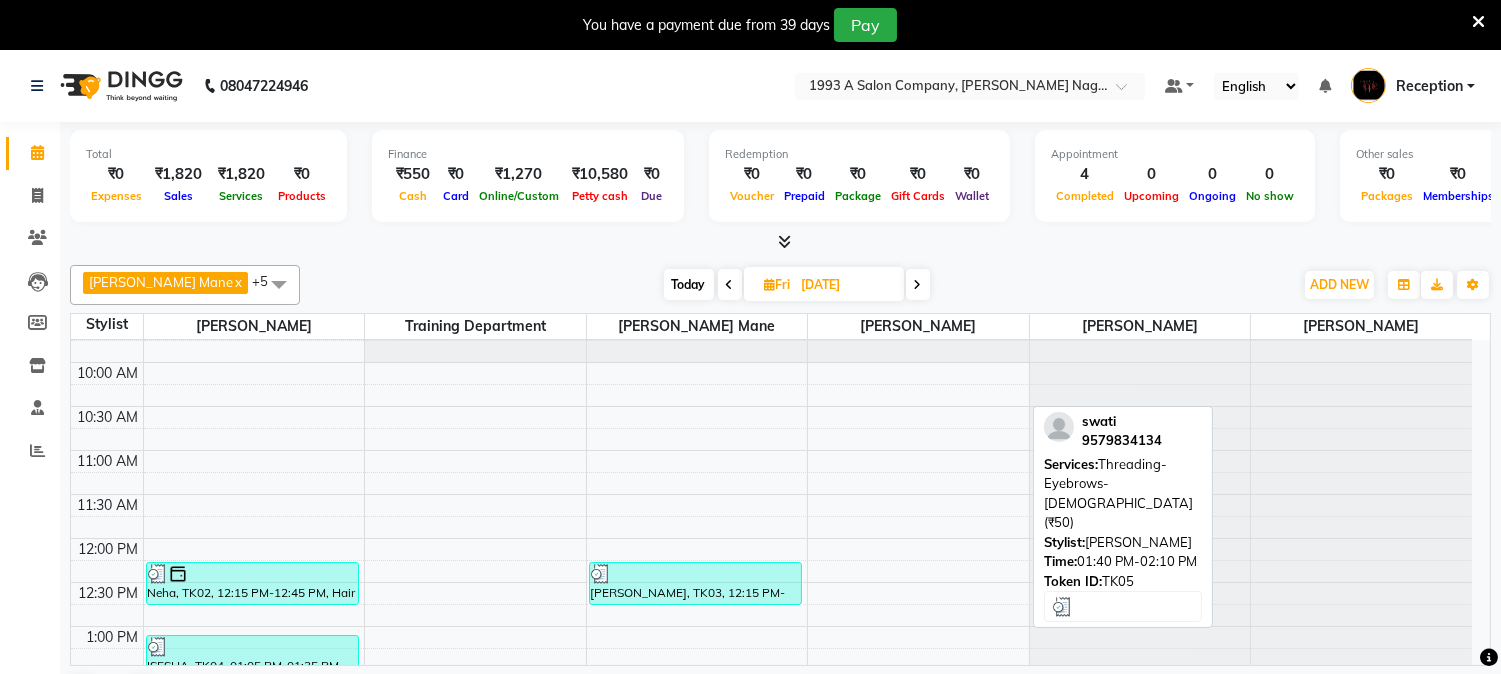 scroll, scrollTop: 0, scrollLeft: 0, axis: both 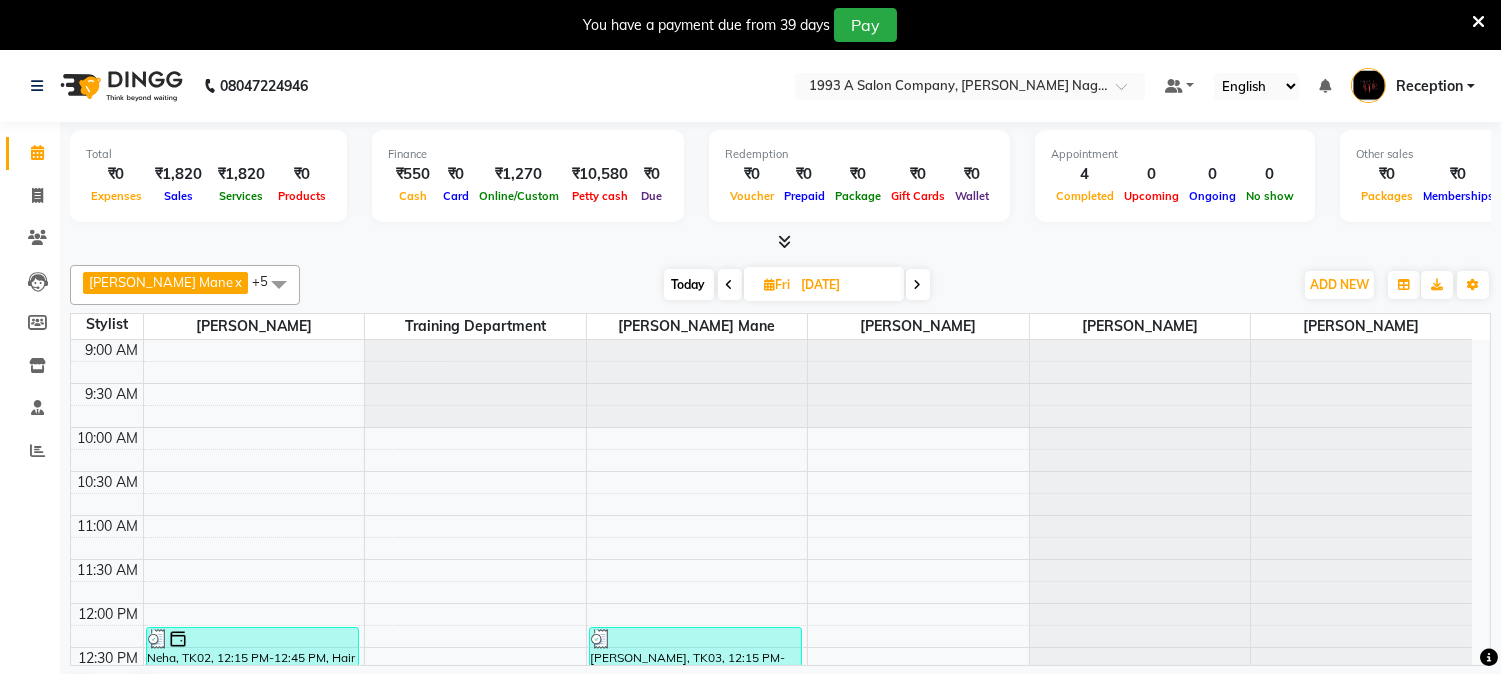 click at bounding box center (730, 285) 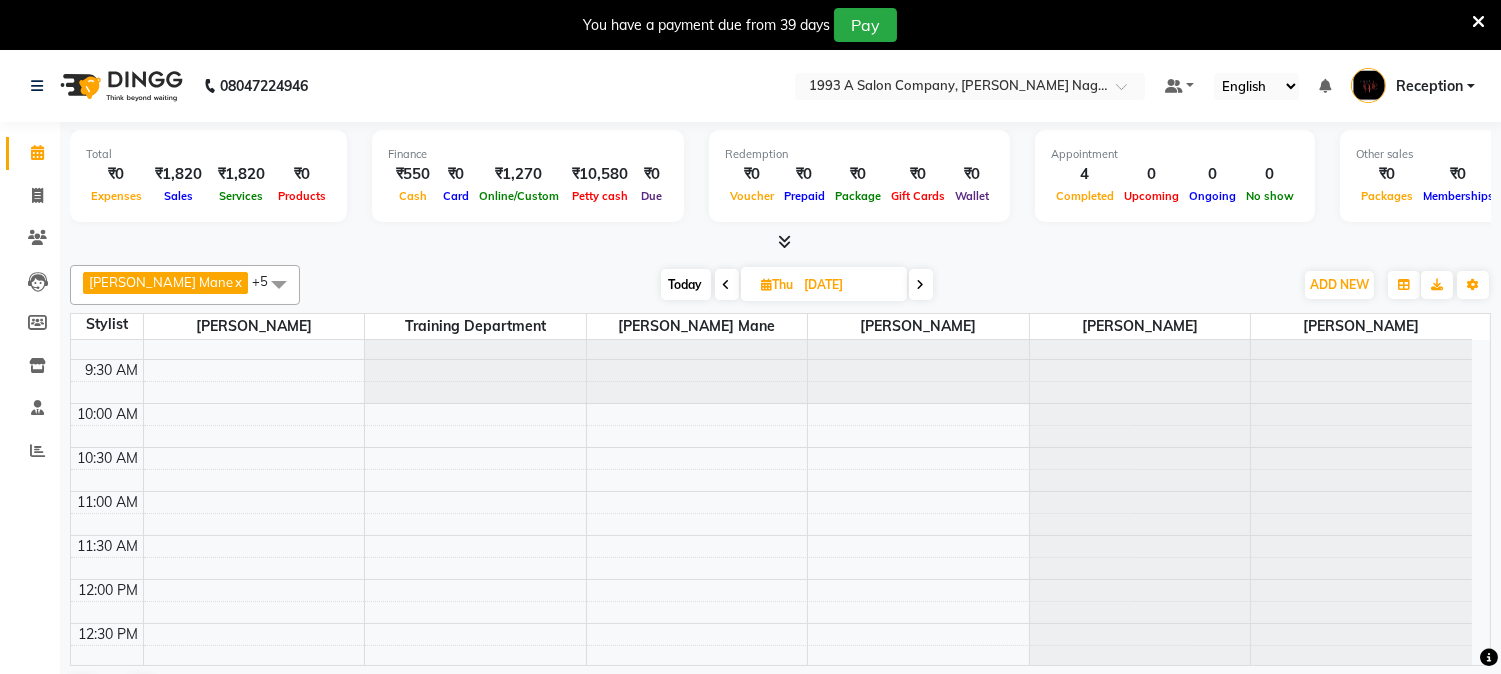 scroll, scrollTop: 0, scrollLeft: 0, axis: both 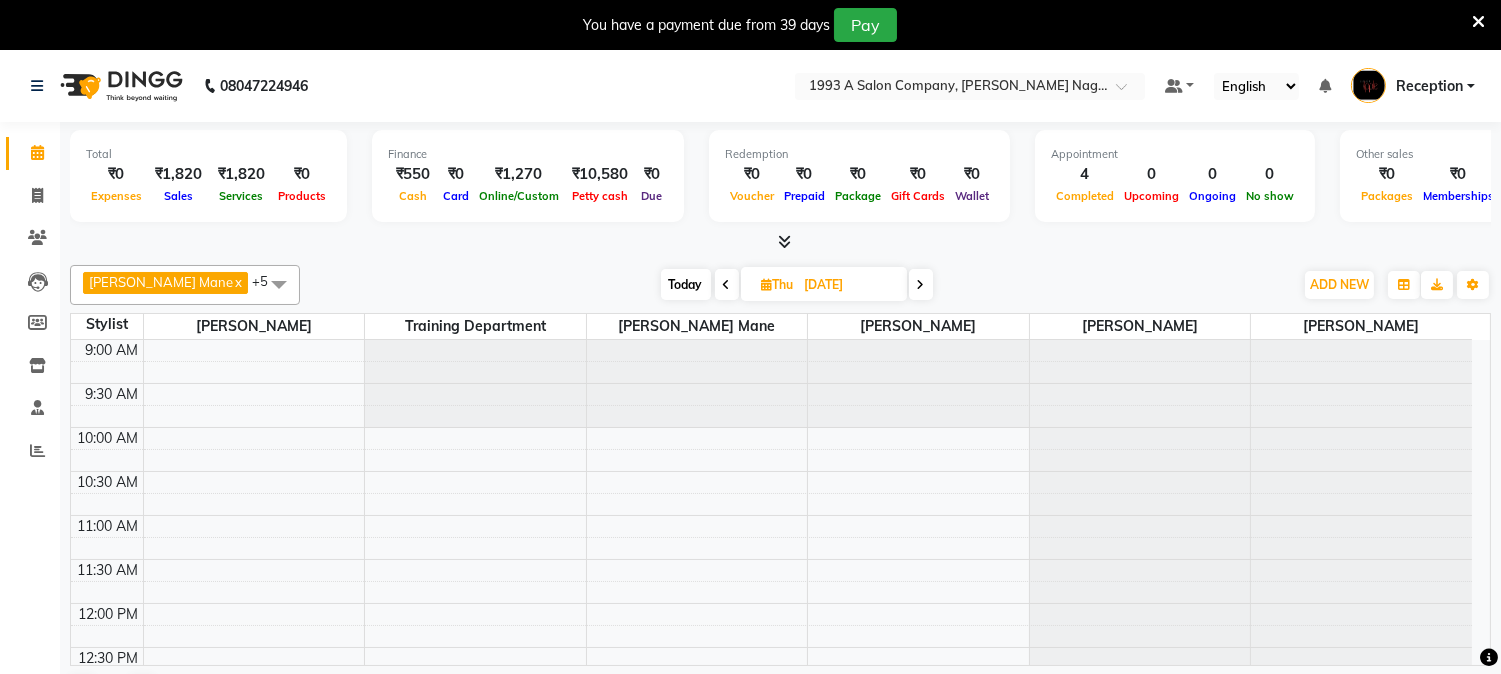click at bounding box center [727, 285] 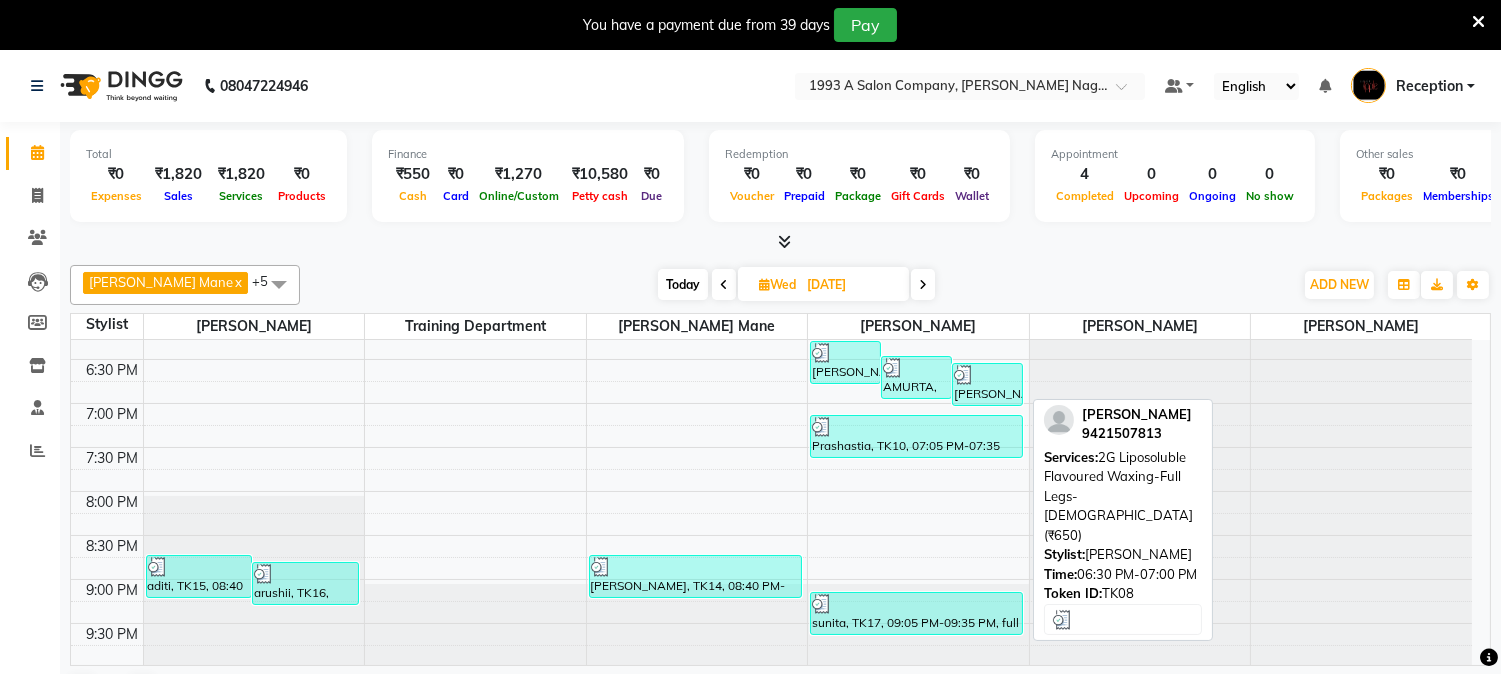 scroll, scrollTop: 822, scrollLeft: 0, axis: vertical 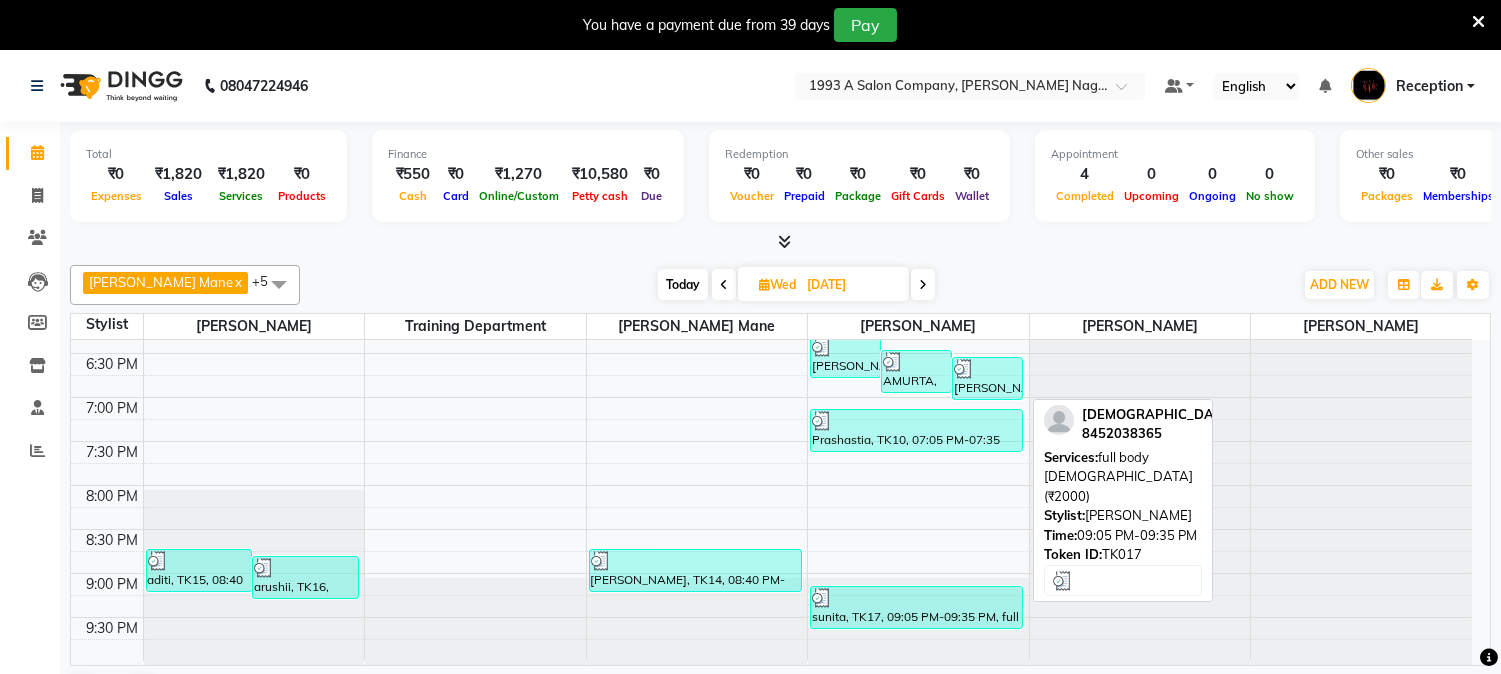click on "sunita, TK17, 09:05 PM-09:35 PM, full body [DEMOGRAPHIC_DATA] (₹2000)" at bounding box center (916, 607) 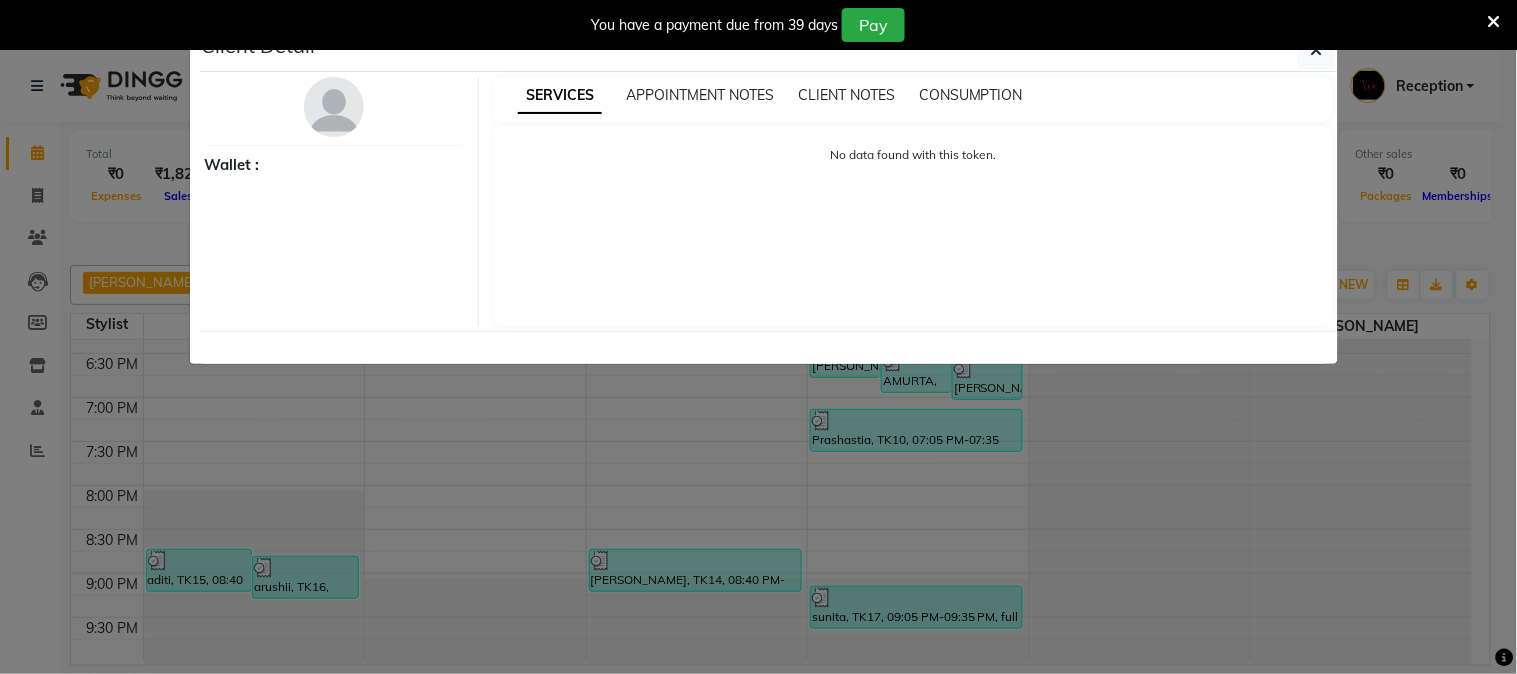 select on "3" 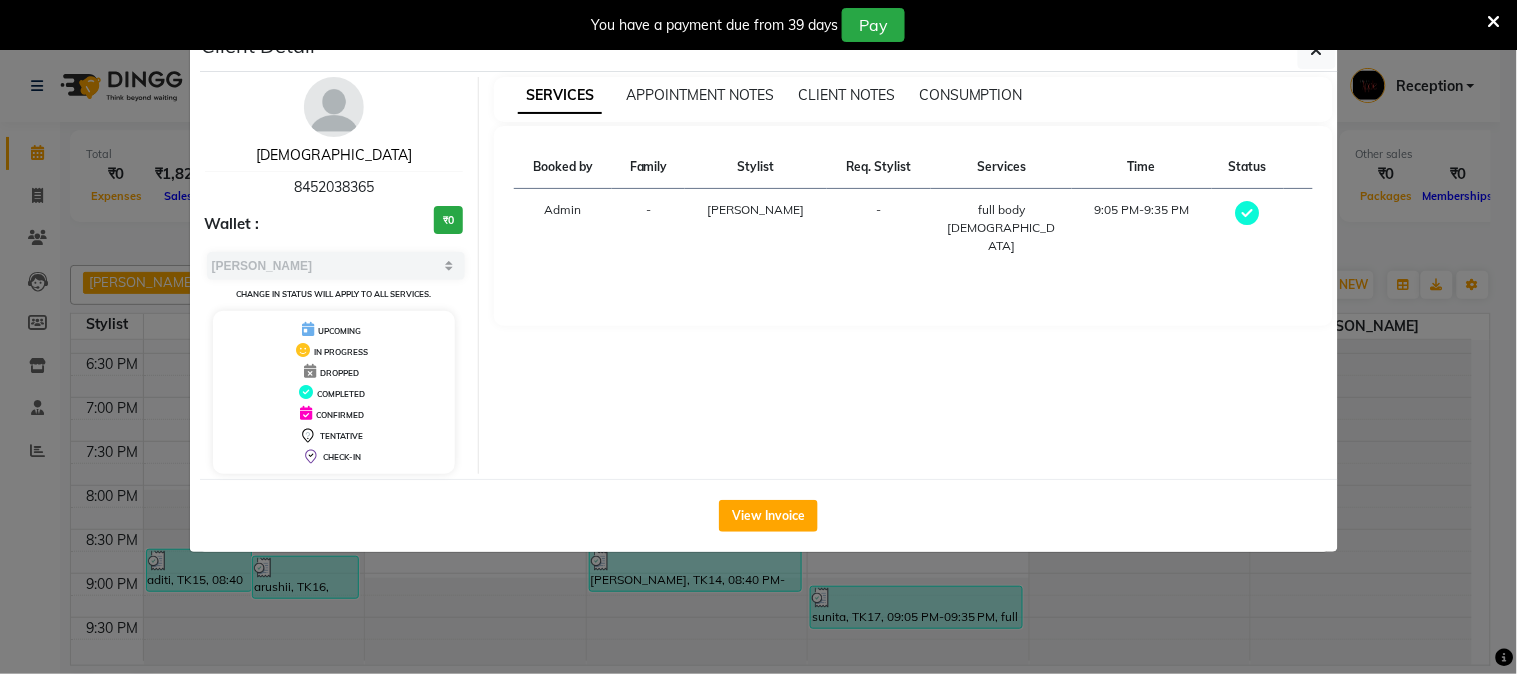 click on "[DEMOGRAPHIC_DATA]" at bounding box center [334, 155] 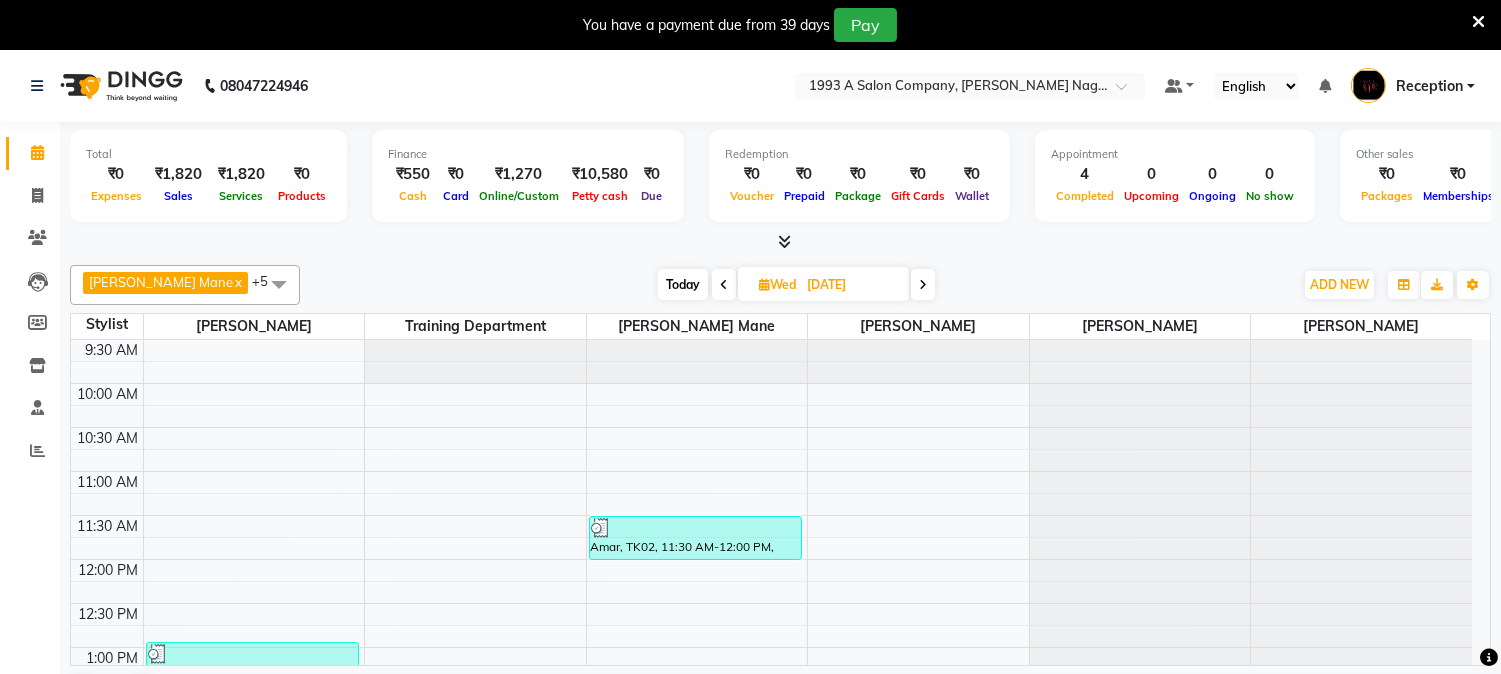scroll, scrollTop: 0, scrollLeft: 0, axis: both 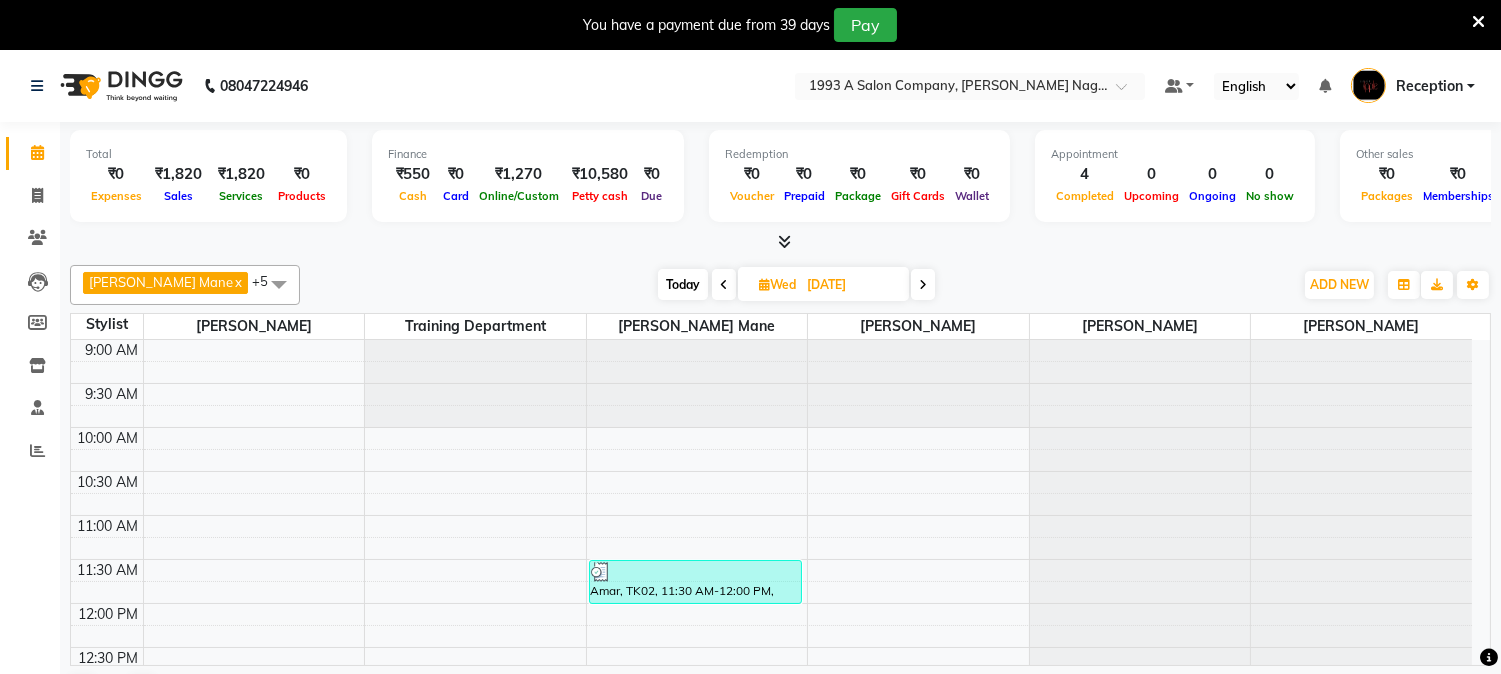 click at bounding box center (724, 285) 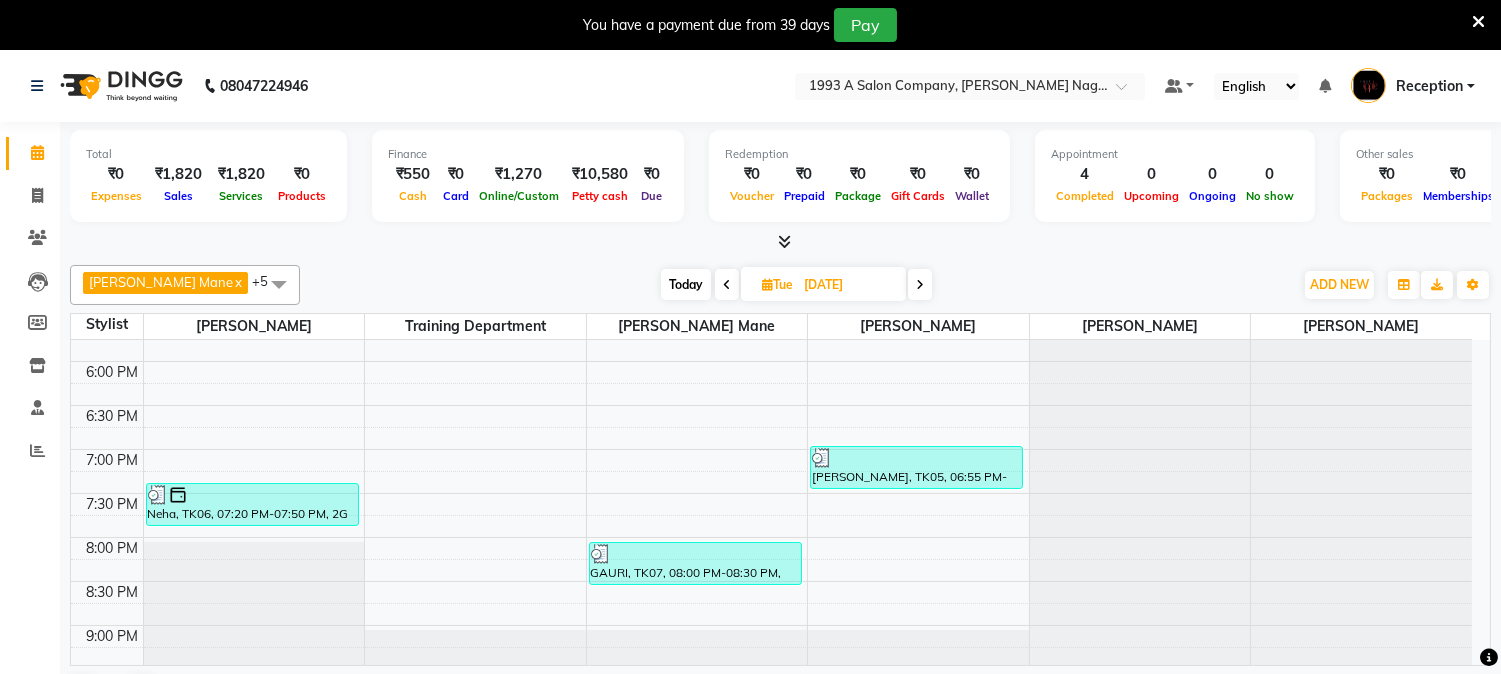 scroll, scrollTop: 822, scrollLeft: 0, axis: vertical 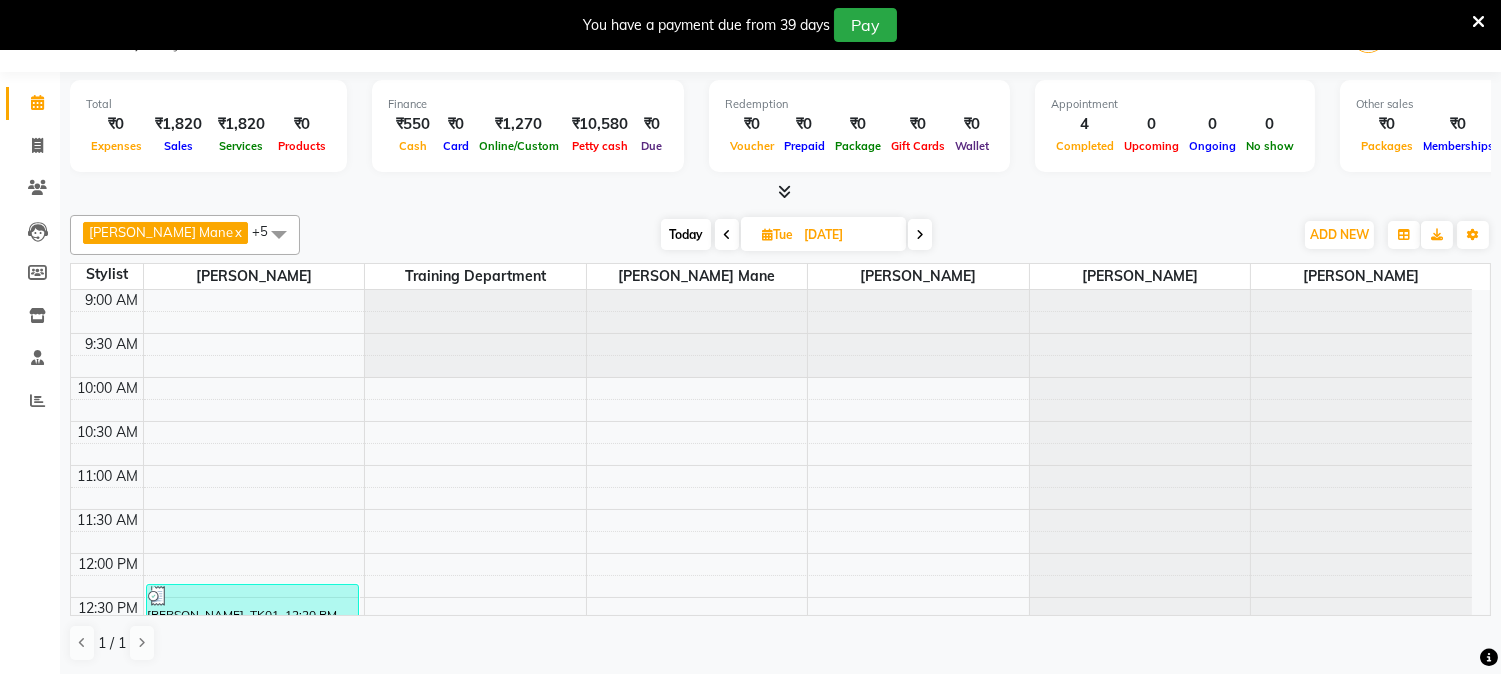 click at bounding box center (727, 234) 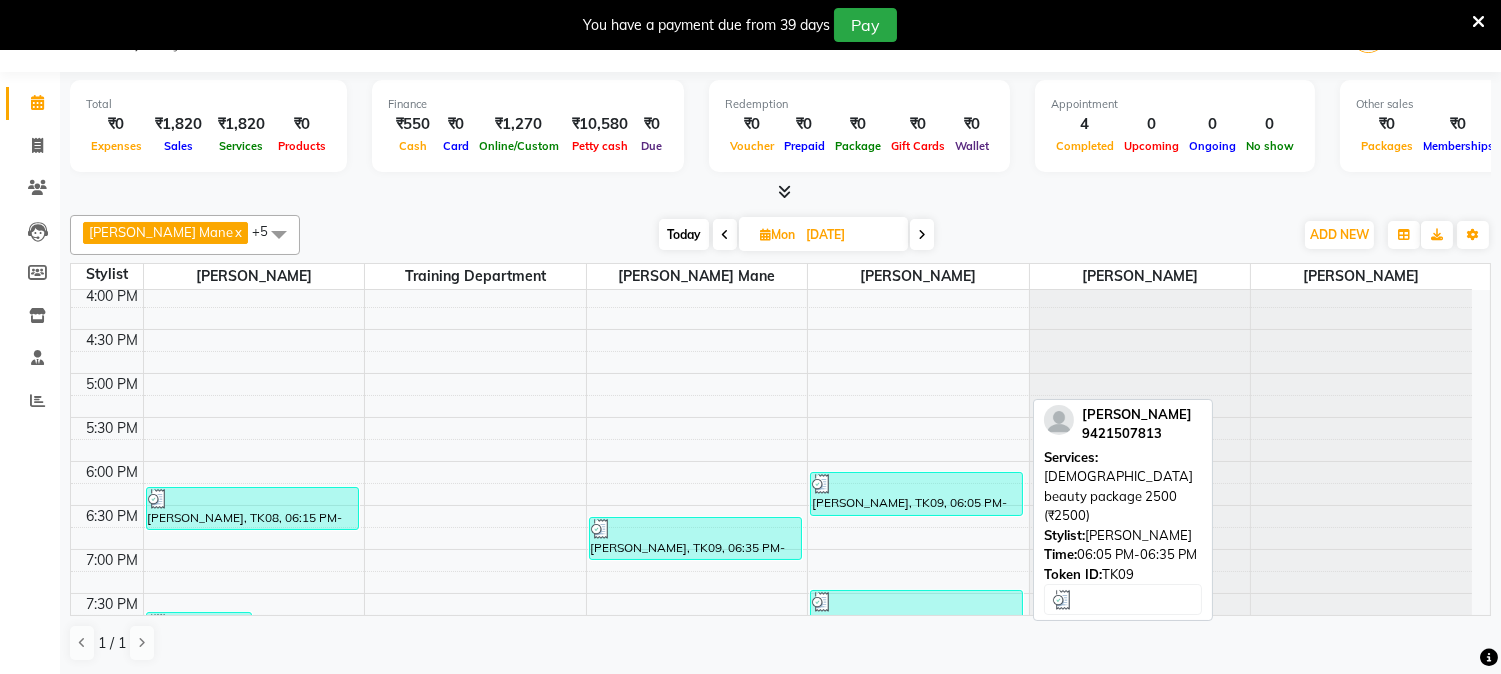 scroll, scrollTop: 731, scrollLeft: 0, axis: vertical 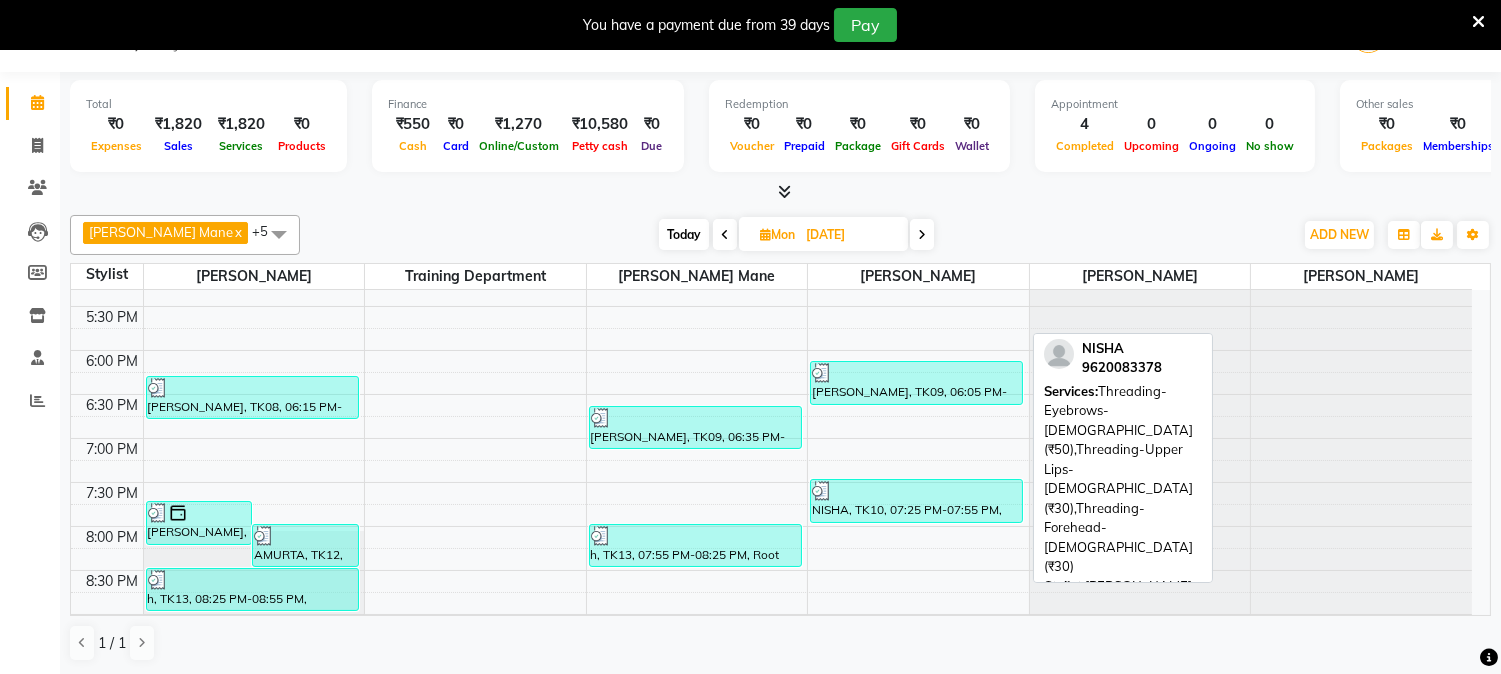 click on "NISHA, TK10, 07:25 PM-07:55 PM, Threading-Eyebrows-[DEMOGRAPHIC_DATA] (₹50),Threading-Upper Lips-[DEMOGRAPHIC_DATA] (₹30),Threading-Forehead-[DEMOGRAPHIC_DATA] (₹30)" at bounding box center (916, 501) 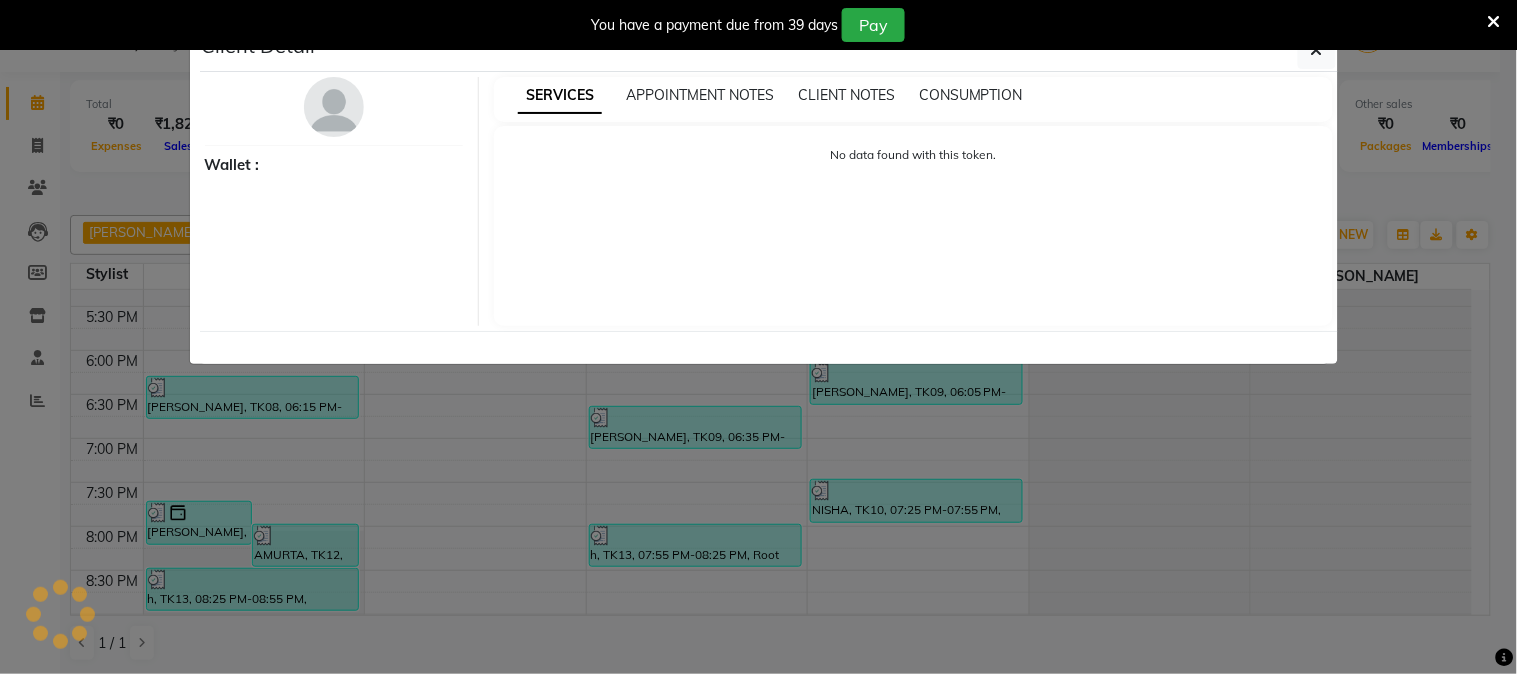 select on "3" 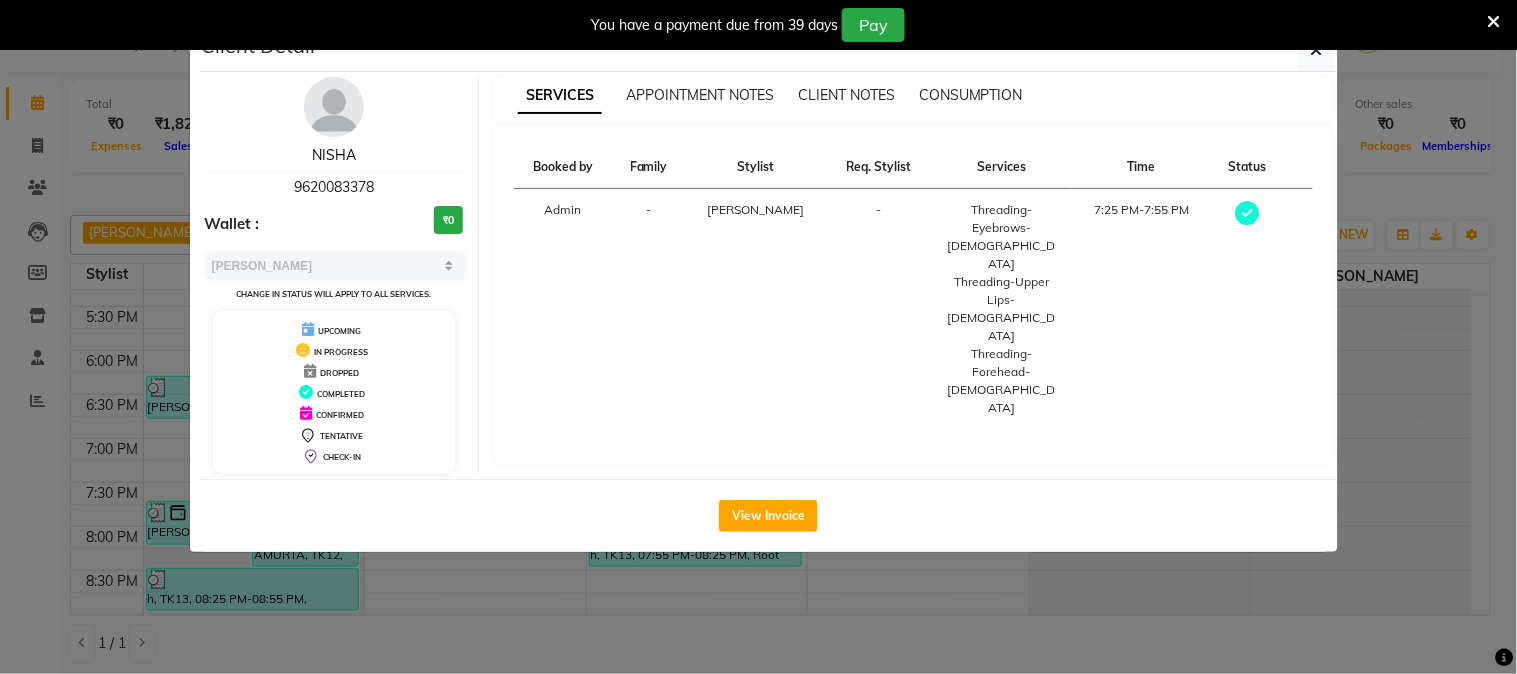 click on "NISHA" at bounding box center [334, 155] 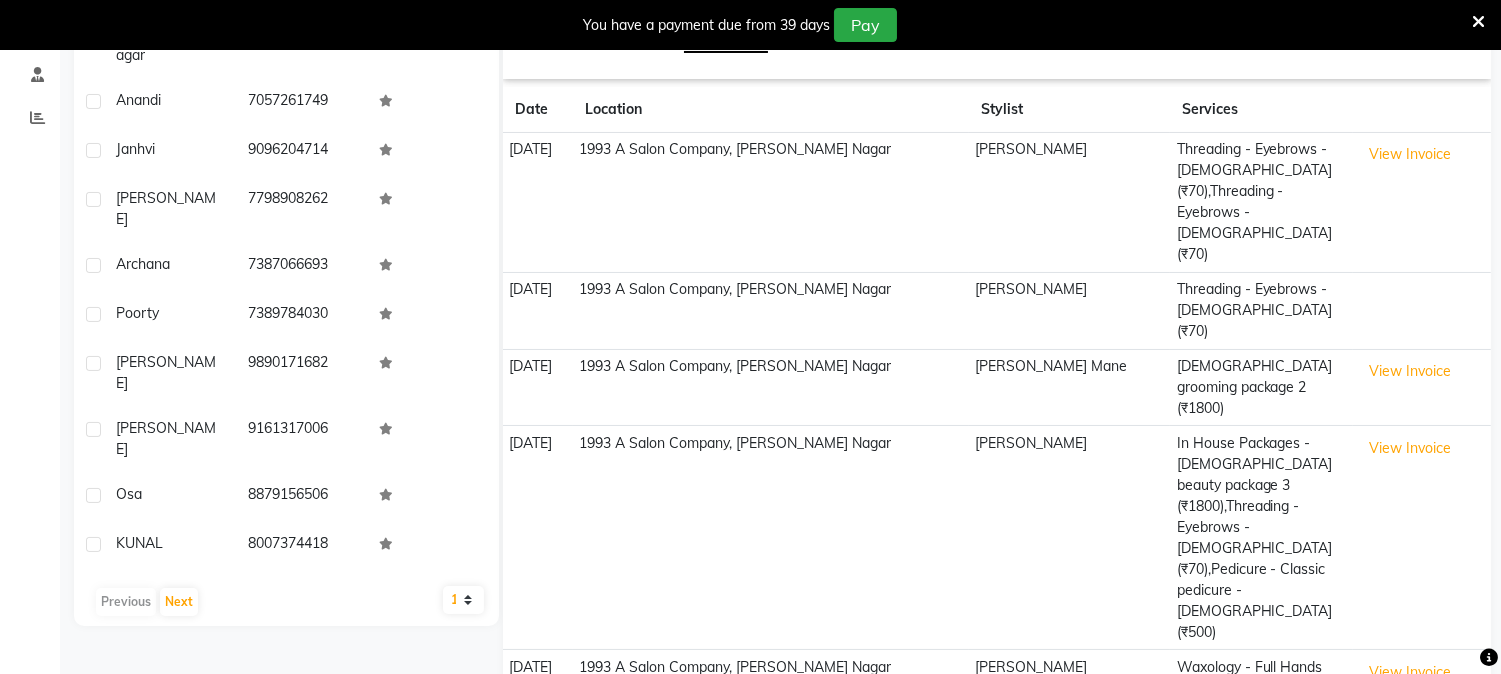 scroll, scrollTop: 0, scrollLeft: 0, axis: both 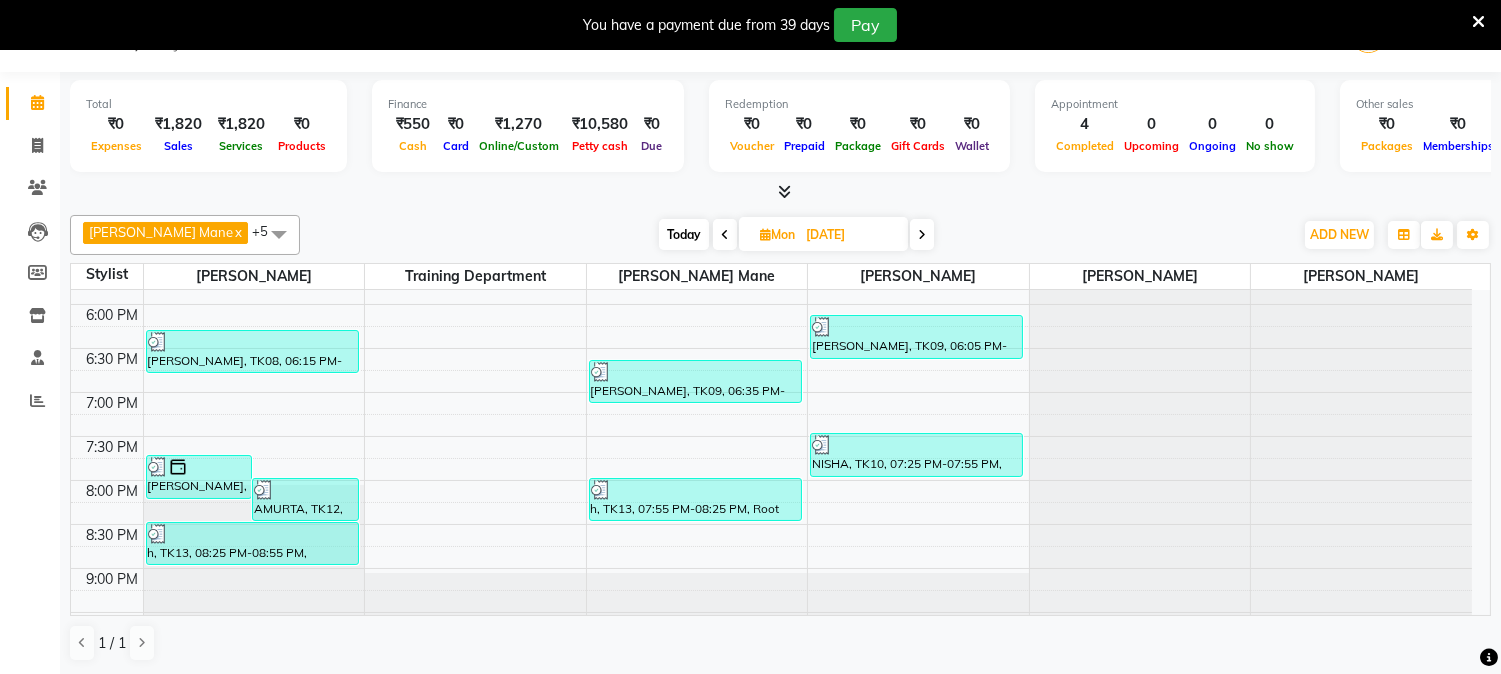 click at bounding box center (725, 235) 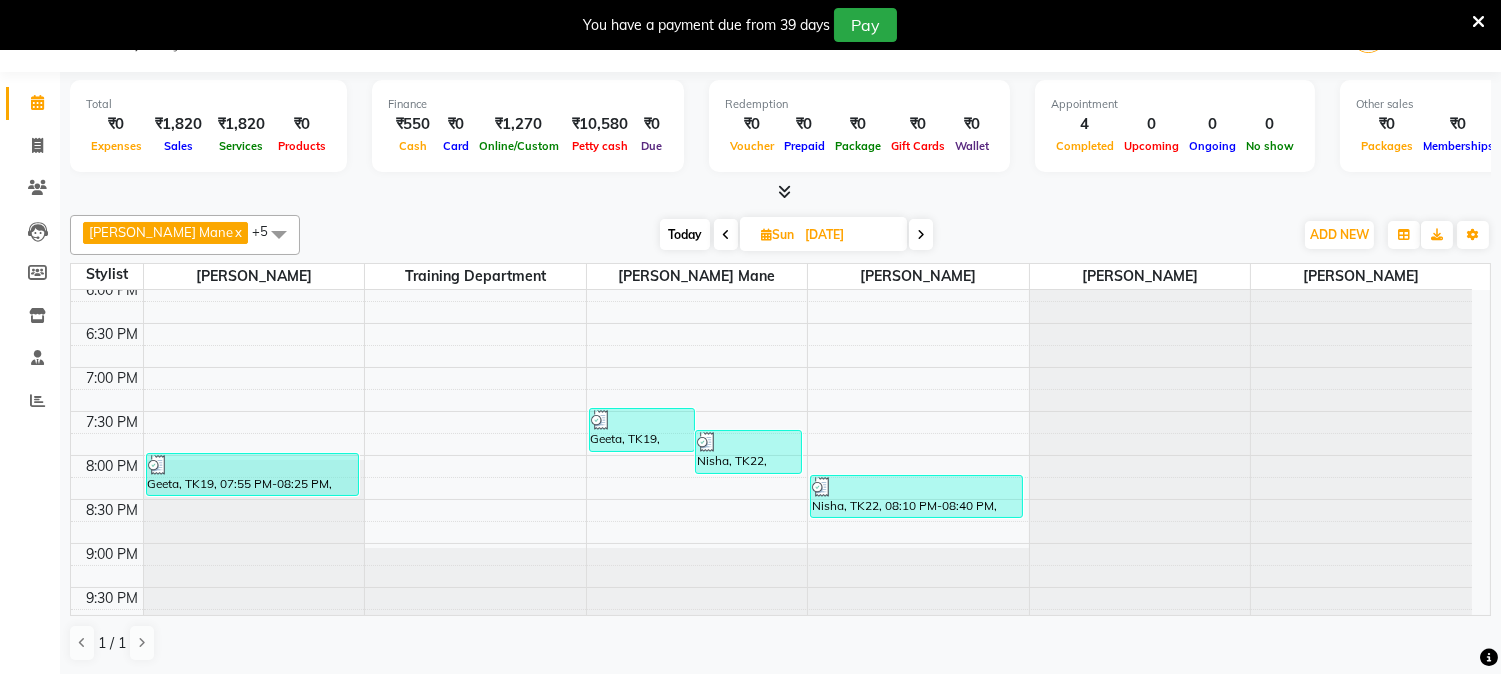scroll, scrollTop: 822, scrollLeft: 0, axis: vertical 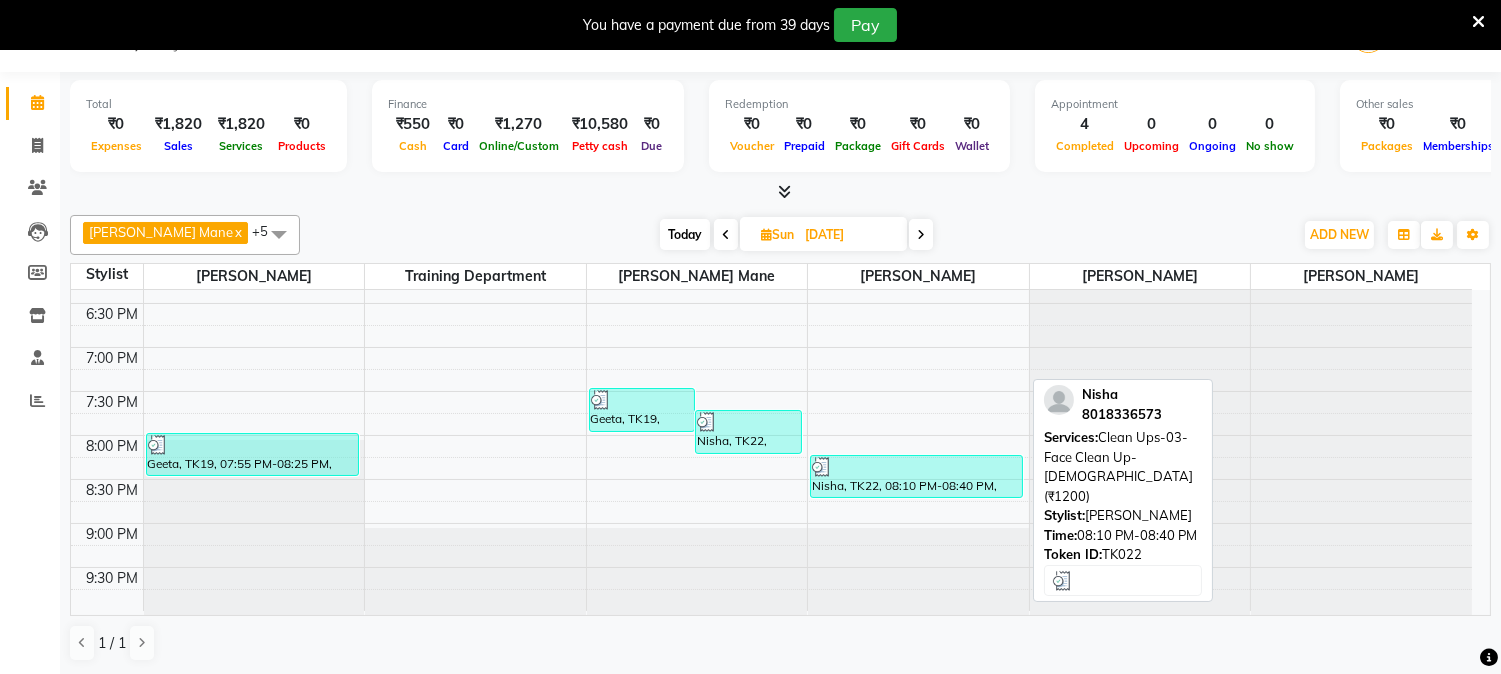 click on "Nisha, TK22, 08:10 PM-08:40 PM, Clean Ups-03- Face Clean Up-[DEMOGRAPHIC_DATA] (₹1200)" at bounding box center (916, 476) 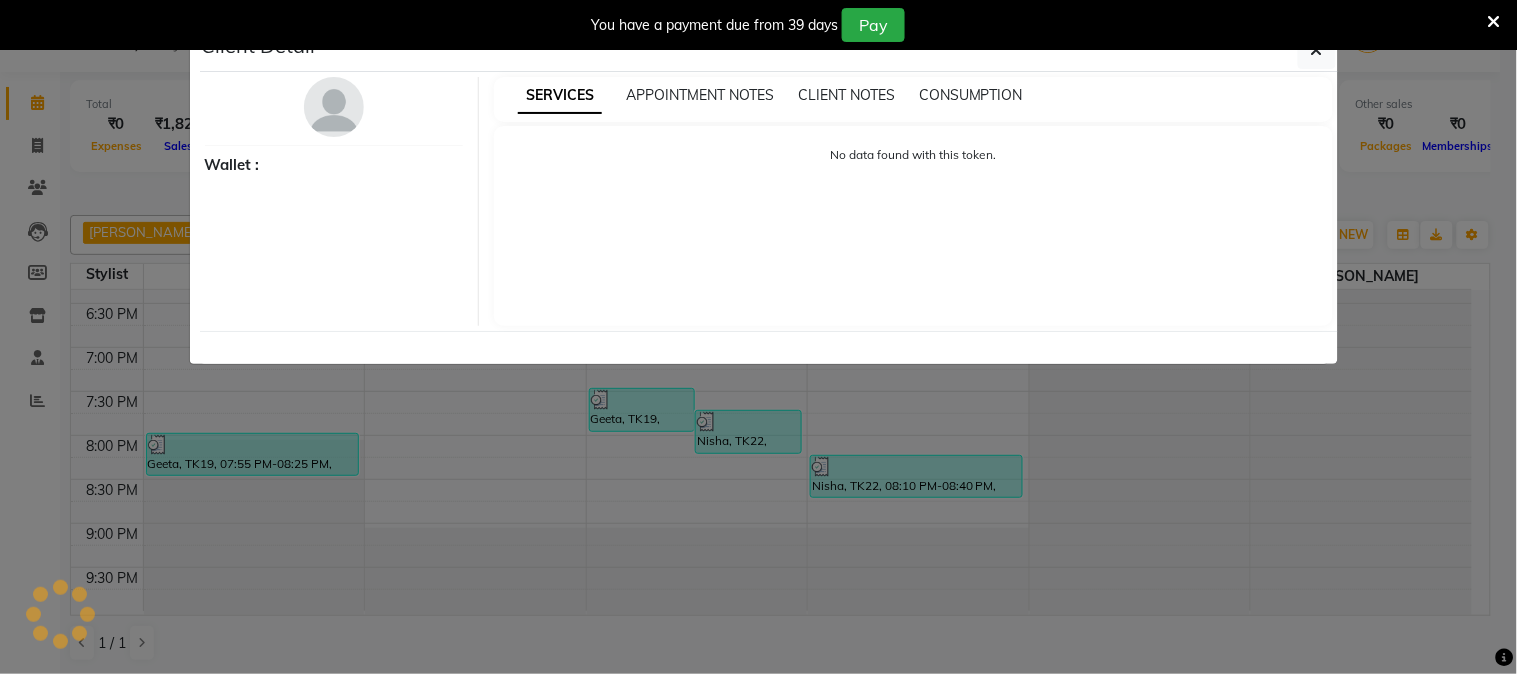 select on "3" 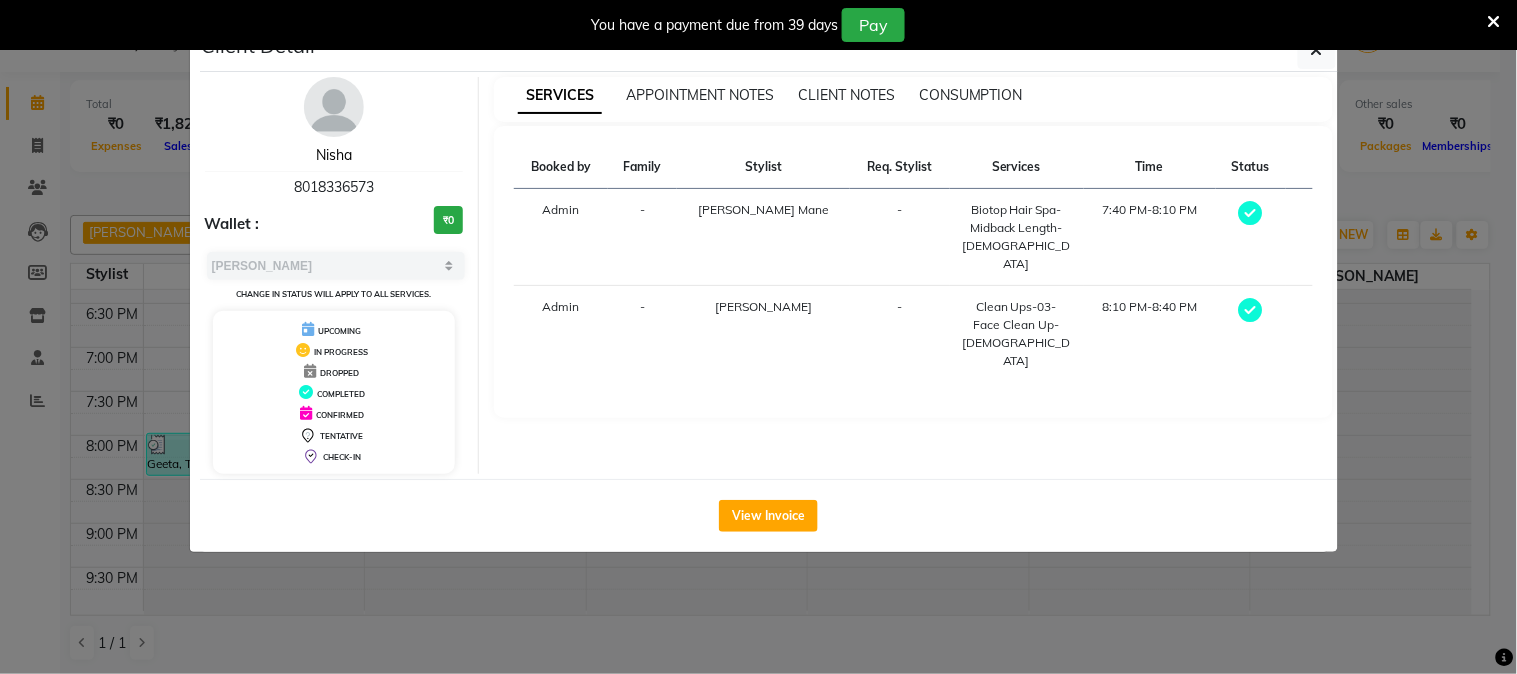 click on "Nisha" at bounding box center (334, 155) 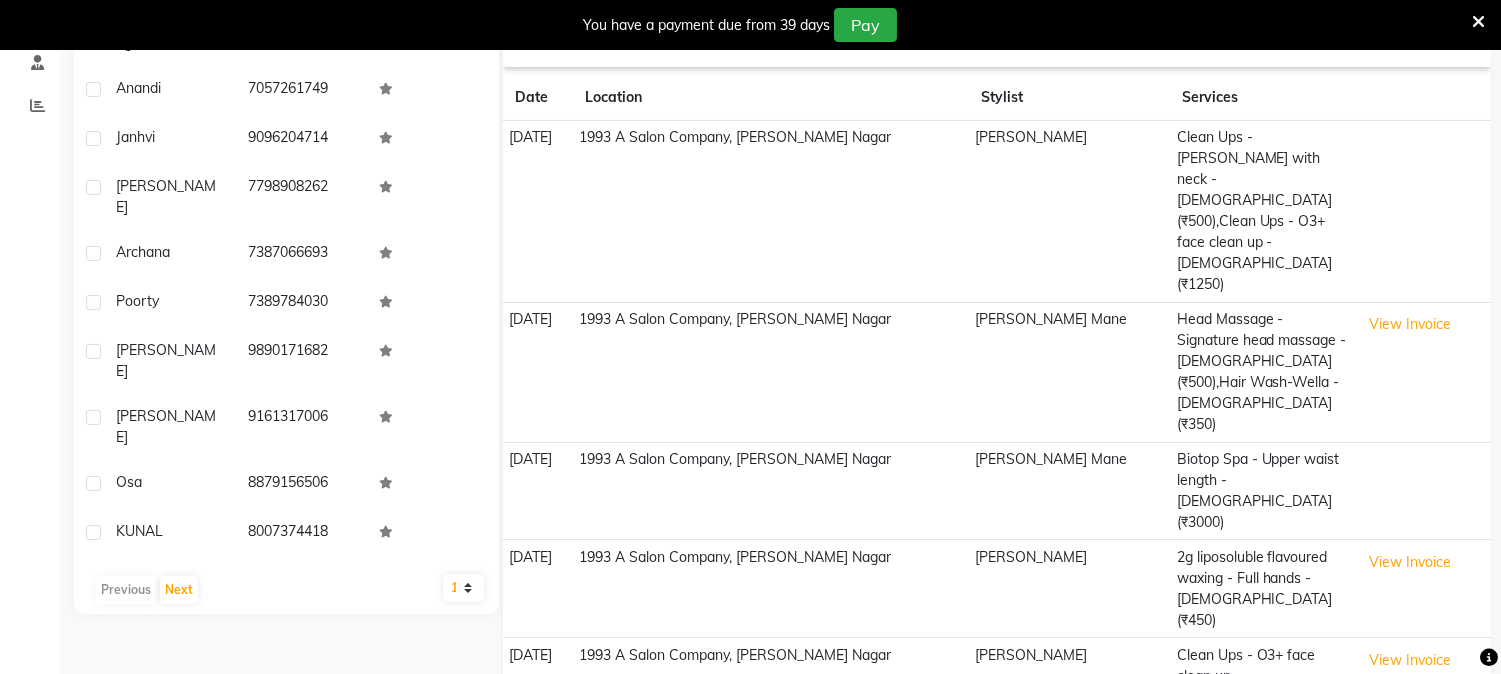 scroll, scrollTop: 0, scrollLeft: 0, axis: both 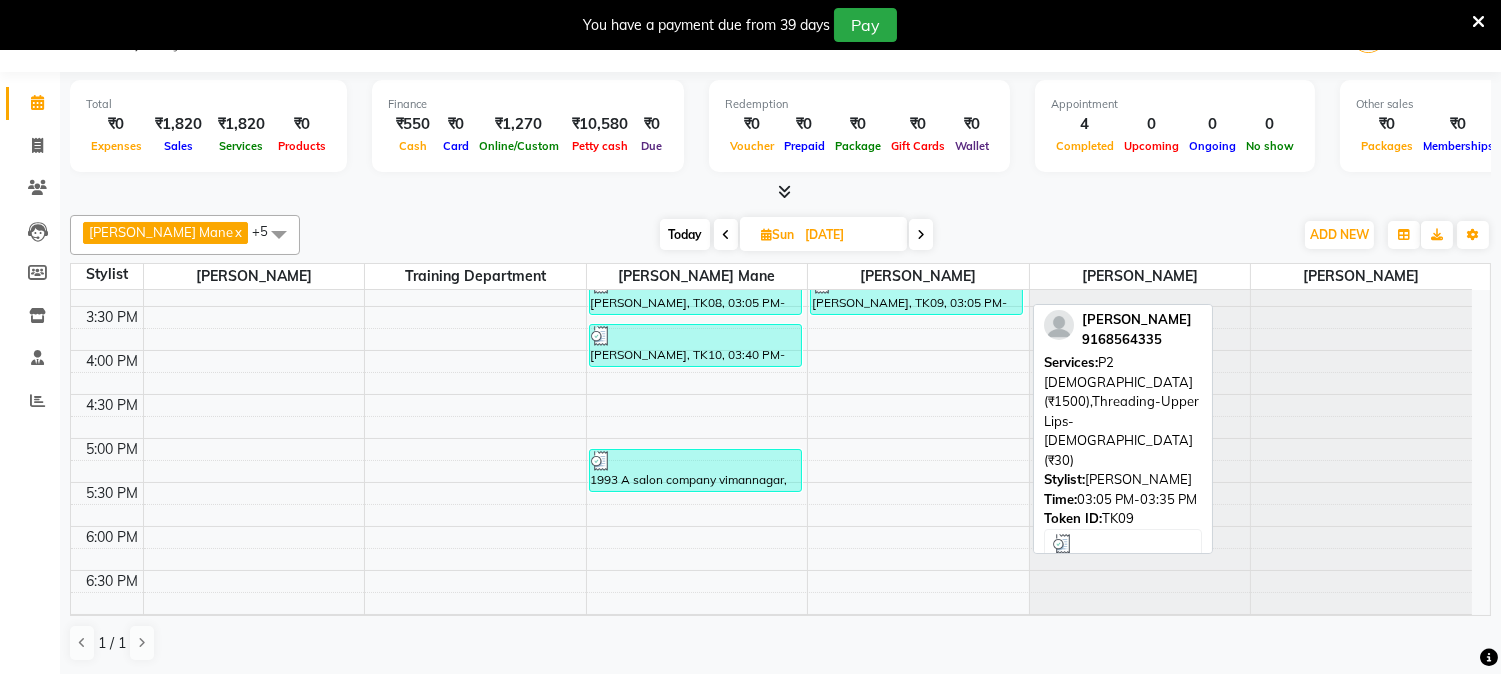 click on "[PERSON_NAME], TK09, 03:05 PM-03:35 PM, P2 [DEMOGRAPHIC_DATA] (₹1500),Threading-Upper Lips-[DEMOGRAPHIC_DATA] (₹30)" at bounding box center (916, 293) 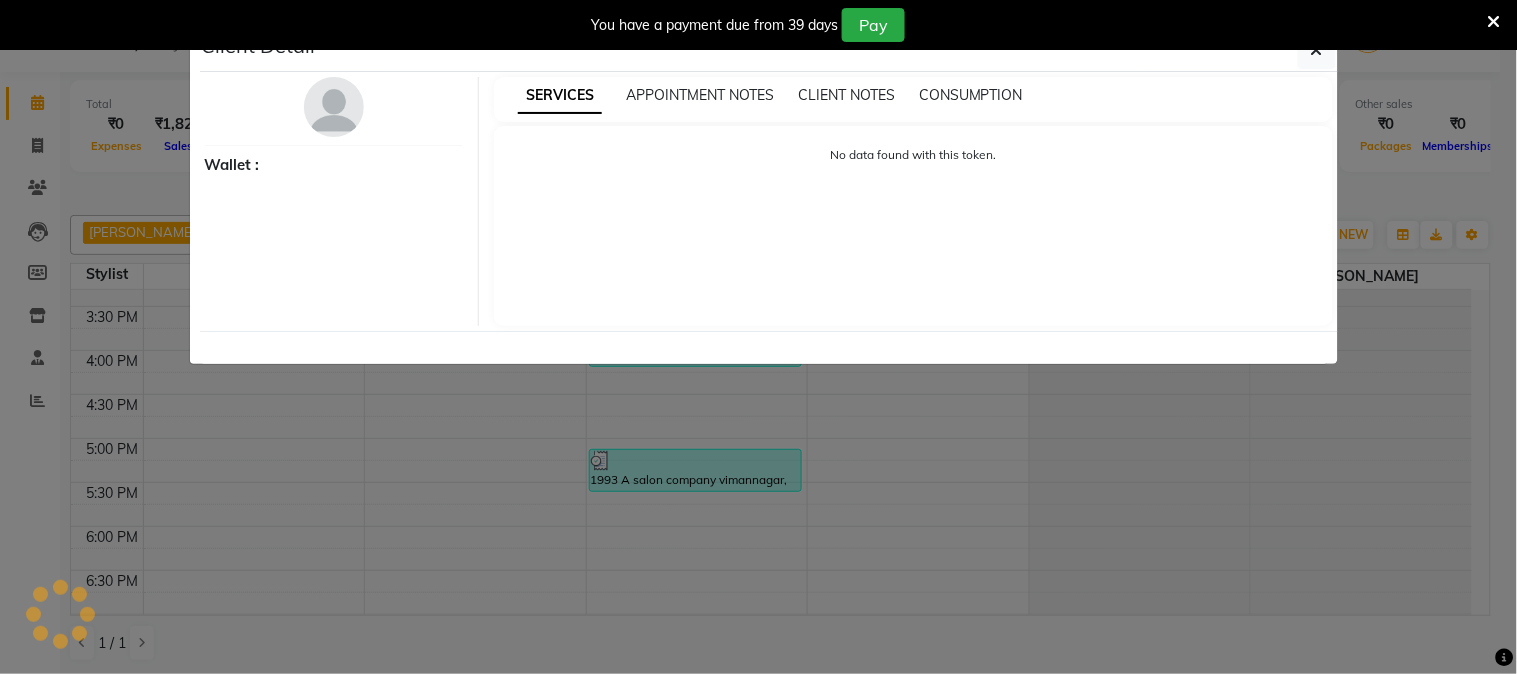 select on "3" 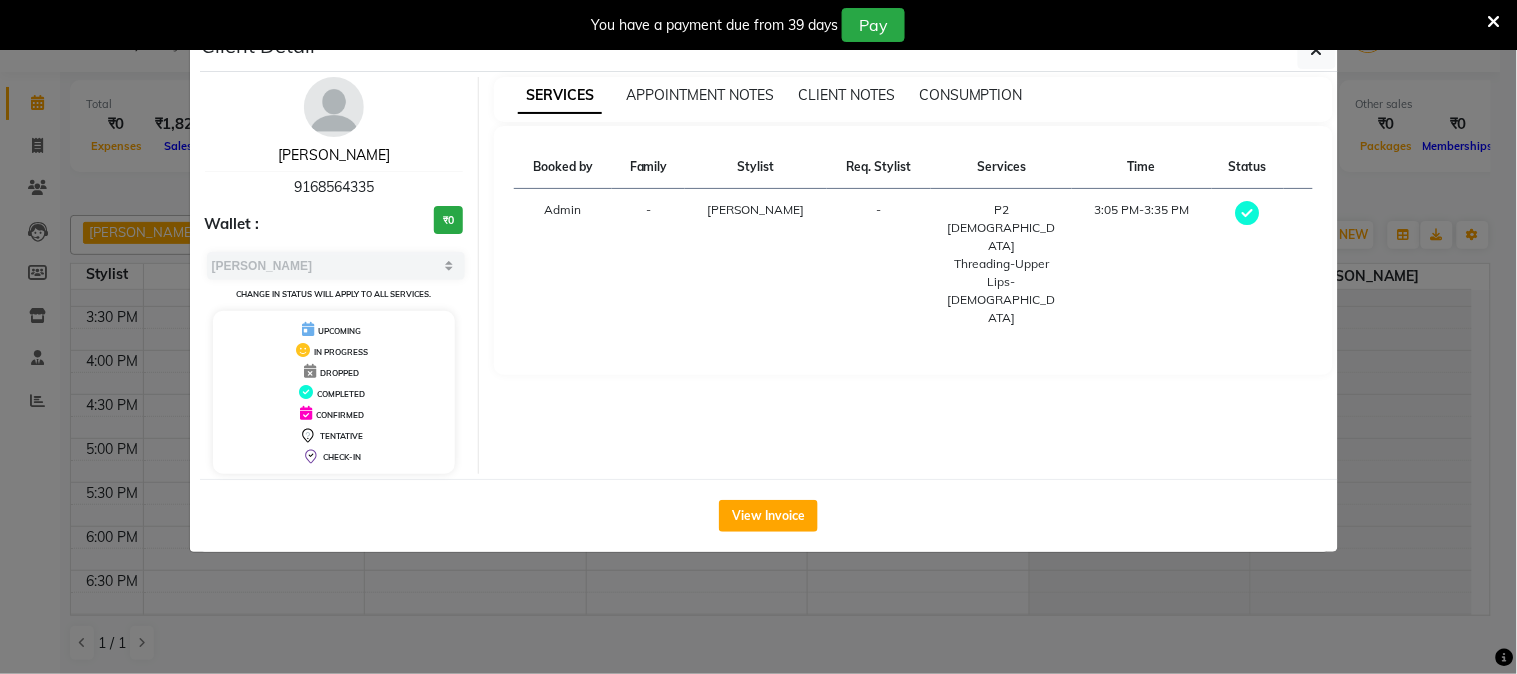 click on "[PERSON_NAME]" at bounding box center (334, 155) 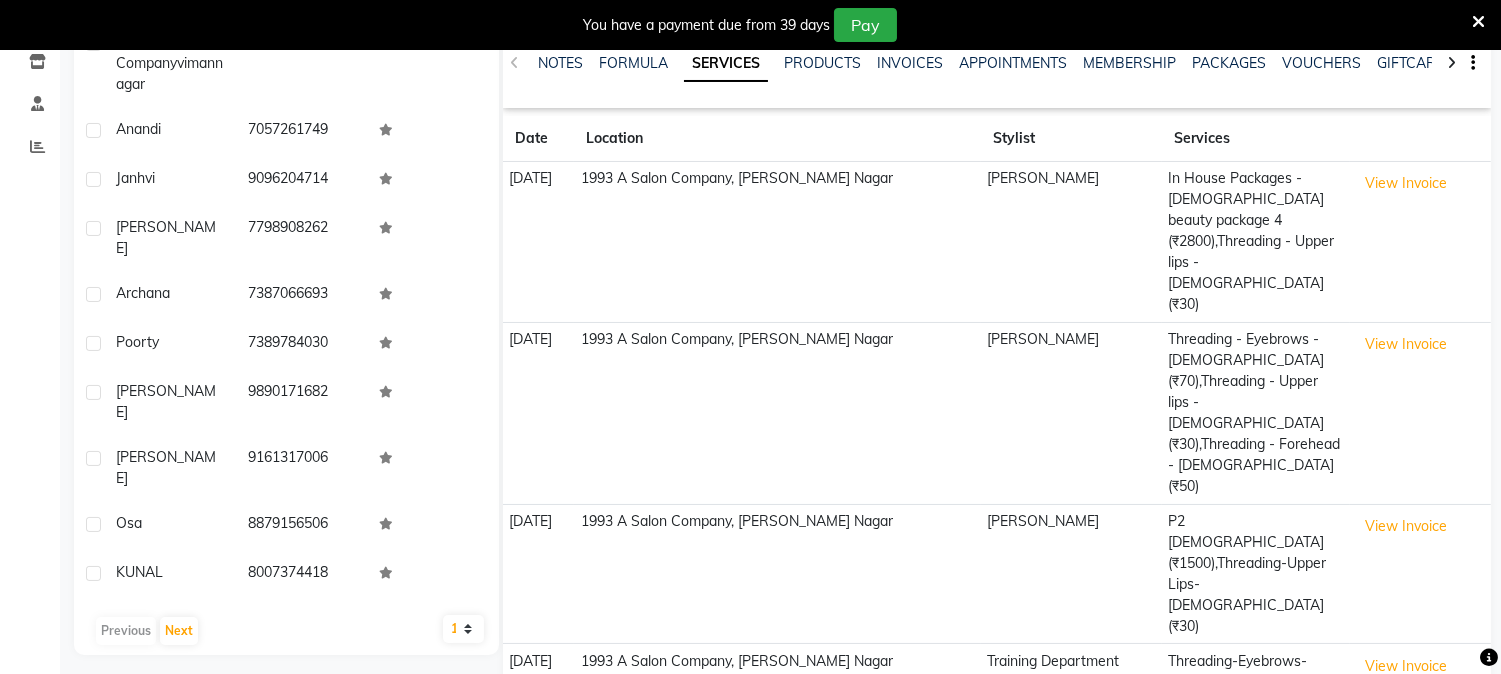 scroll, scrollTop: 0, scrollLeft: 0, axis: both 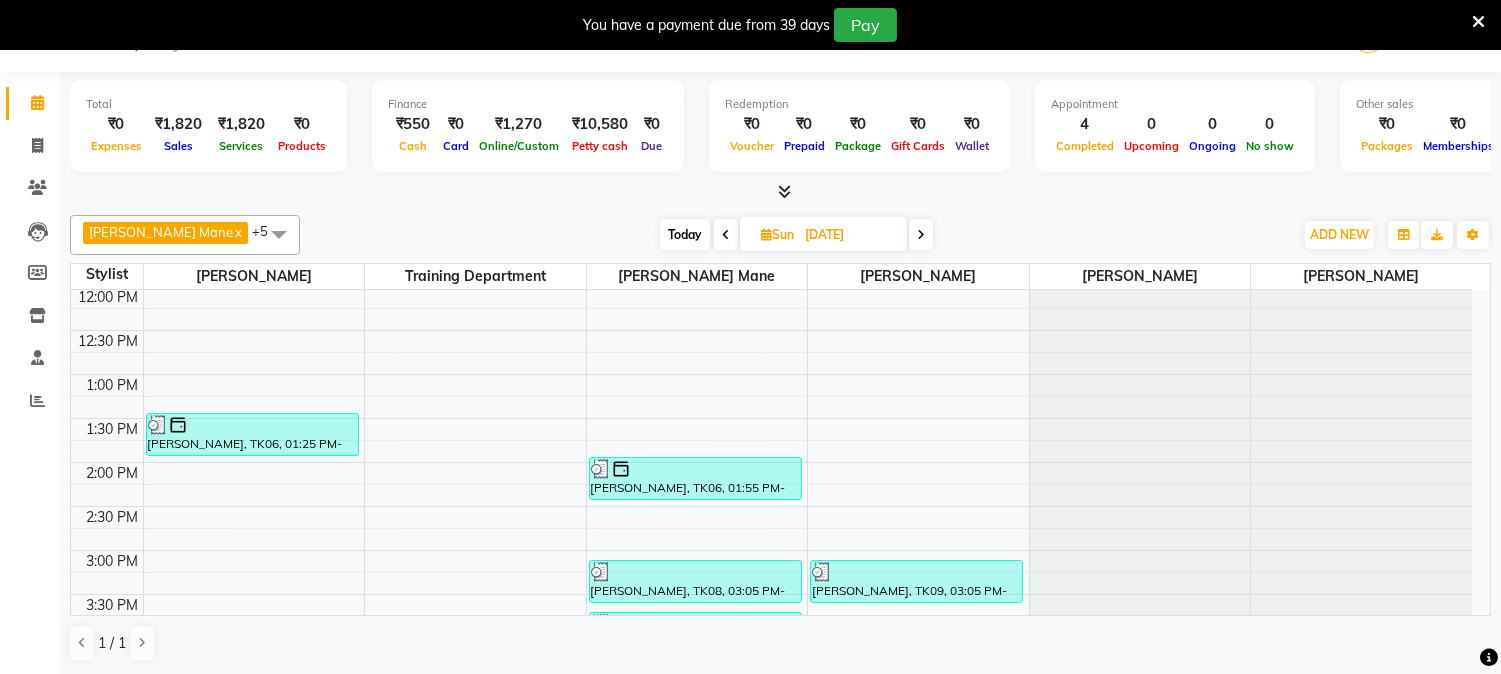 click at bounding box center [726, 235] 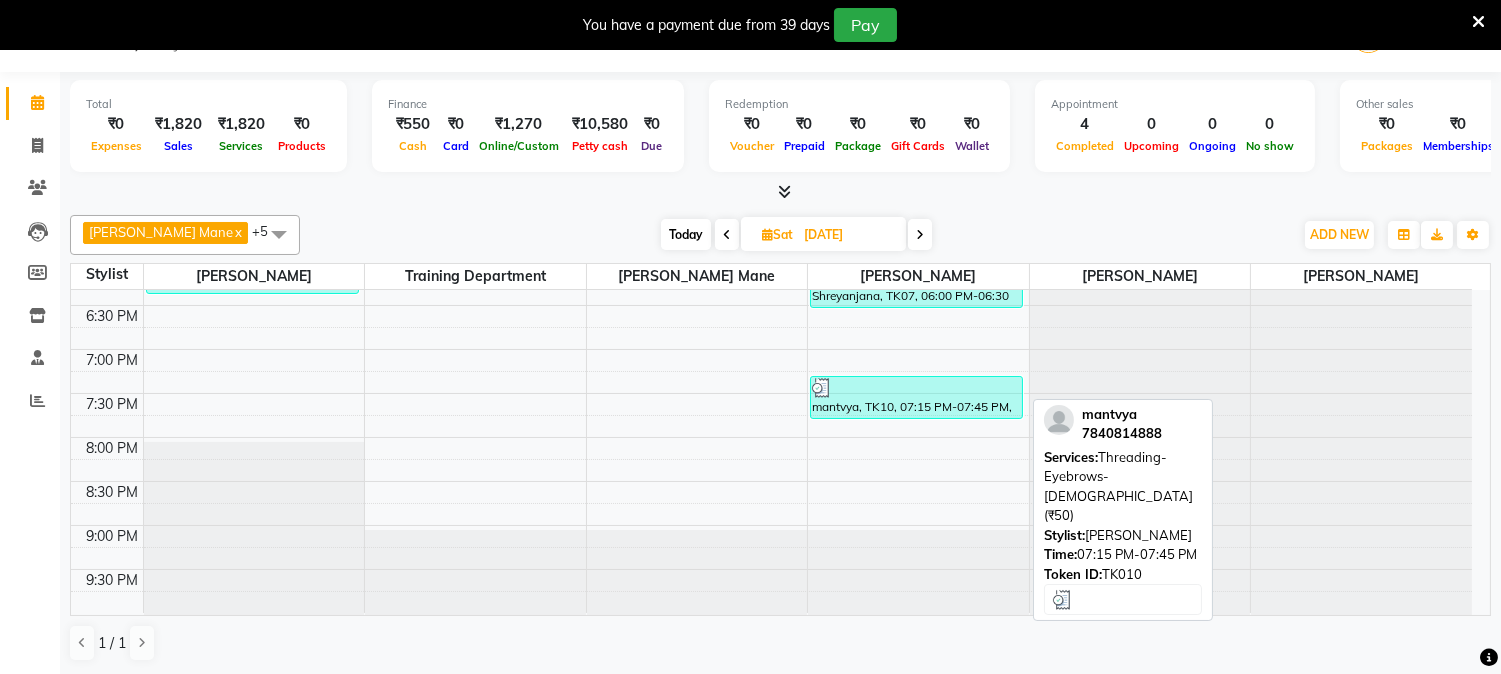 scroll, scrollTop: 822, scrollLeft: 0, axis: vertical 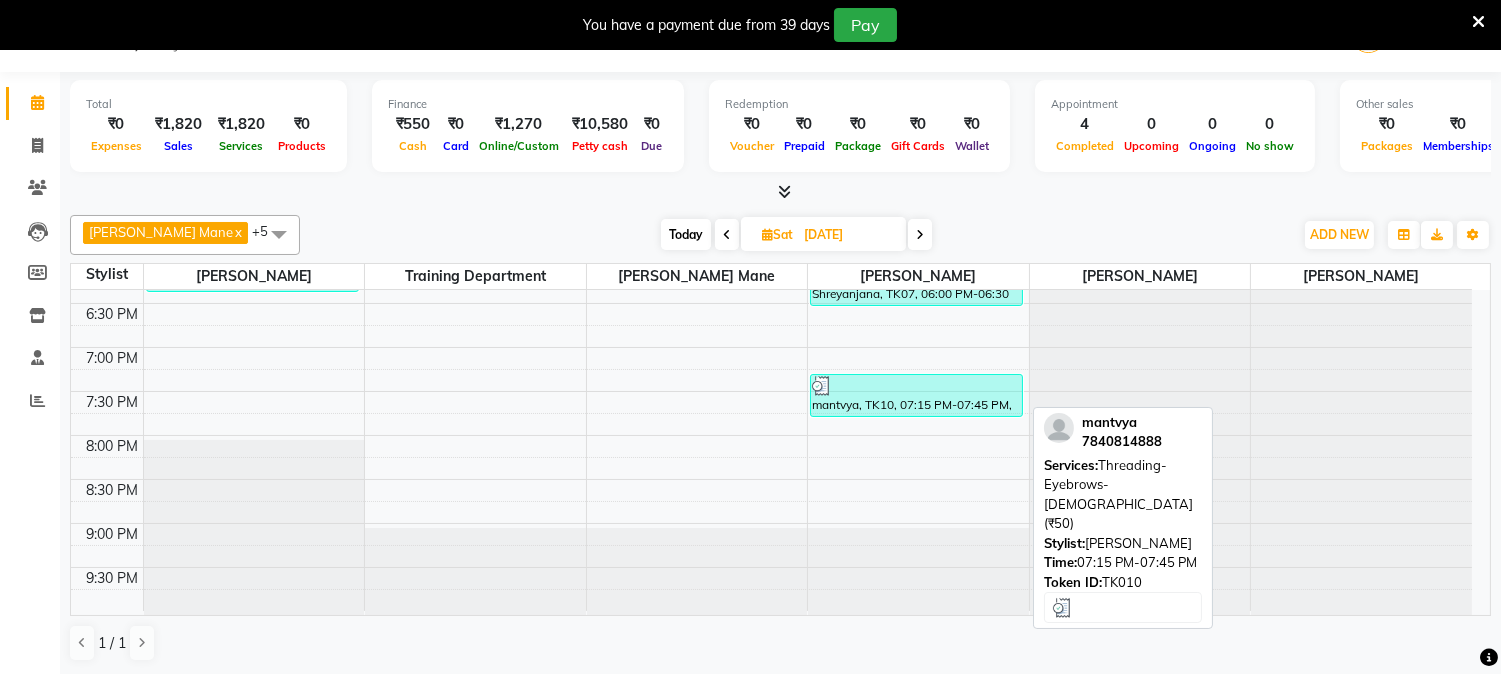 click on "mantvya, TK10, 07:15 PM-07:45 PM, Threading-Eyebrows-[DEMOGRAPHIC_DATA] (₹50)" at bounding box center (916, 395) 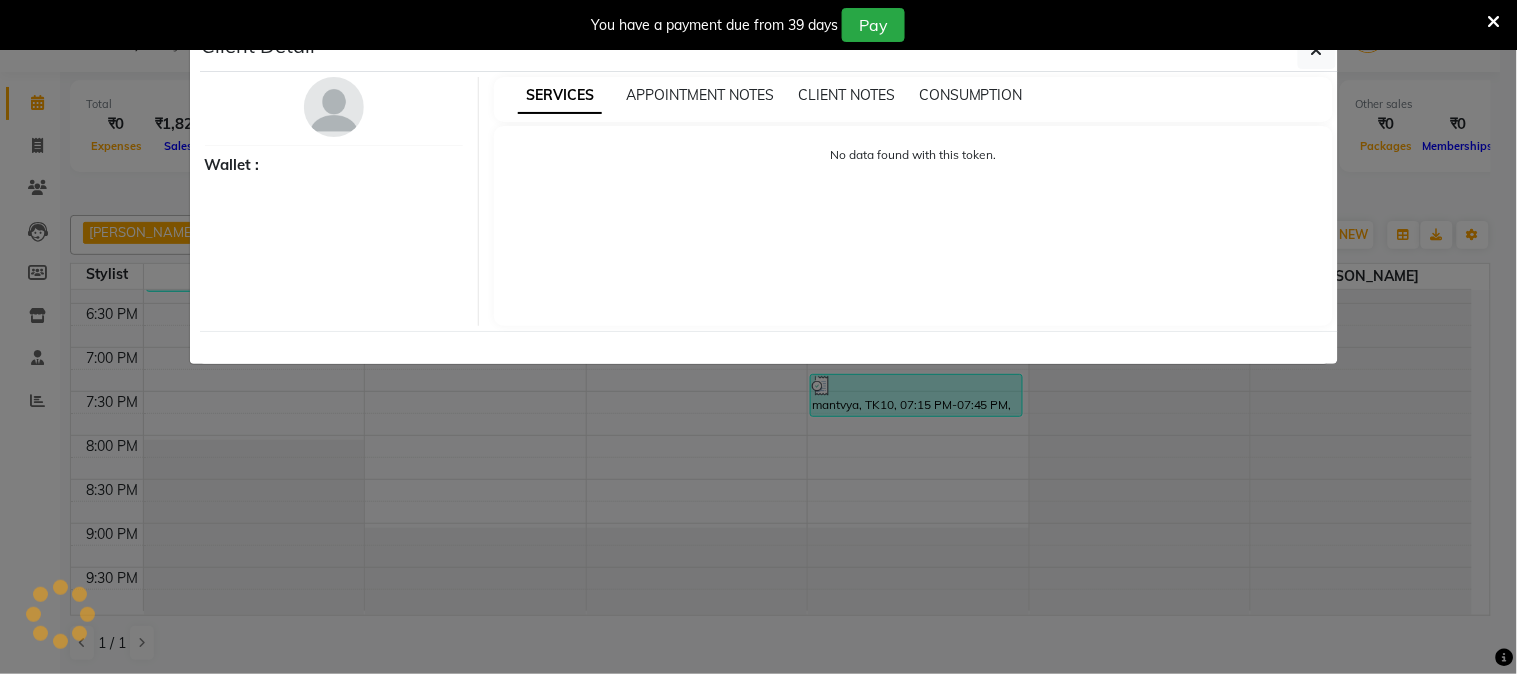 select on "3" 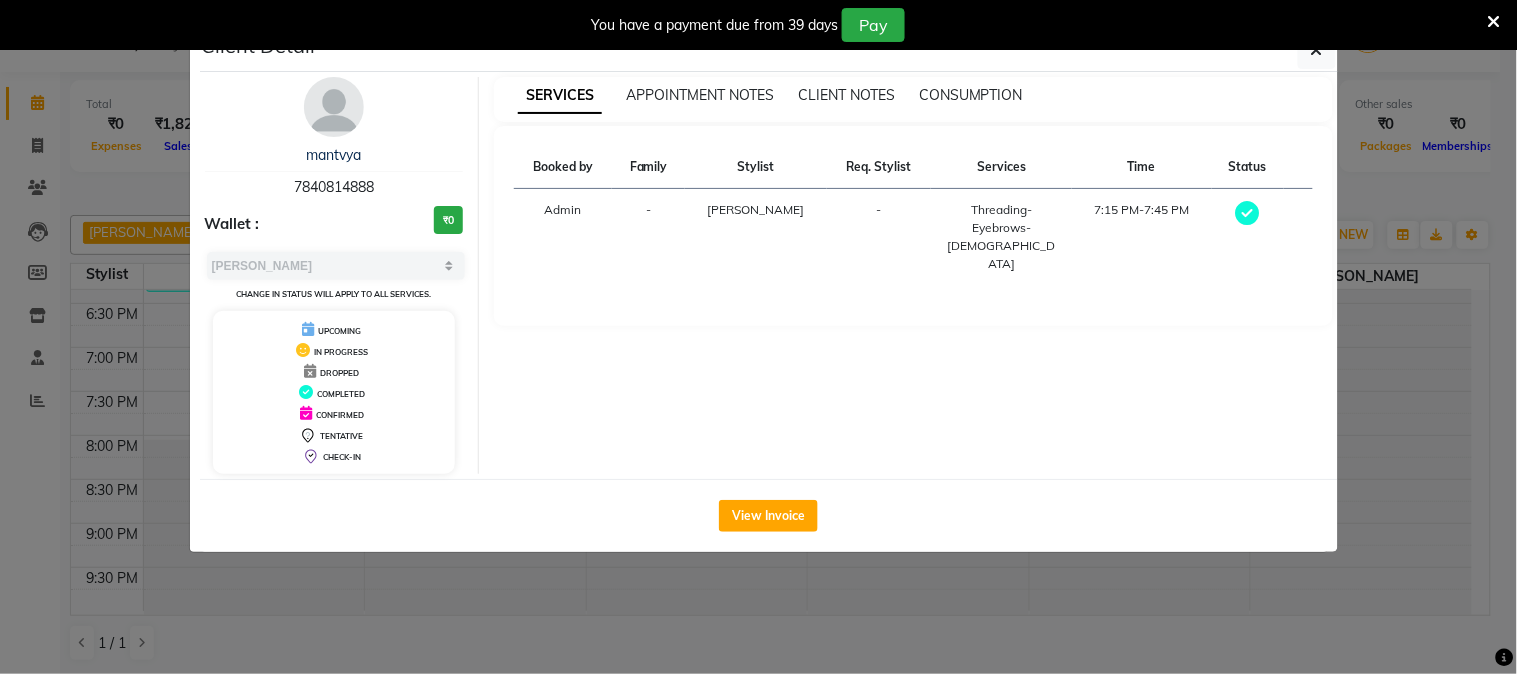 click on "Client Detail  mantvya    7840814888 Wallet : ₹0 Select MARK DONE UPCOMING Change in status will apply to all services. UPCOMING IN PROGRESS DROPPED COMPLETED CONFIRMED TENTATIVE CHECK-IN SERVICES APPOINTMENT NOTES CLIENT NOTES CONSUMPTION Booked by Family Stylist Req. Stylist Services Time Status  Admin  - [PERSON_NAME]  -  Threading-Eyebrows-[DEMOGRAPHIC_DATA]   7:15 PM-7:45 PM   View Invoice" 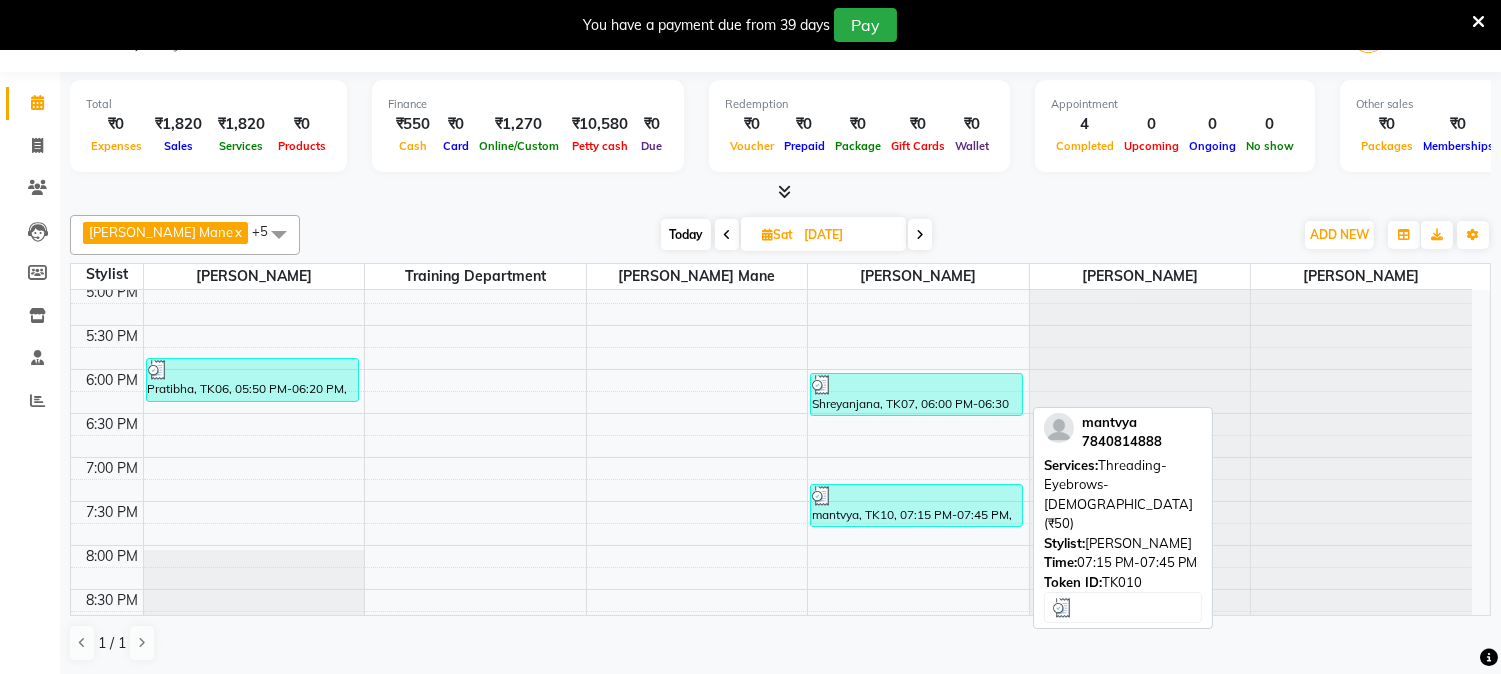 scroll, scrollTop: 711, scrollLeft: 0, axis: vertical 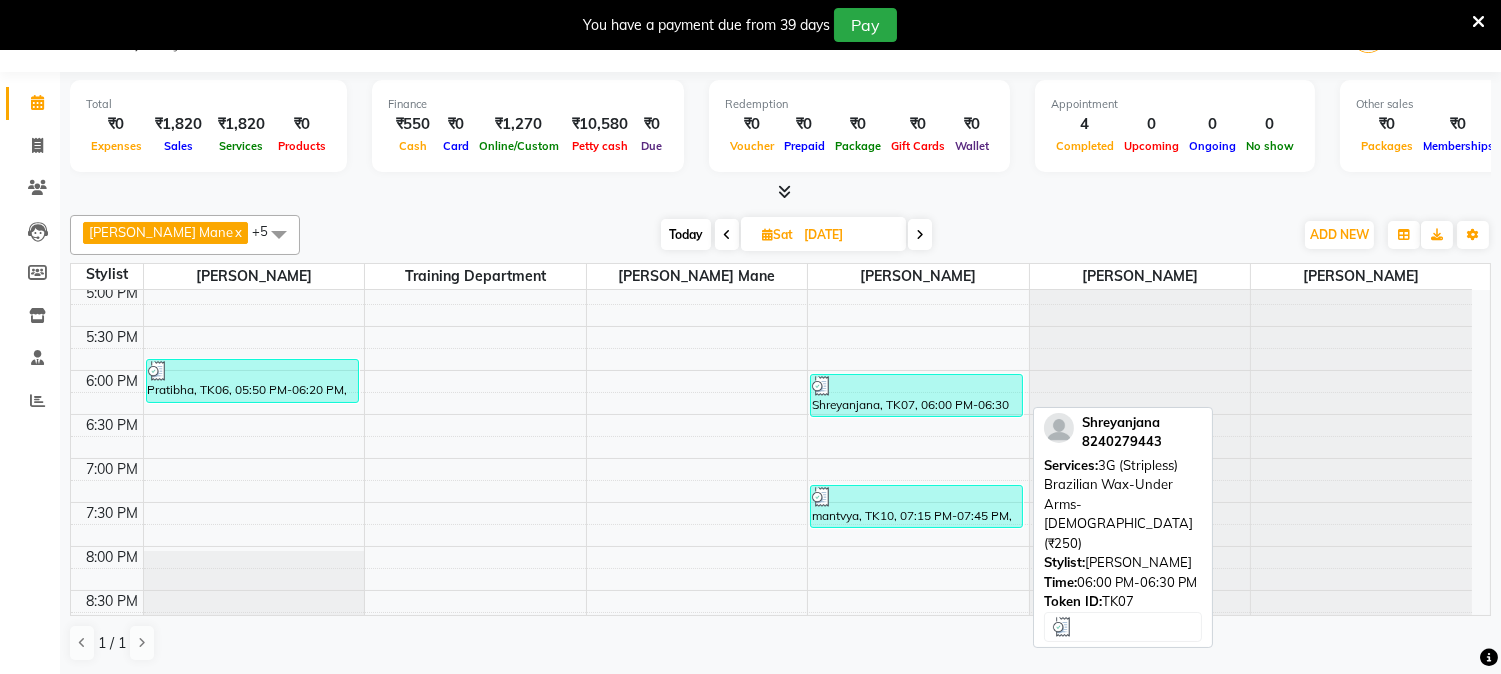 click on "Shreyanjana, TK07, 06:00 PM-06:30 PM, 3G (Stripless) Brazilian Wax-Under Arms-[DEMOGRAPHIC_DATA] (₹250)" at bounding box center [916, 395] 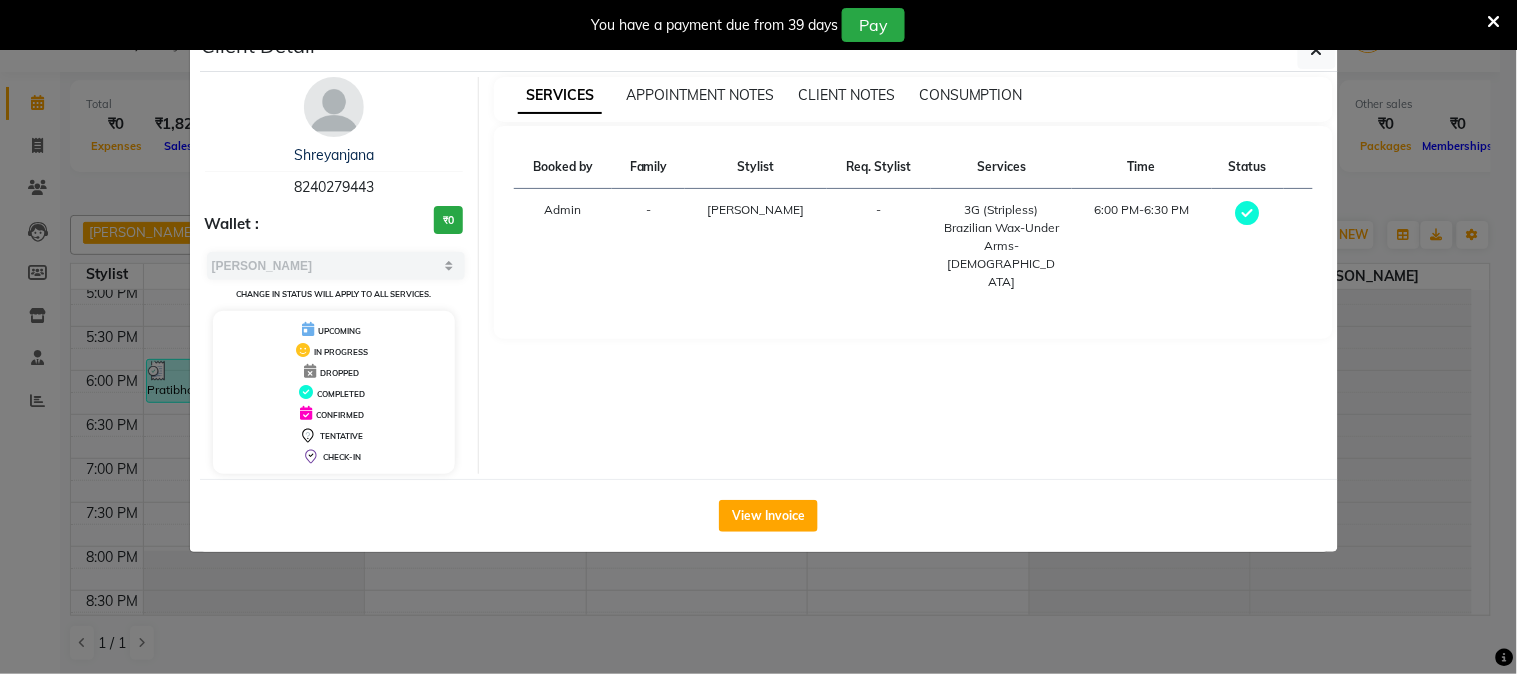 click on "Client Detail  Shreyanjana    8240279443 Wallet : ₹0 Select MARK DONE UPCOMING Change in status will apply to all services. UPCOMING IN PROGRESS DROPPED COMPLETED CONFIRMED TENTATIVE CHECK-IN SERVICES APPOINTMENT NOTES CLIENT NOTES CONSUMPTION Booked by Family Stylist Req. Stylist Services Time Status  Admin  - [PERSON_NAME]  -  3G (Stripless) Brazilian Wax-Under Arms-[DEMOGRAPHIC_DATA]   6:00 PM-6:30 PM   View Invoice" 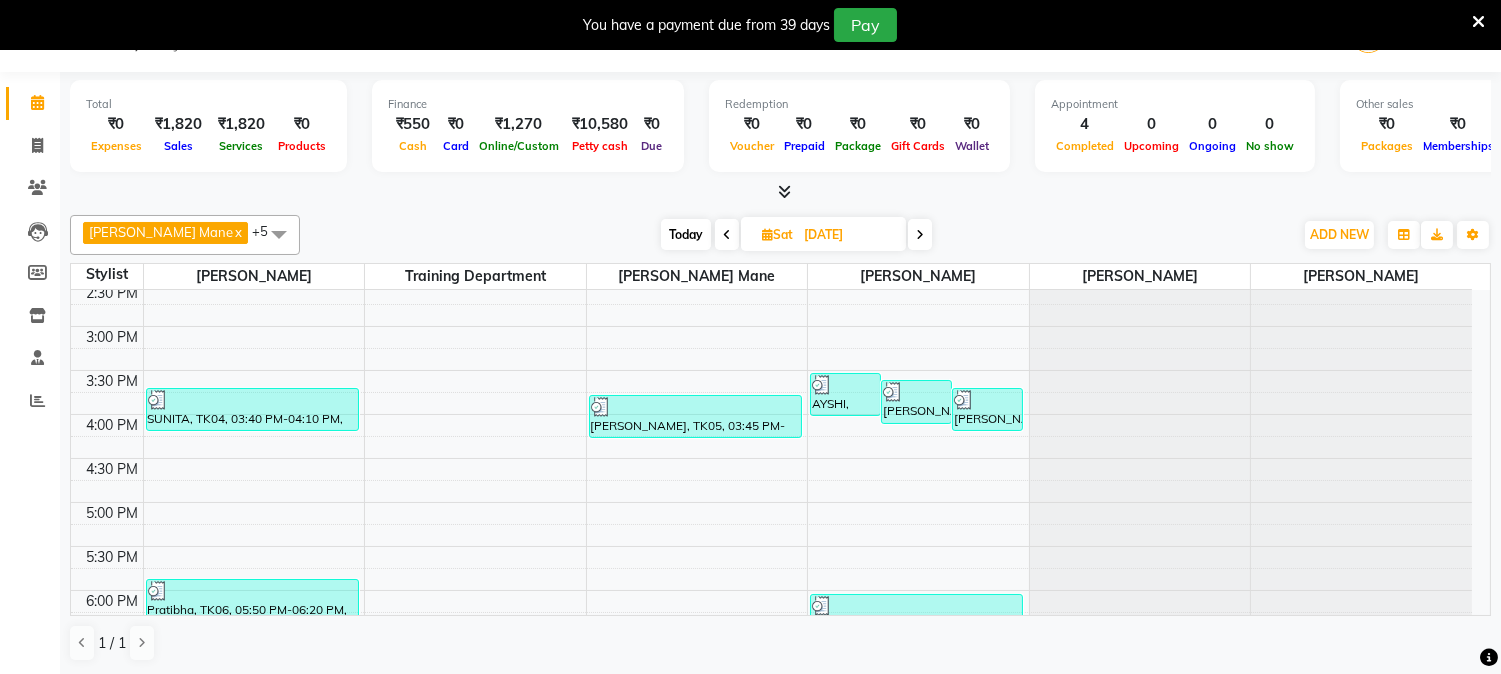 scroll, scrollTop: 488, scrollLeft: 0, axis: vertical 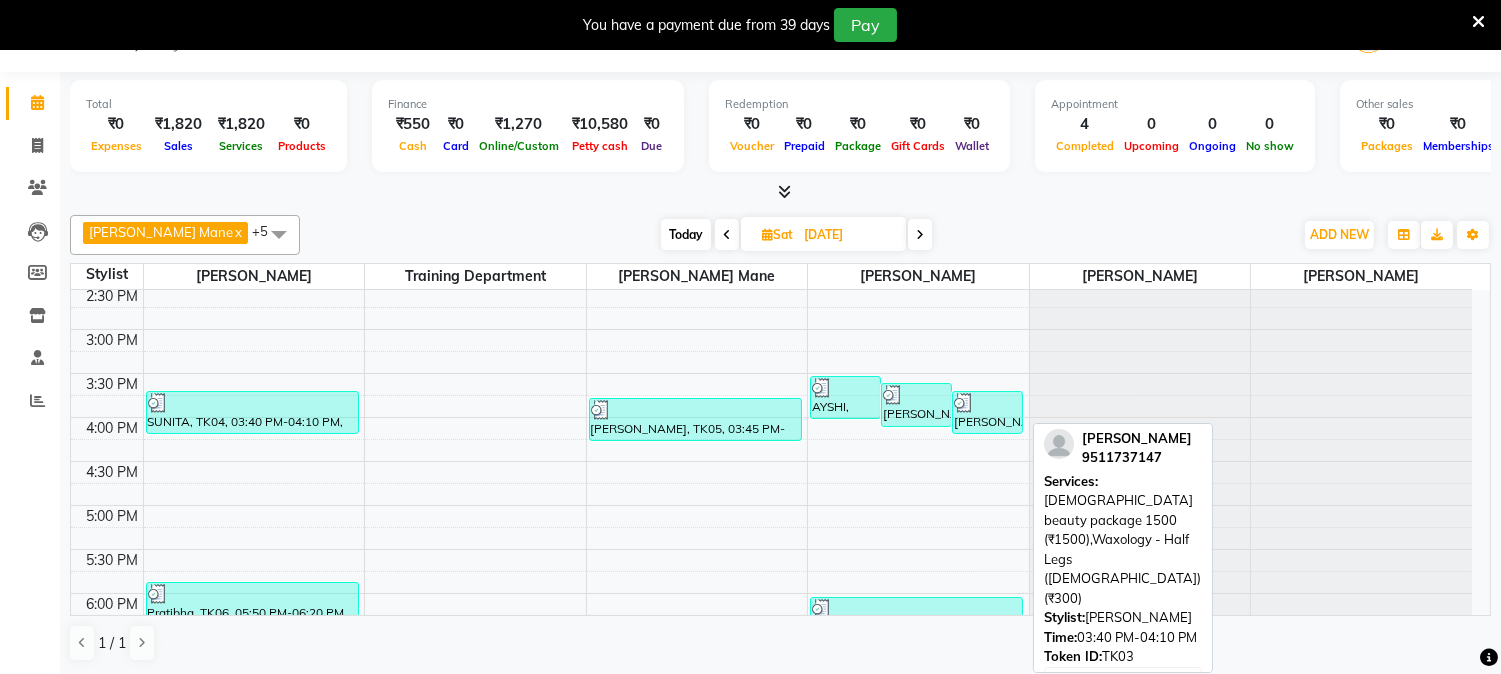 click on "[PERSON_NAME], TK03, 03:40 PM-04:10 PM, [DEMOGRAPHIC_DATA] beauty package 1500 (₹1500),Waxology - Half Legs ([DEMOGRAPHIC_DATA]) (₹300)" at bounding box center [987, 412] 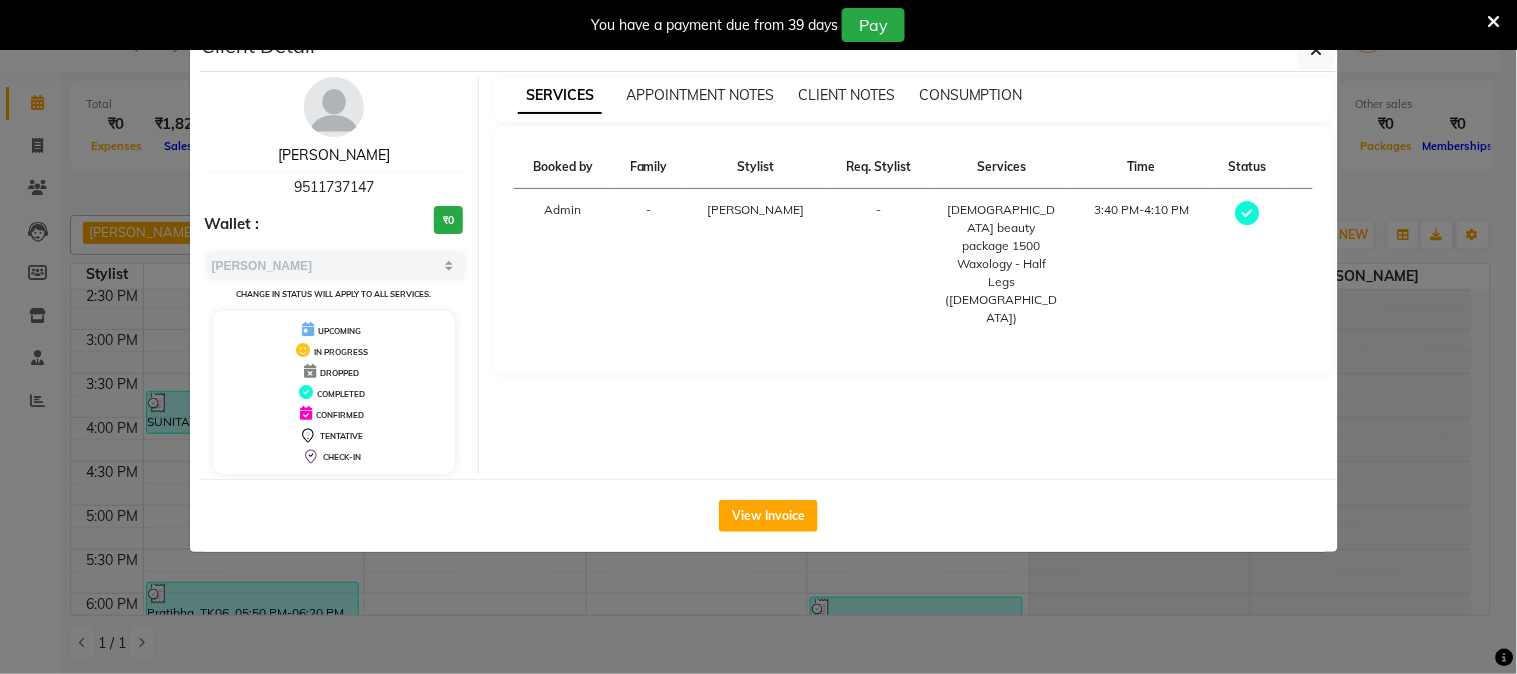 click on "[PERSON_NAME]" at bounding box center (334, 155) 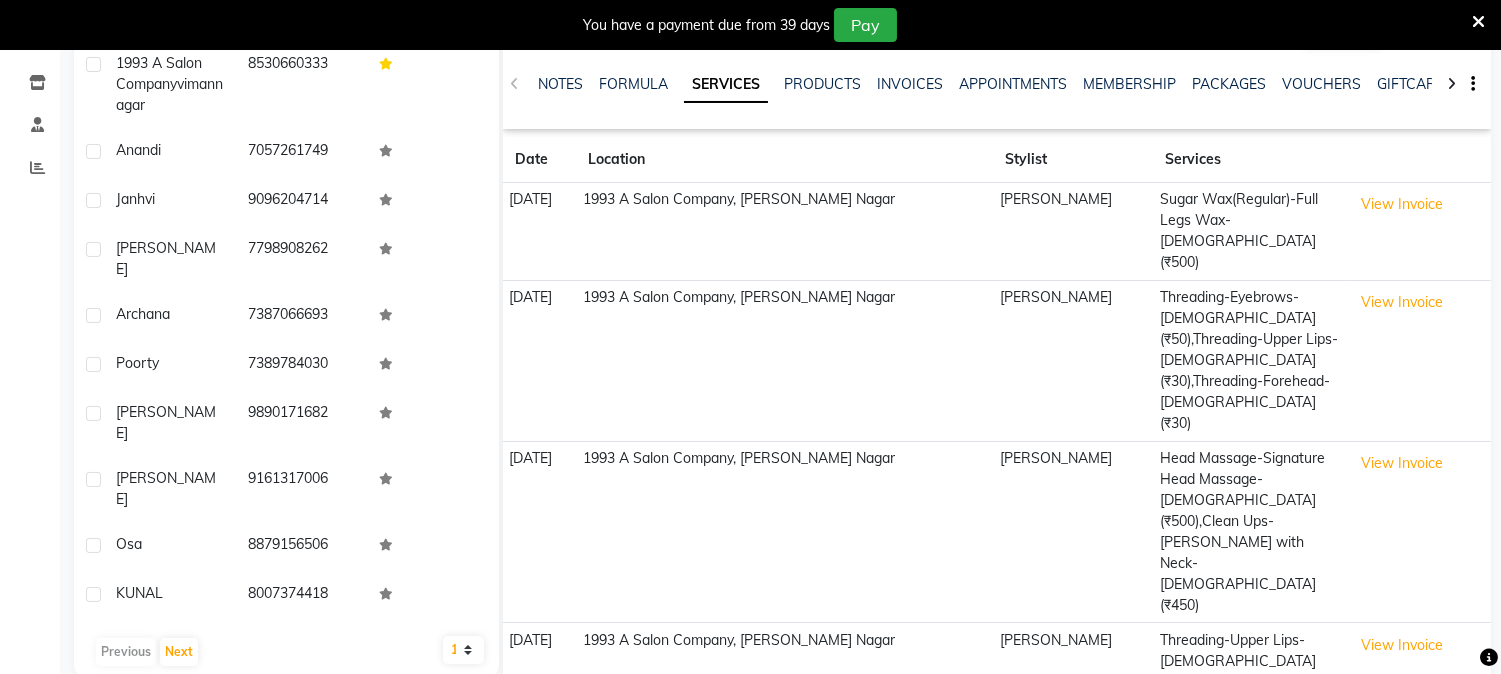 scroll, scrollTop: 0, scrollLeft: 0, axis: both 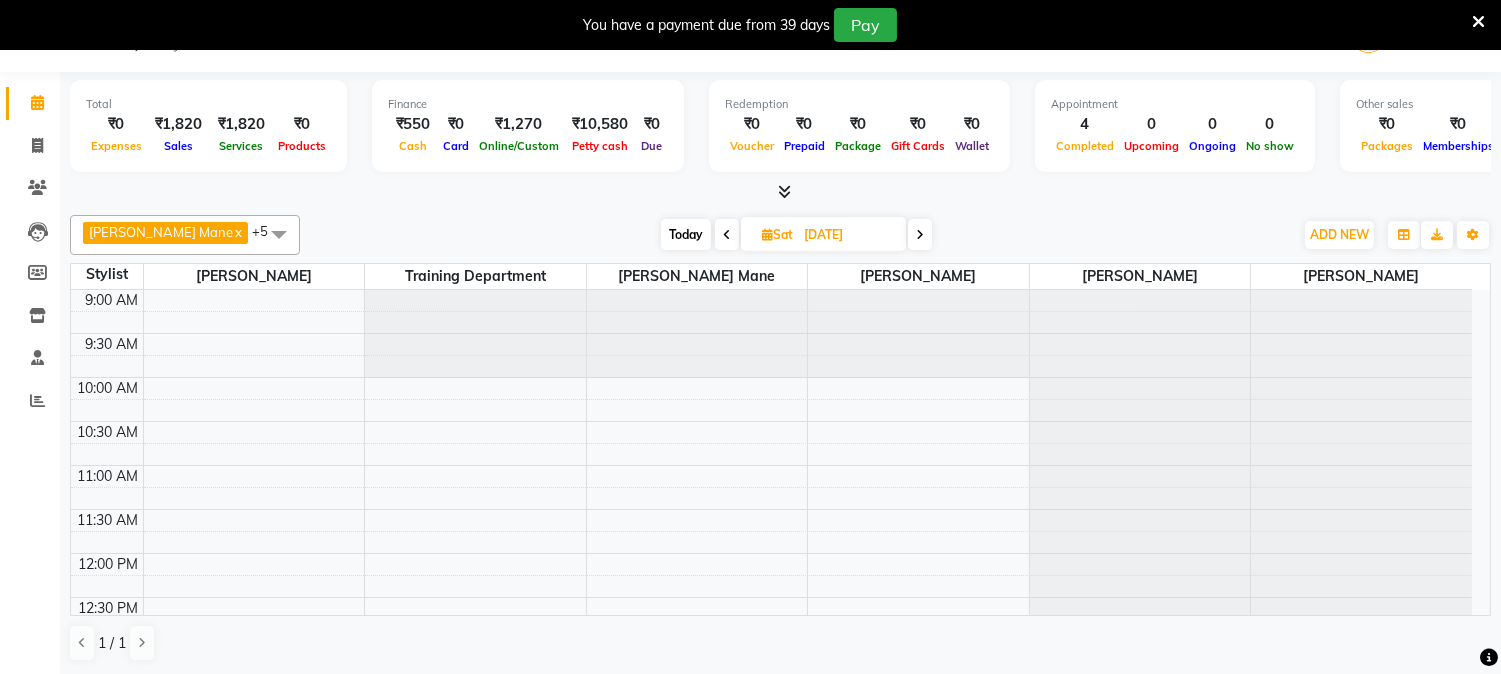 click at bounding box center (727, 235) 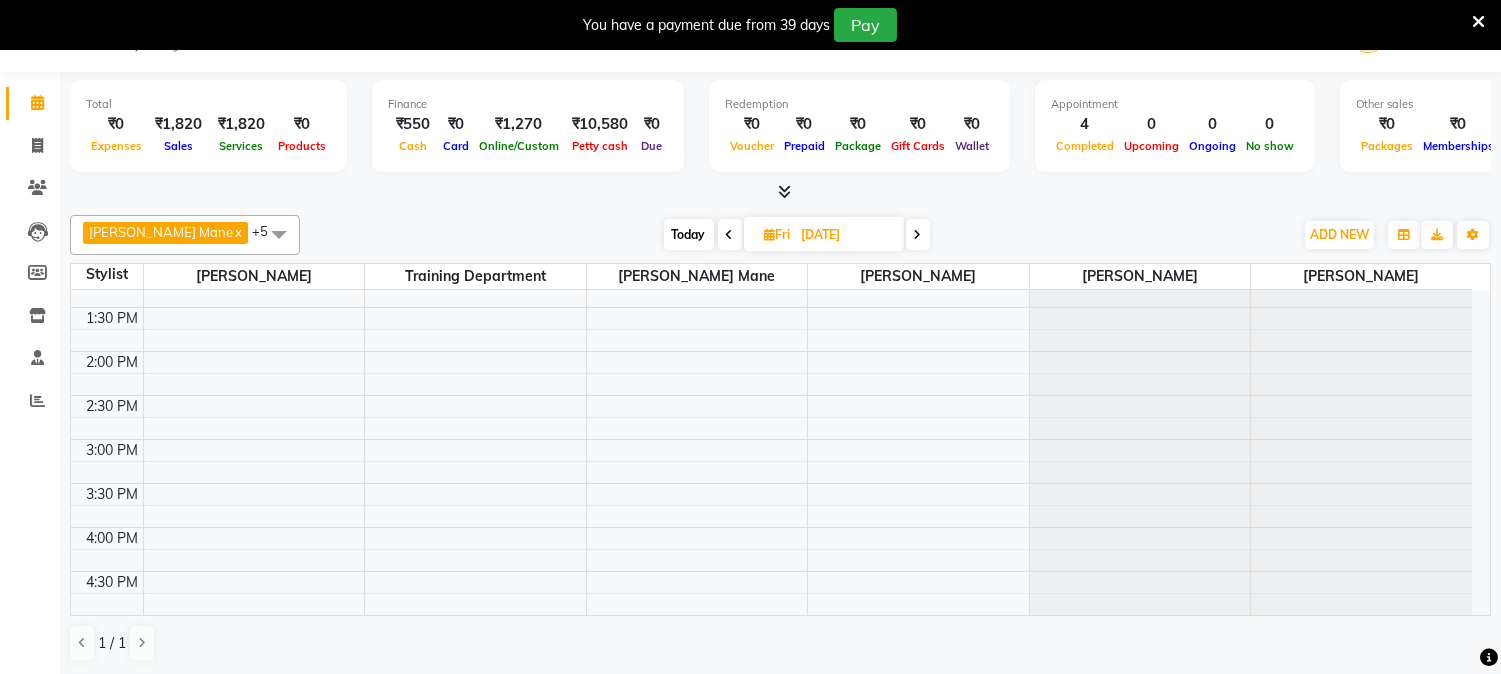 scroll, scrollTop: 0, scrollLeft: 0, axis: both 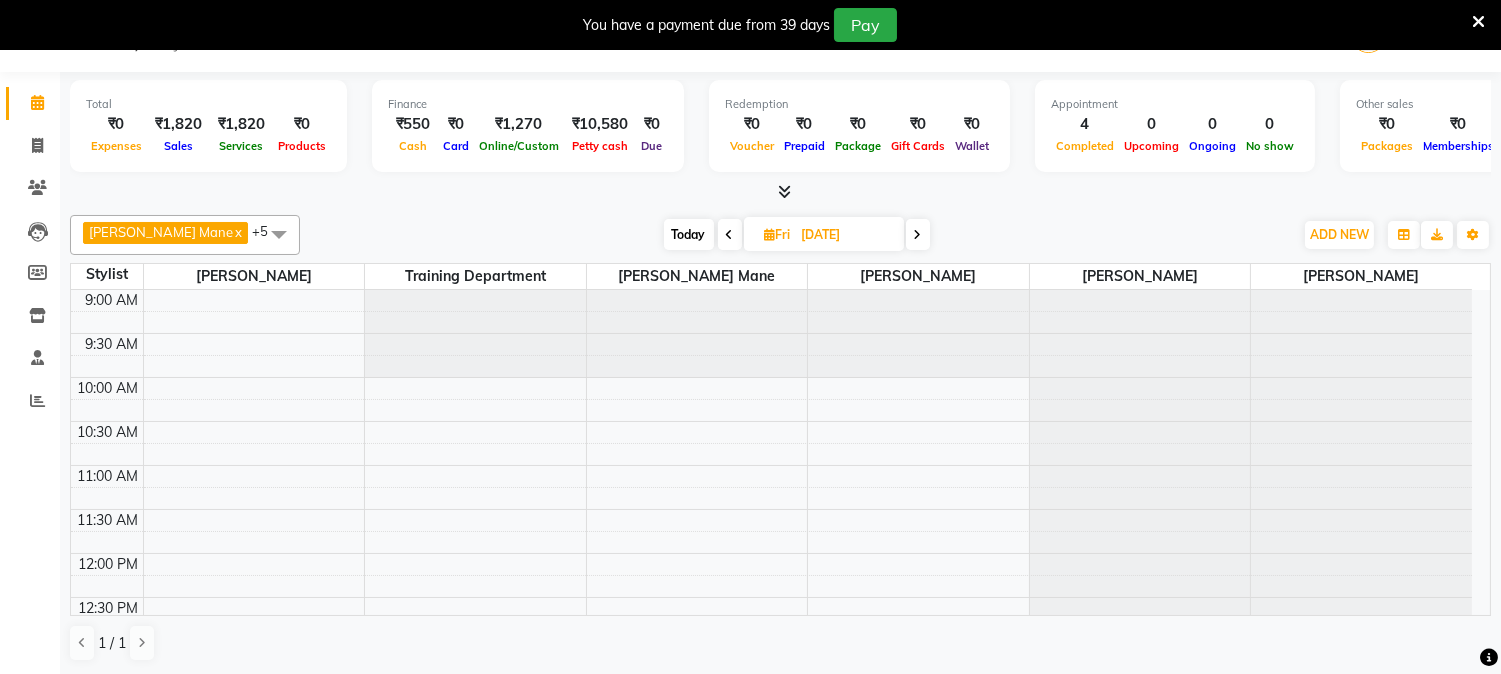 click at bounding box center (730, 234) 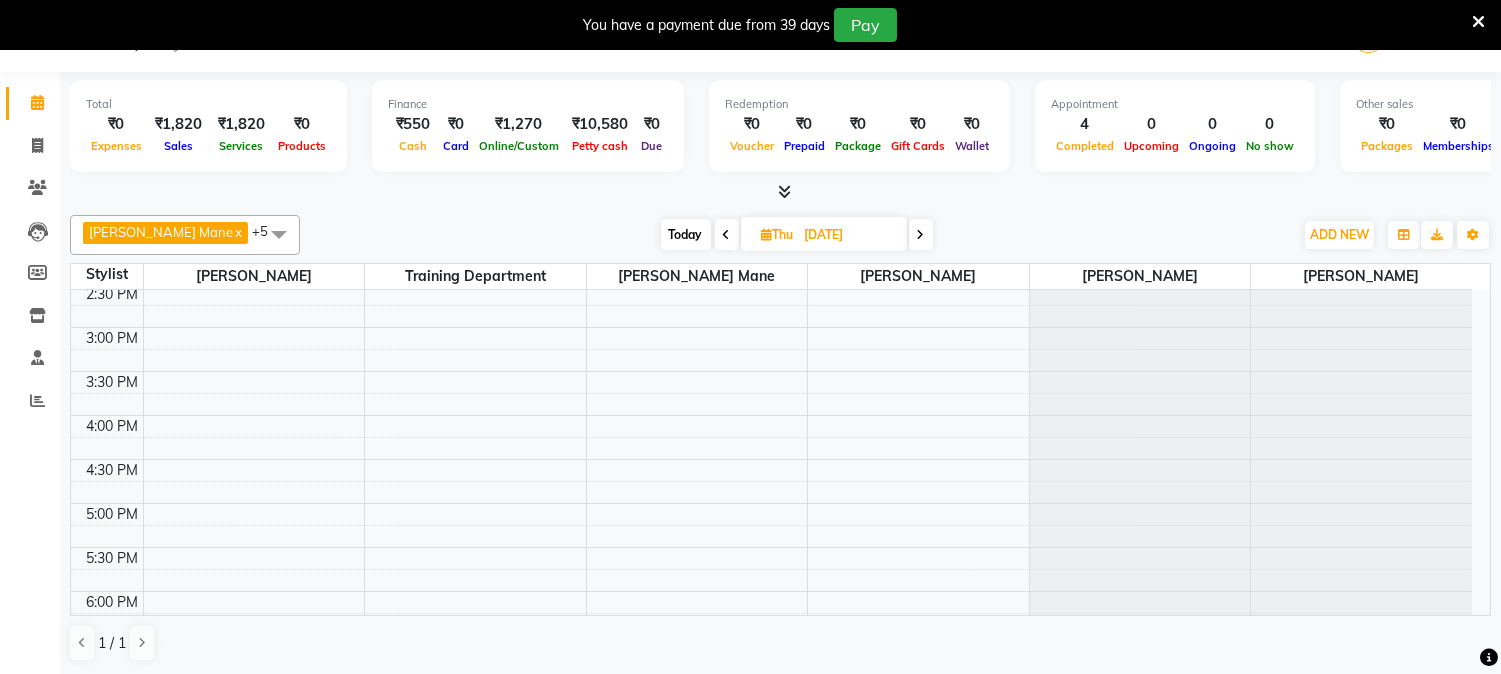 scroll, scrollTop: 0, scrollLeft: 0, axis: both 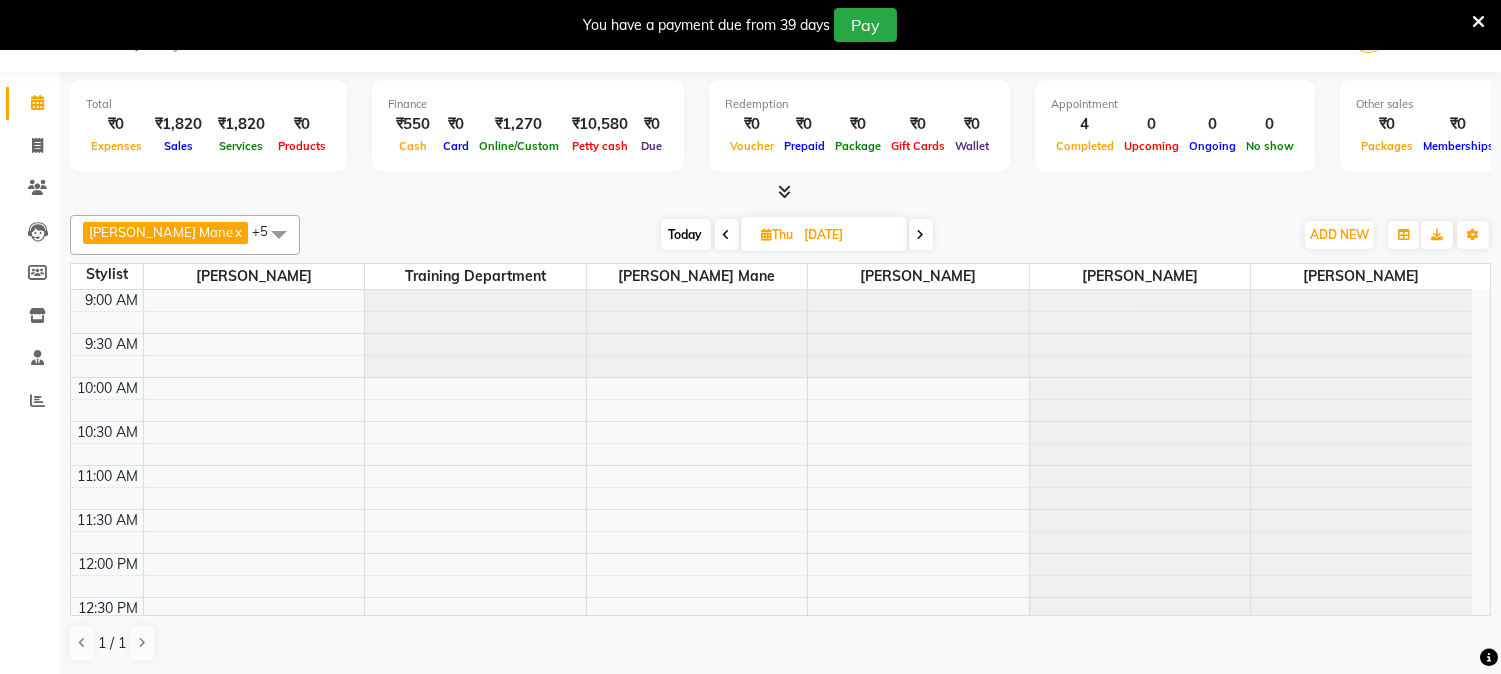 click at bounding box center [727, 235] 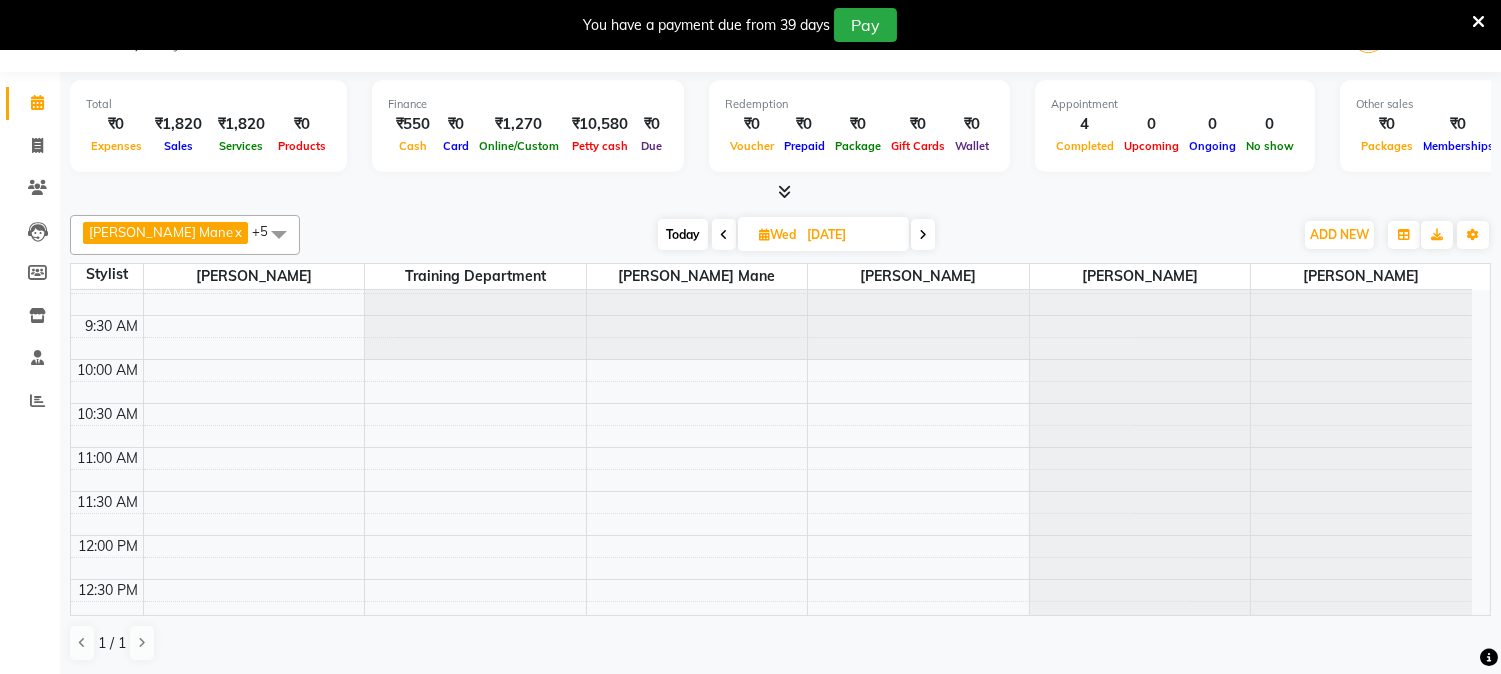 scroll, scrollTop: 0, scrollLeft: 0, axis: both 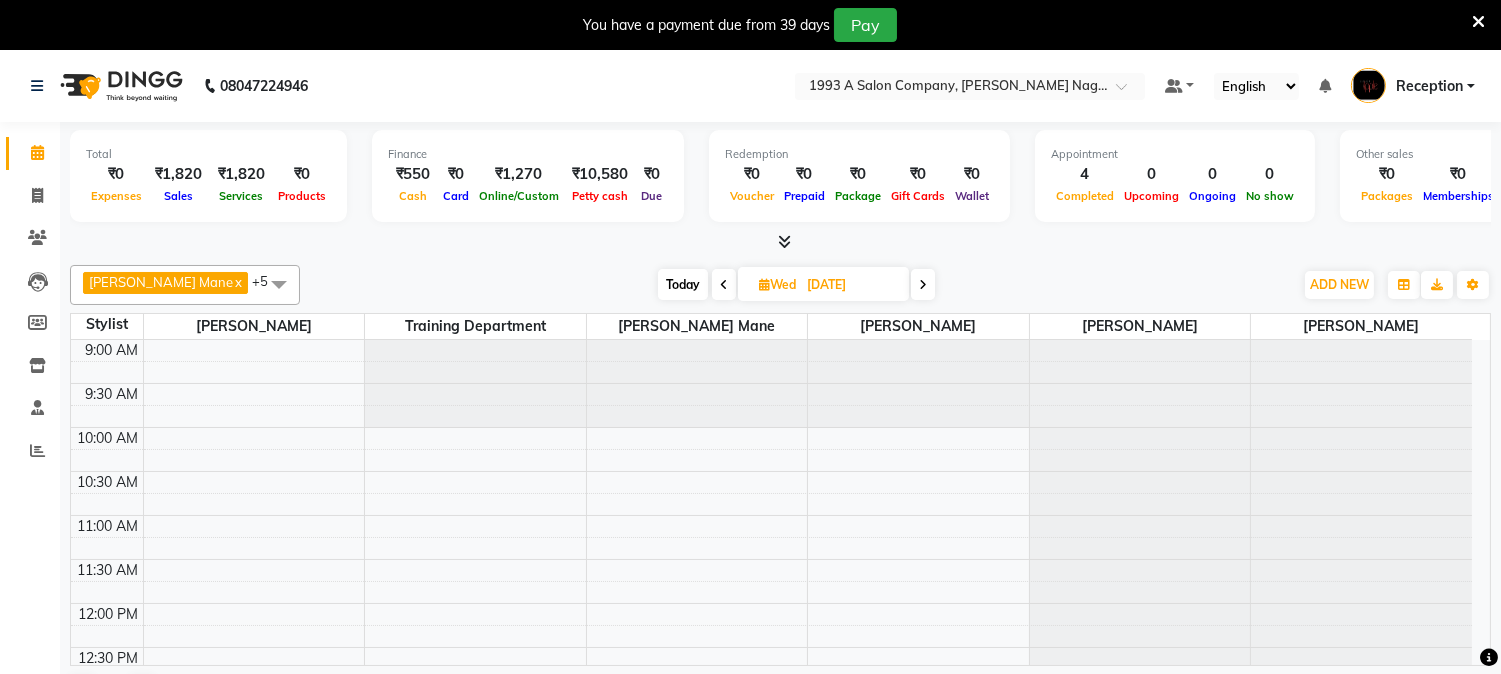 click at bounding box center (724, 285) 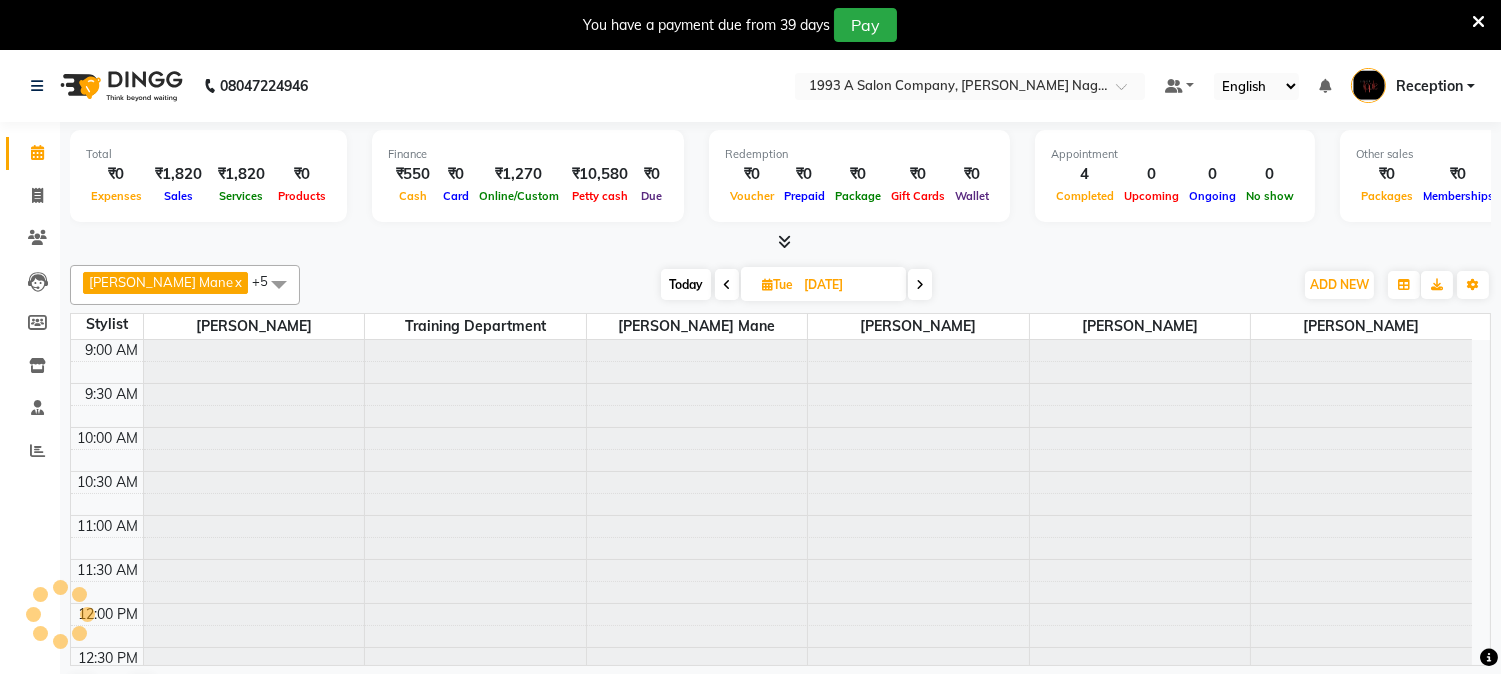 scroll, scrollTop: 620, scrollLeft: 0, axis: vertical 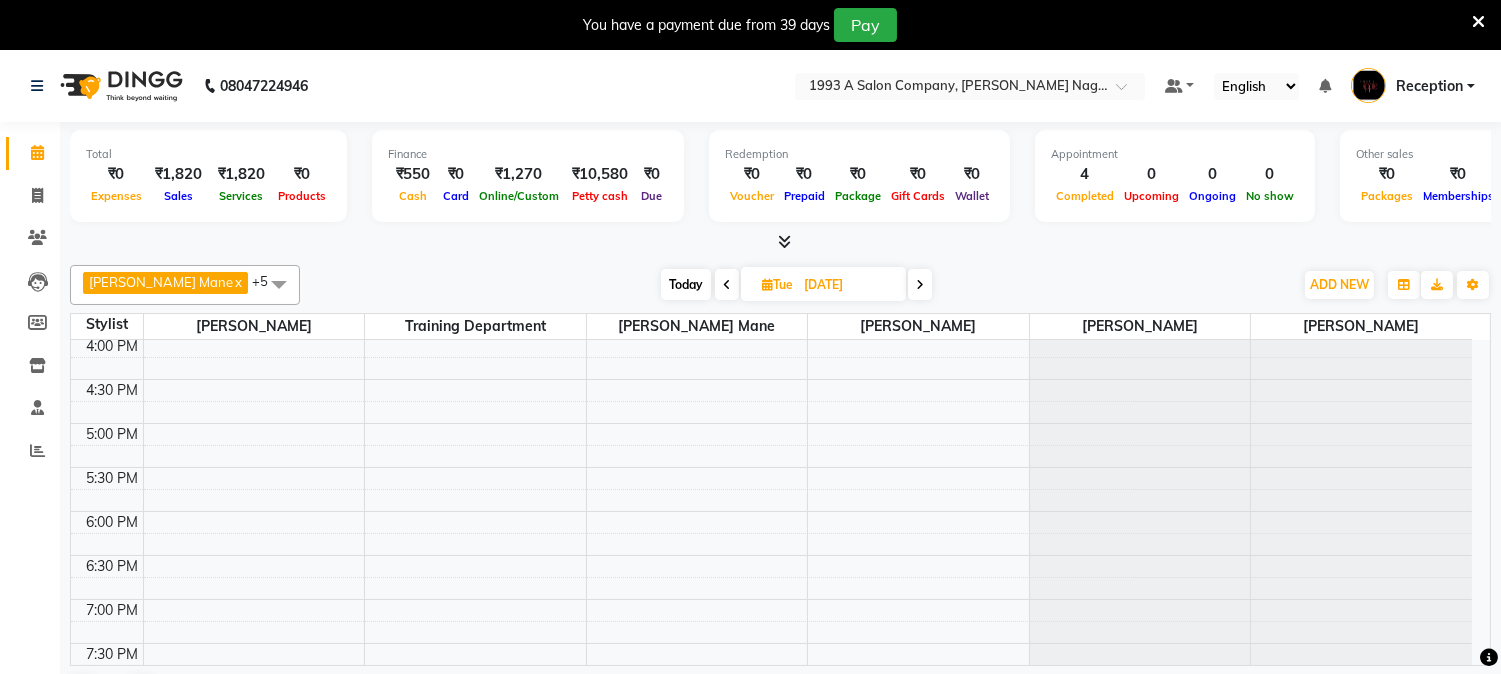 click at bounding box center (727, 285) 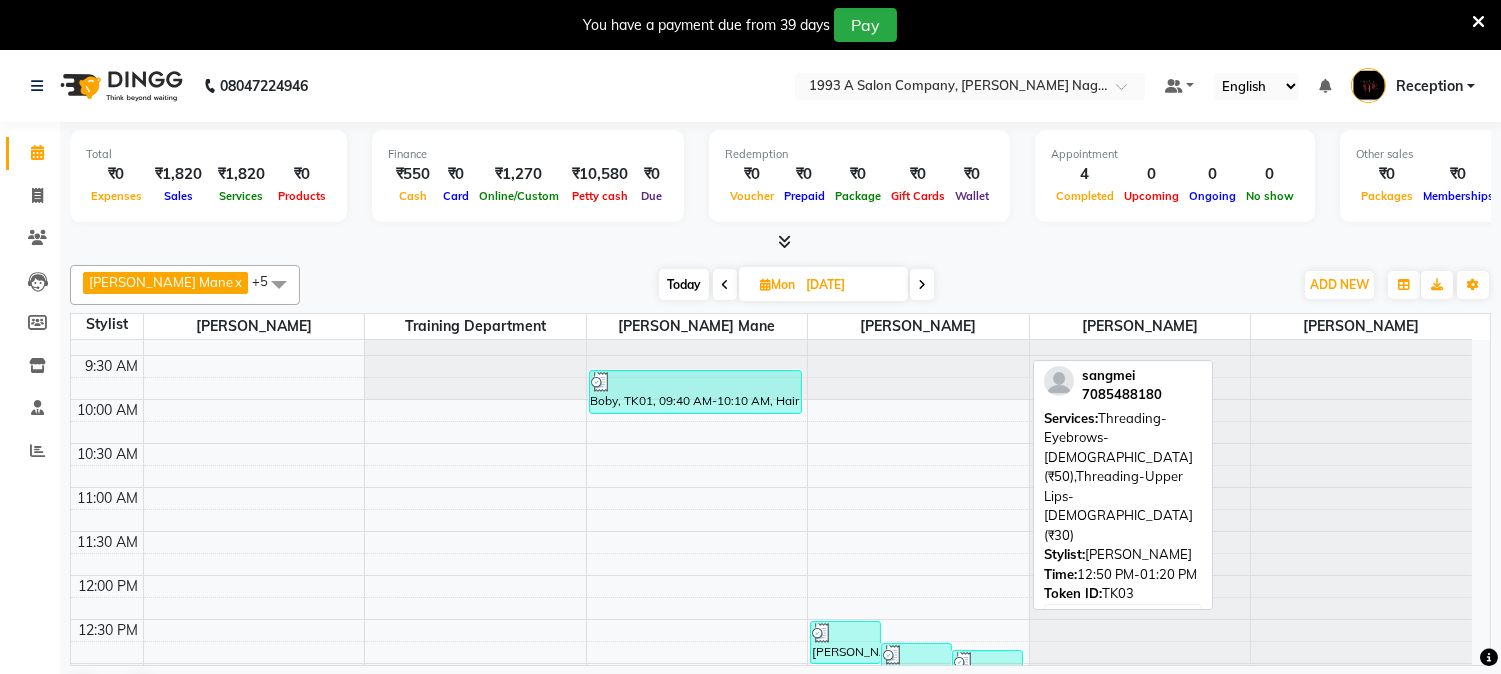scroll, scrollTop: 0, scrollLeft: 0, axis: both 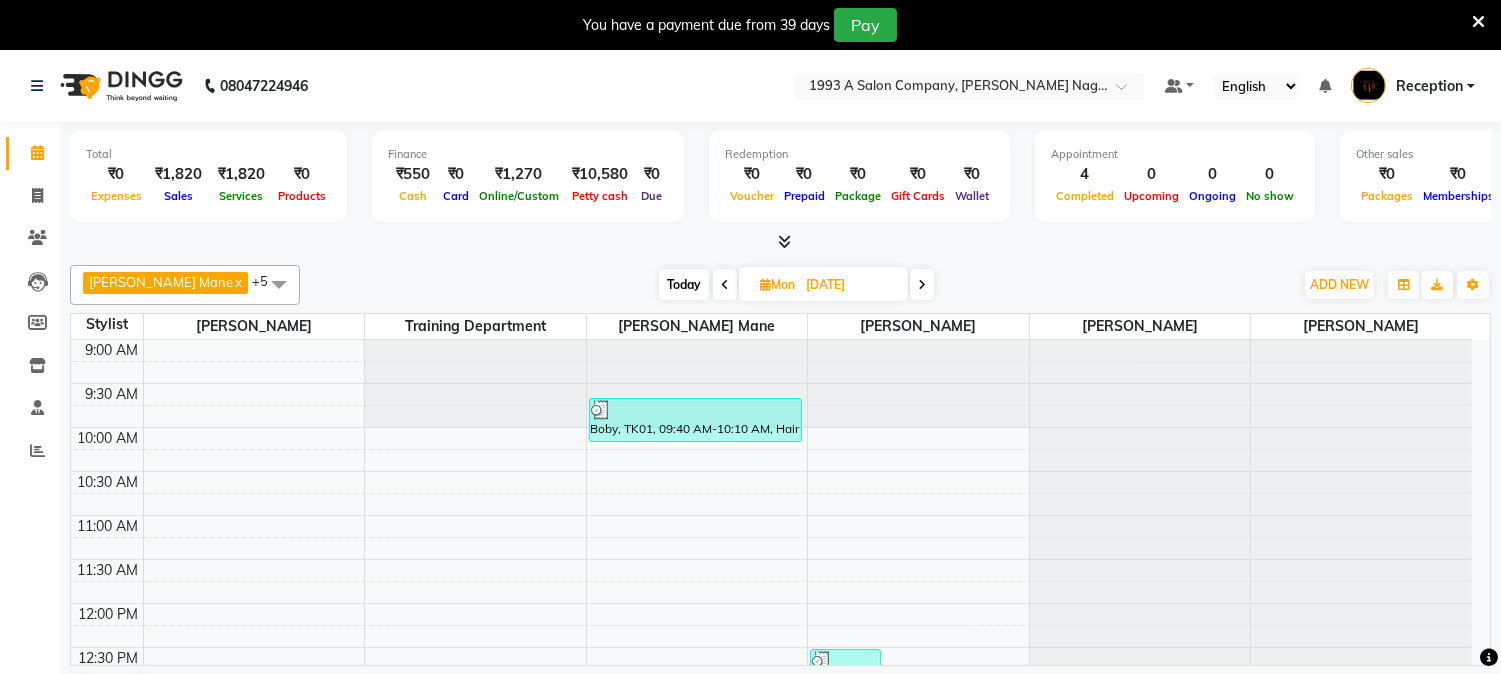click at bounding box center [725, 284] 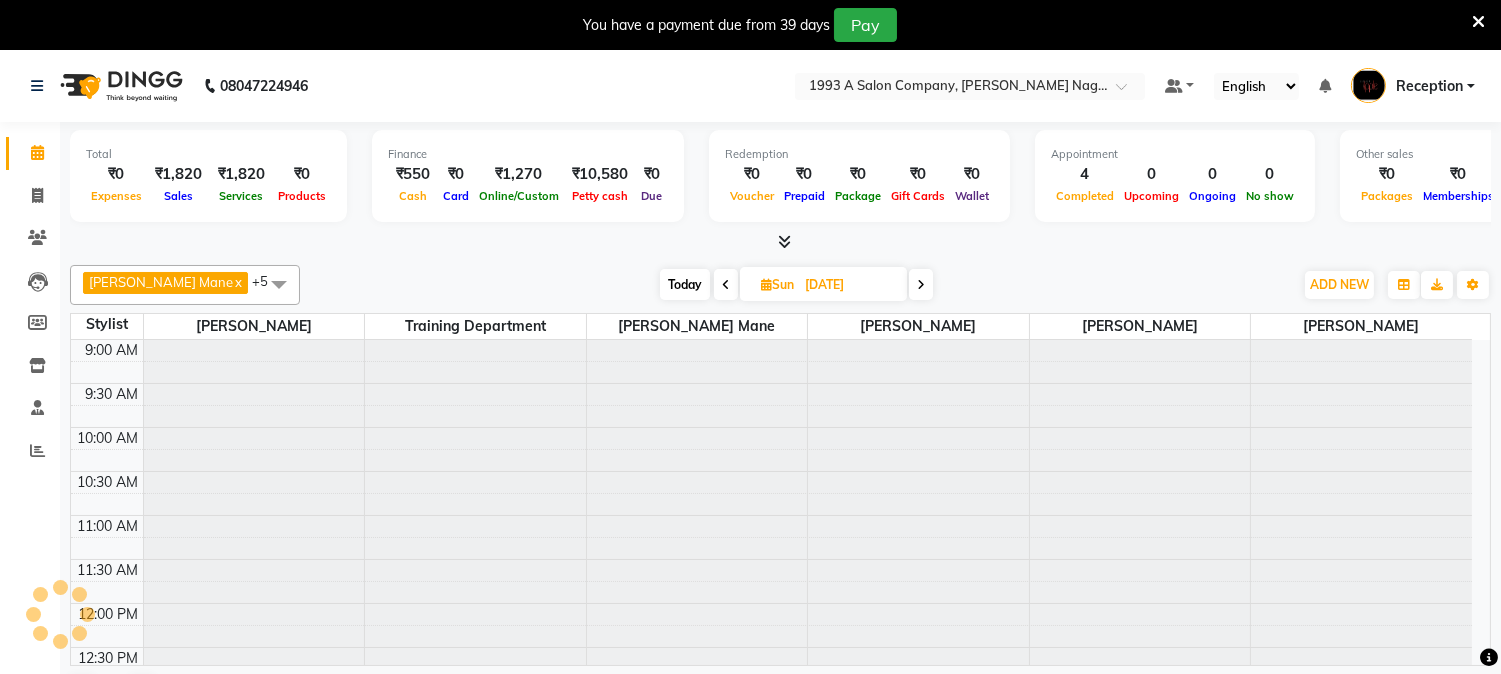 scroll, scrollTop: 620, scrollLeft: 0, axis: vertical 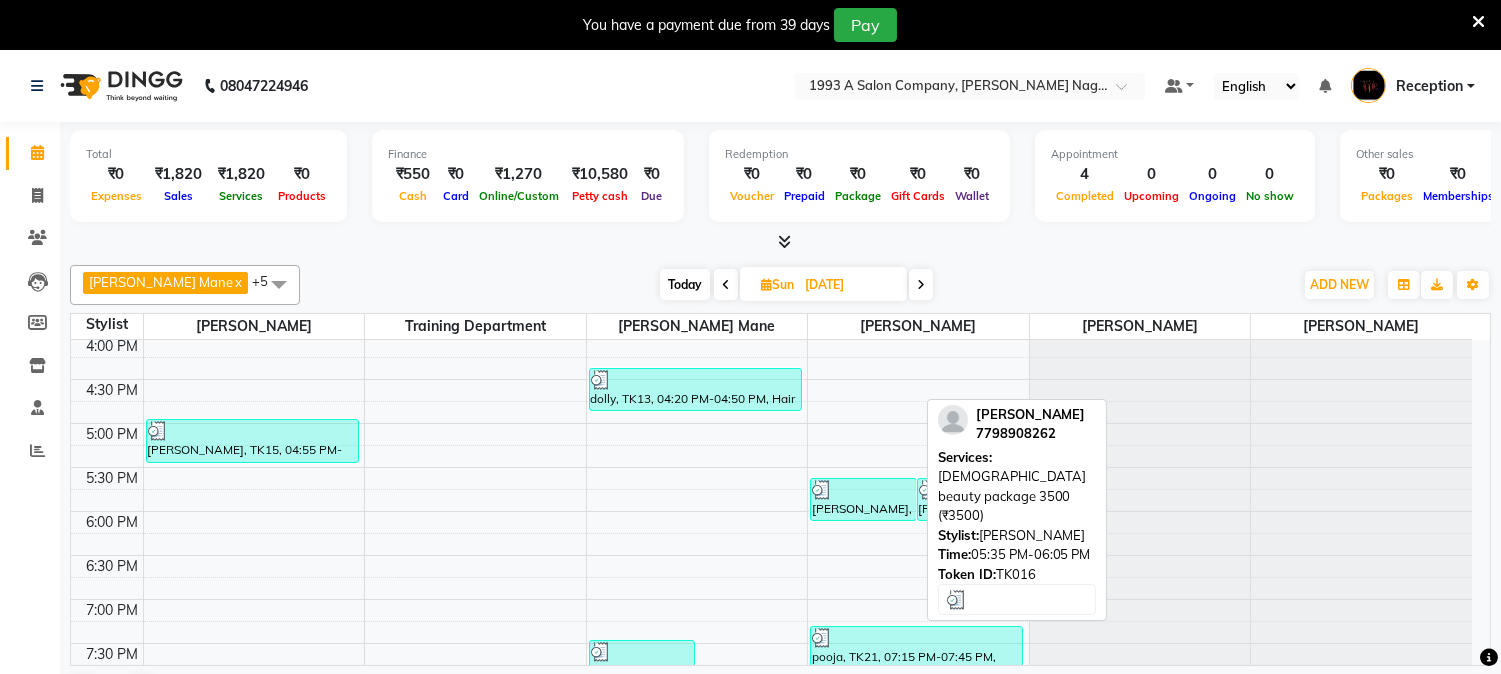 click on "[PERSON_NAME], TK16, 05:35 PM-06:05 PM, [DEMOGRAPHIC_DATA] beauty package 3500 (₹3500)" at bounding box center [863, 499] 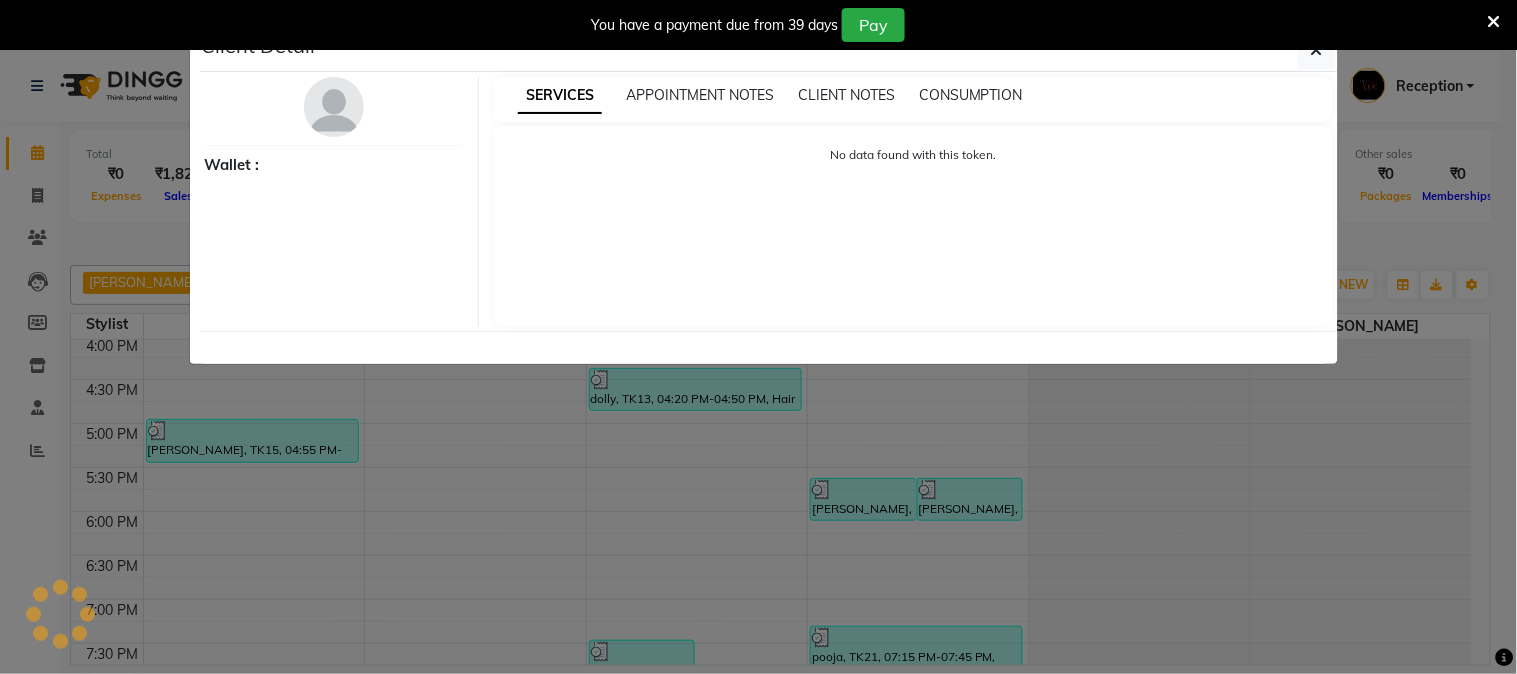 select on "3" 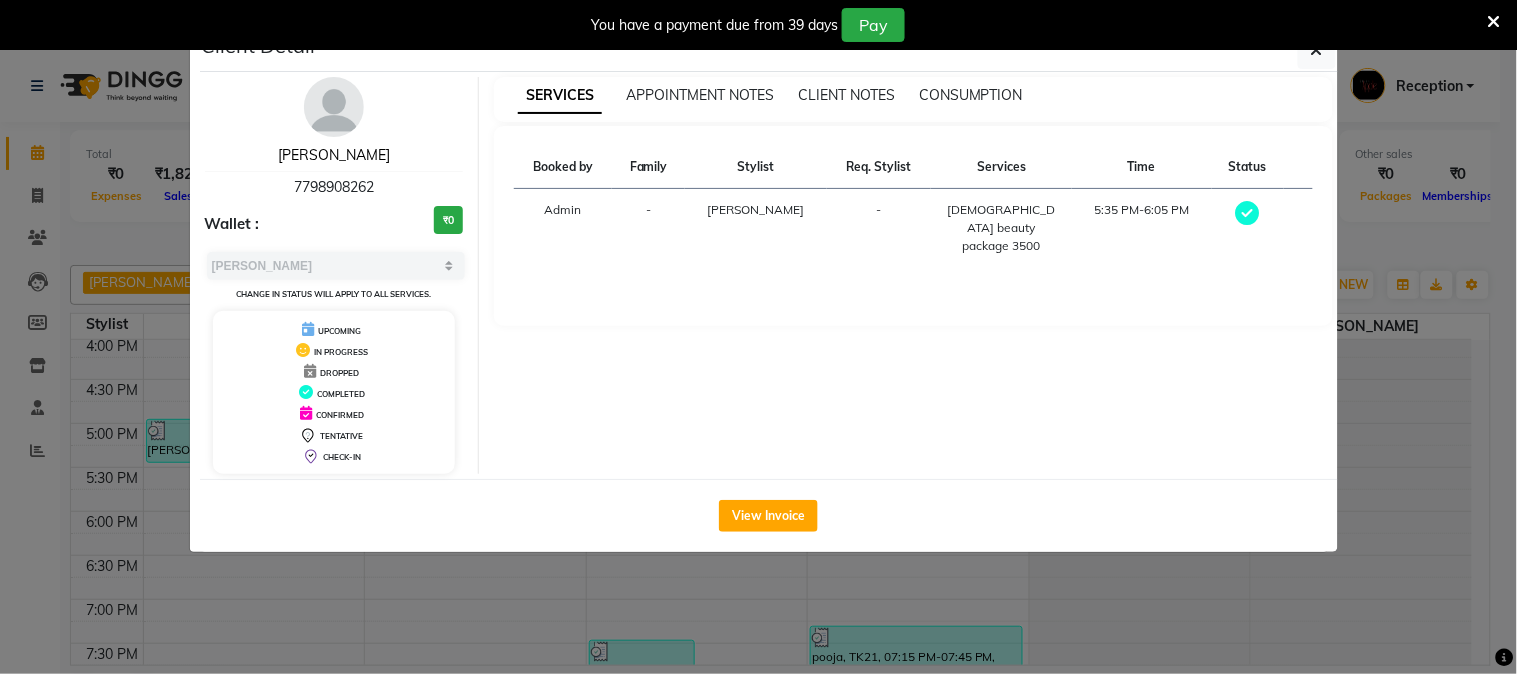 drag, startPoint x: 328, startPoint y: 152, endPoint x: 391, endPoint y: 176, distance: 67.41662 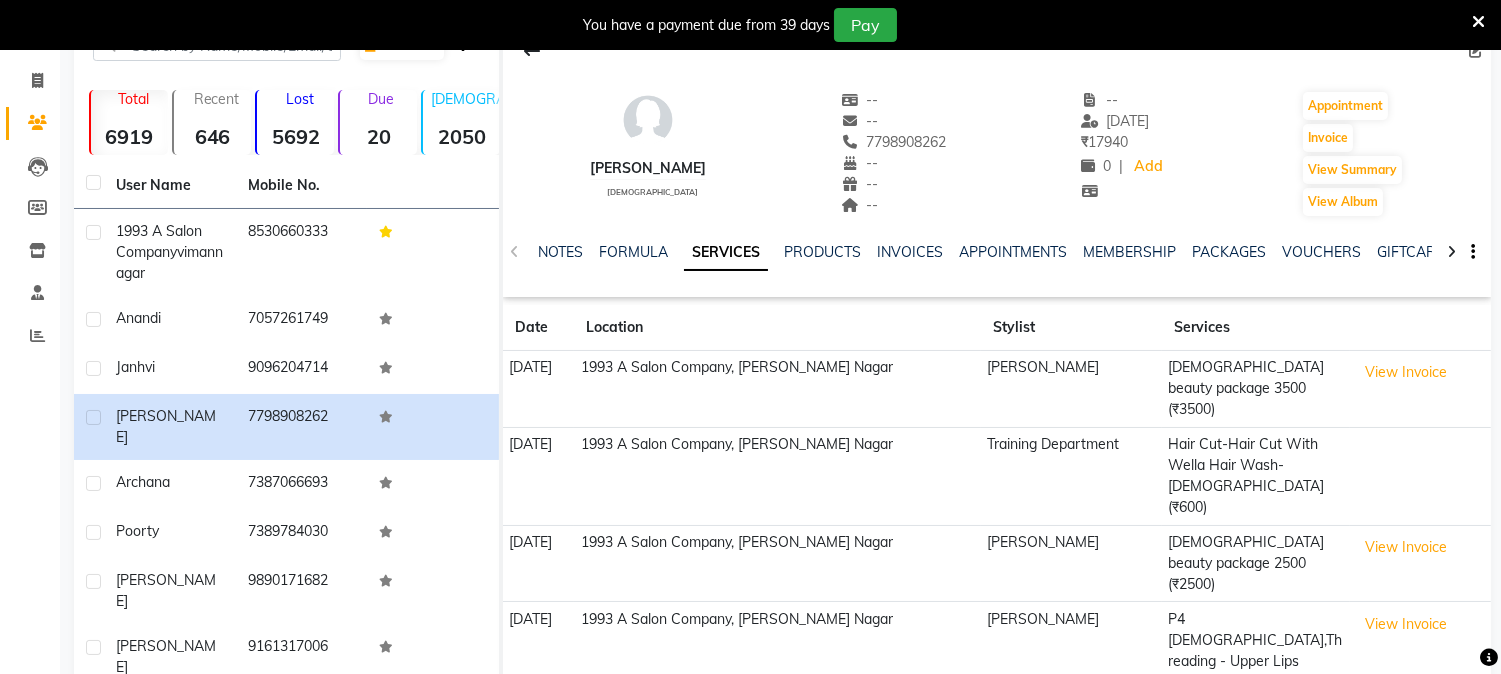 scroll, scrollTop: 0, scrollLeft: 0, axis: both 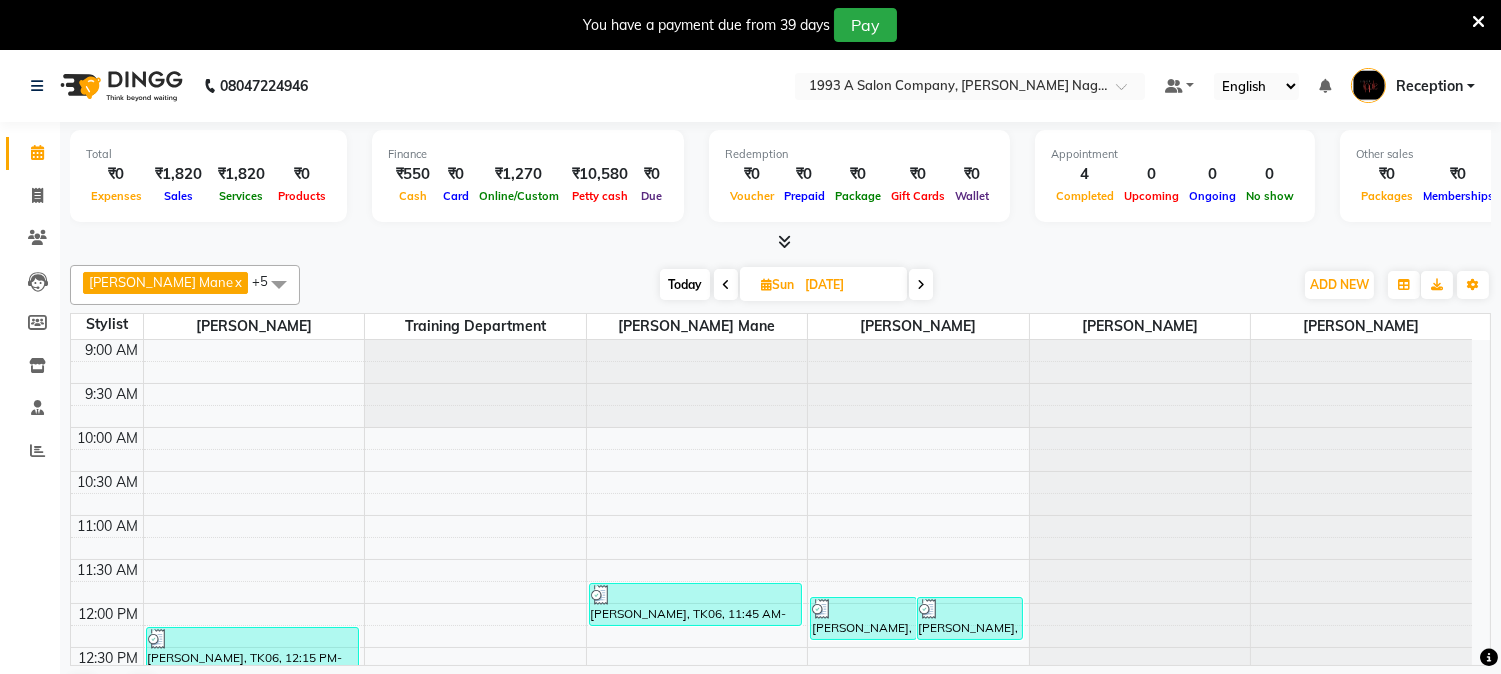 click at bounding box center [726, 285] 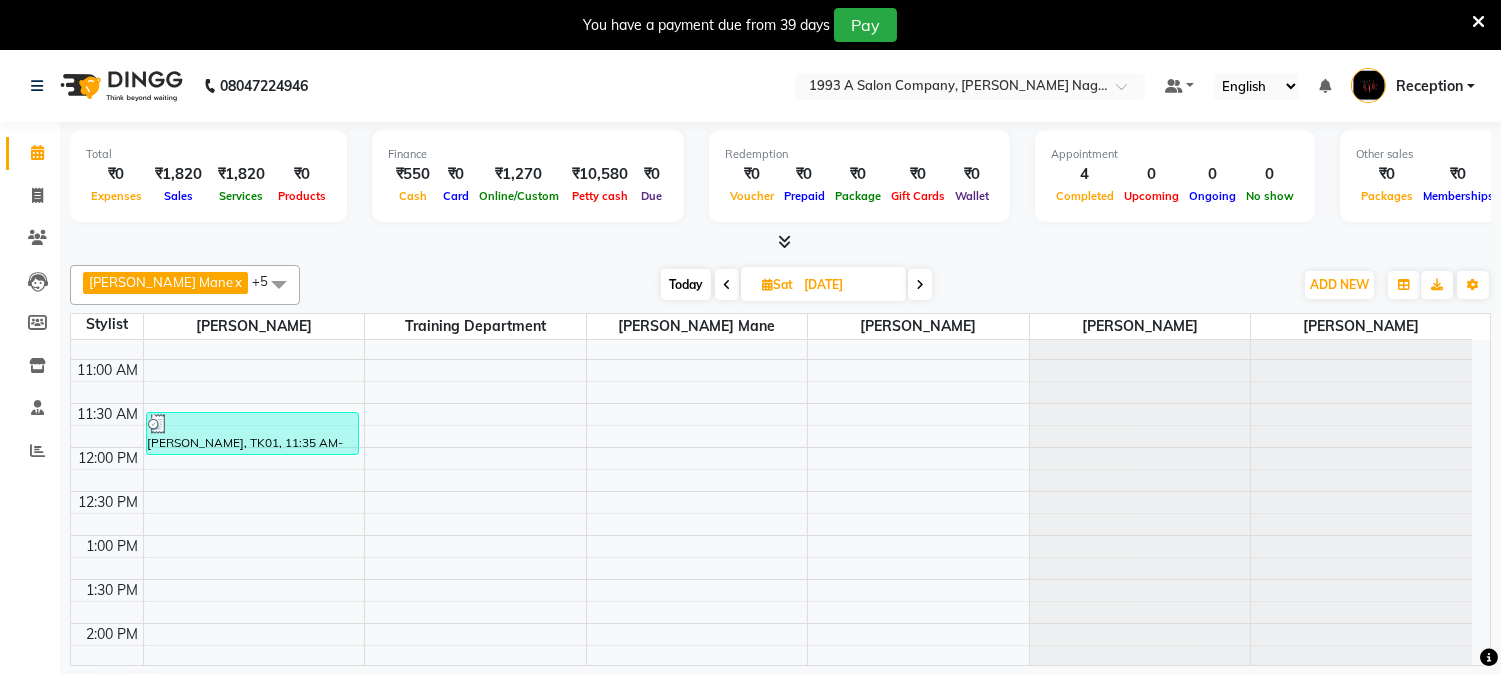 scroll, scrollTop: 0, scrollLeft: 0, axis: both 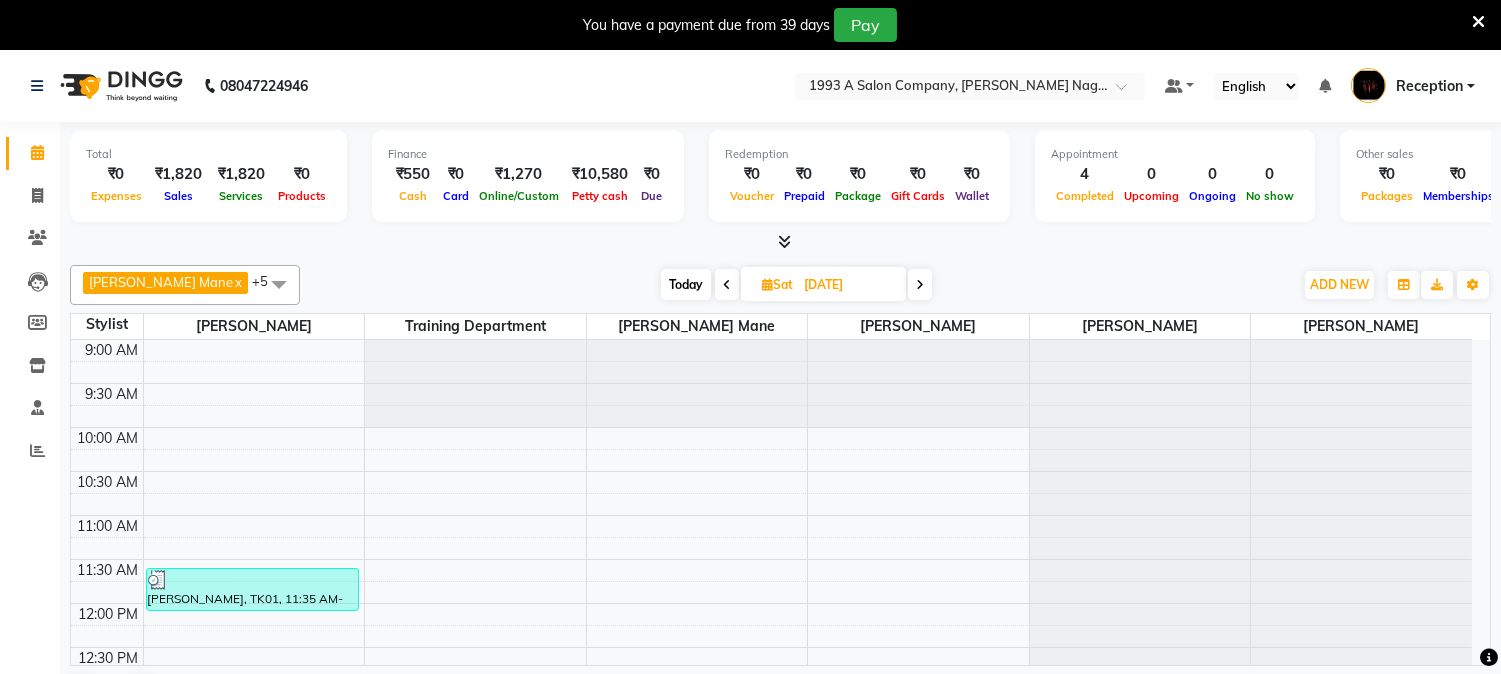click at bounding box center (727, 285) 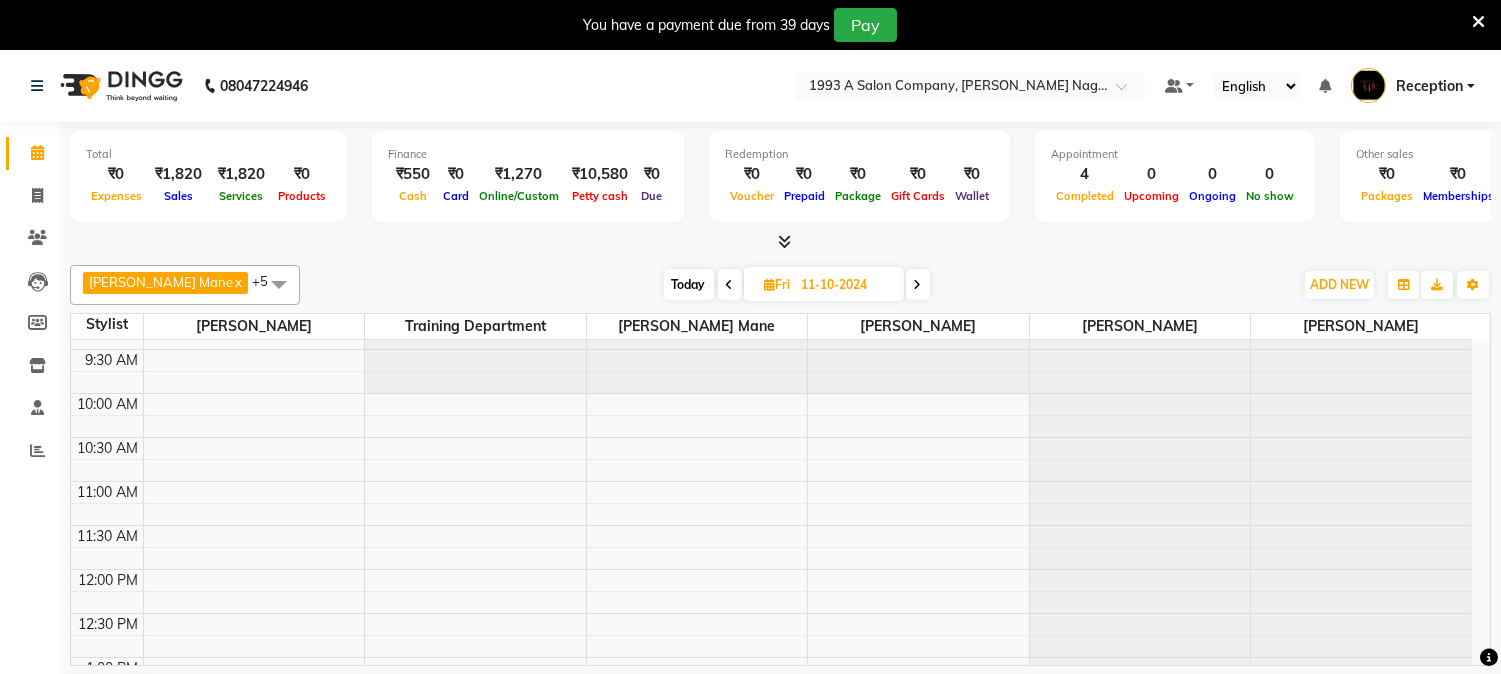 scroll, scrollTop: 0, scrollLeft: 0, axis: both 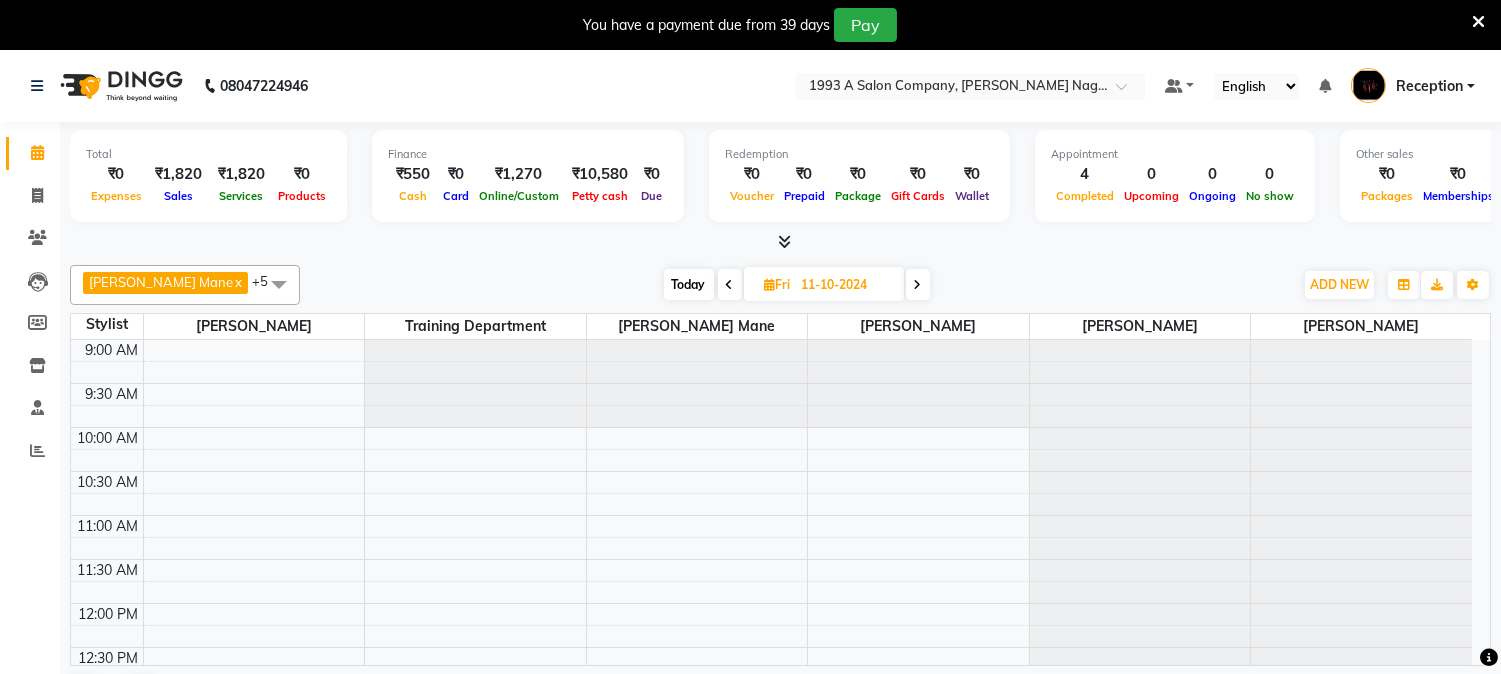 click at bounding box center [730, 285] 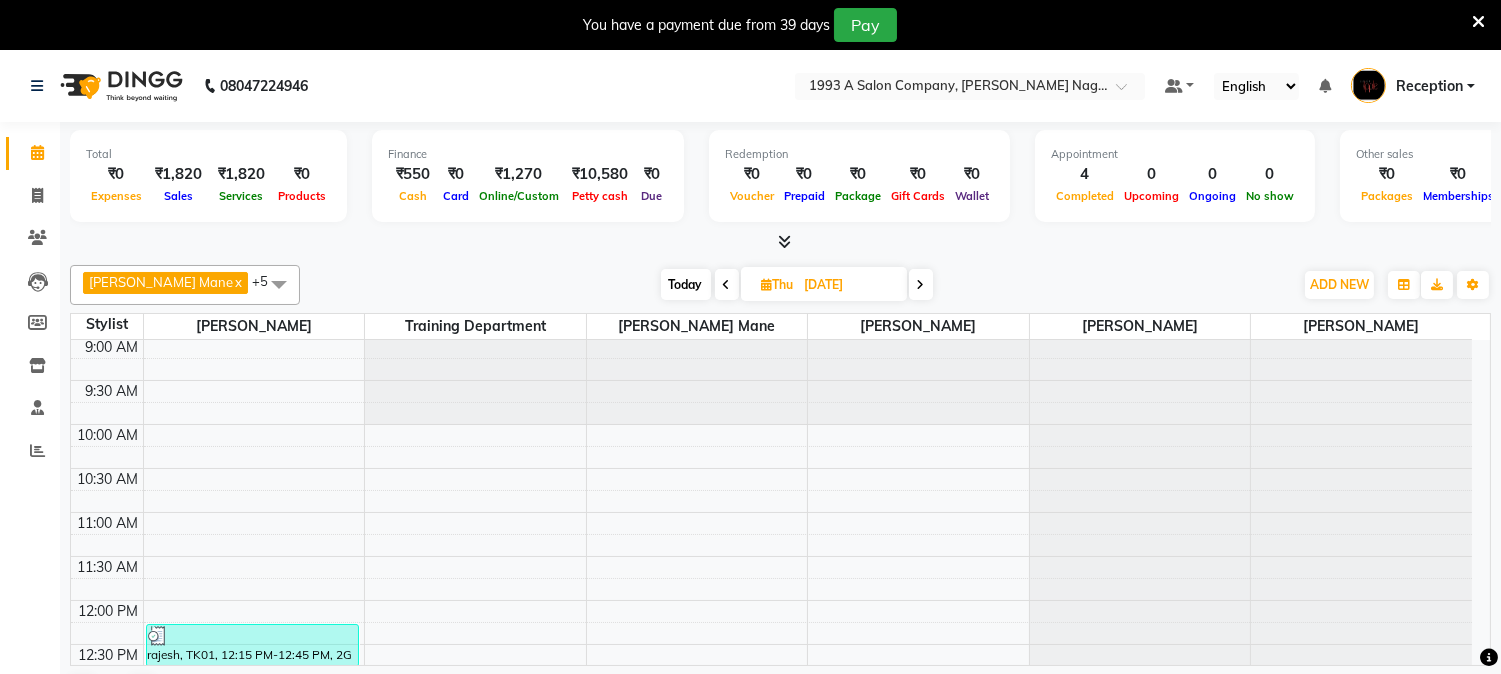 scroll, scrollTop: 0, scrollLeft: 0, axis: both 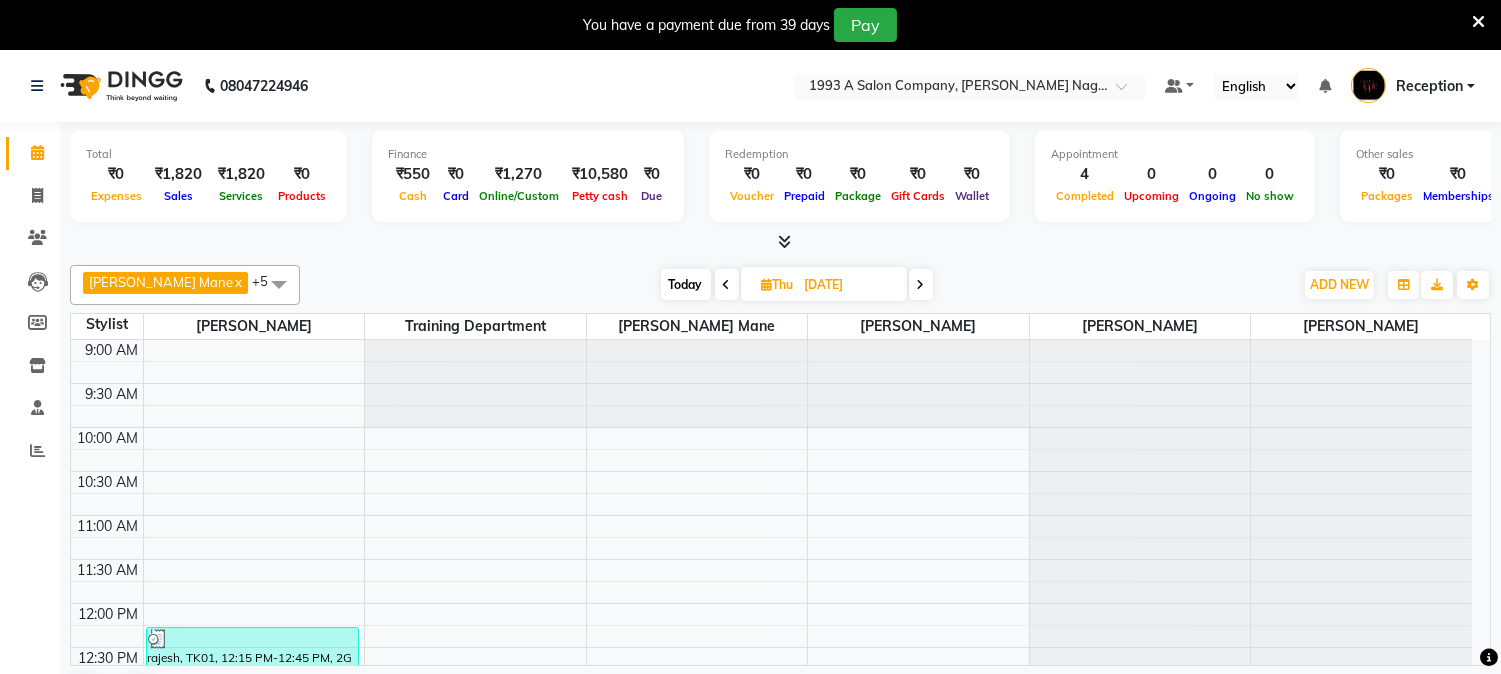 click at bounding box center [727, 285] 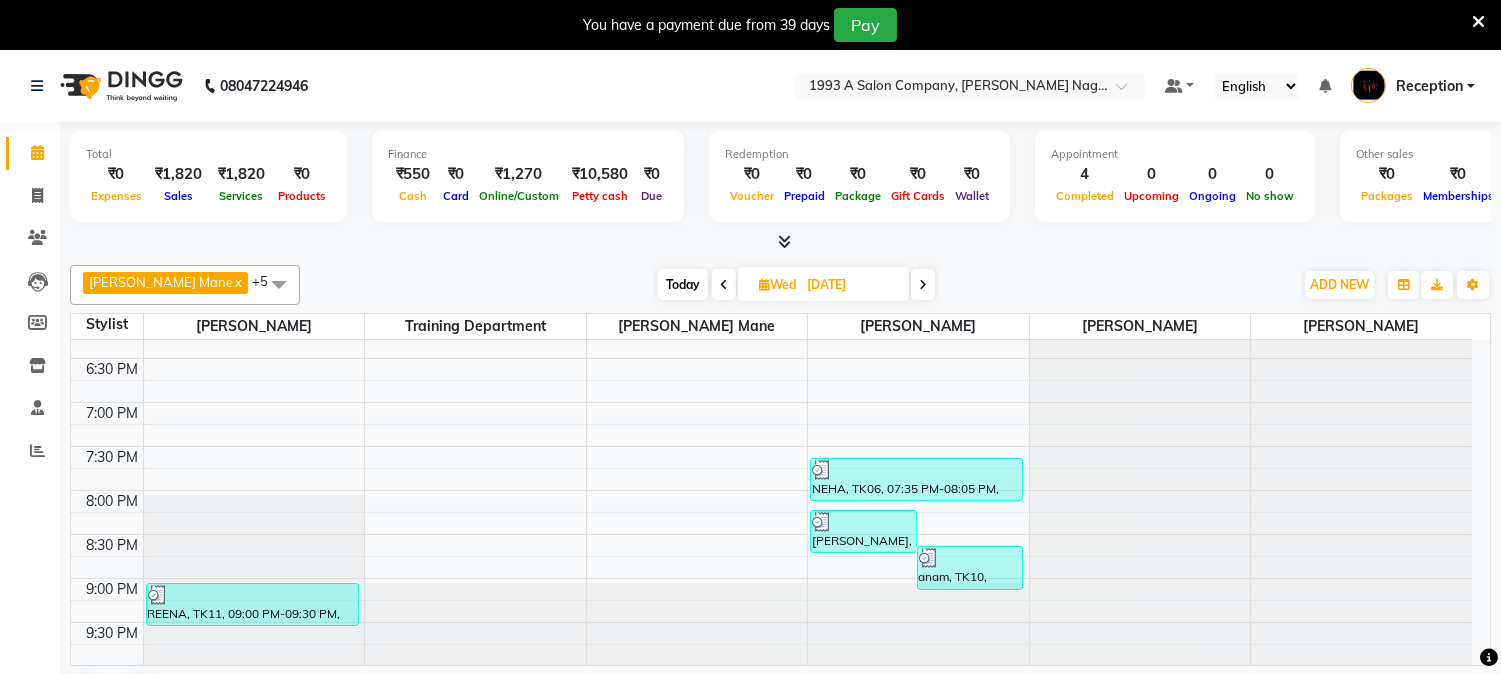 scroll, scrollTop: 822, scrollLeft: 0, axis: vertical 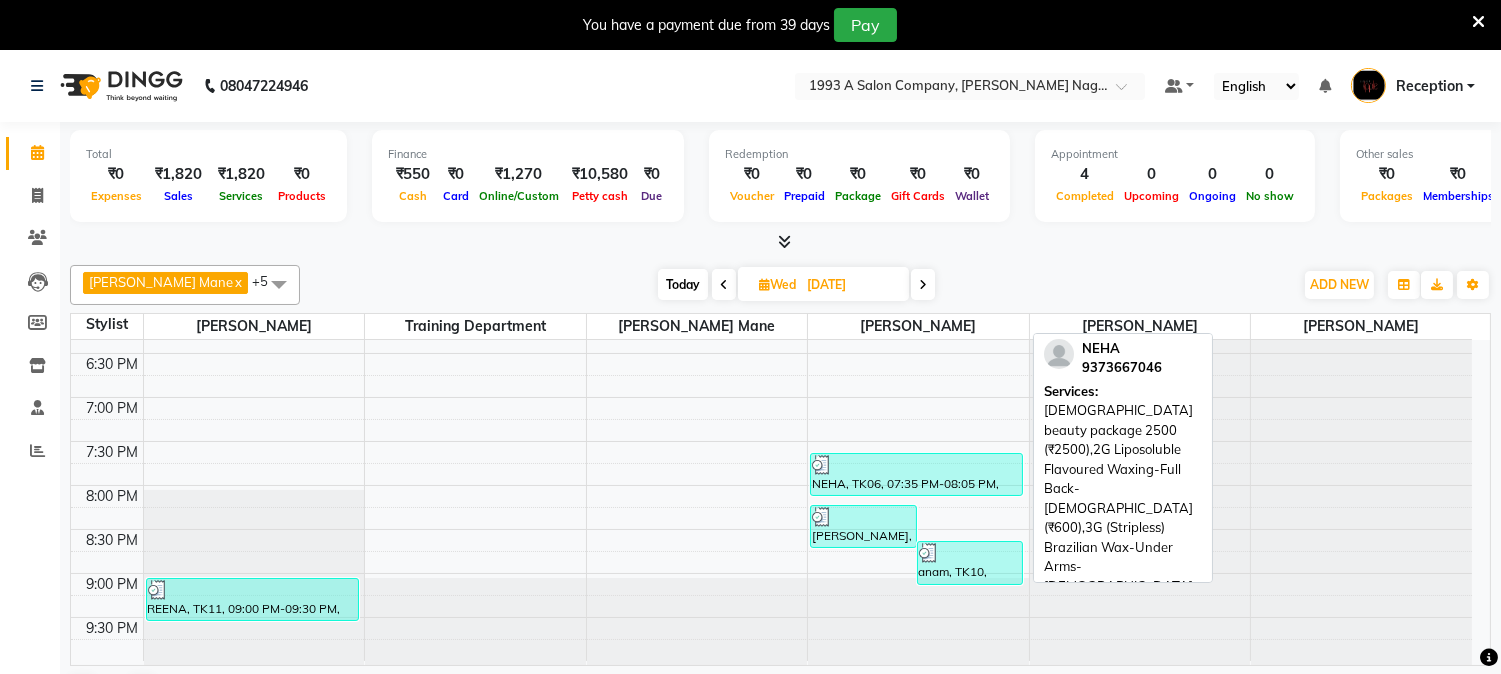 click on "NEHA, TK06, 07:35 PM-08:05 PM, [DEMOGRAPHIC_DATA] beauty package 2500 (₹2500),2G Liposoluble Flavoured Waxing-Full Back-[DEMOGRAPHIC_DATA] (₹600),3G (Stripless) Brazilian Wax-Under Arms-[DEMOGRAPHIC_DATA] (₹250),Manicure-Signature Manicure-[DEMOGRAPHIC_DATA] (₹750)" at bounding box center (916, 474) 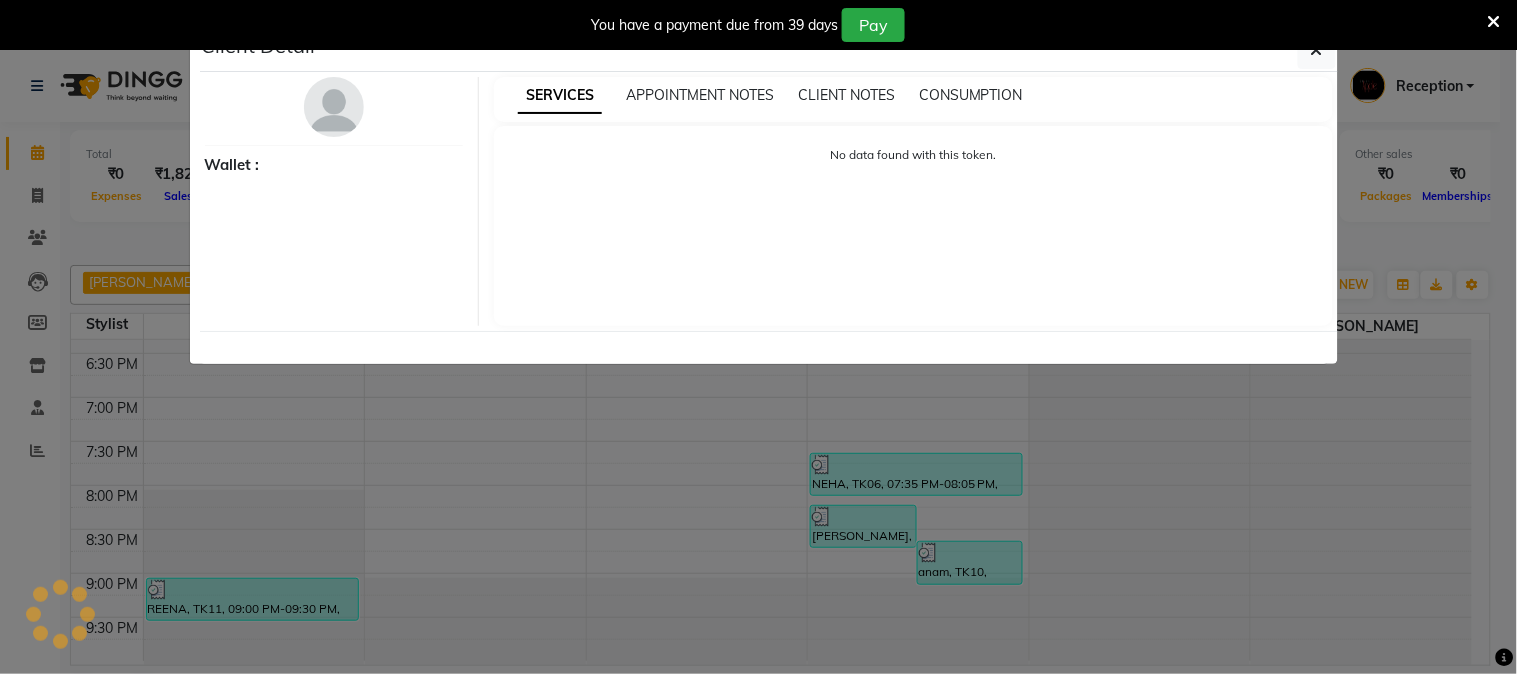 select on "3" 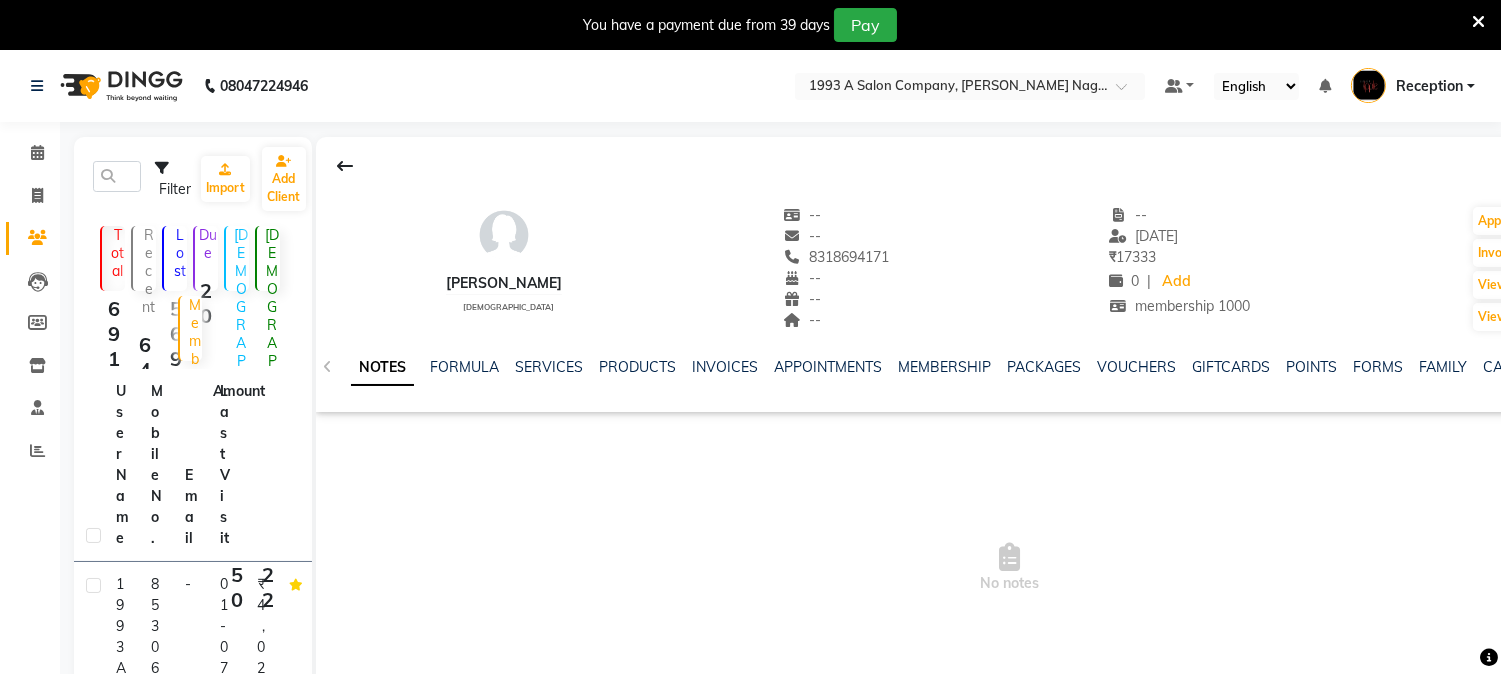 scroll, scrollTop: 50, scrollLeft: 0, axis: vertical 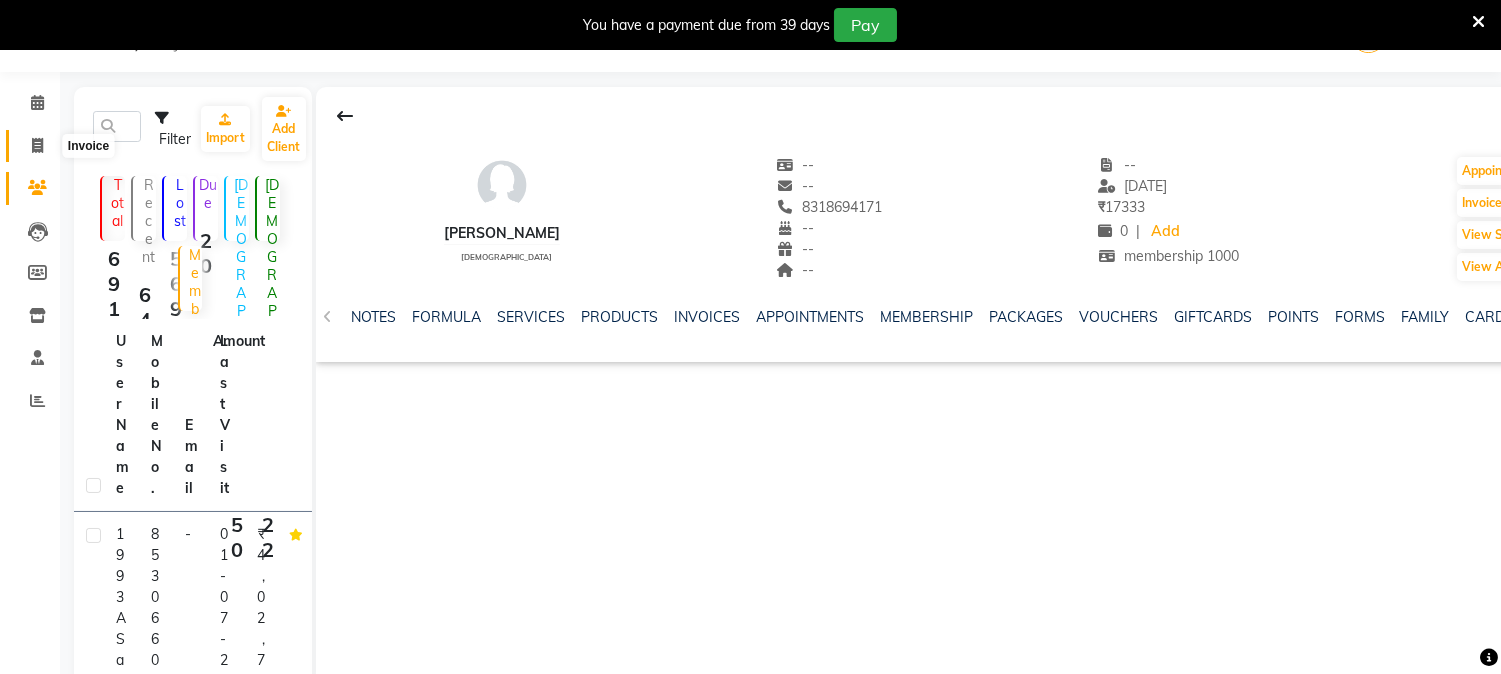 click 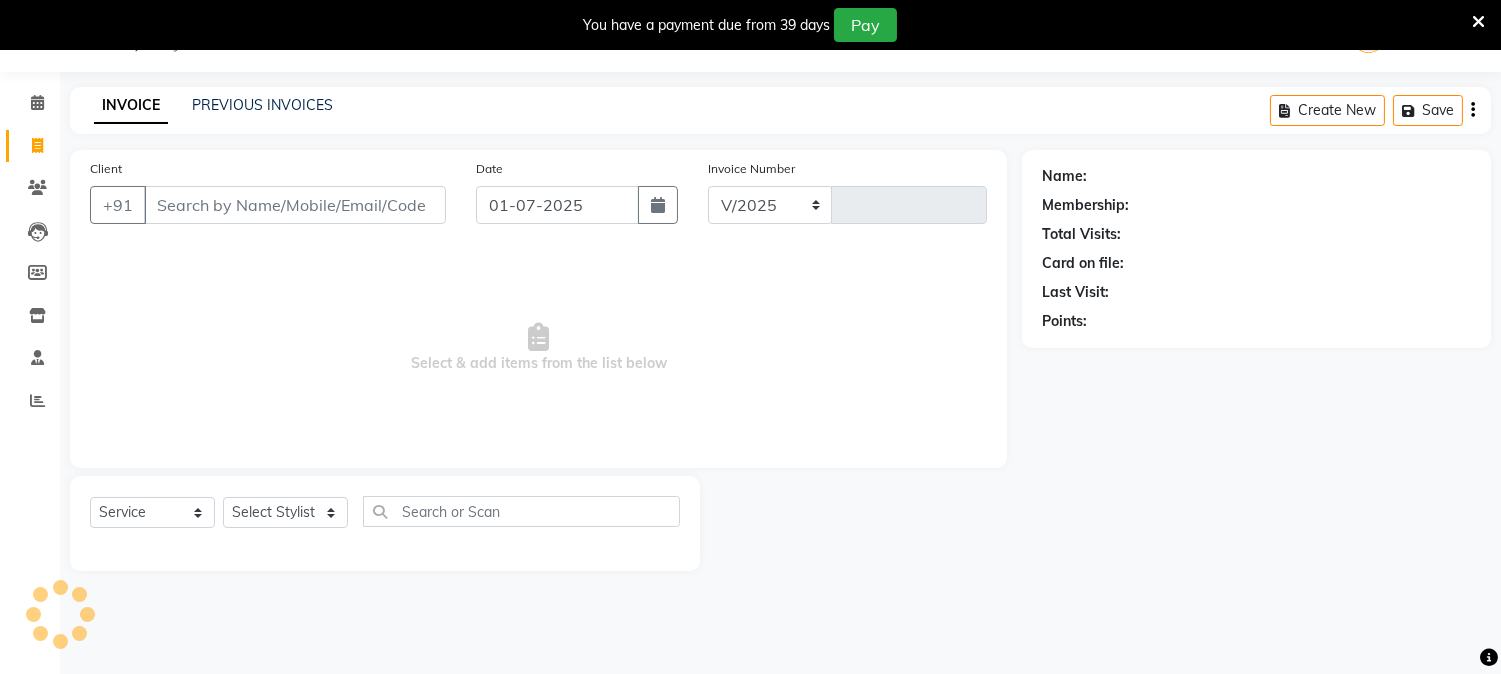 select on "144" 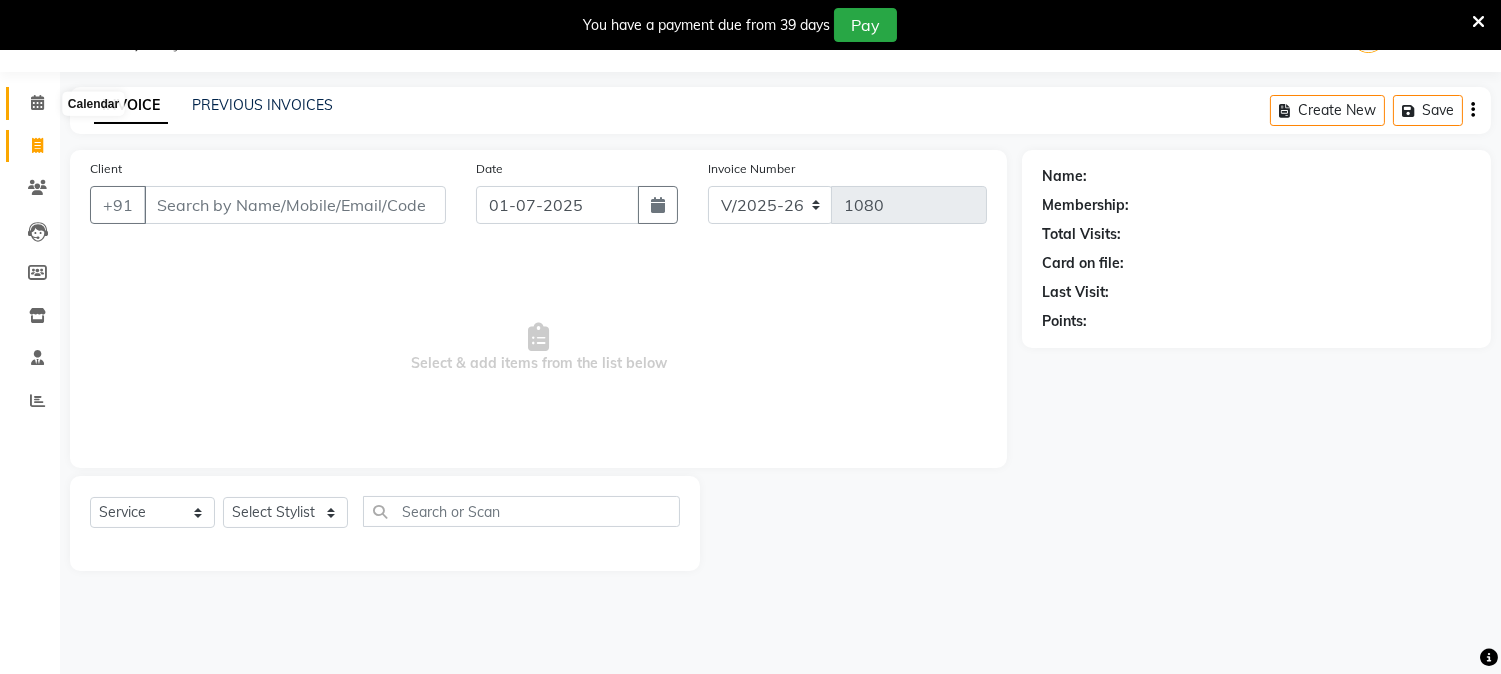 click 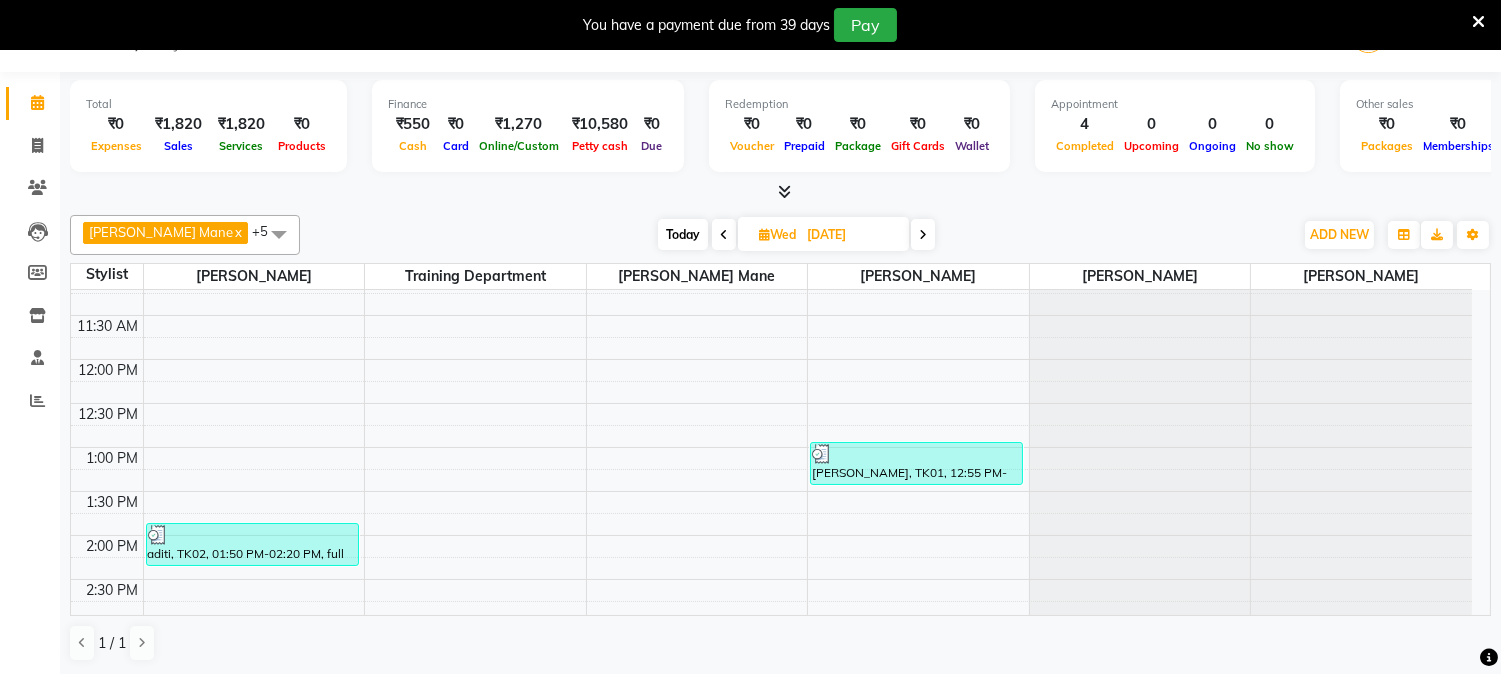 scroll, scrollTop: 0, scrollLeft: 0, axis: both 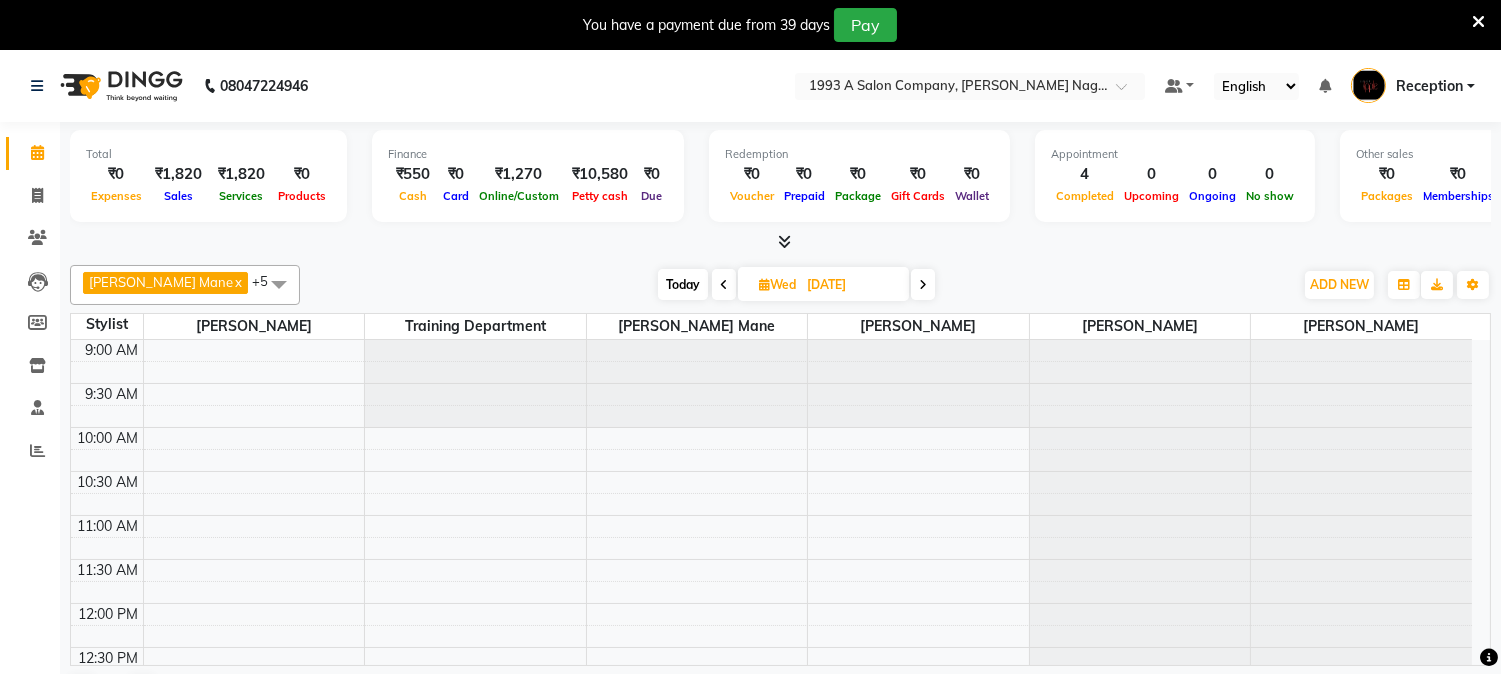 click at bounding box center [724, 285] 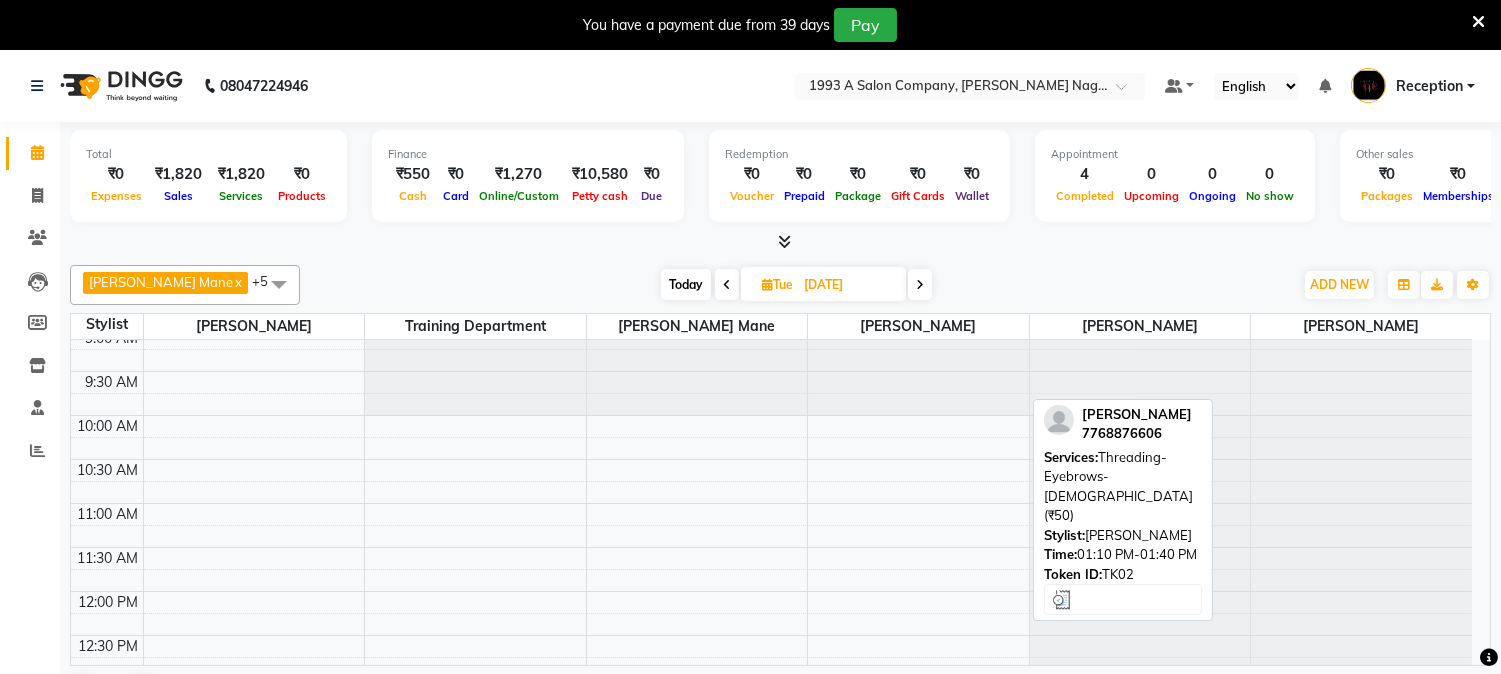 scroll, scrollTop: 0, scrollLeft: 0, axis: both 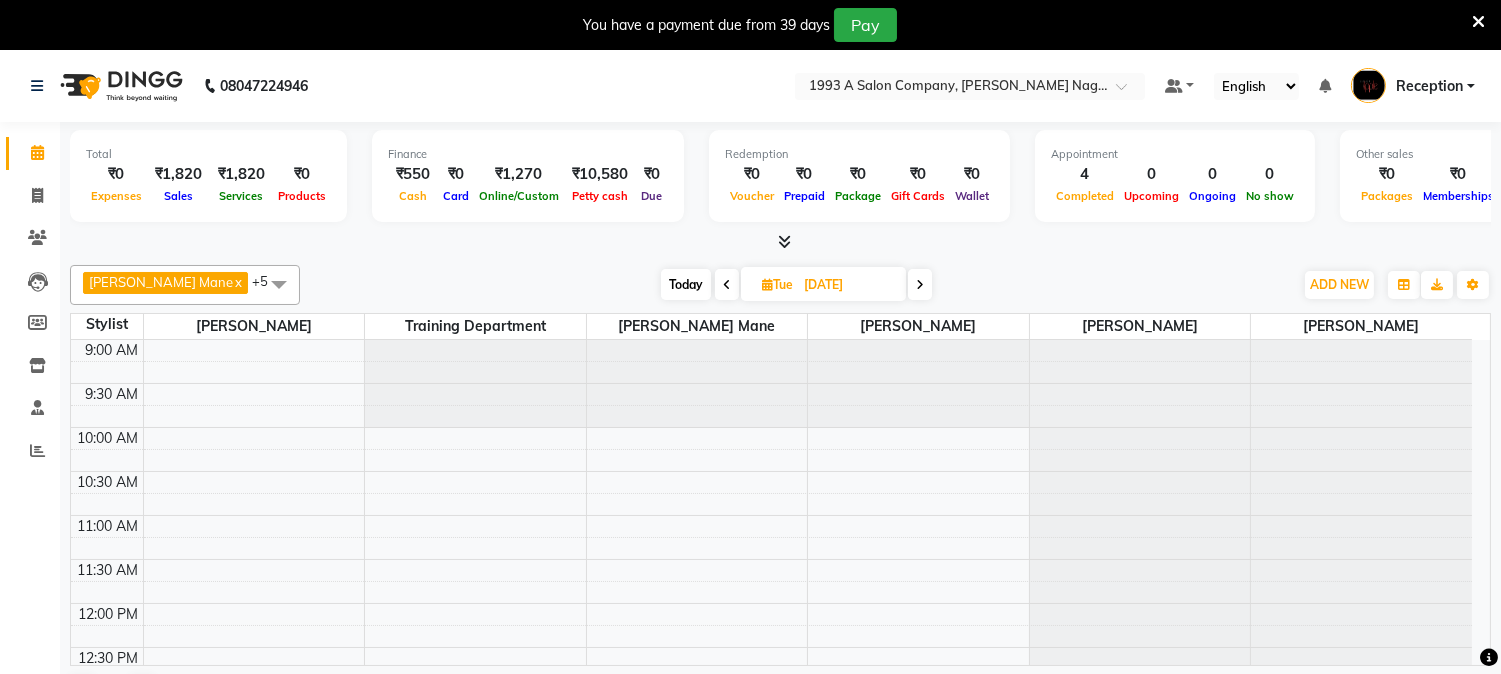 click at bounding box center (727, 285) 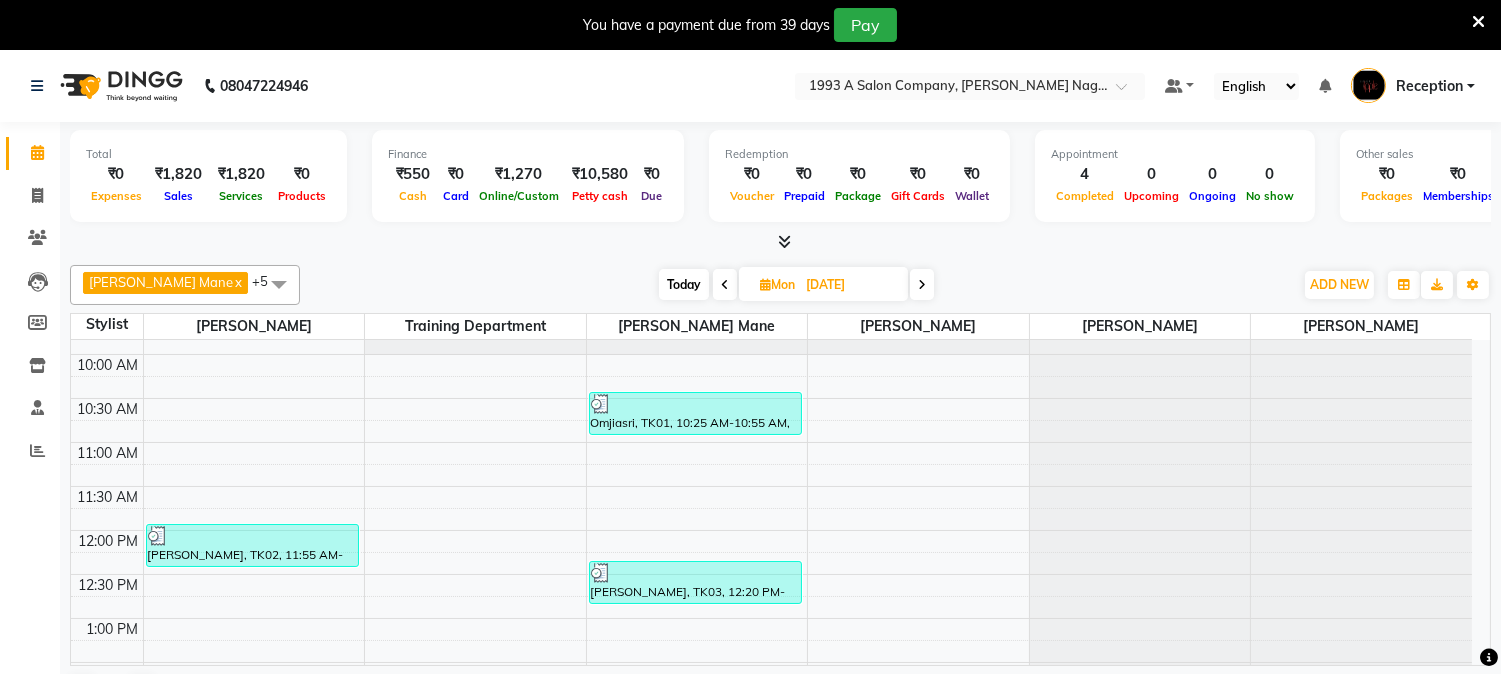 scroll, scrollTop: 0, scrollLeft: 0, axis: both 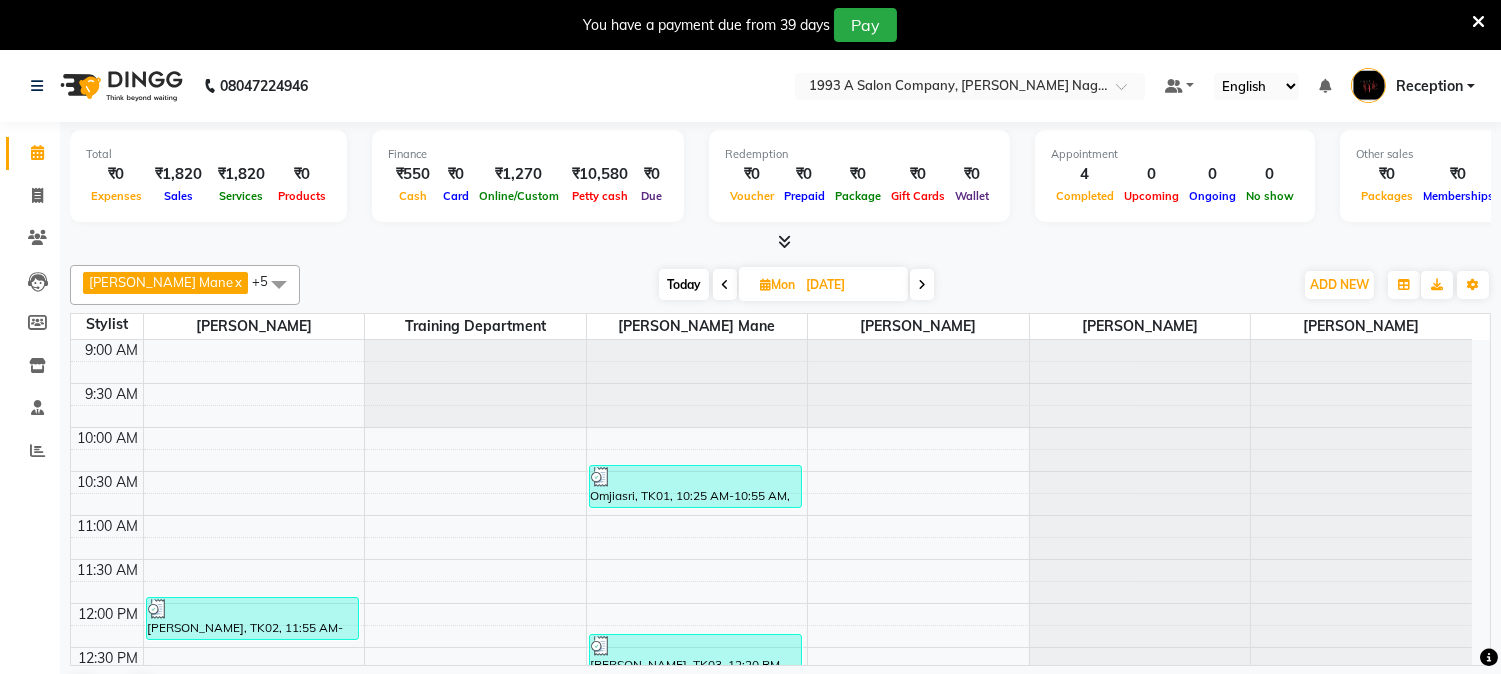 click at bounding box center (725, 285) 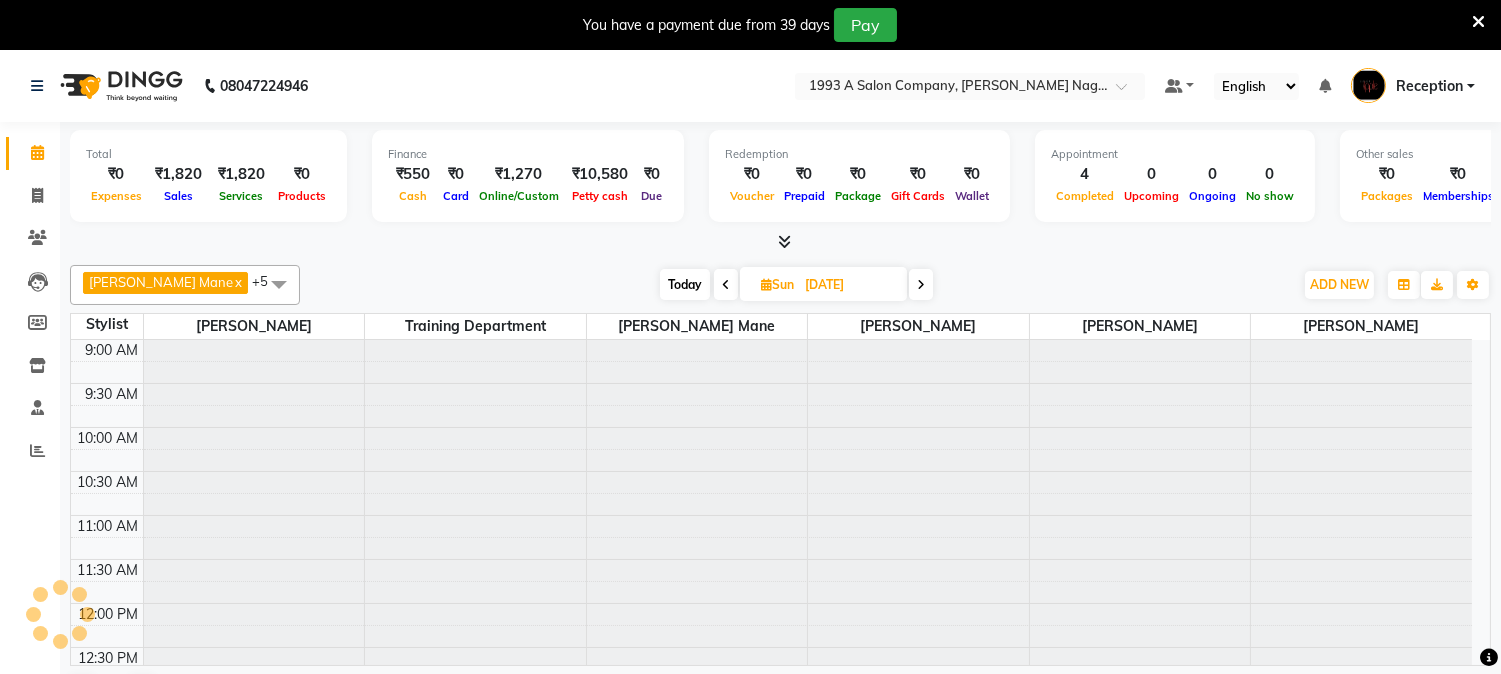 type on "[DATE]" 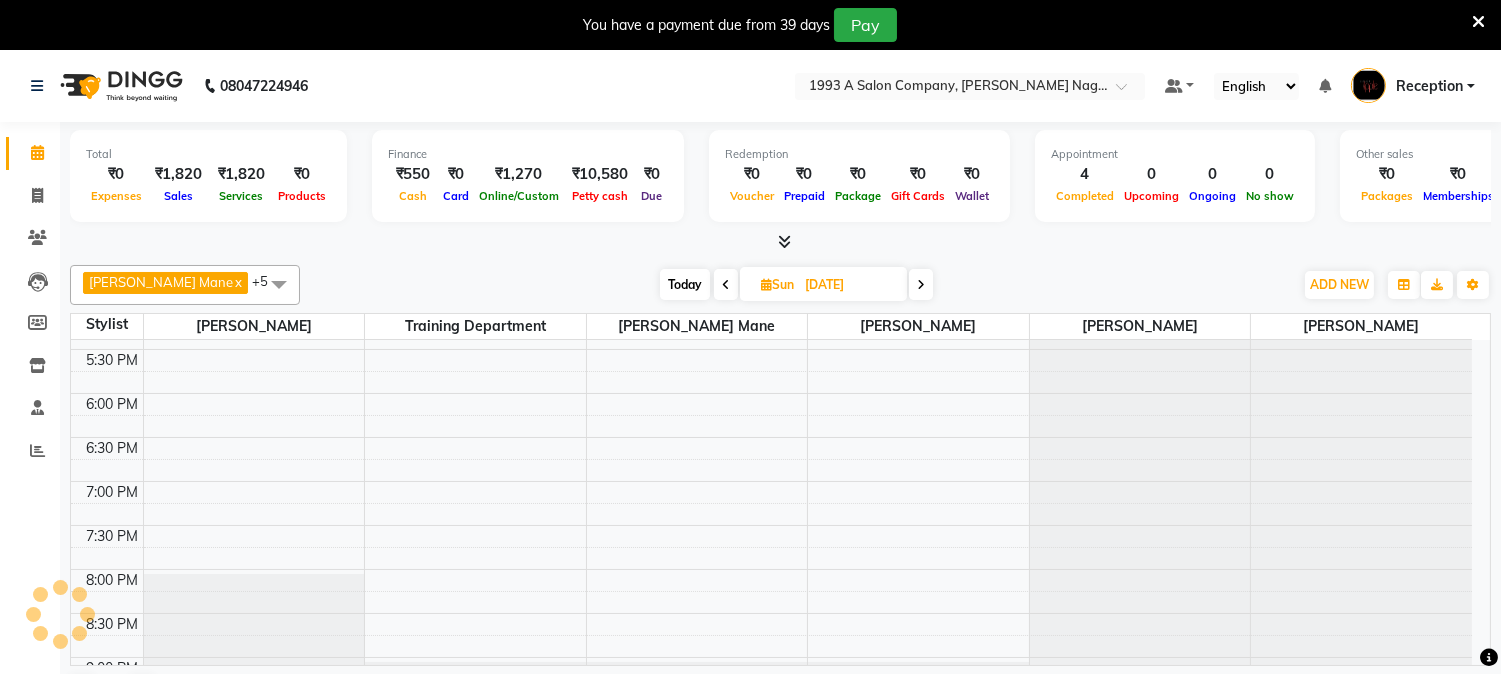 scroll, scrollTop: 822, scrollLeft: 0, axis: vertical 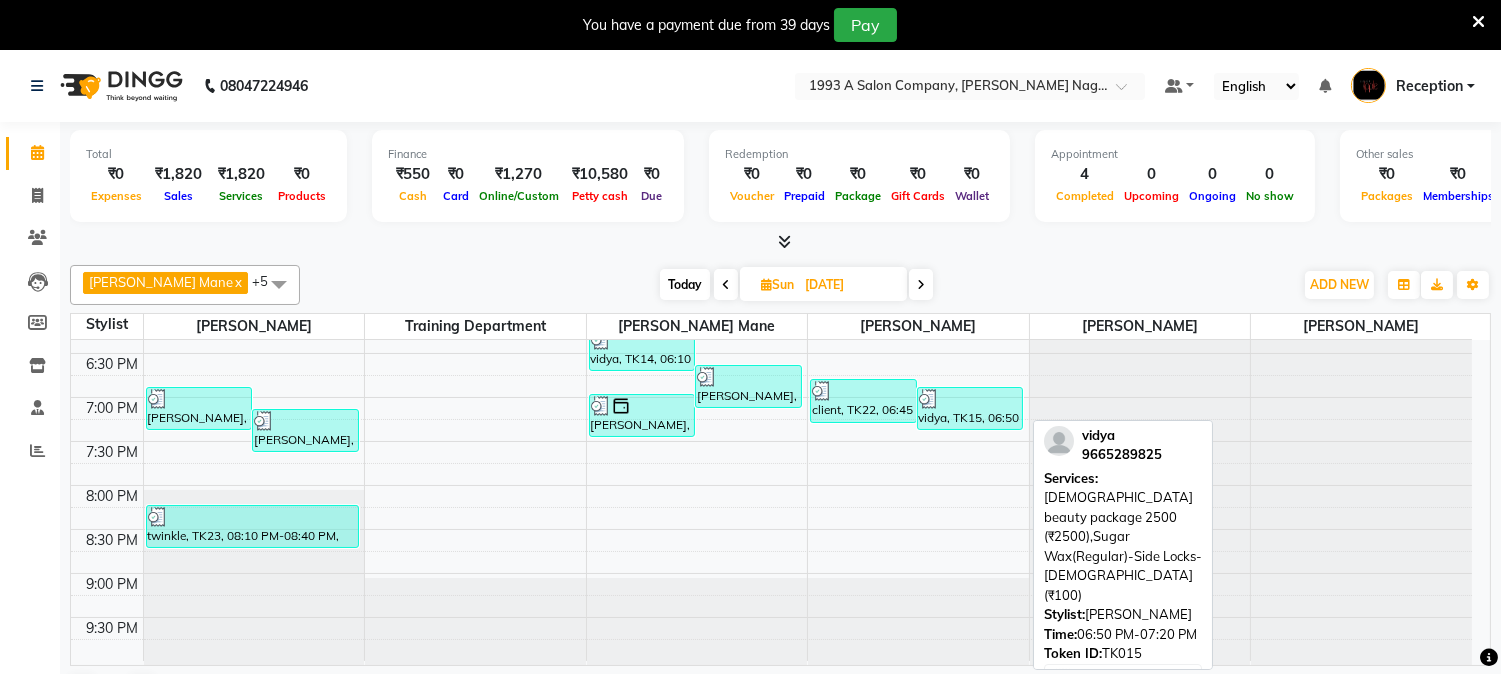 click on "vidya, TK15, 06:50 PM-07:20 PM, [DEMOGRAPHIC_DATA] beauty package 2500 (₹2500),Sugar Wax(Regular)-Side Locks-[DEMOGRAPHIC_DATA] (₹100)" at bounding box center (970, 408) 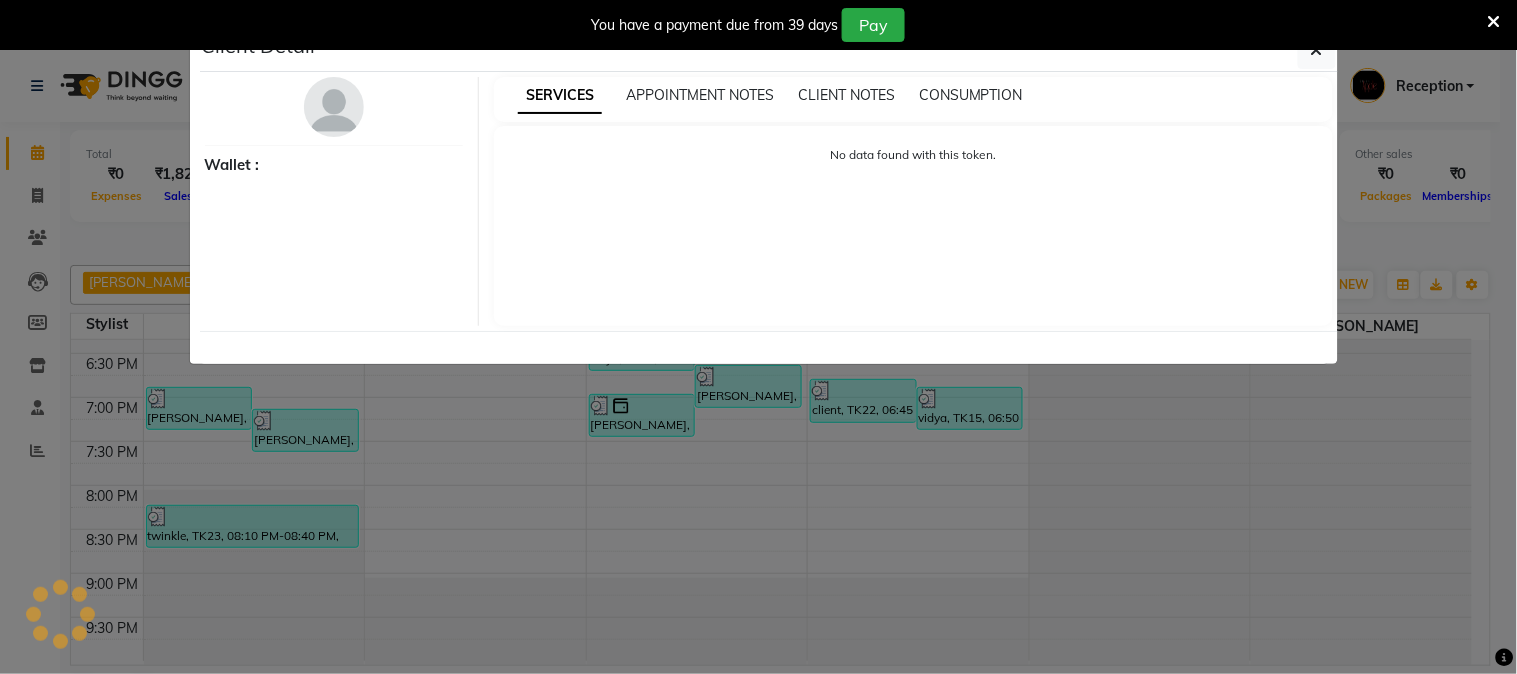 select on "3" 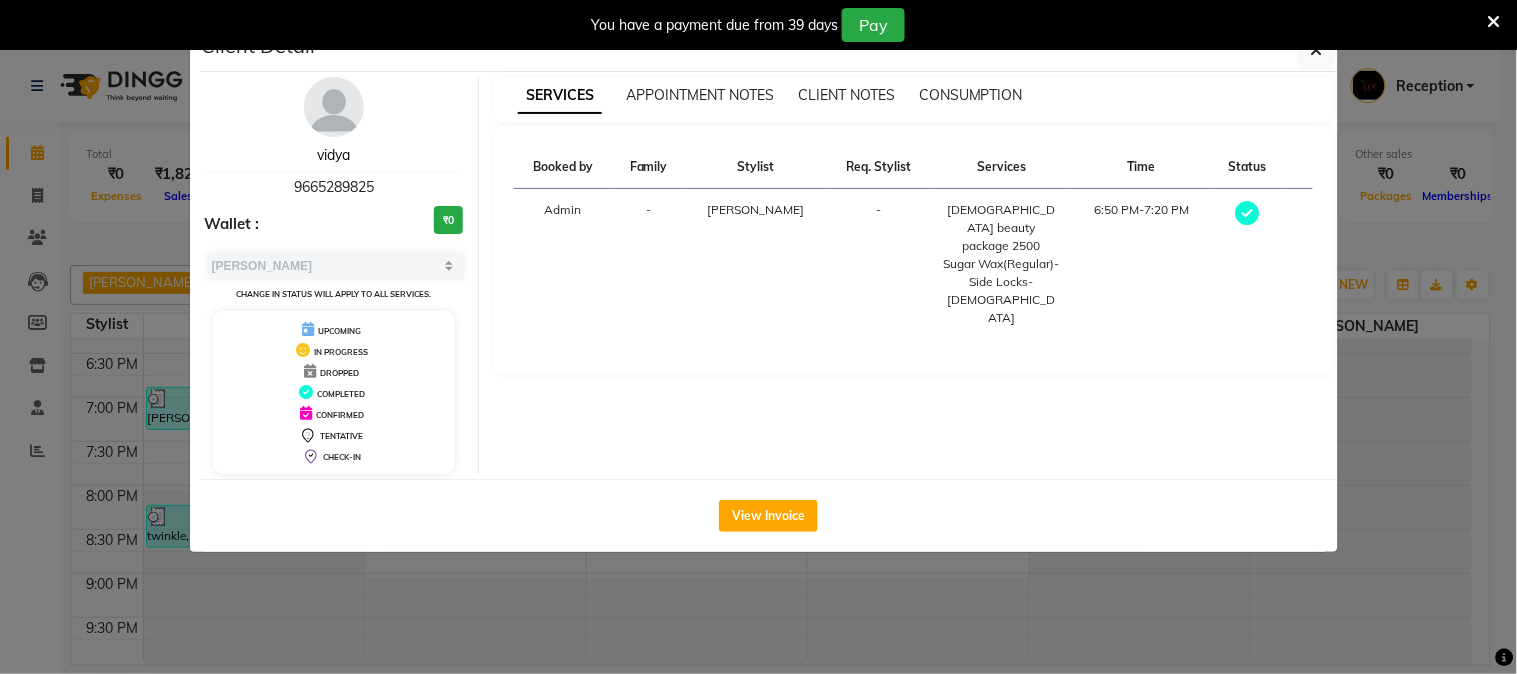 click on "vidya" at bounding box center [333, 155] 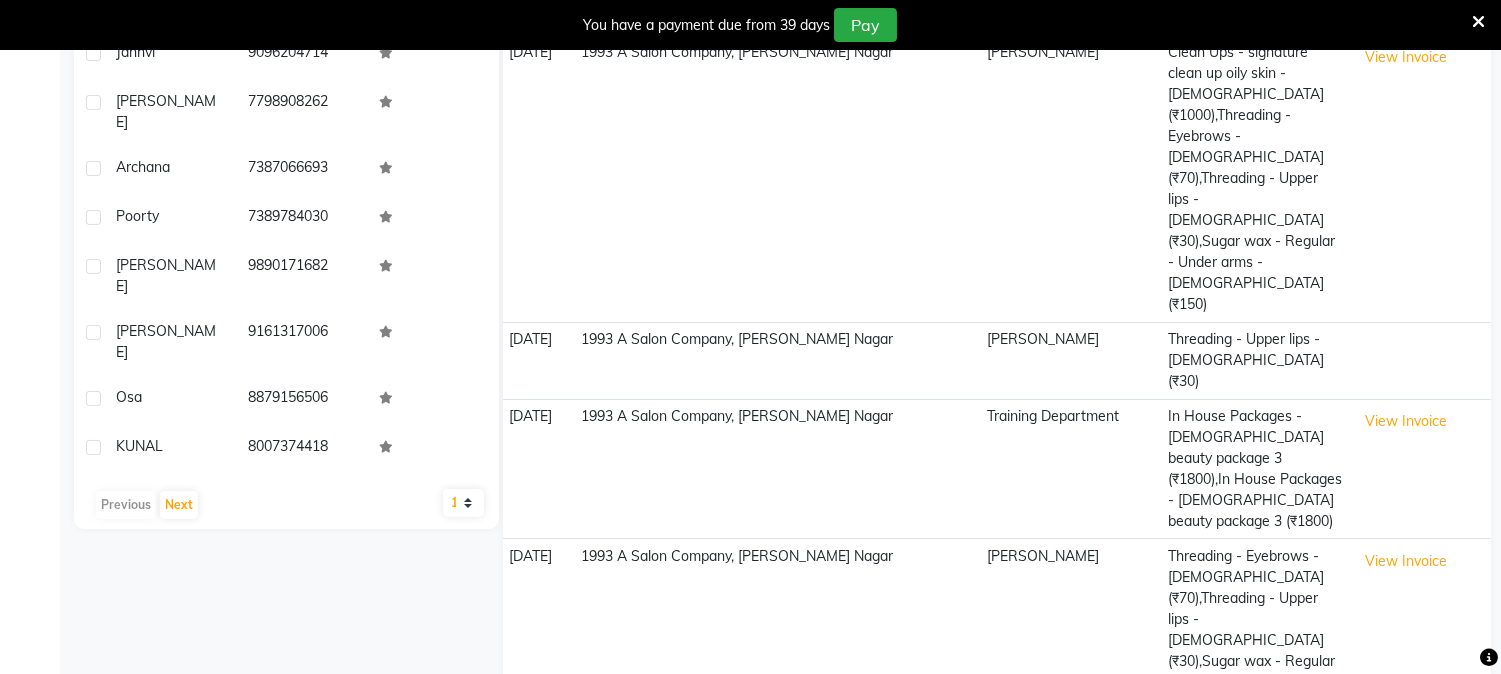 scroll, scrollTop: 0, scrollLeft: 0, axis: both 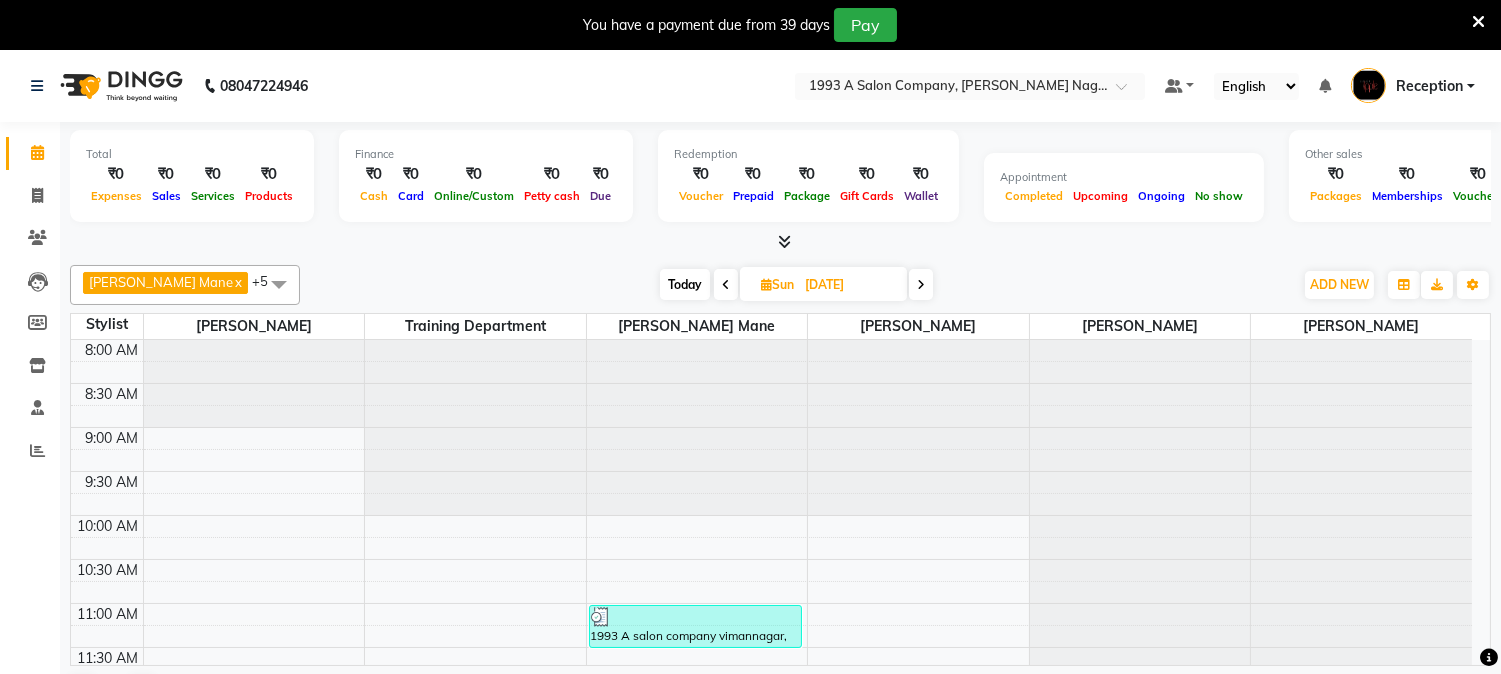 click at bounding box center (726, 284) 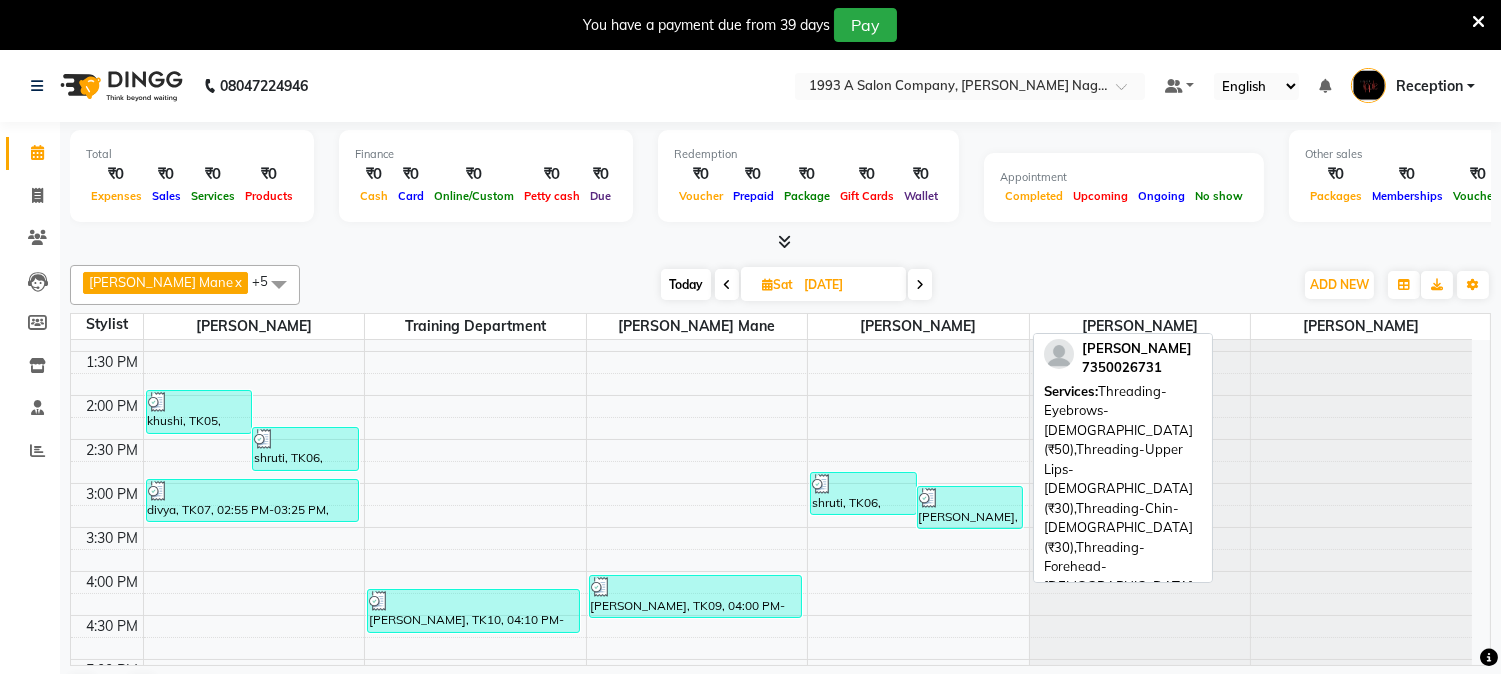 scroll, scrollTop: 513, scrollLeft: 0, axis: vertical 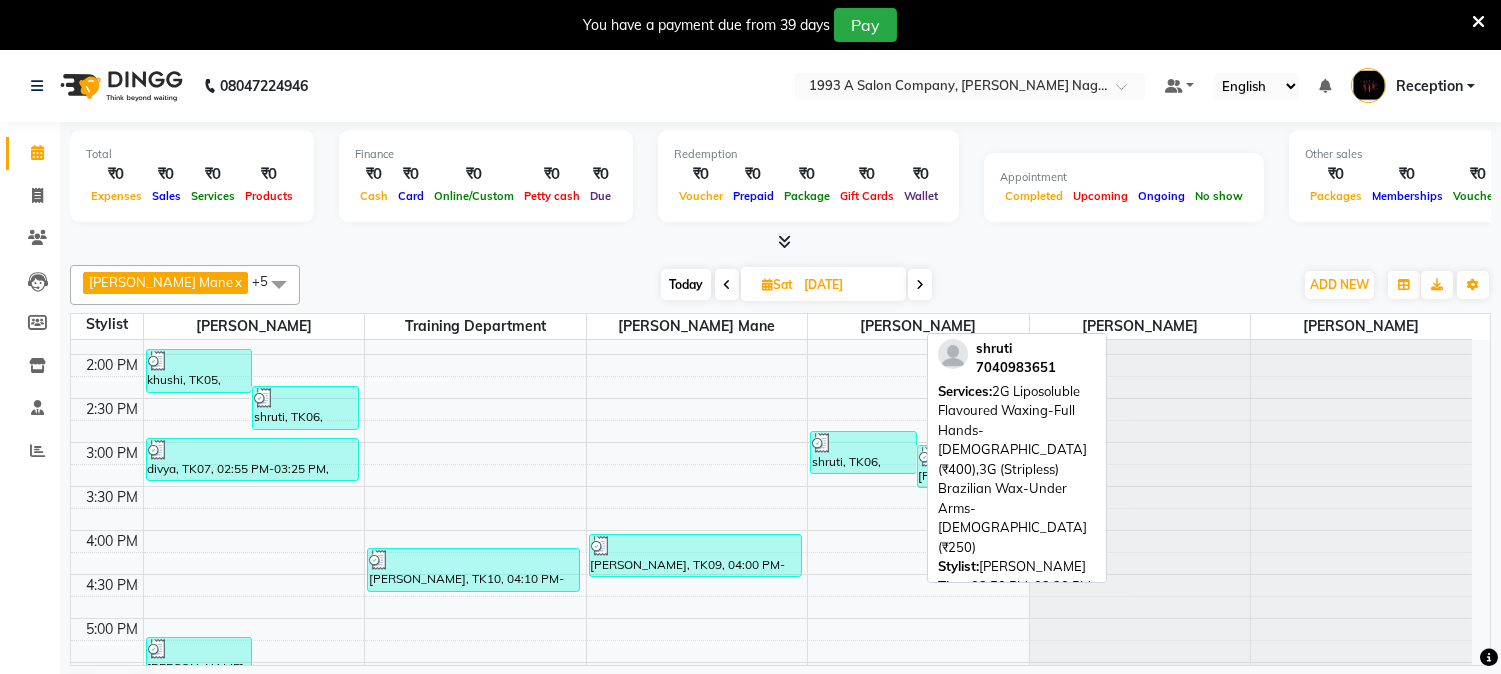 click on "shruti, TK06, 02:50 PM-03:20 PM, 2G Liposoluble Flavoured Waxing-Full Hands-[DEMOGRAPHIC_DATA] (₹400),3G (Stripless) Brazilian Wax-Under Arms-[DEMOGRAPHIC_DATA] (₹250)" at bounding box center (863, 452) 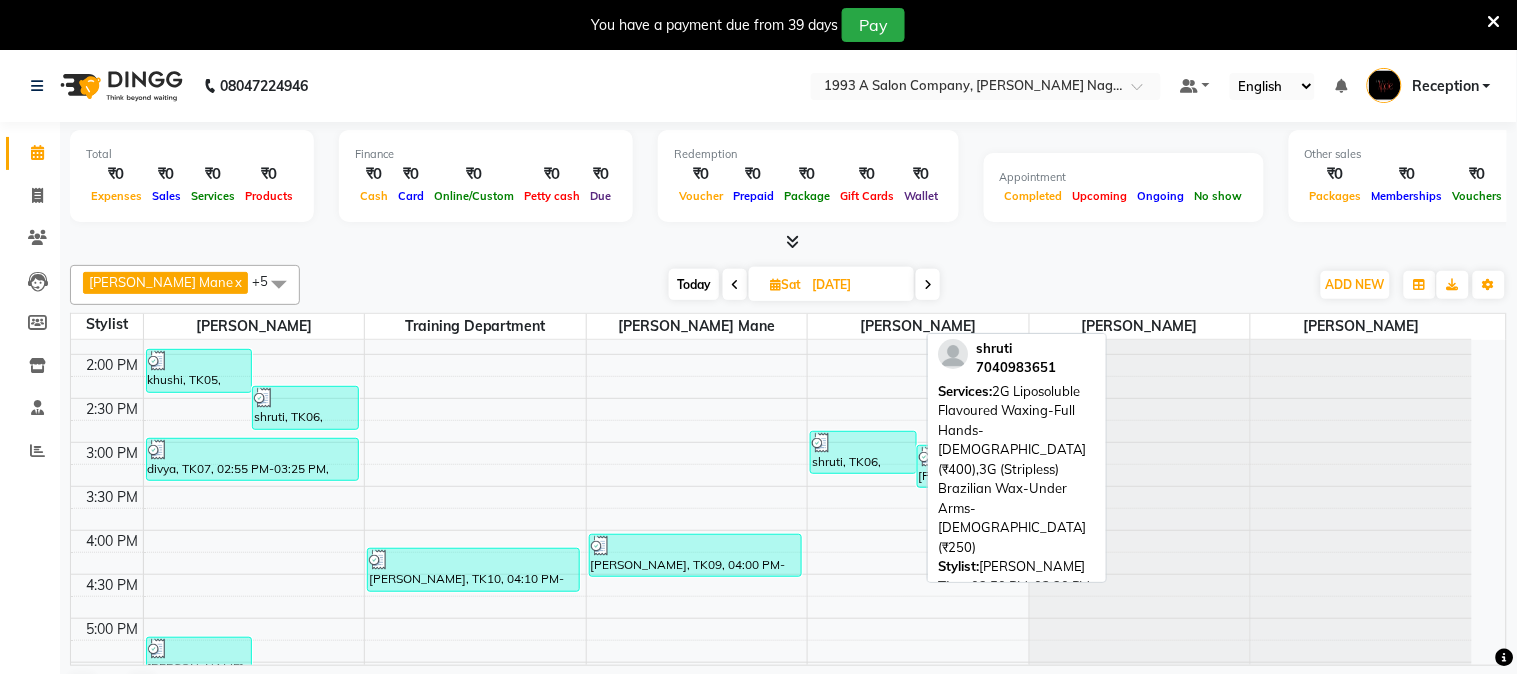 select on "3" 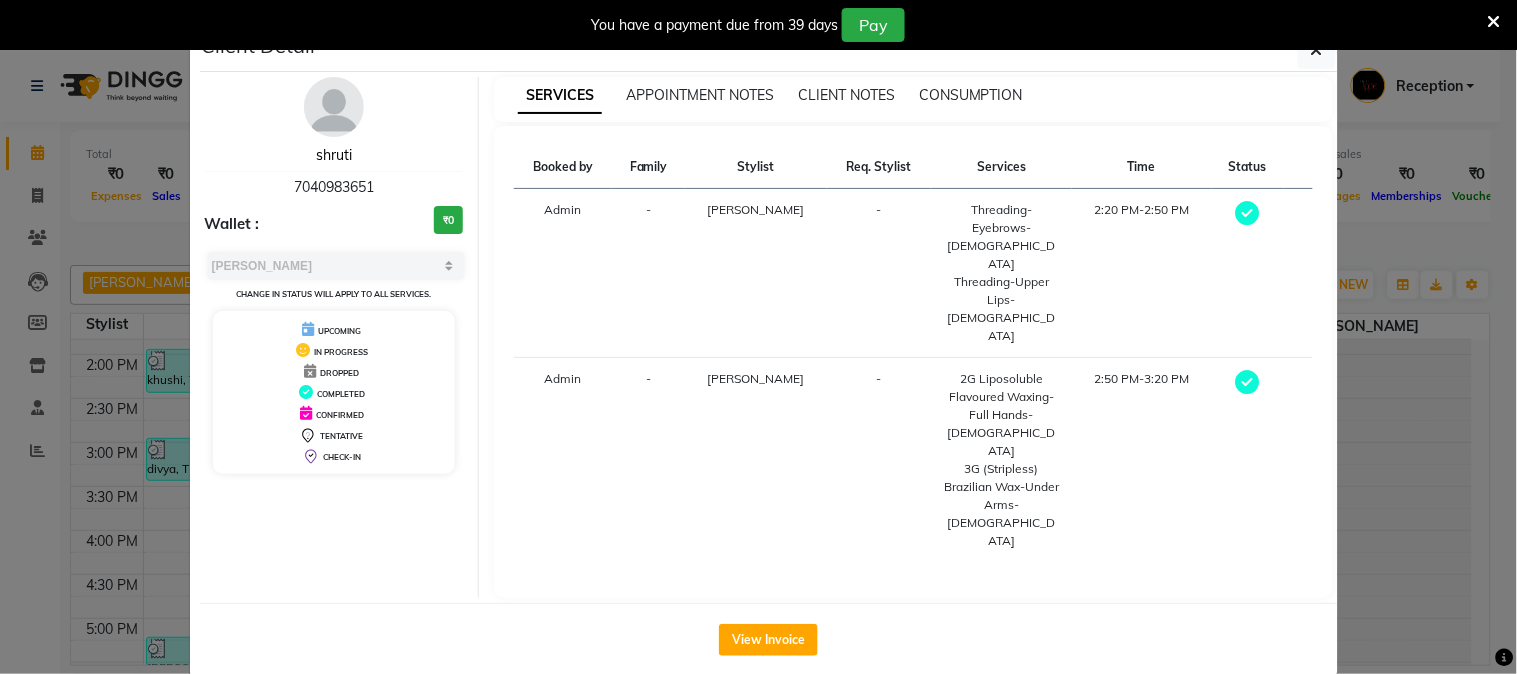 click on "shruti" at bounding box center [334, 155] 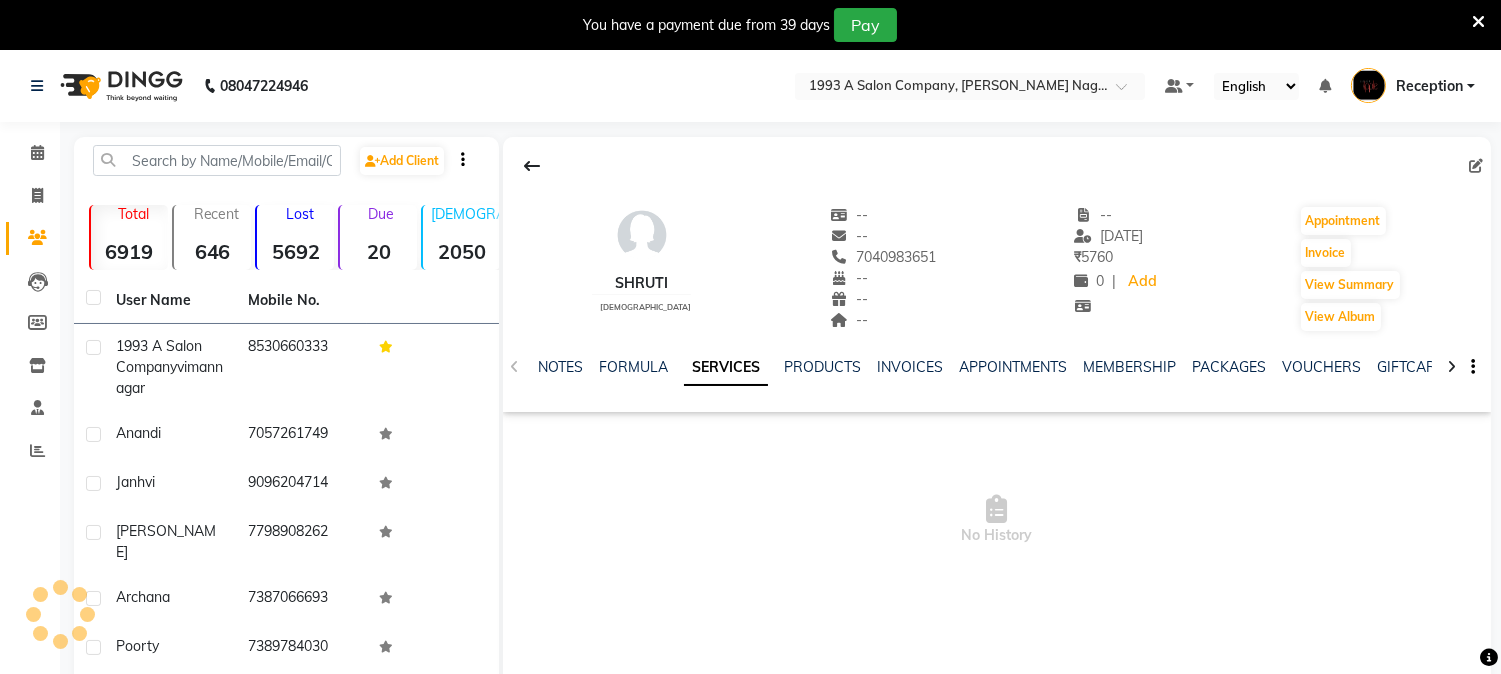 click on "SERVICES" 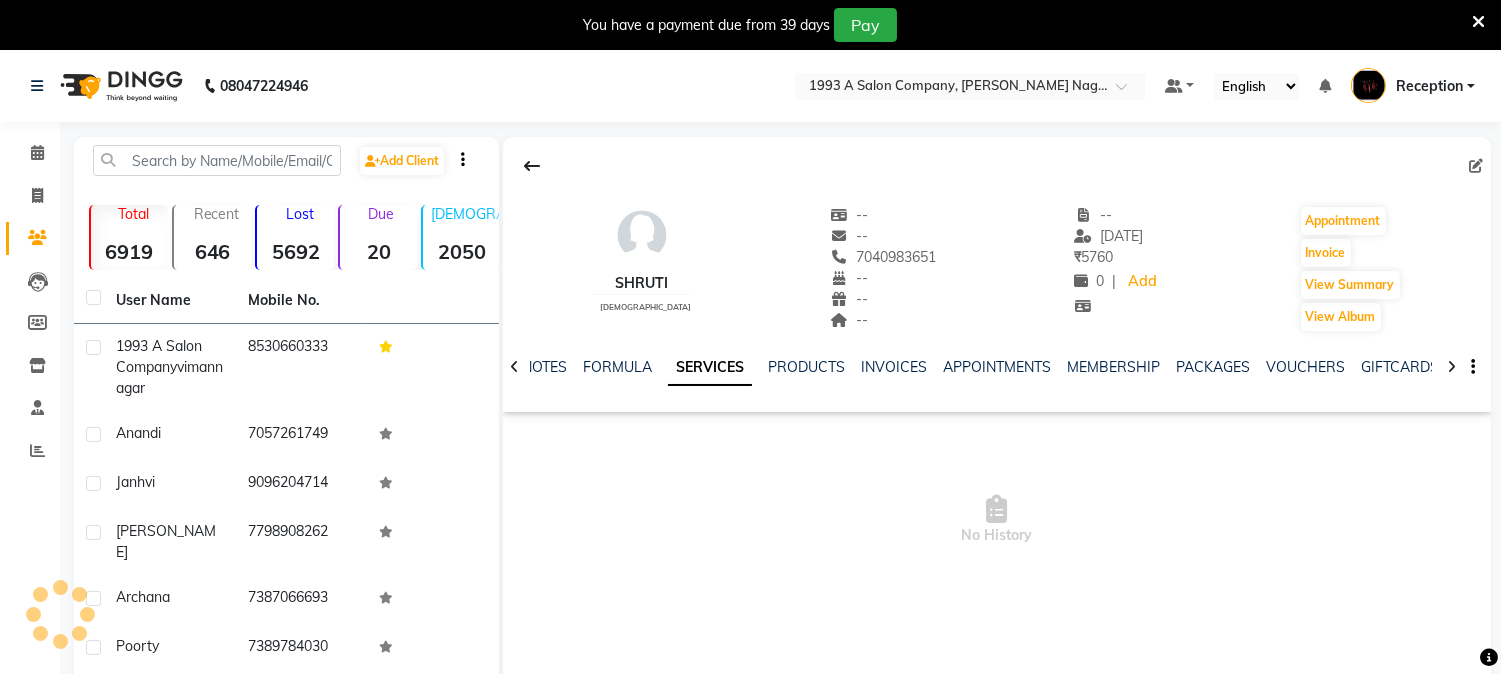 click on "SERVICES" 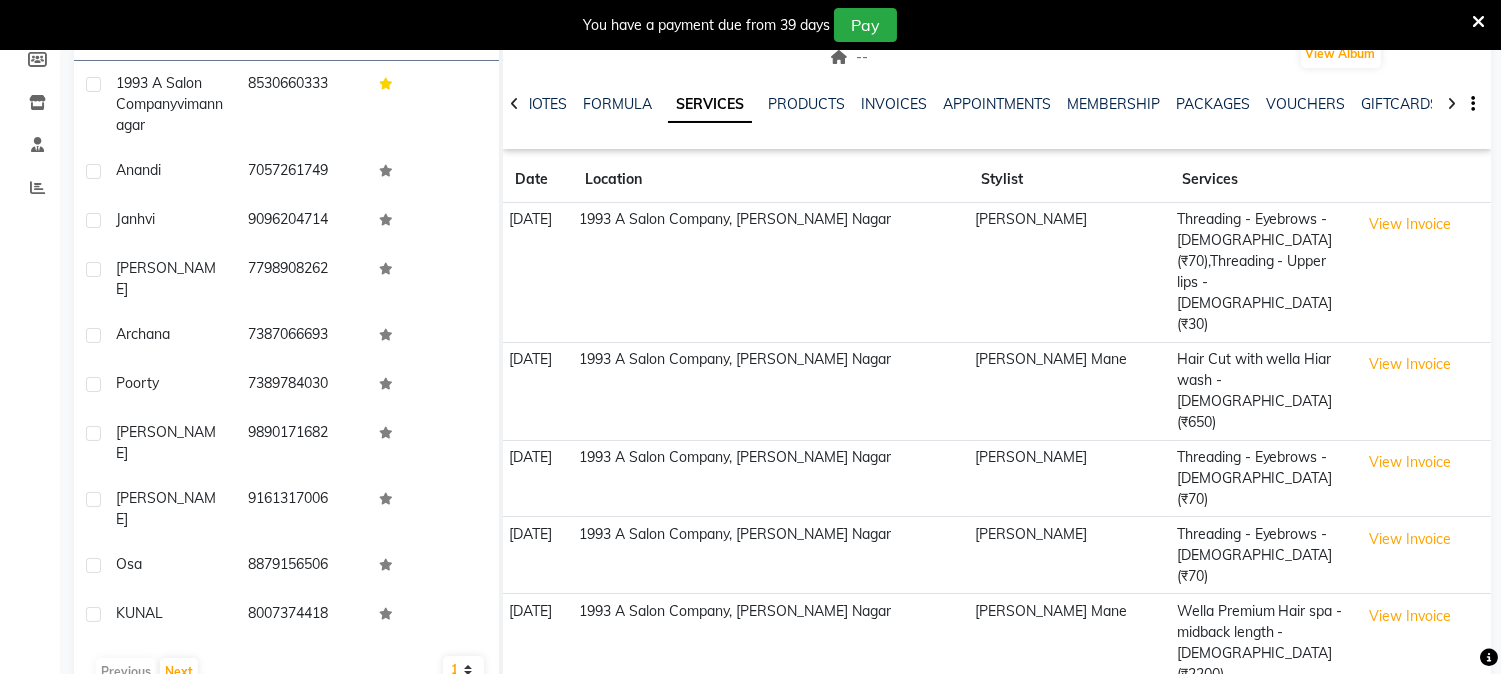 scroll, scrollTop: 0, scrollLeft: 0, axis: both 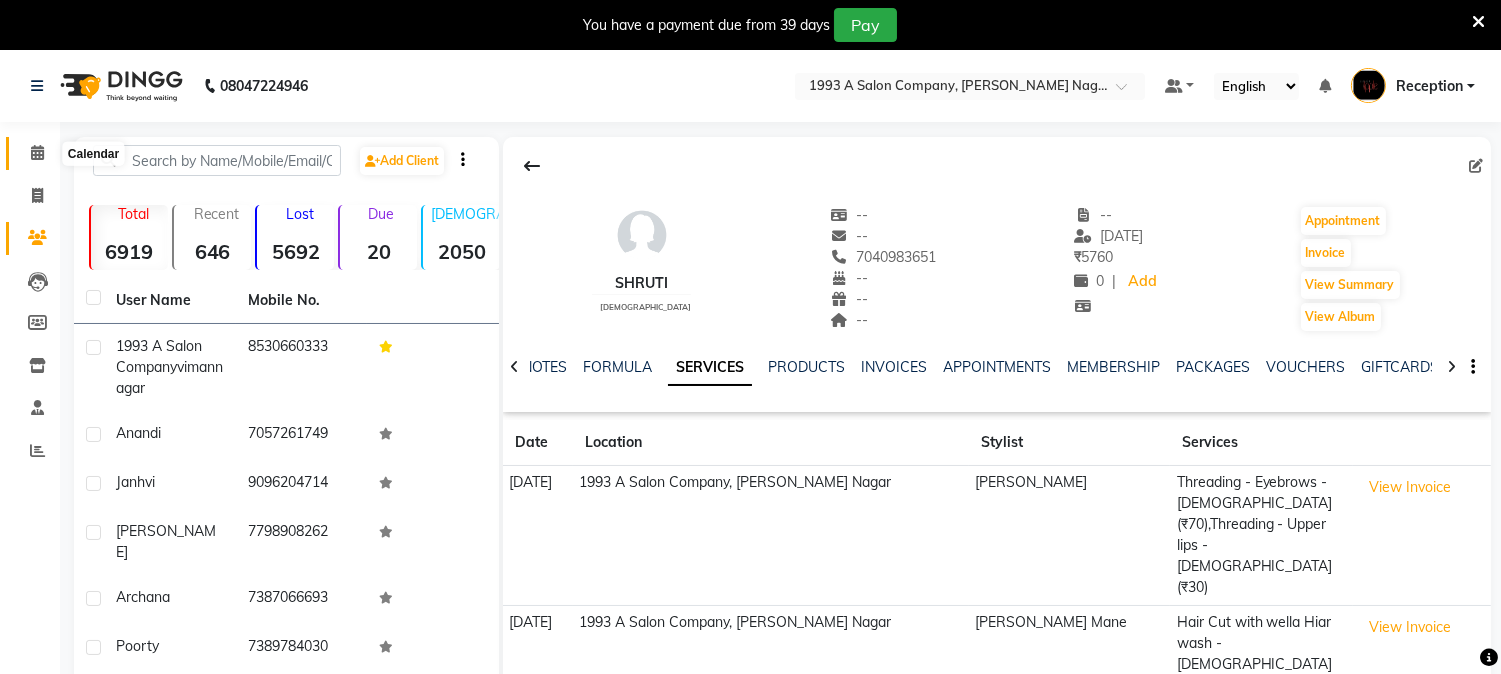 click 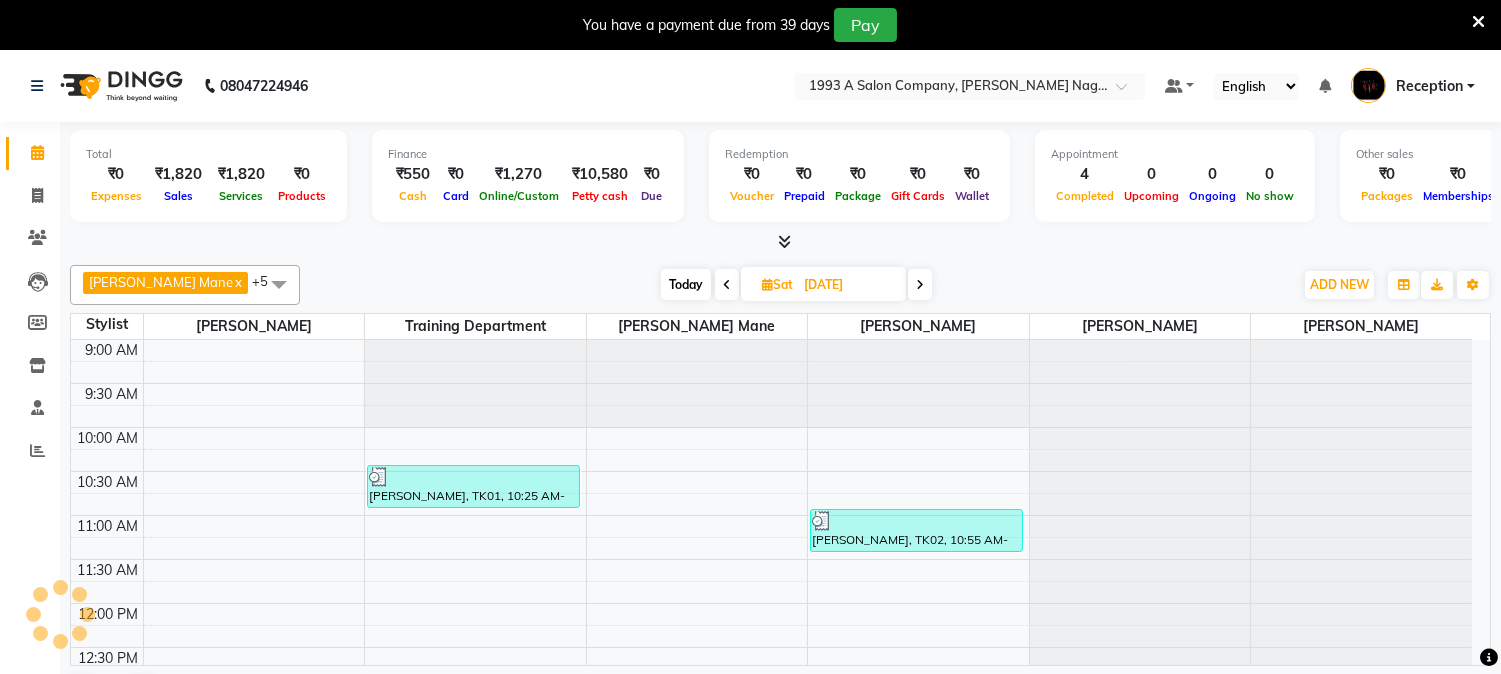 scroll, scrollTop: 0, scrollLeft: 0, axis: both 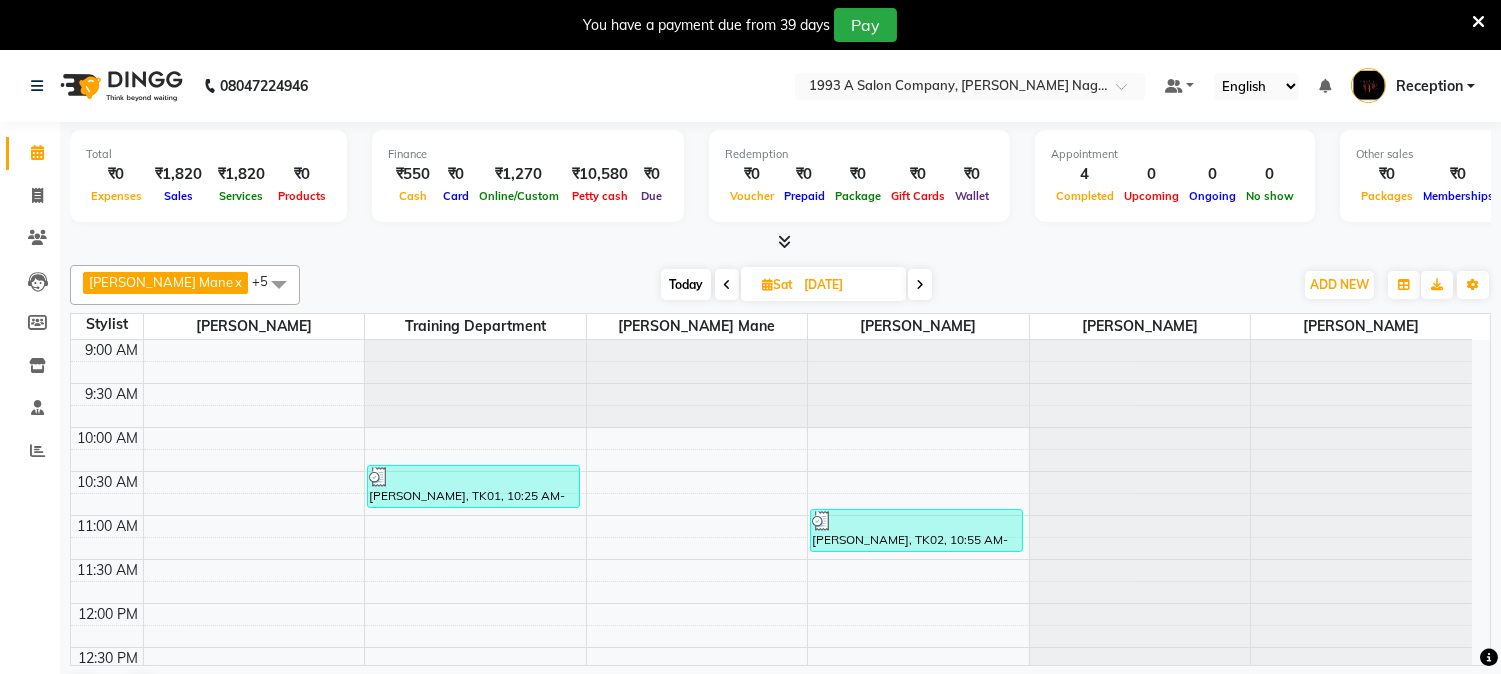 click at bounding box center (727, 284) 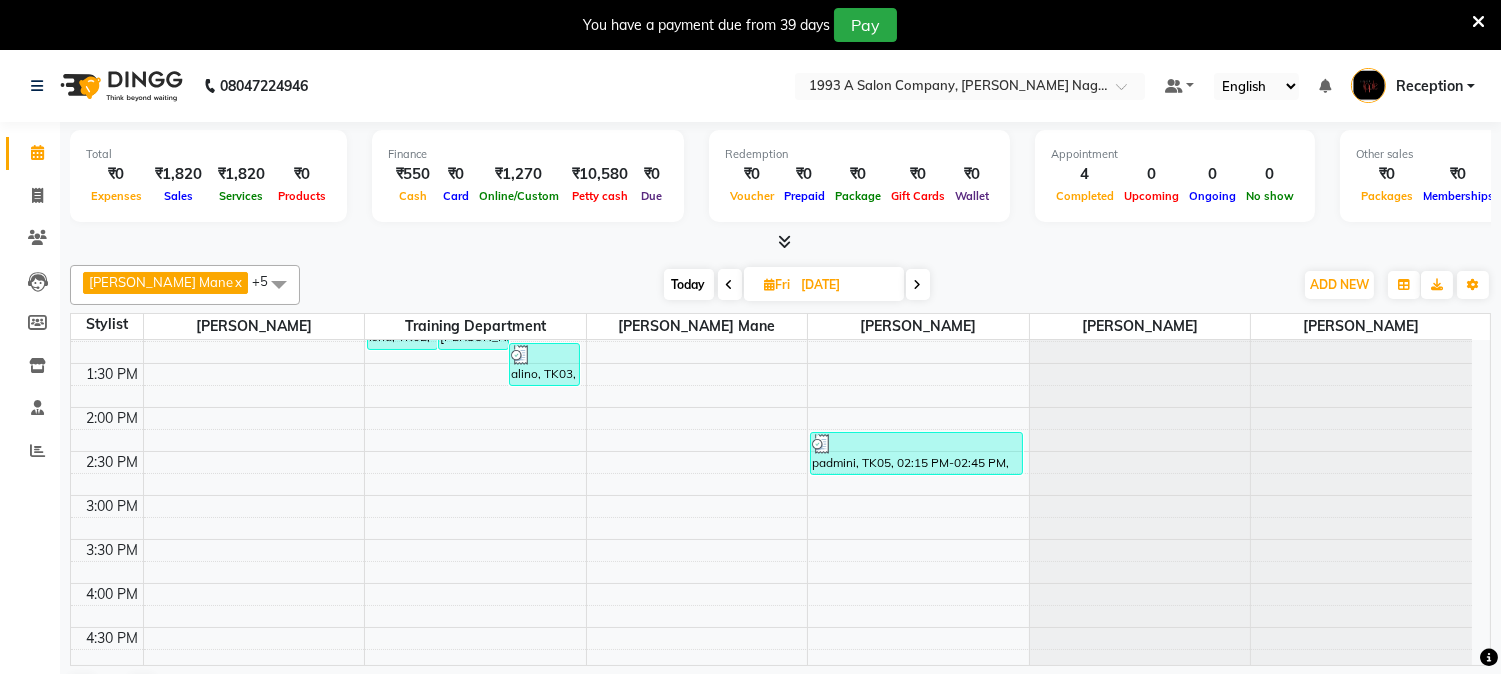scroll, scrollTop: 333, scrollLeft: 0, axis: vertical 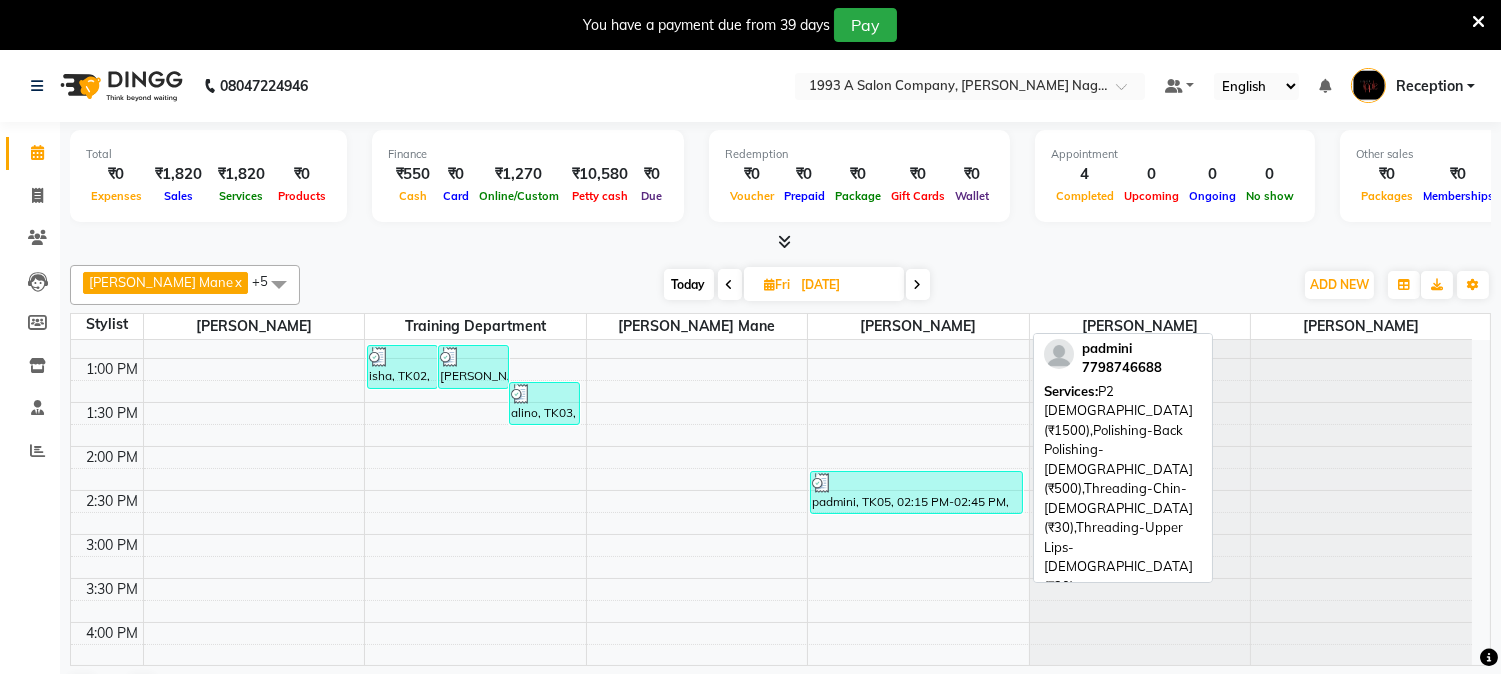 click on "padmini, TK05, 02:15 PM-02:45 PM, P2 [DEMOGRAPHIC_DATA] (₹1500),Polishing-Back Polishing-[DEMOGRAPHIC_DATA] (₹500),Threading-Chin-[DEMOGRAPHIC_DATA] (₹30),Threading-Upper Lips-[DEMOGRAPHIC_DATA] (₹30)" at bounding box center [916, 492] 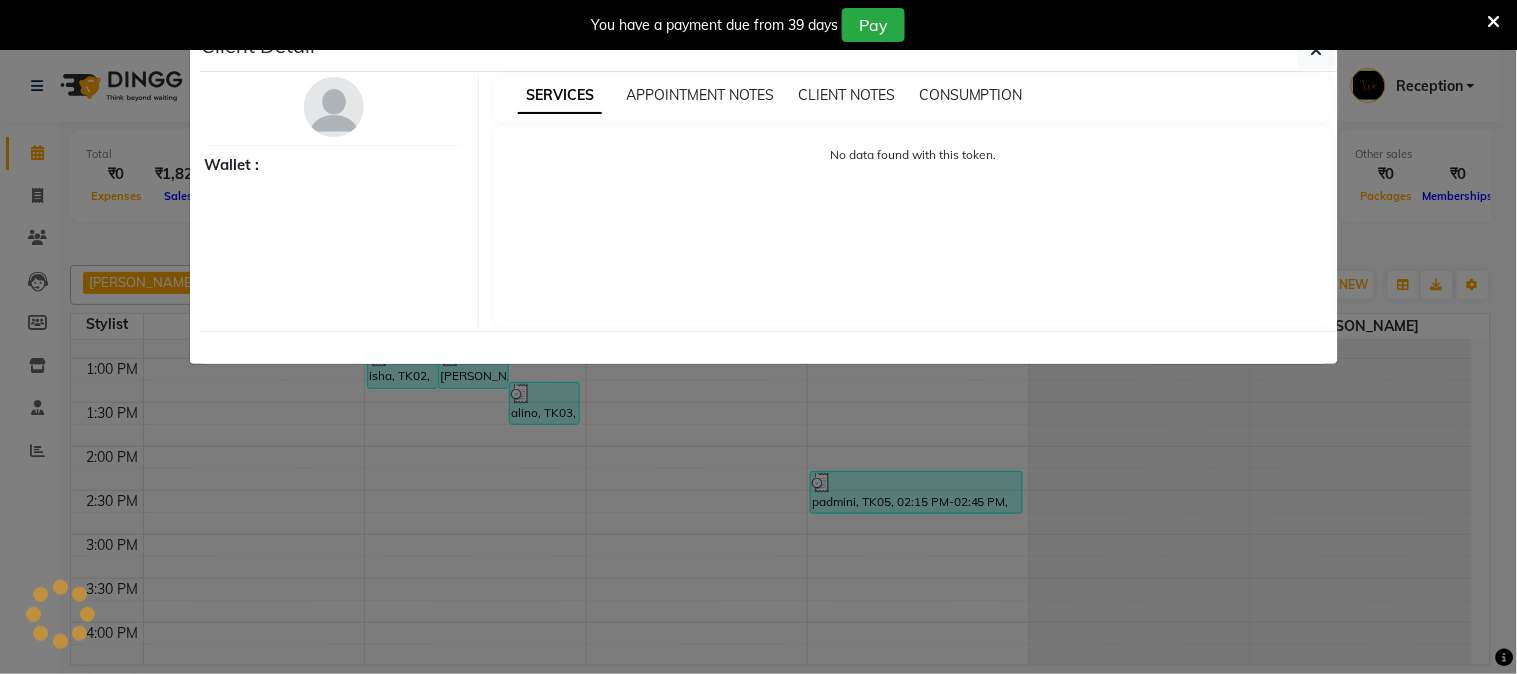select on "3" 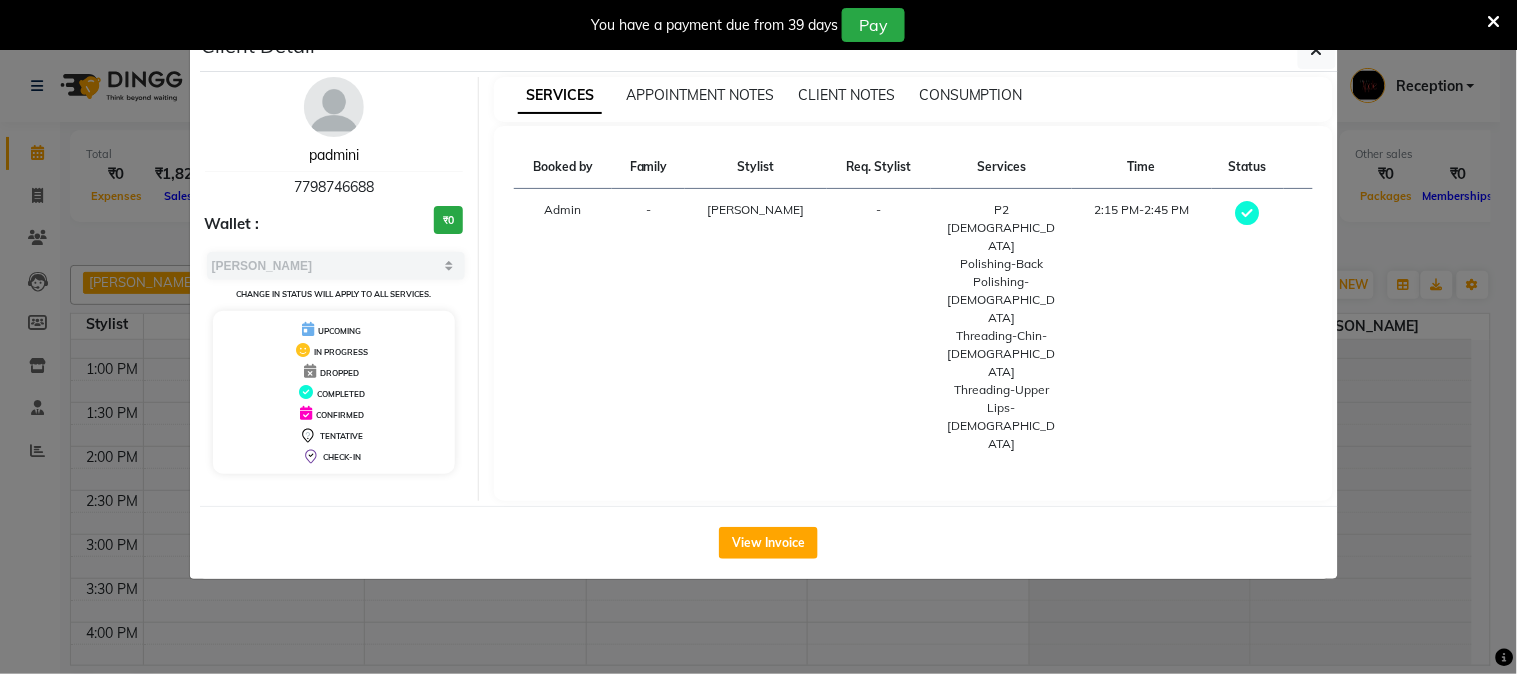 click on "padmini" at bounding box center (334, 155) 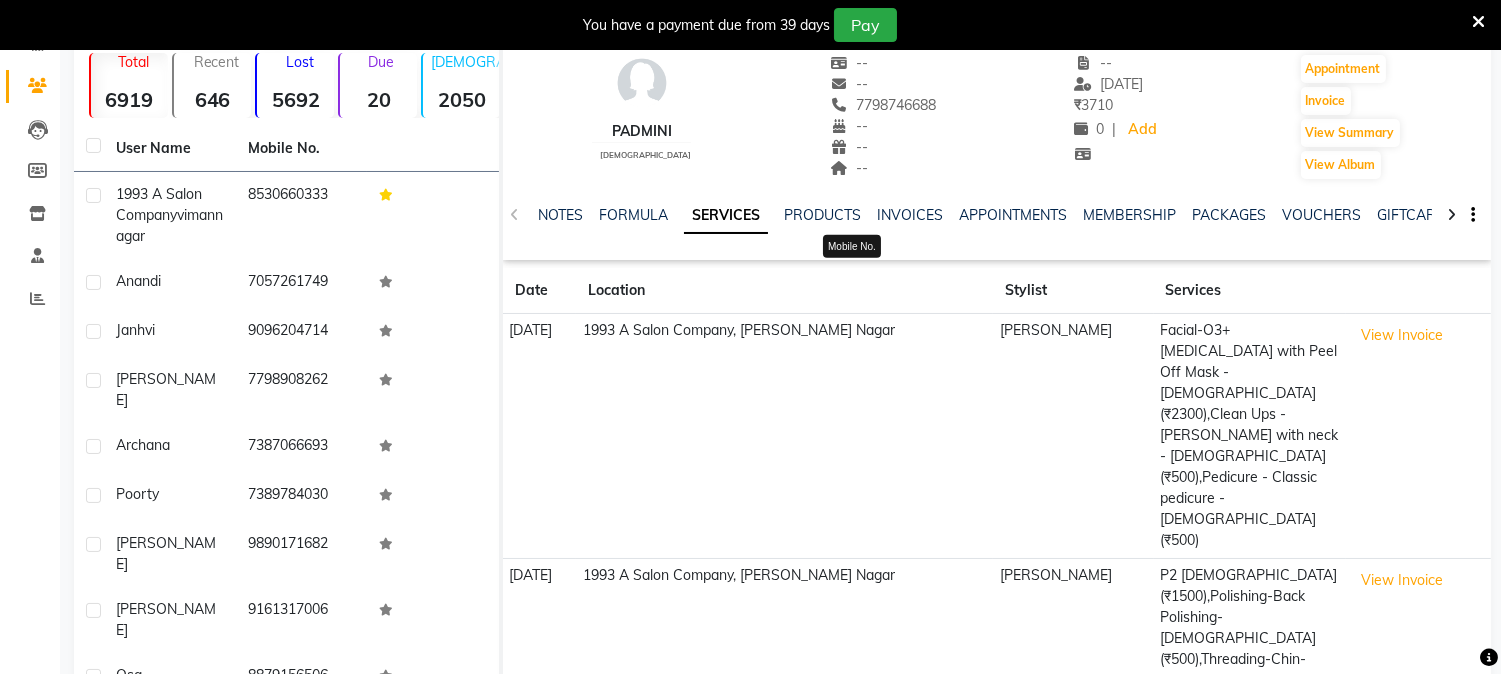 scroll, scrollTop: 0, scrollLeft: 0, axis: both 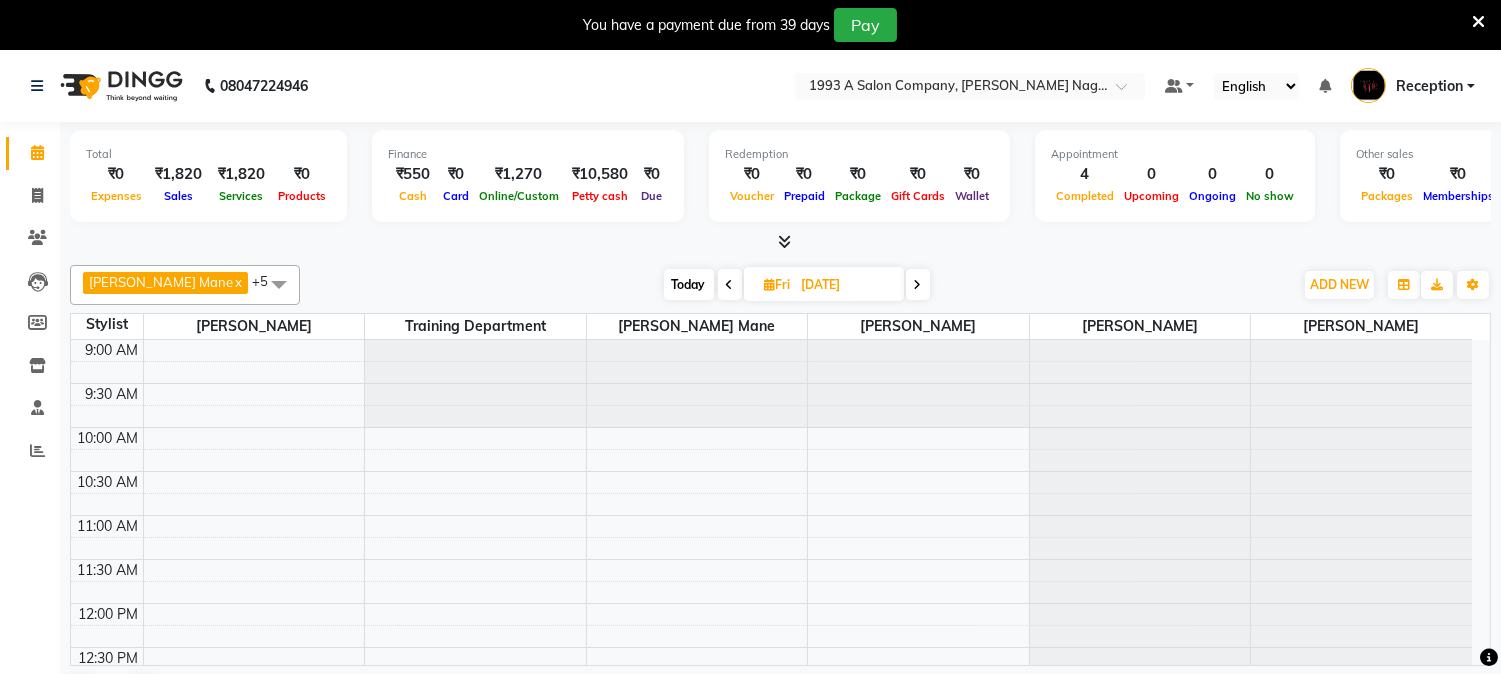 click at bounding box center [730, 285] 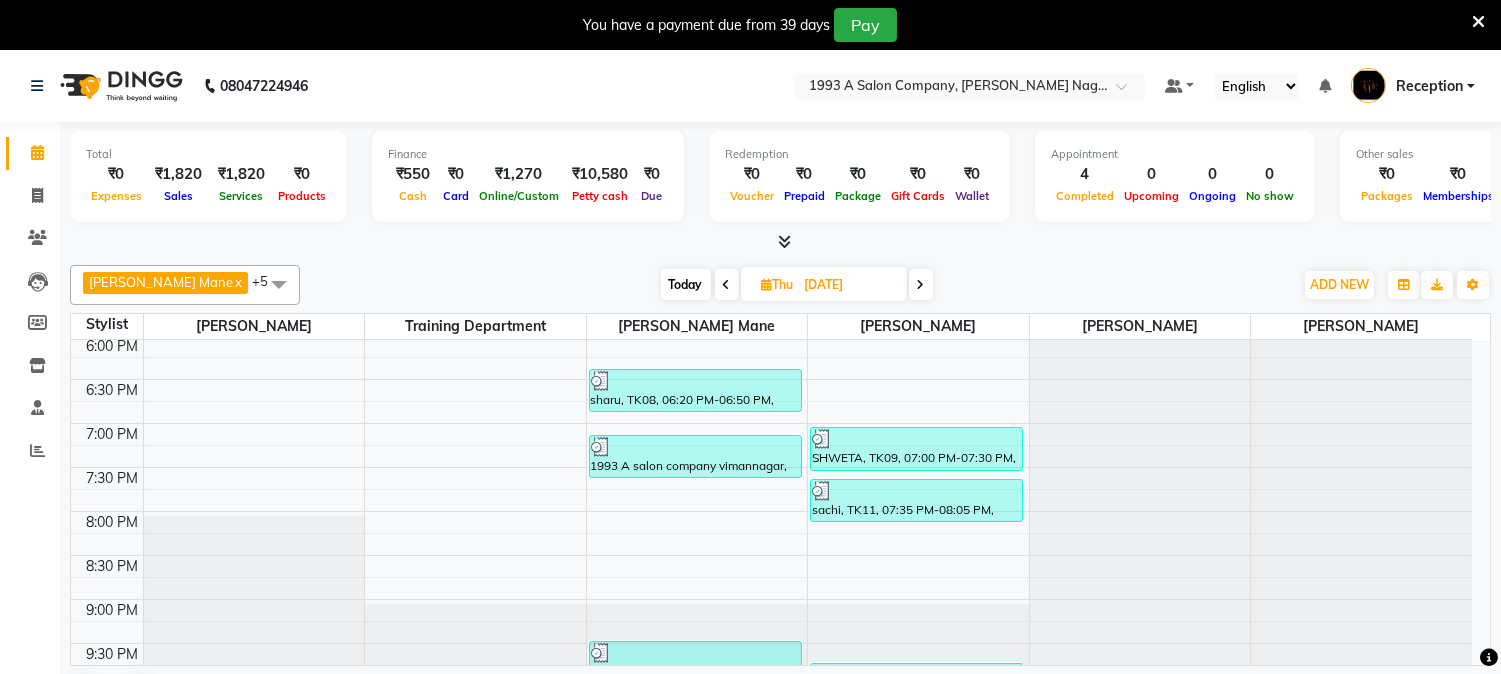 scroll, scrollTop: 822, scrollLeft: 0, axis: vertical 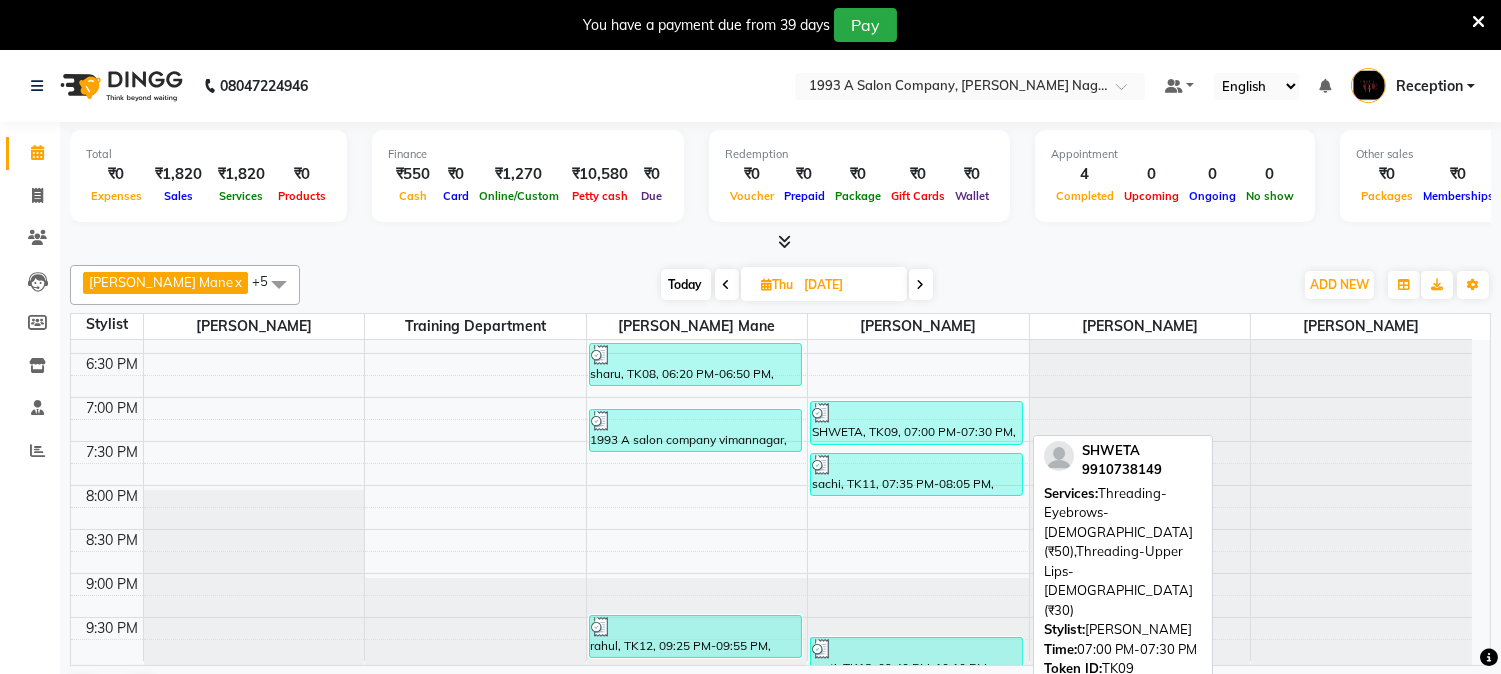 click on "SHWETA, TK09, 07:00 PM-07:30 PM, Threading-Eyebrows-[DEMOGRAPHIC_DATA] (₹50),Threading-Upper Lips-[DEMOGRAPHIC_DATA] (₹30)" at bounding box center (916, 423) 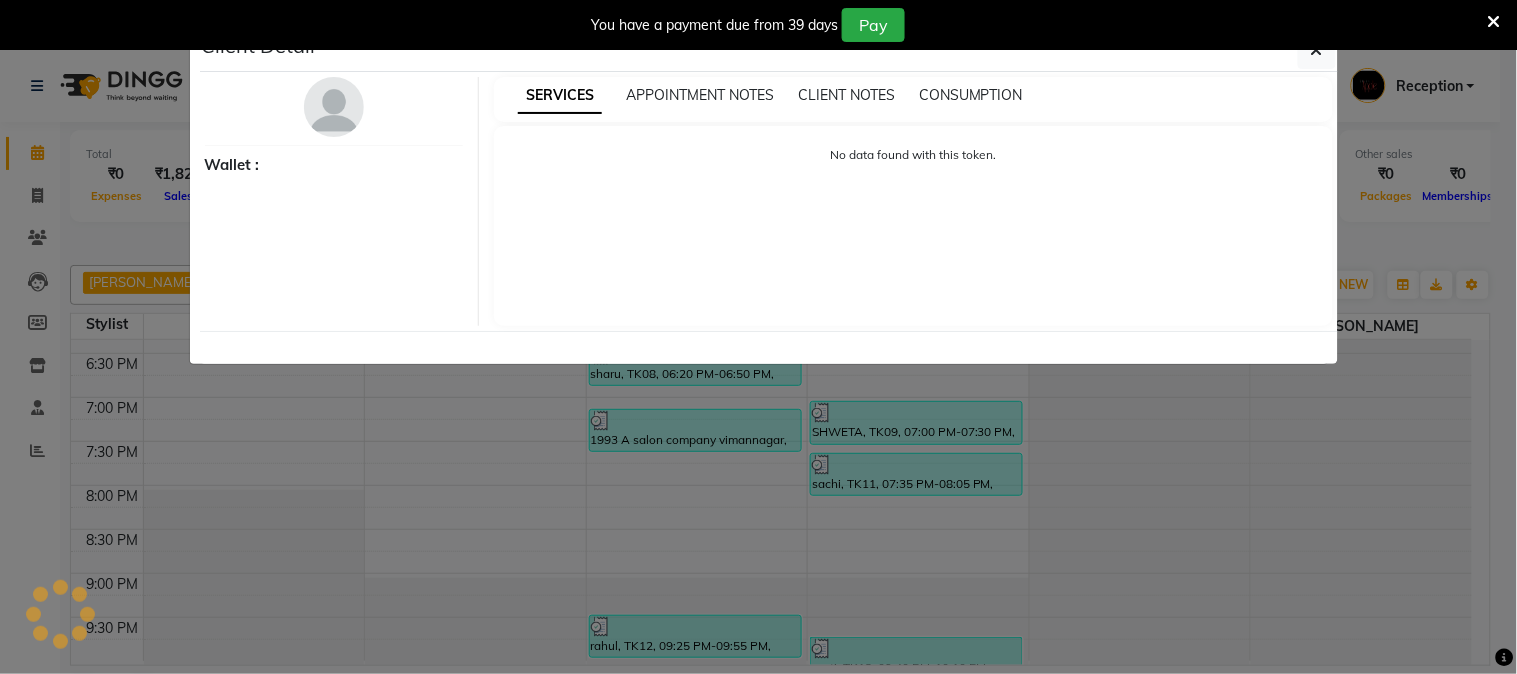select on "3" 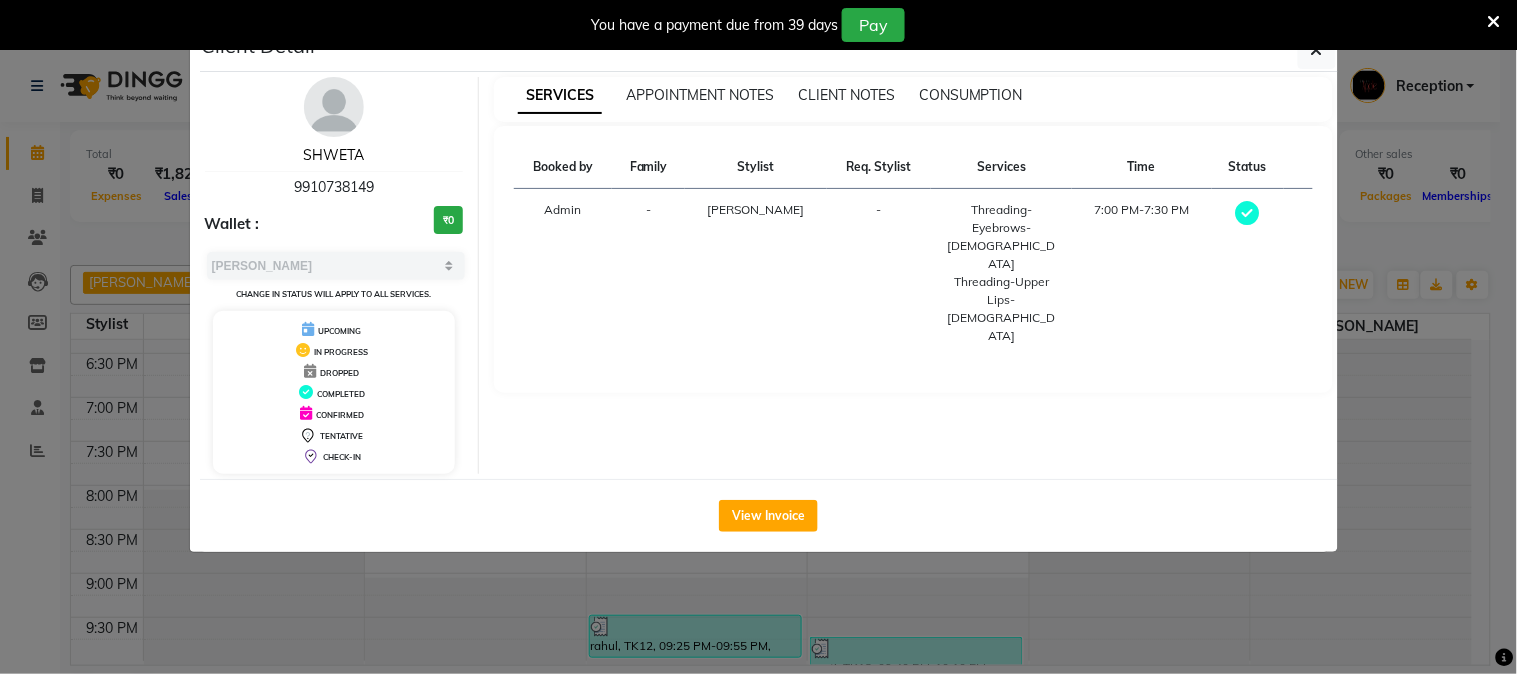 click on "SHWETA" at bounding box center (333, 155) 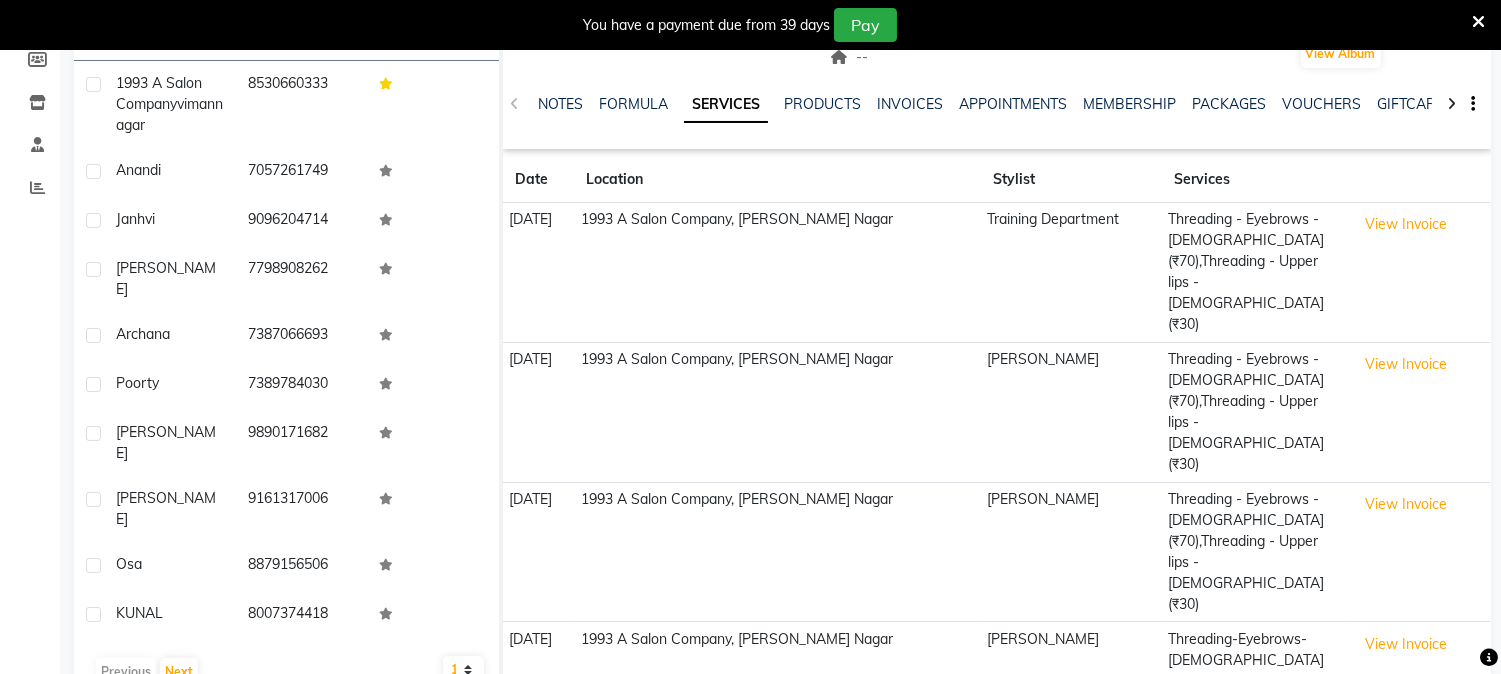scroll, scrollTop: 0, scrollLeft: 0, axis: both 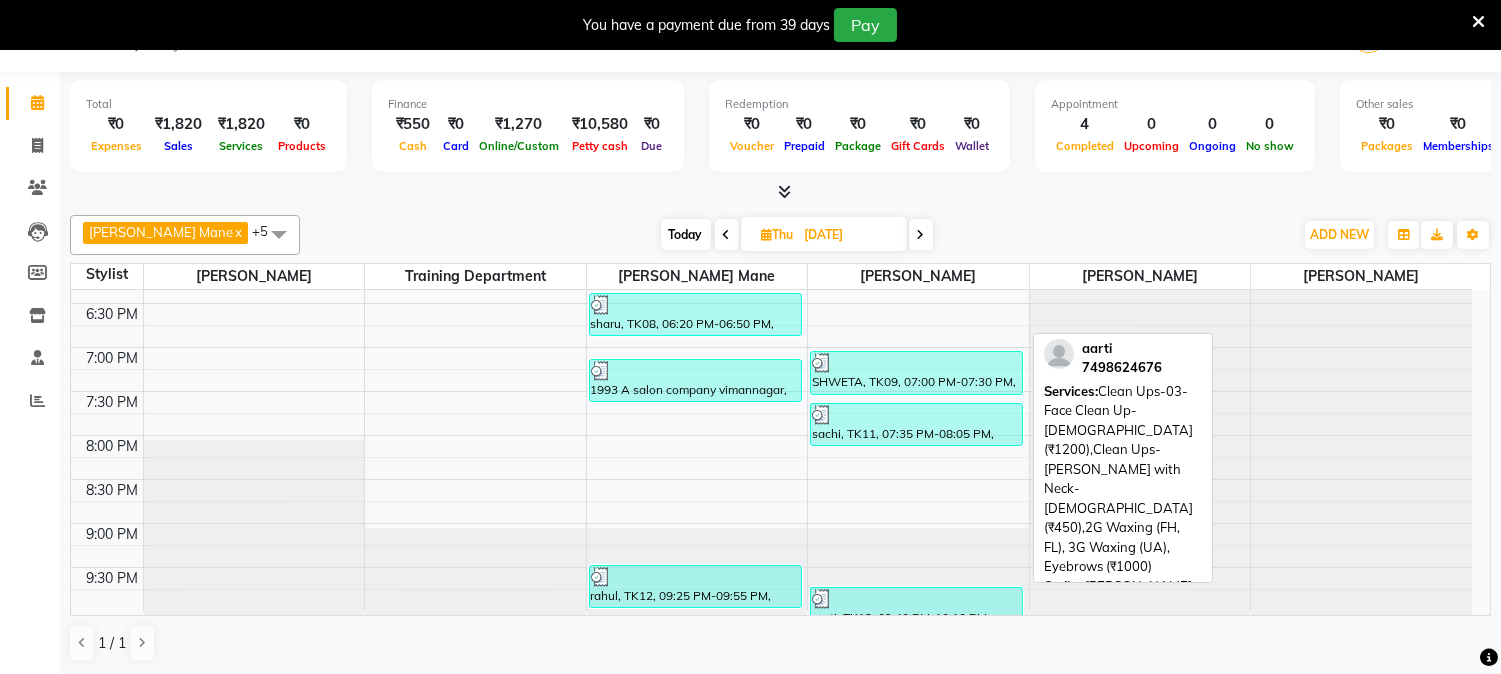 click on "aarti, TK13, 09:40 PM-10:10 PM, Clean Ups-03- Face Clean Up-[DEMOGRAPHIC_DATA] (₹1200),Clean Ups-[PERSON_NAME] with Neck-[DEMOGRAPHIC_DATA] (₹450),2G Waxing (FH, FL), 3G Waxing (UA), Eyebrows (₹1000)" at bounding box center (916, 601) 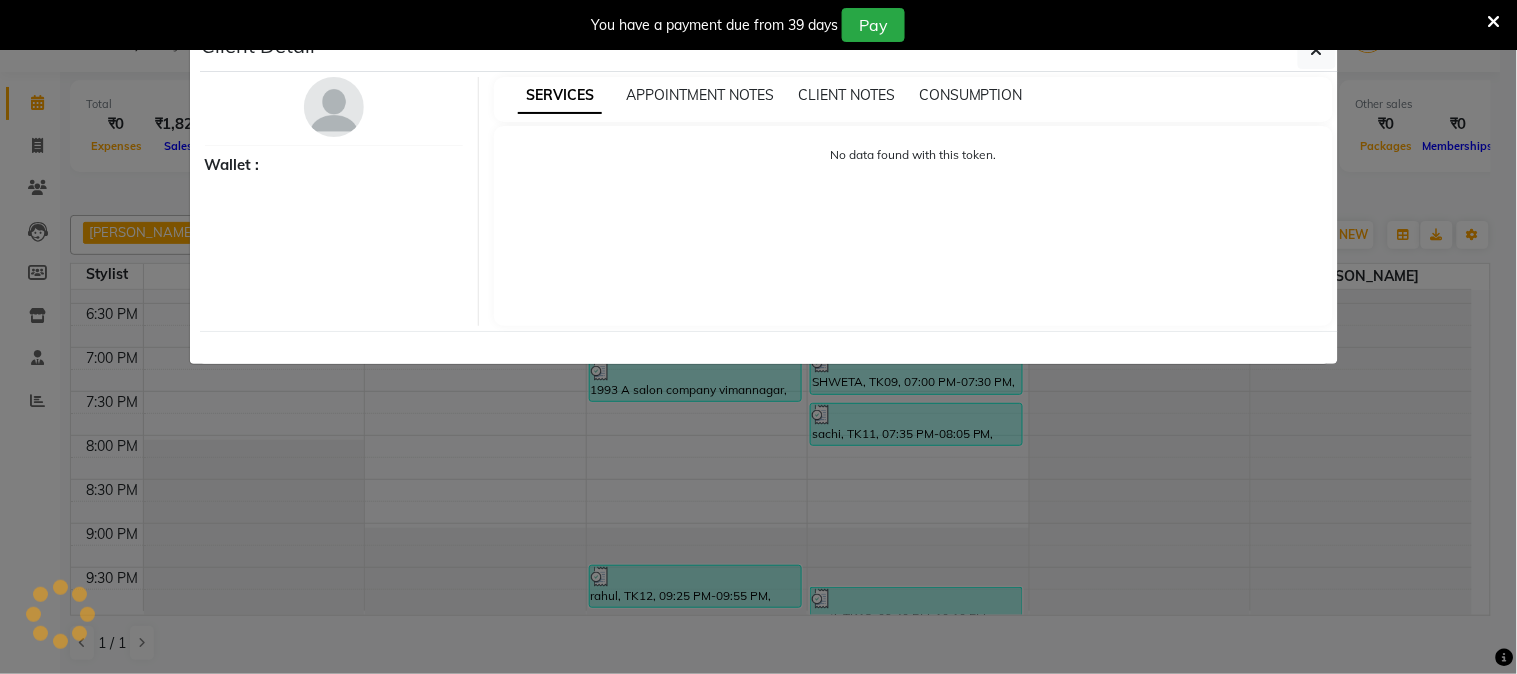 select on "3" 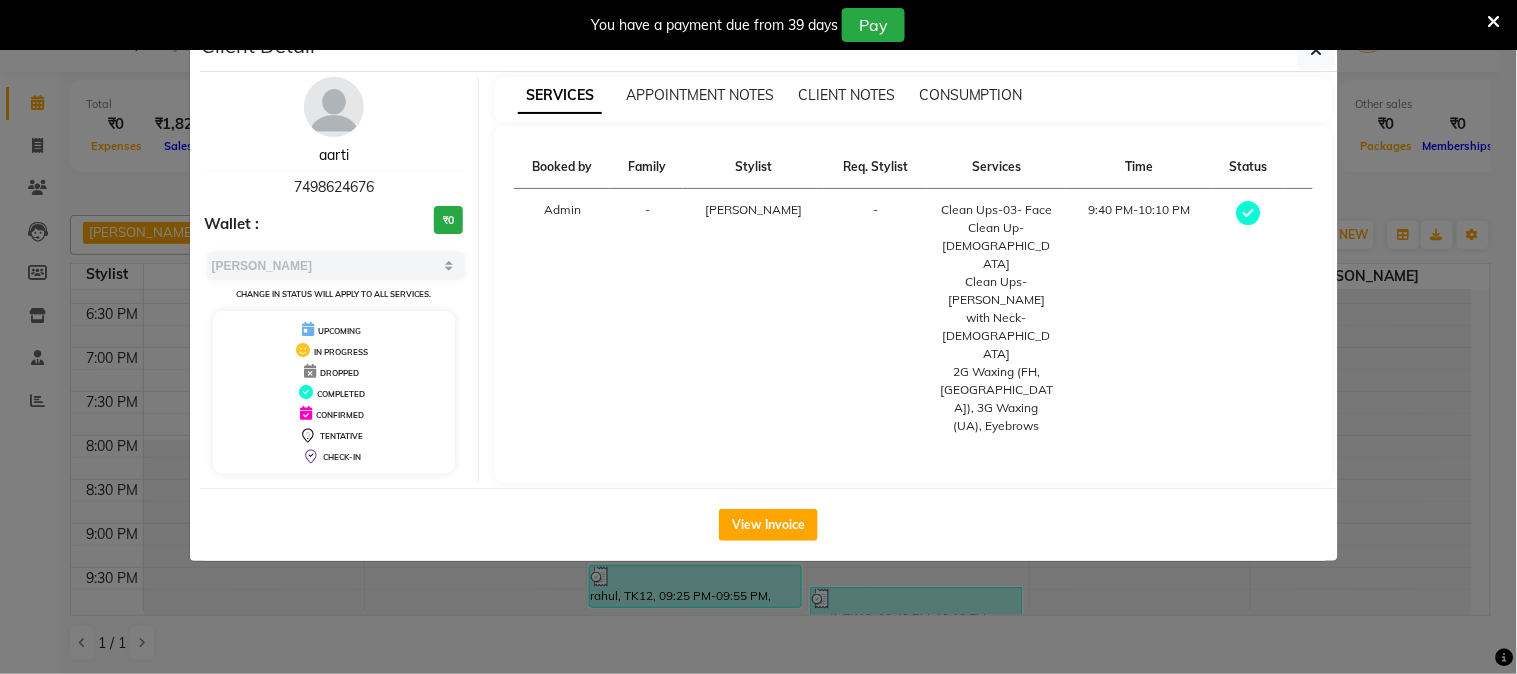 click on "aarti" at bounding box center (334, 155) 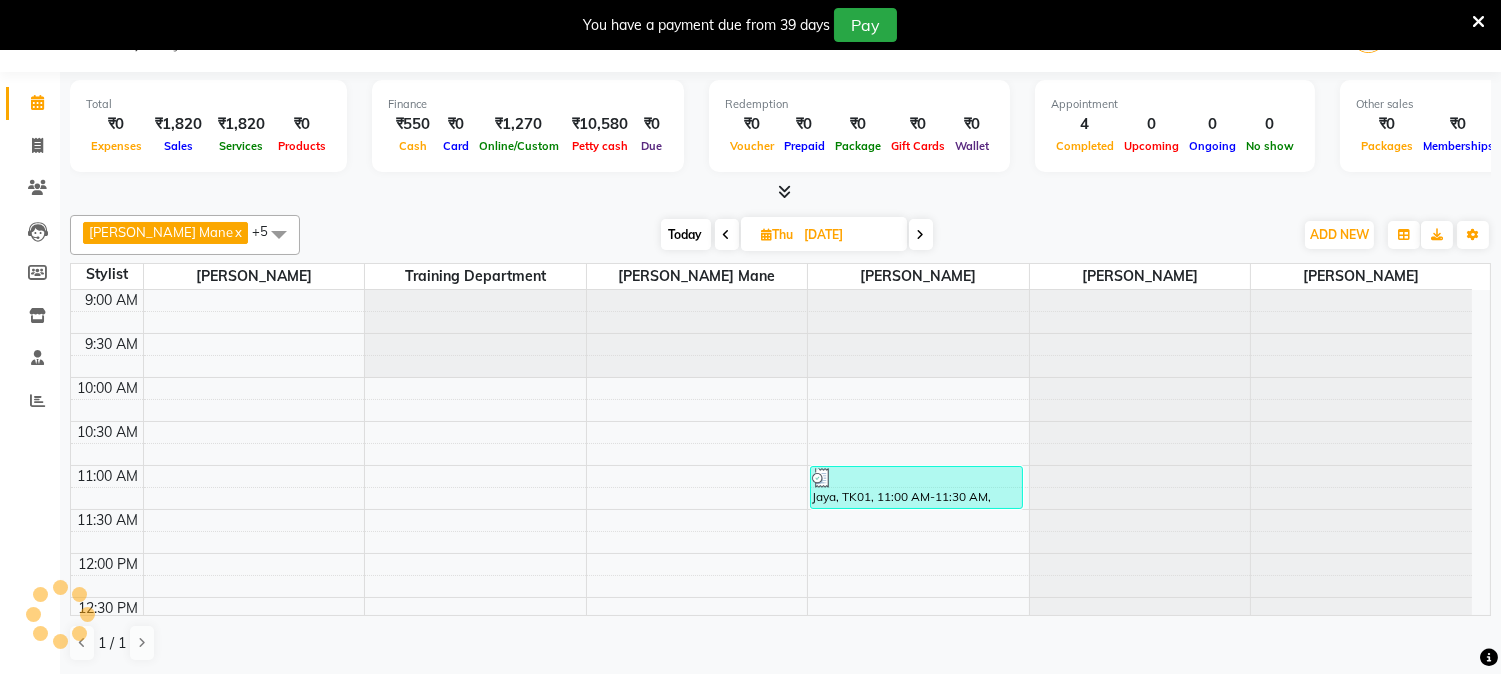 scroll, scrollTop: 0, scrollLeft: 0, axis: both 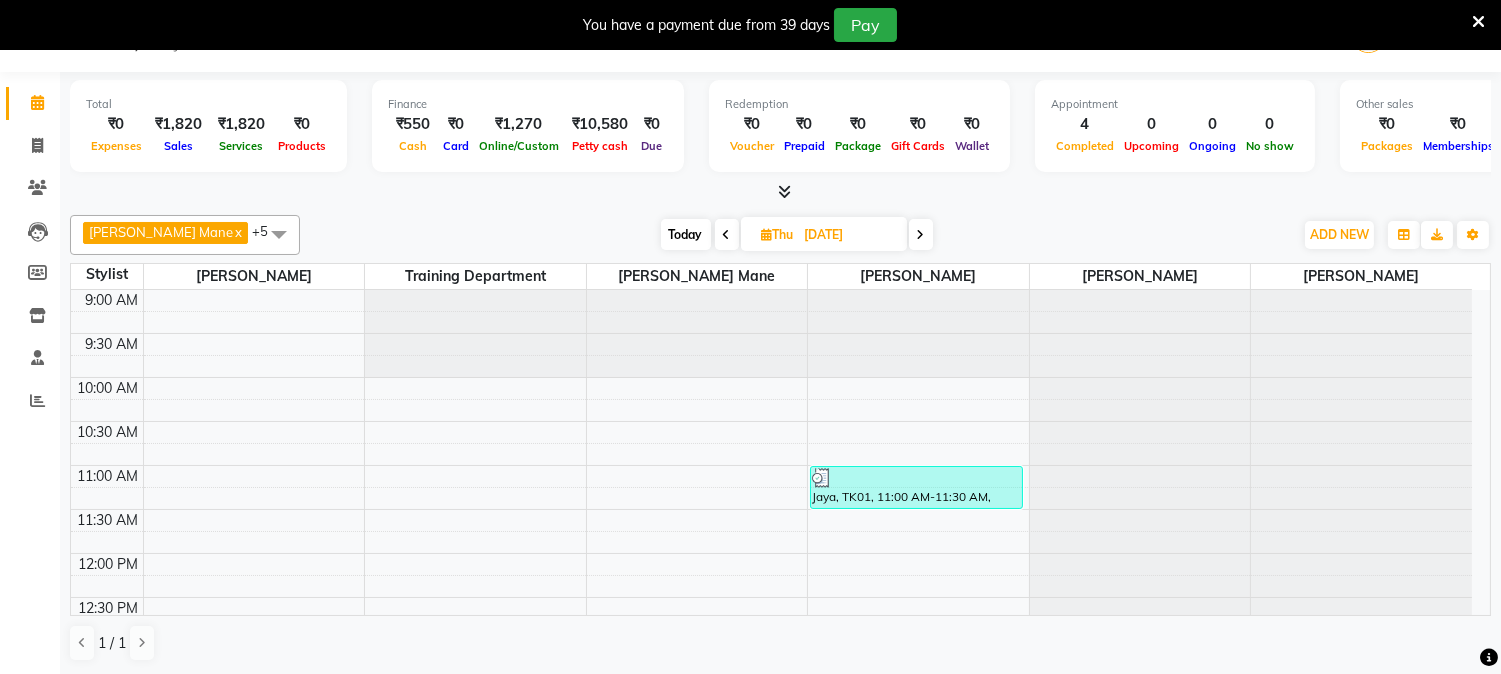 click at bounding box center [727, 235] 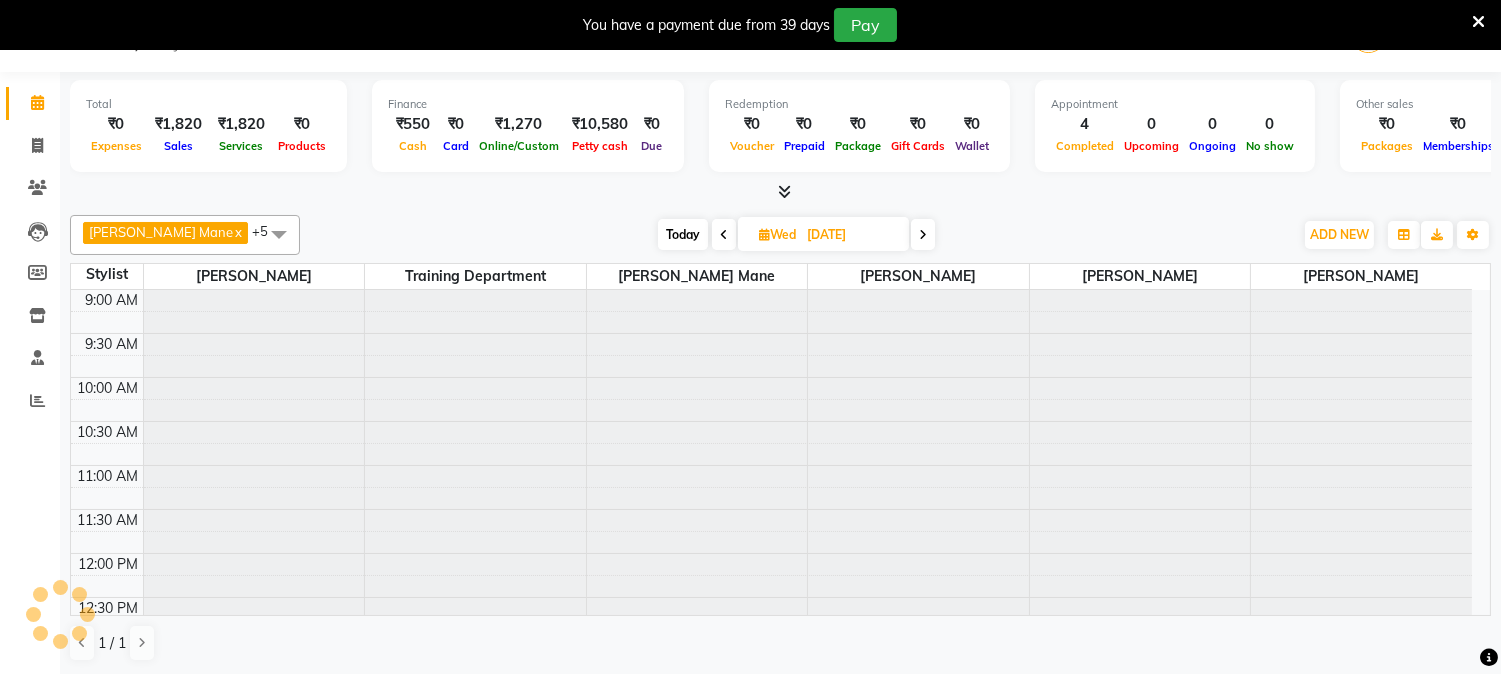 scroll, scrollTop: 620, scrollLeft: 0, axis: vertical 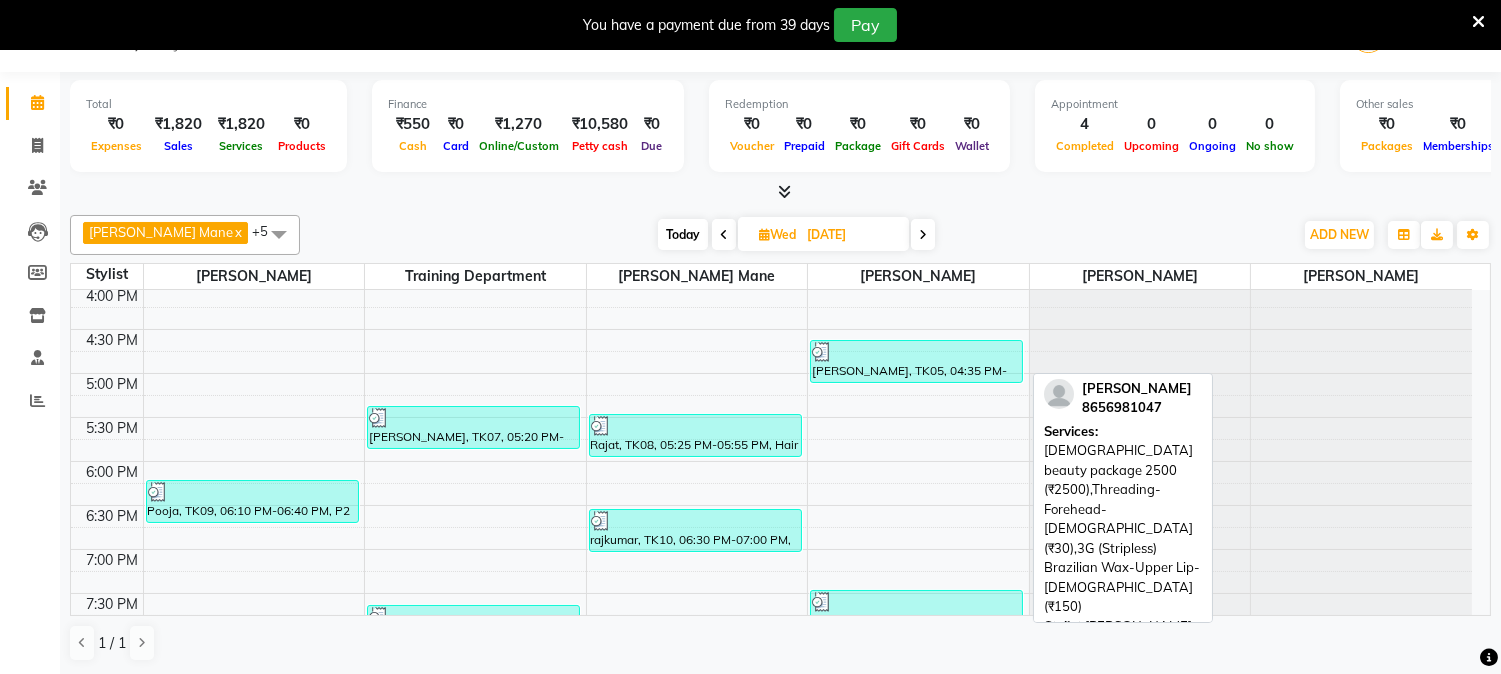 click on "[PERSON_NAME], TK05, 04:35 PM-05:05 PM, [DEMOGRAPHIC_DATA] beauty package 2500 (₹2500),Threading-Forehead-[DEMOGRAPHIC_DATA] (₹30),3G (Stripless) Brazilian Wax-Upper Lip-[DEMOGRAPHIC_DATA] (₹150)" at bounding box center [916, 361] 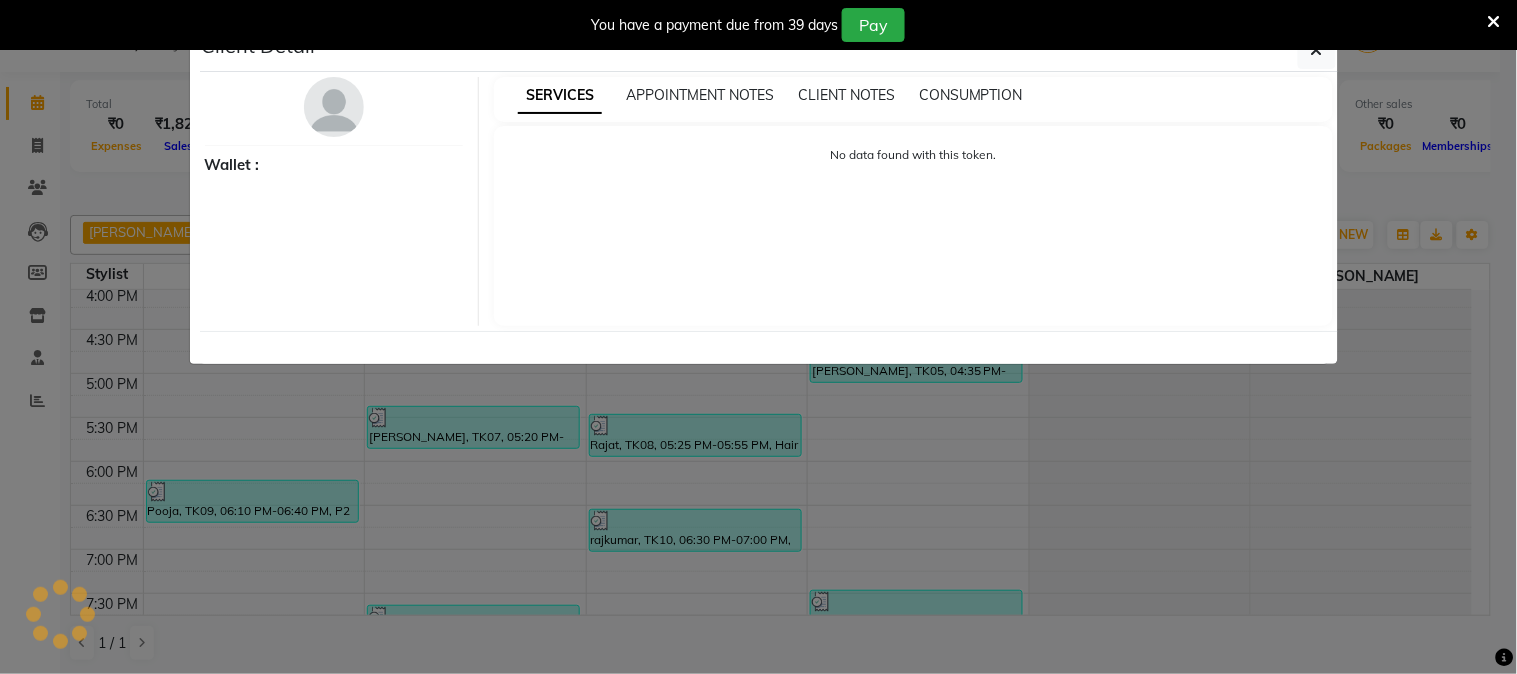select on "3" 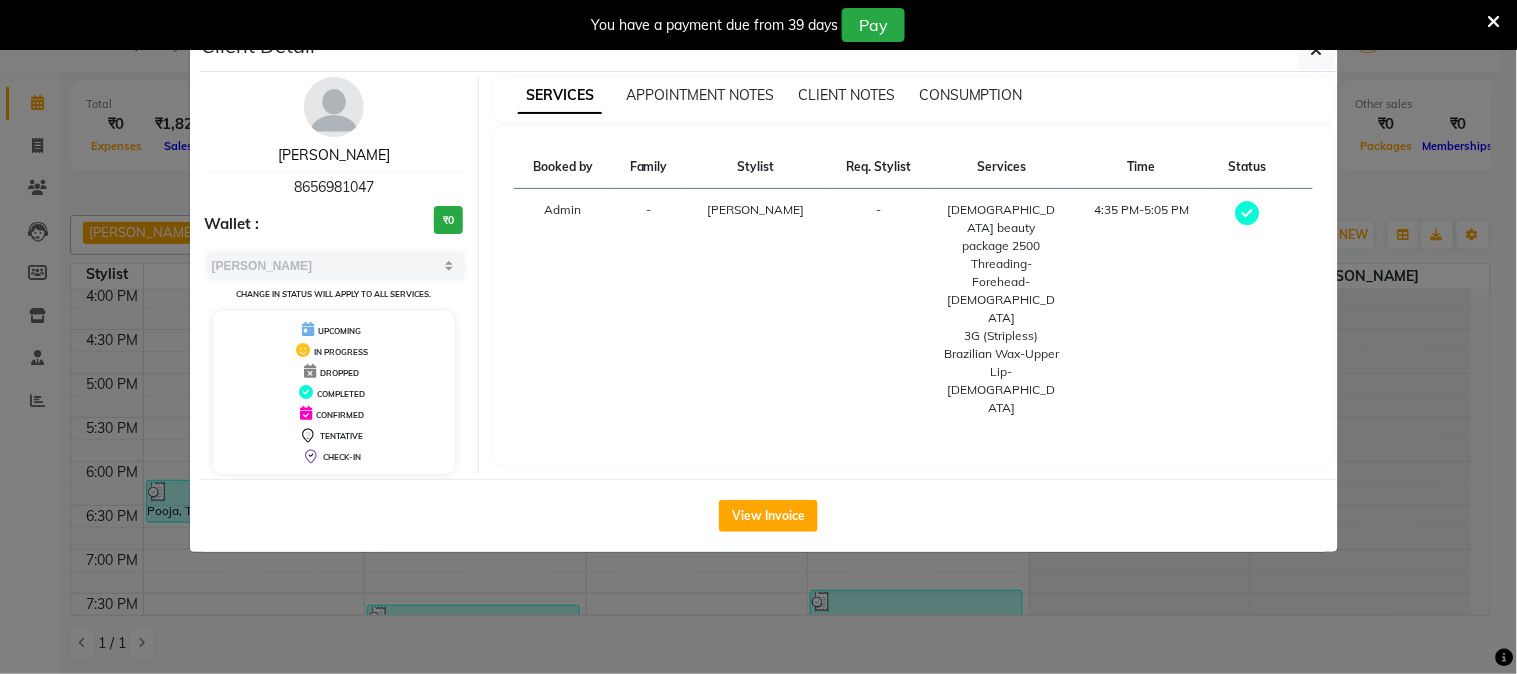 click on "[PERSON_NAME]" at bounding box center [334, 155] 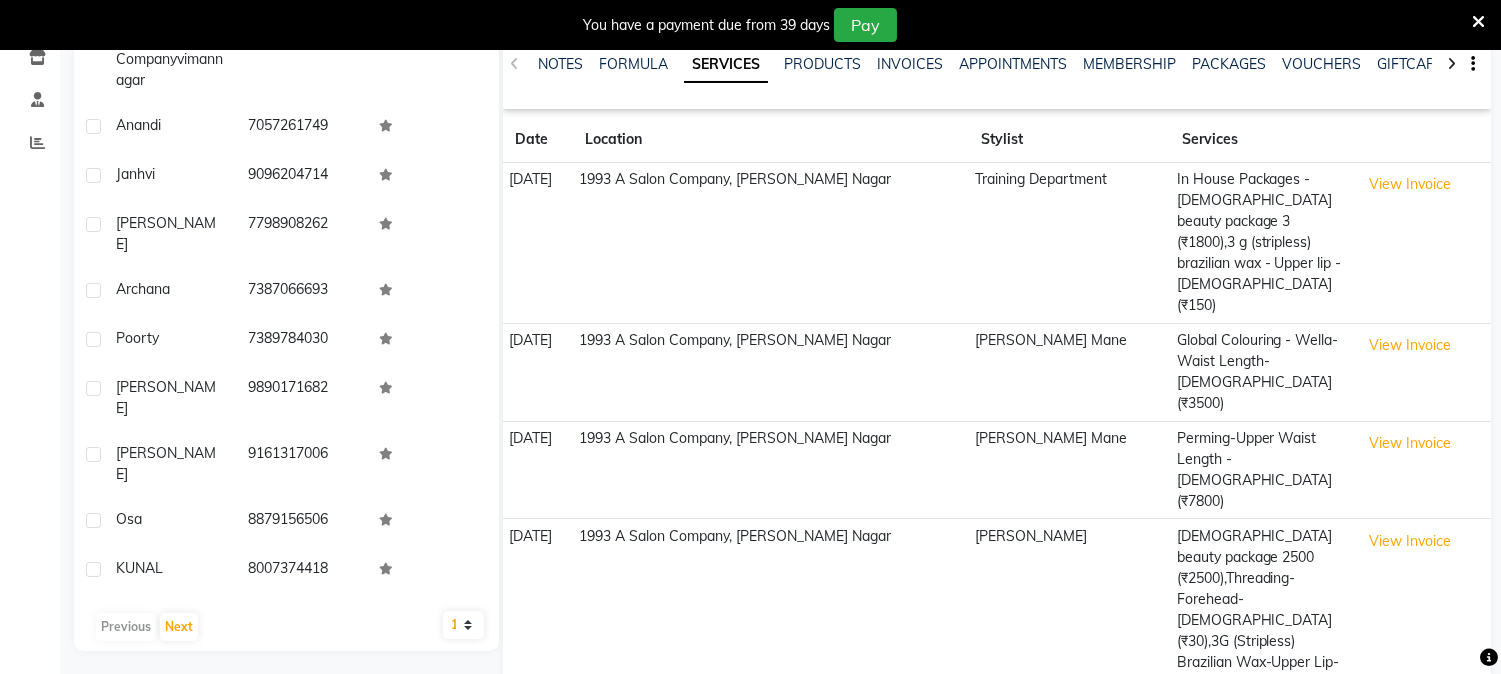 scroll, scrollTop: 0, scrollLeft: 0, axis: both 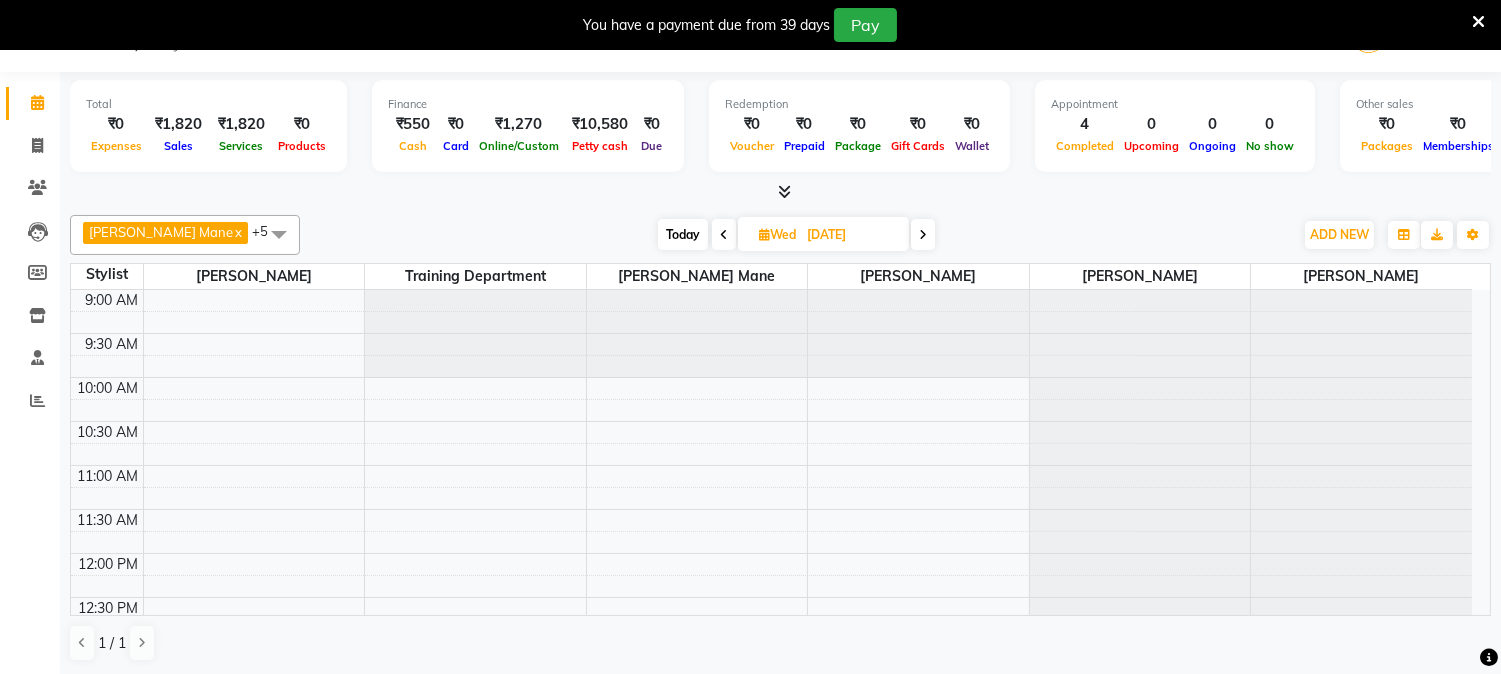 click at bounding box center [724, 235] 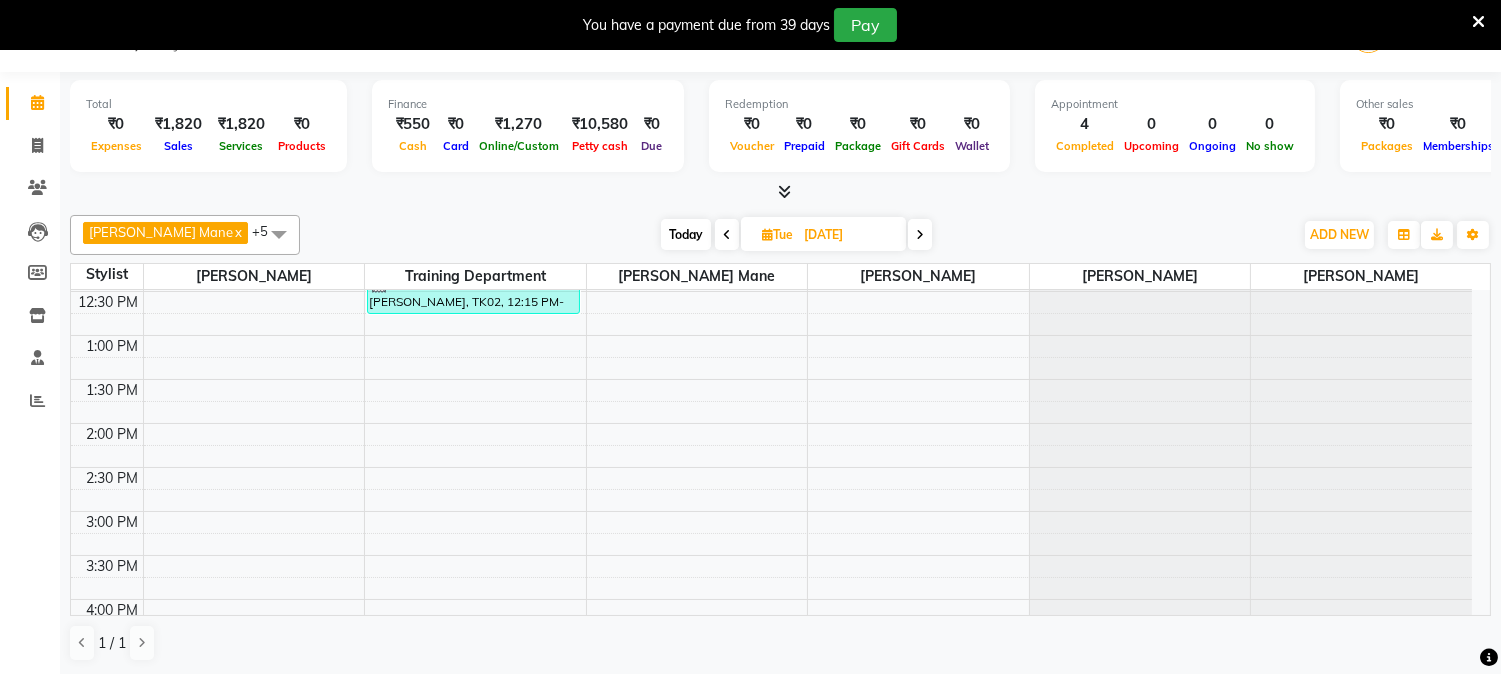 scroll, scrollTop: 0, scrollLeft: 0, axis: both 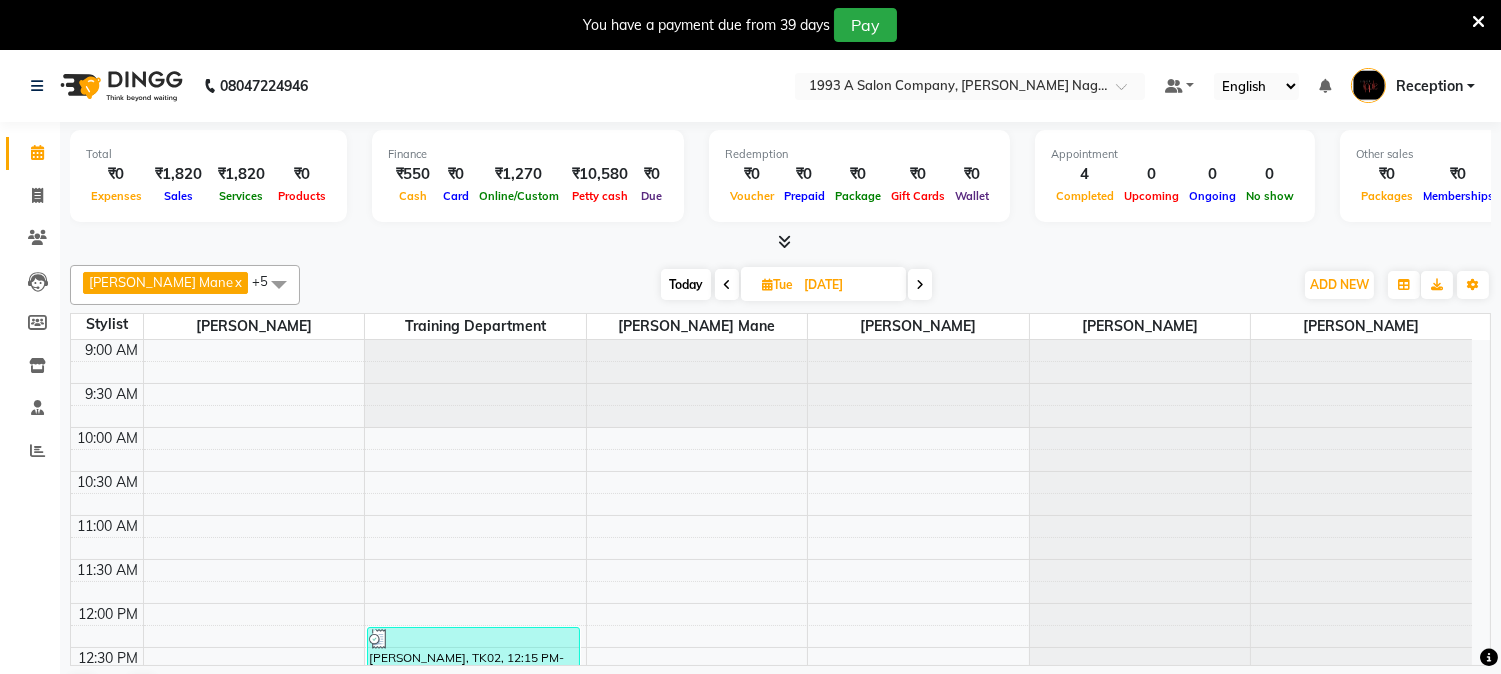 click at bounding box center [727, 285] 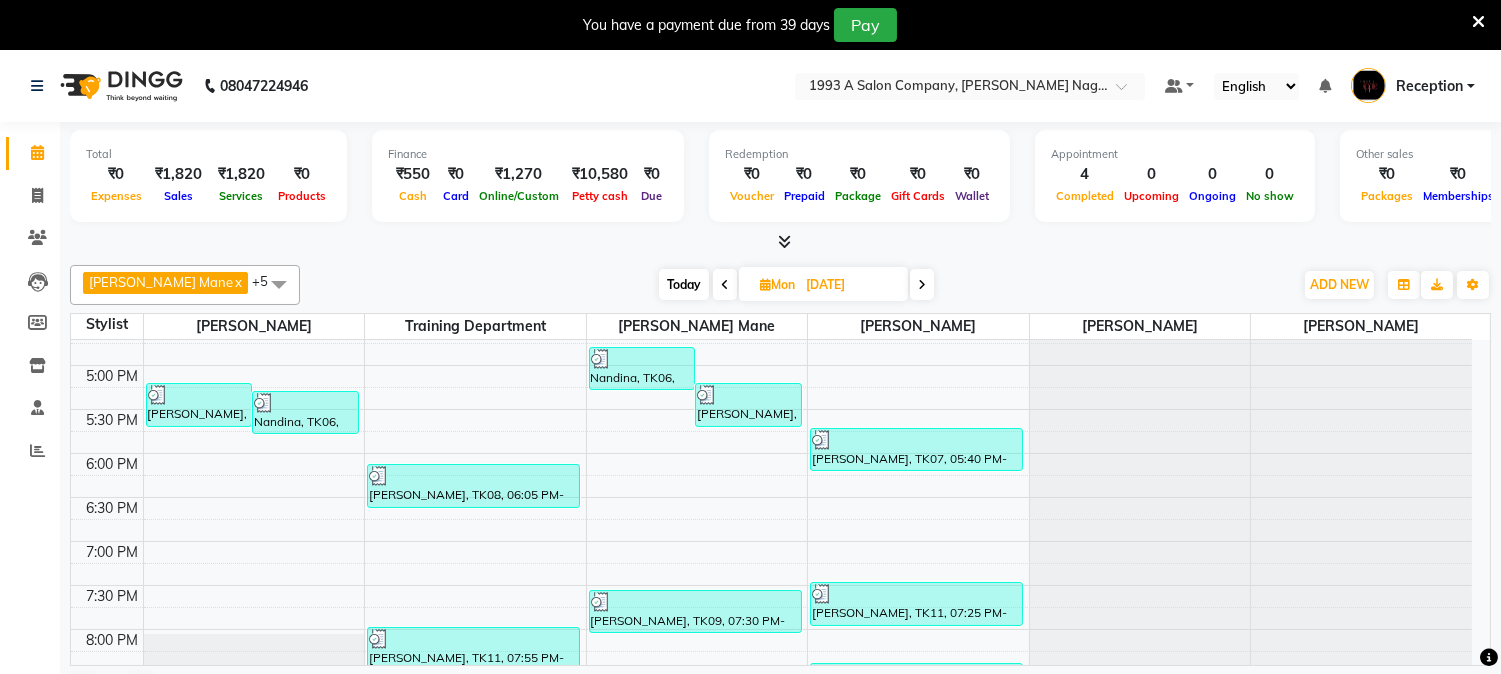 scroll, scrollTop: 731, scrollLeft: 0, axis: vertical 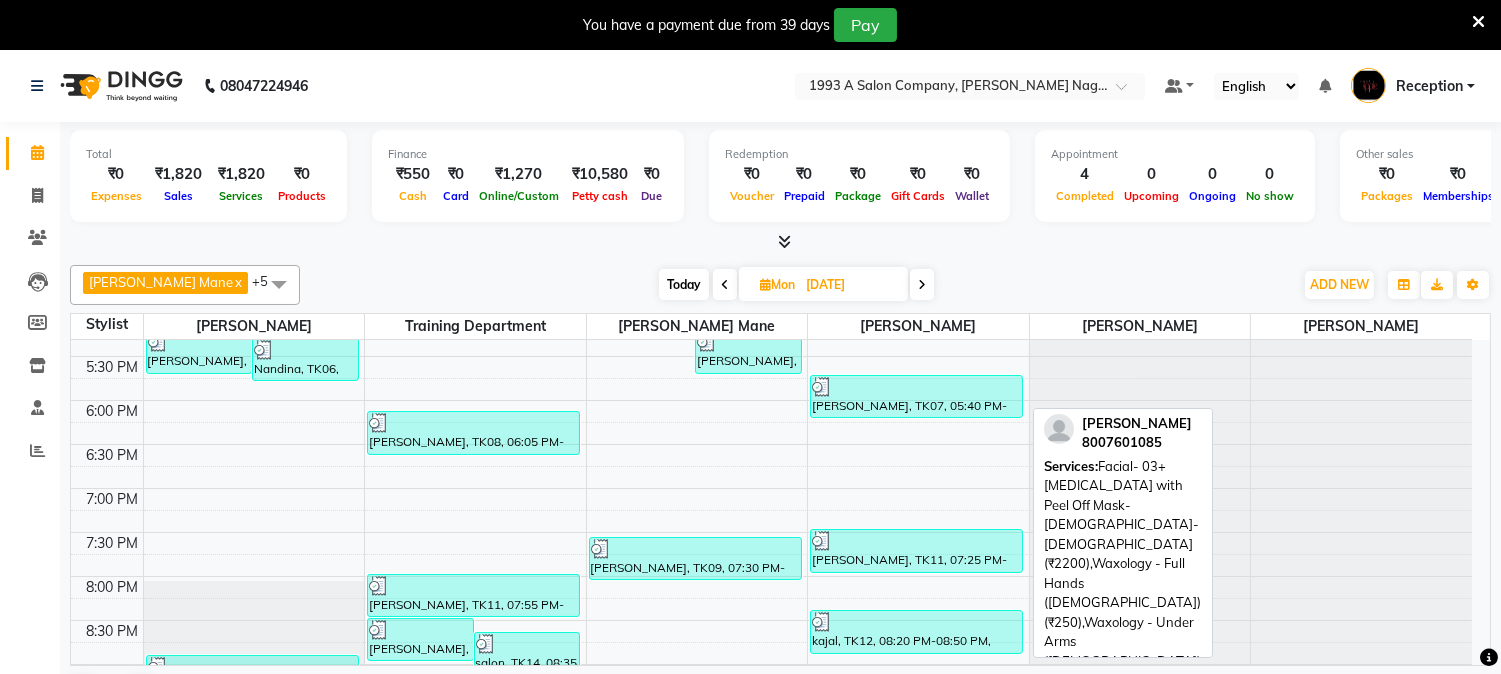 click at bounding box center (916, 387) 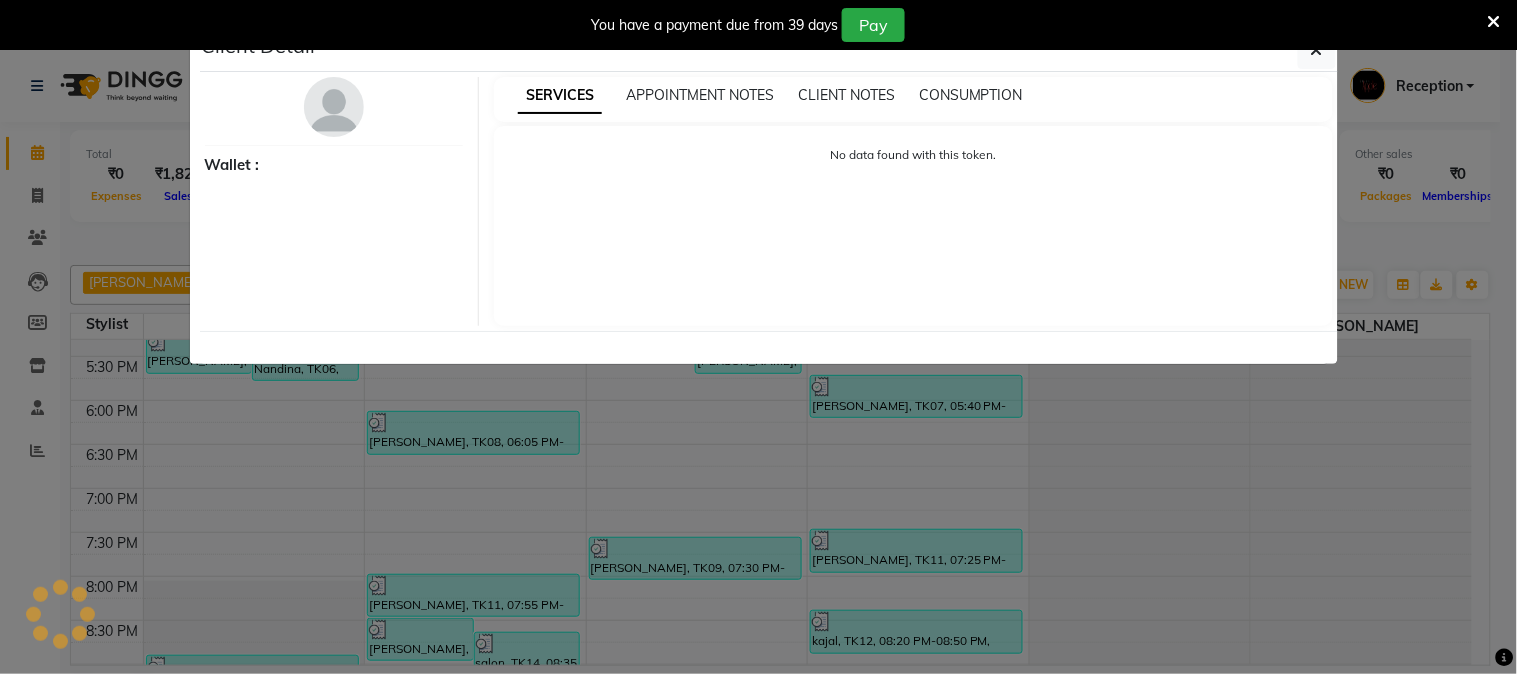 select on "3" 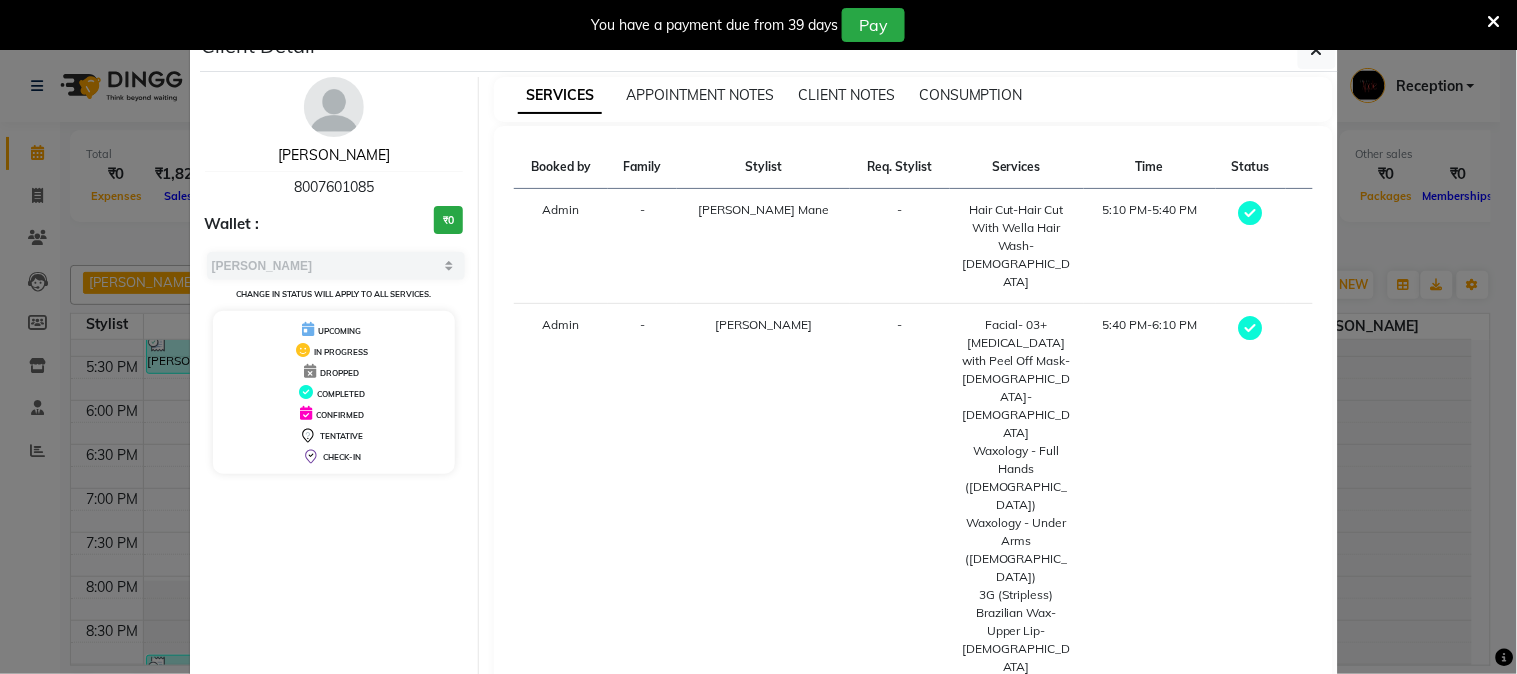 click on "[PERSON_NAME]" at bounding box center (334, 155) 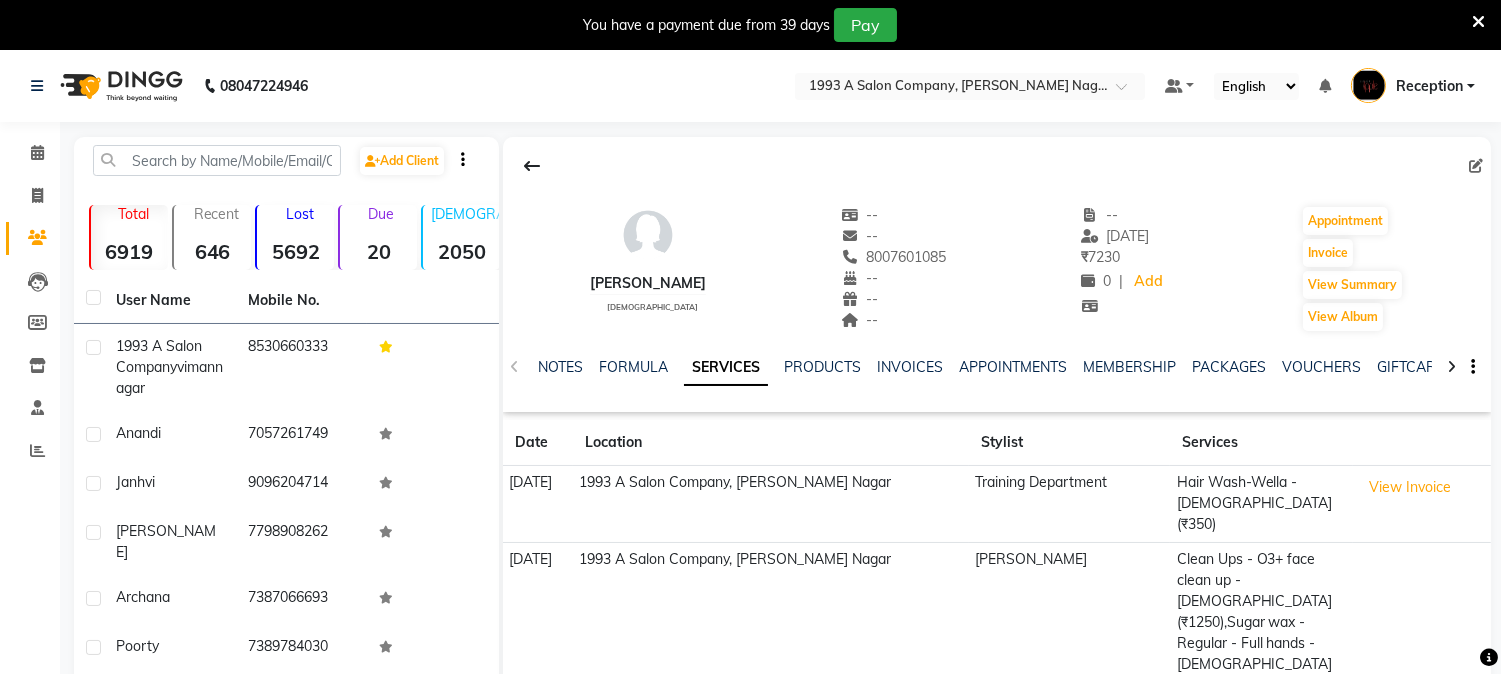 click on "SERVICES" 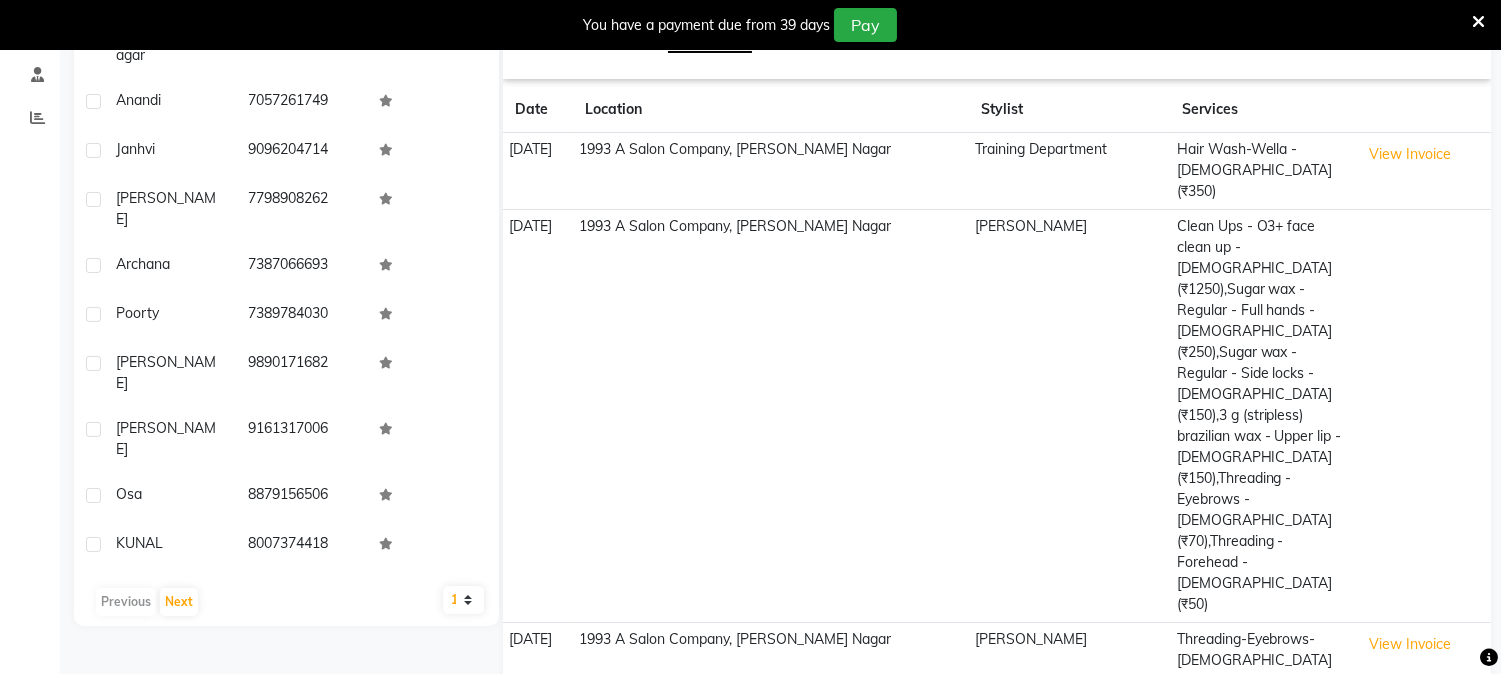 scroll, scrollTop: 0, scrollLeft: 0, axis: both 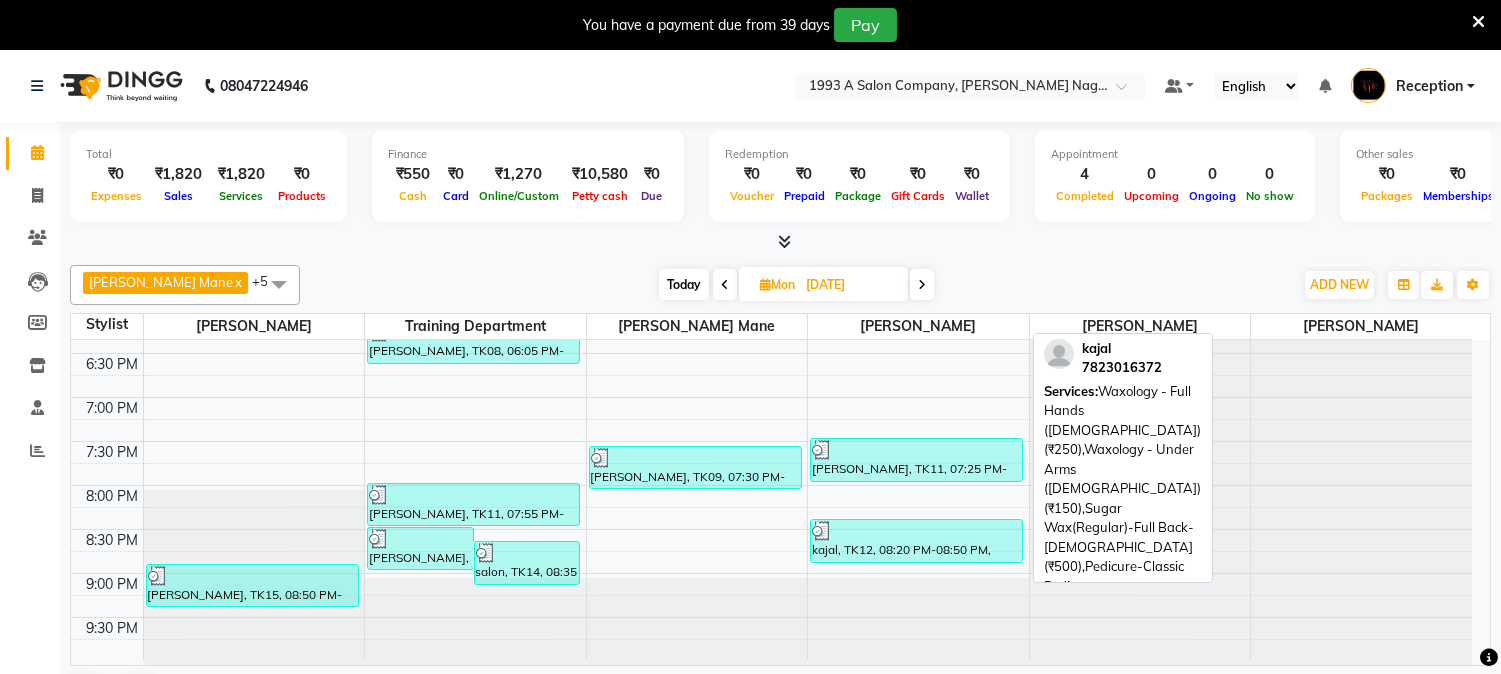 click on "kajal, TK12, 08:20 PM-08:50 PM, Waxology - Full Hands ([DEMOGRAPHIC_DATA]) (₹250),Waxology - Under Arms ([DEMOGRAPHIC_DATA]) (₹150),Sugar Wax(Regular)-Full Back-[DEMOGRAPHIC_DATA] (₹500),Pedicure-Classic Pedicure-[DEMOGRAPHIC_DATA] (₹450),Manicure-Classic  Manicure-[DEMOGRAPHIC_DATA] (₹400)" at bounding box center (916, 541) 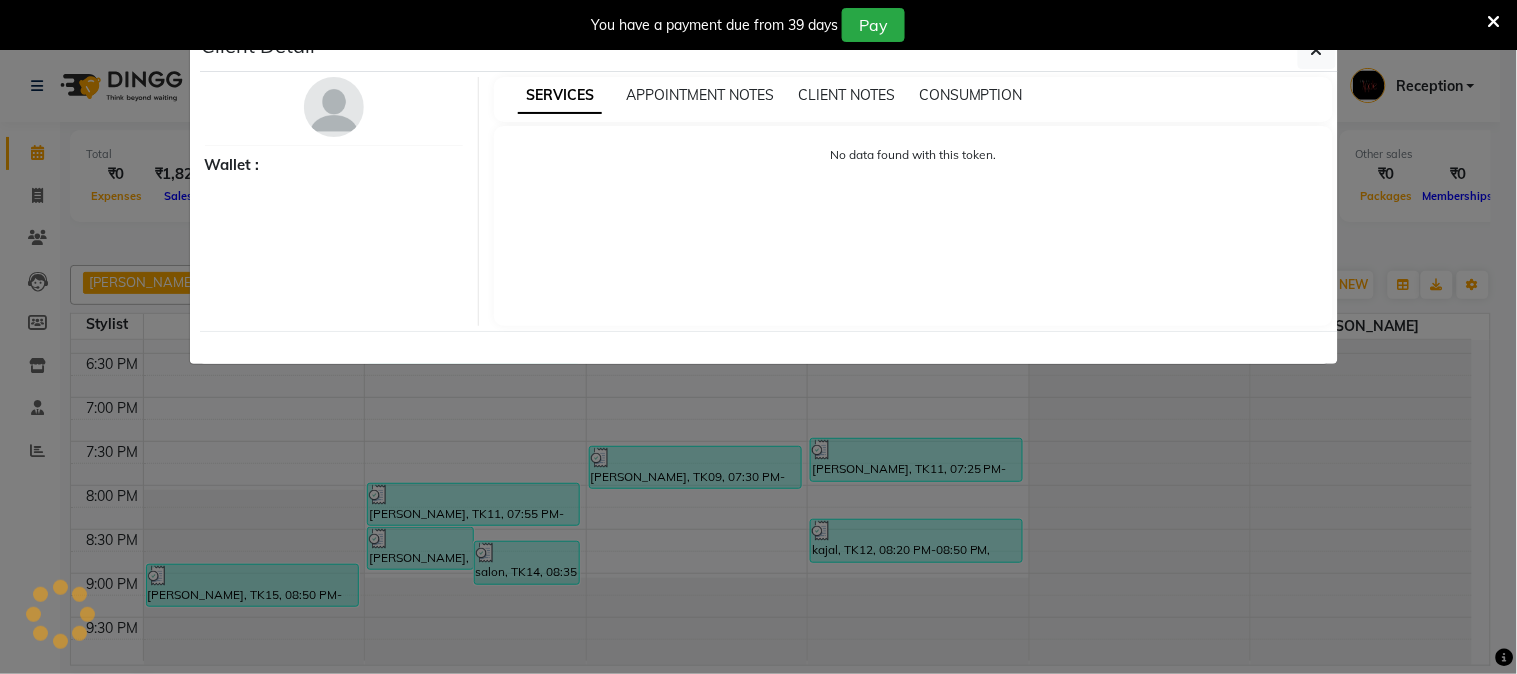 select on "3" 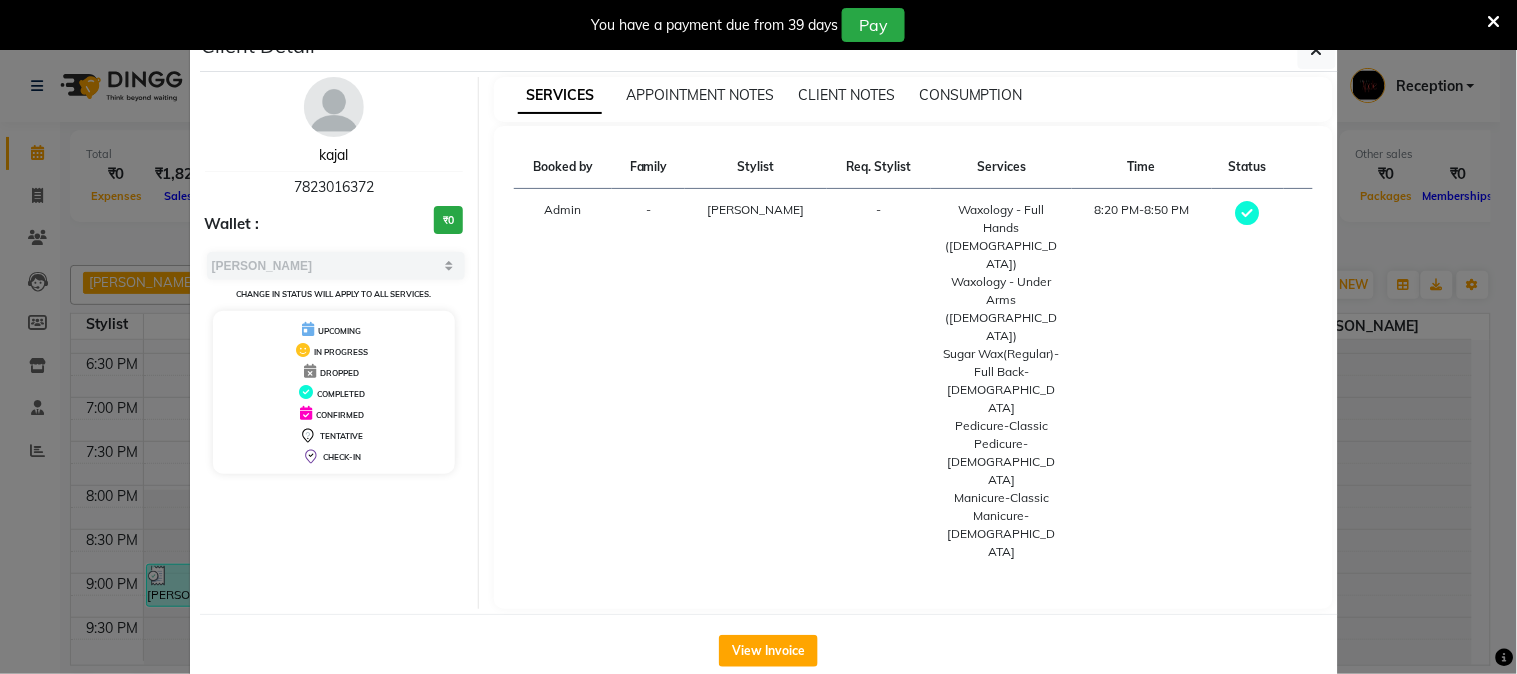 click on "kajal" at bounding box center [333, 155] 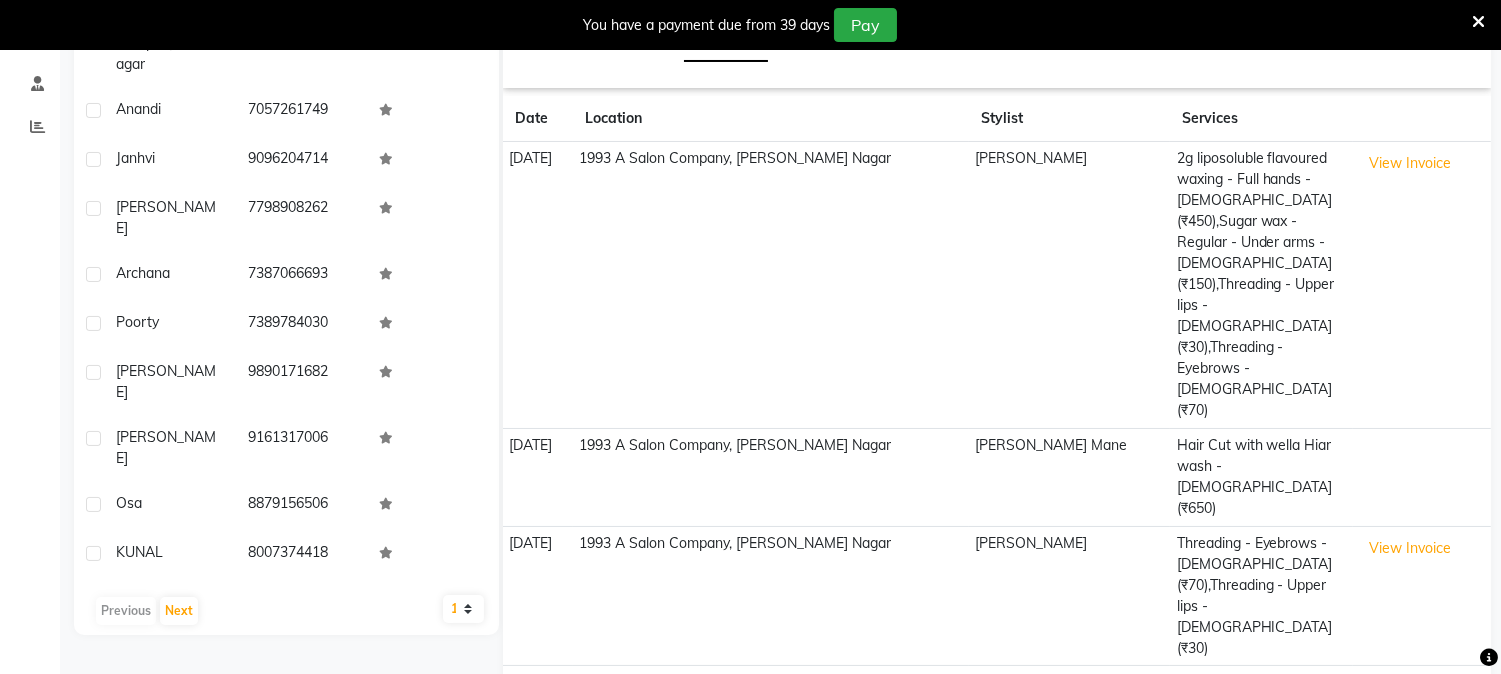 scroll, scrollTop: 0, scrollLeft: 0, axis: both 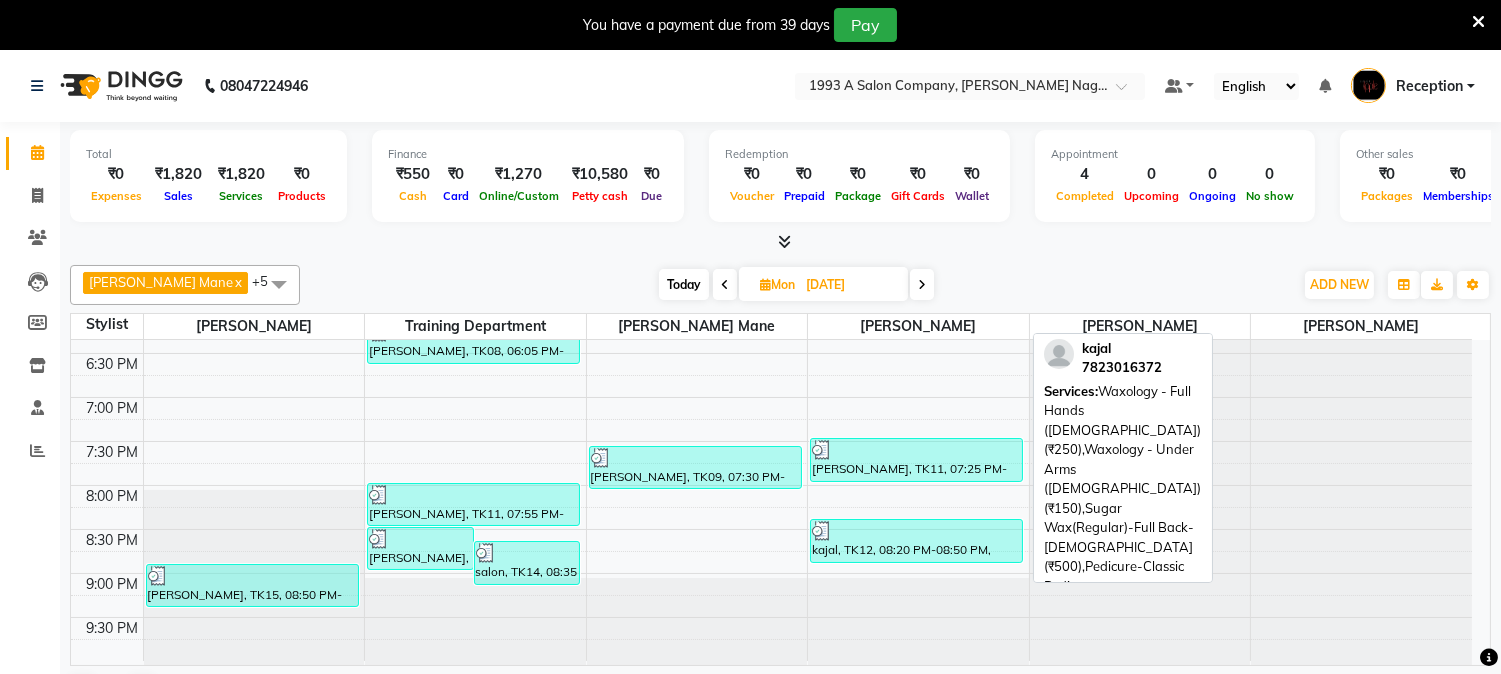 click on "kajal, TK12, 08:20 PM-08:50 PM, Waxology - Full Hands ([DEMOGRAPHIC_DATA]) (₹250),Waxology - Under Arms ([DEMOGRAPHIC_DATA]) (₹150),Sugar Wax(Regular)-Full Back-[DEMOGRAPHIC_DATA] (₹500),Pedicure-Classic Pedicure-[DEMOGRAPHIC_DATA] (₹450),Manicure-Classic  Manicure-[DEMOGRAPHIC_DATA] (₹400)" at bounding box center (916, 541) 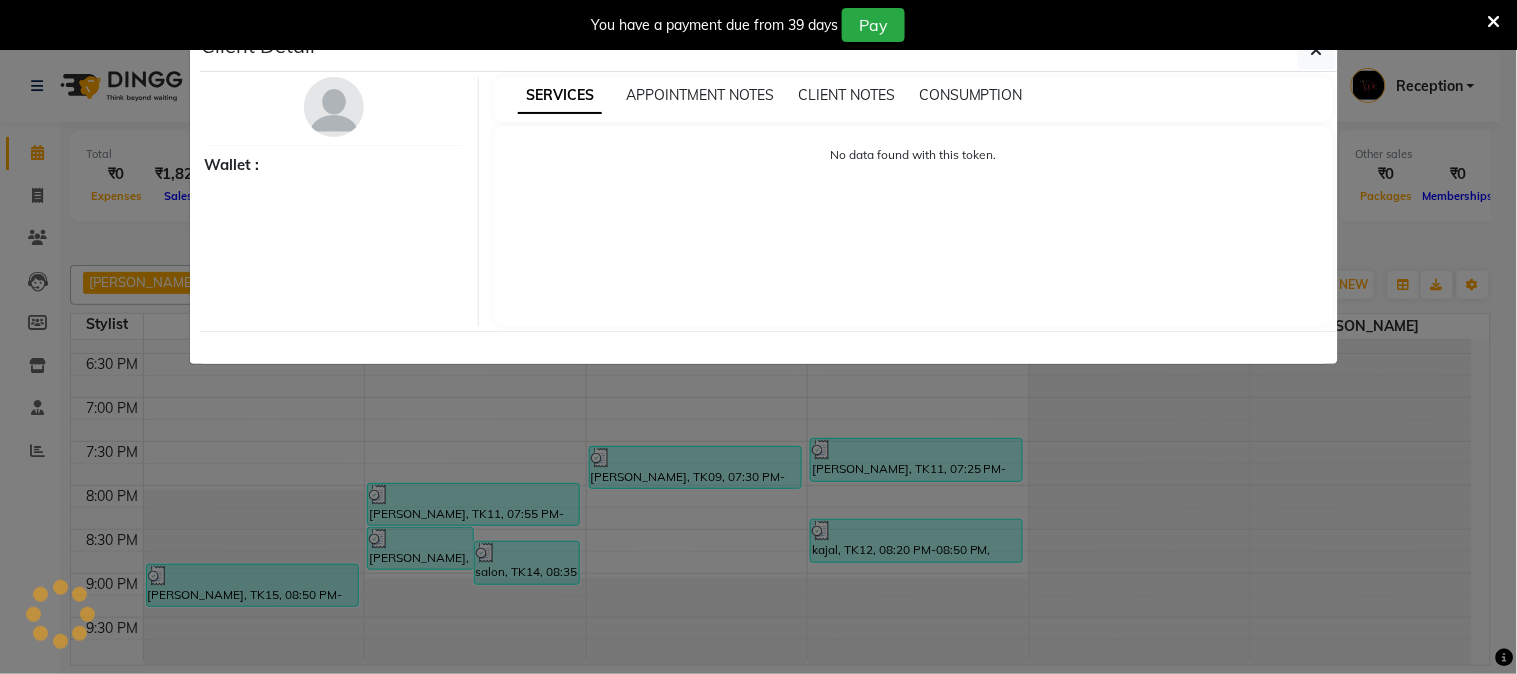 select on "3" 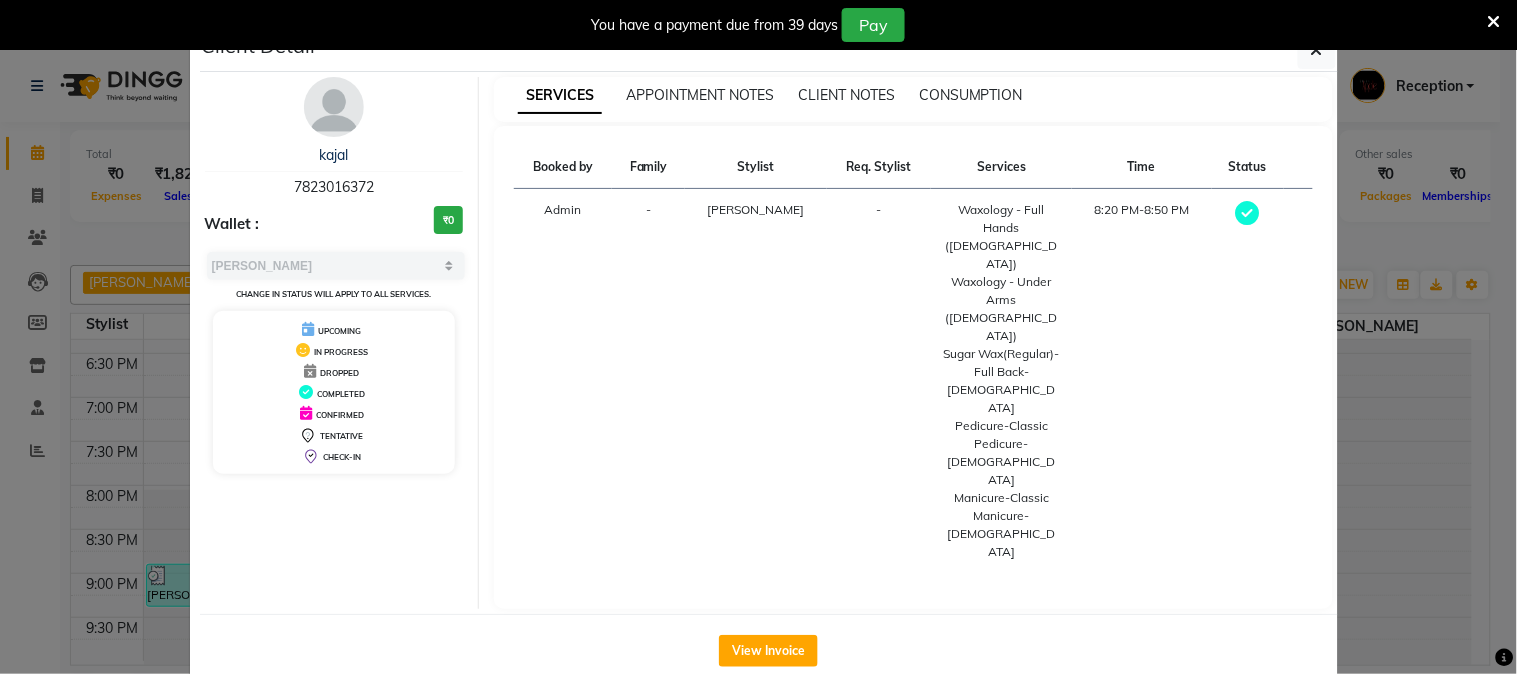 drag, startPoint x: 1317, startPoint y: 52, endPoint x: 1304, endPoint y: 50, distance: 13.152946 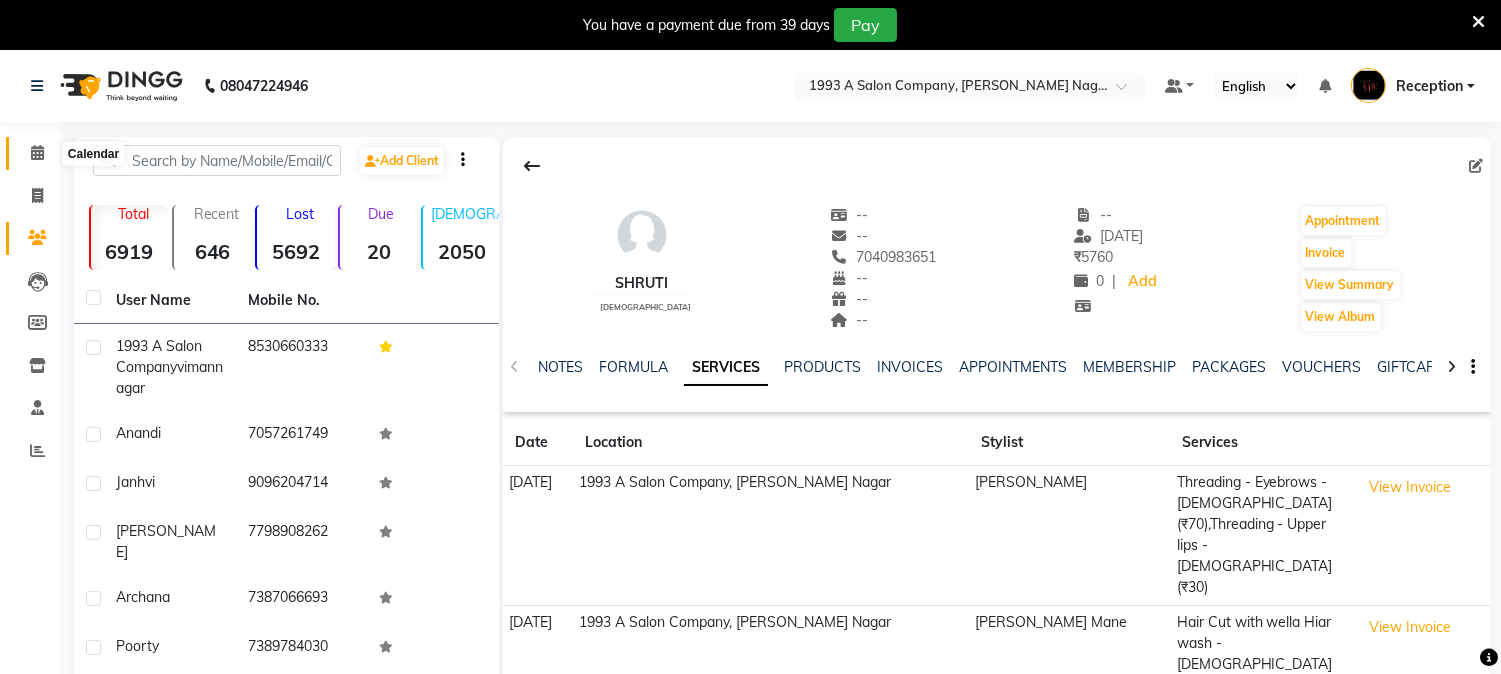click 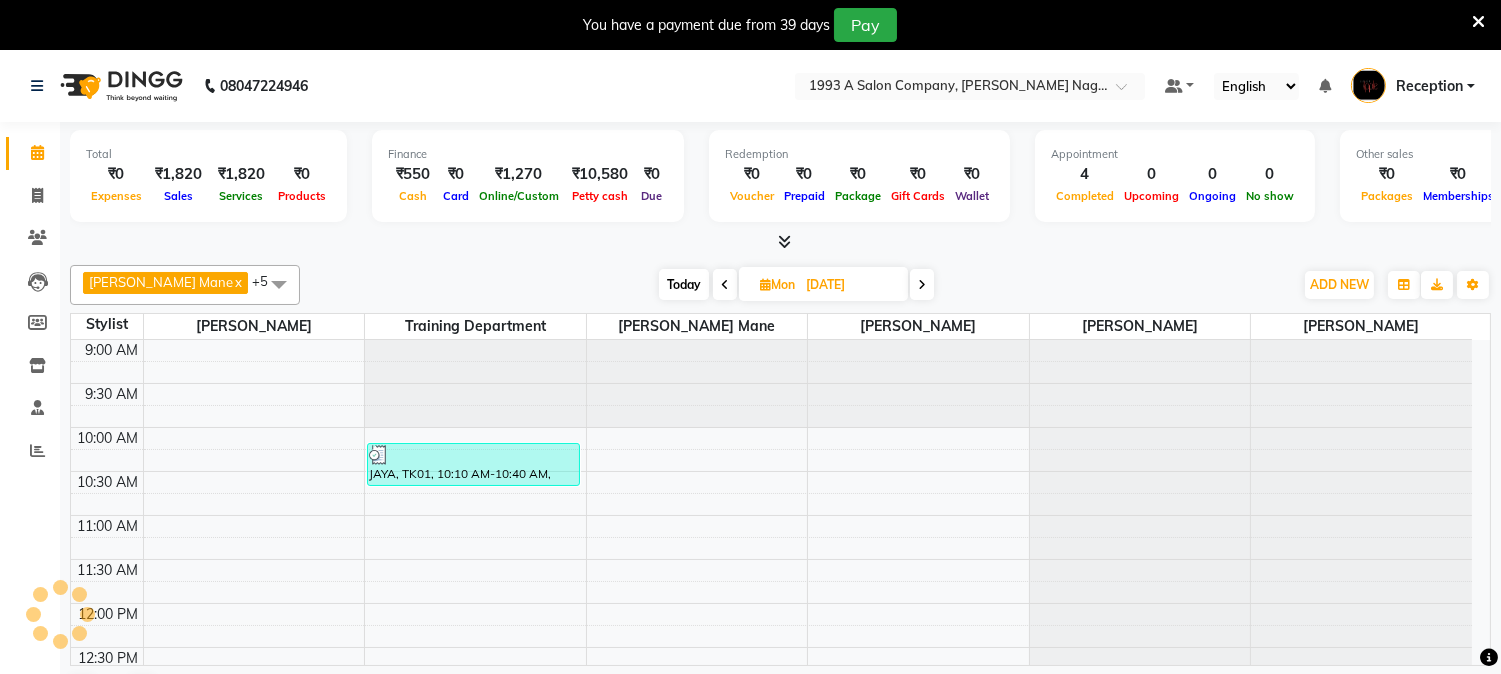 scroll, scrollTop: 0, scrollLeft: 0, axis: both 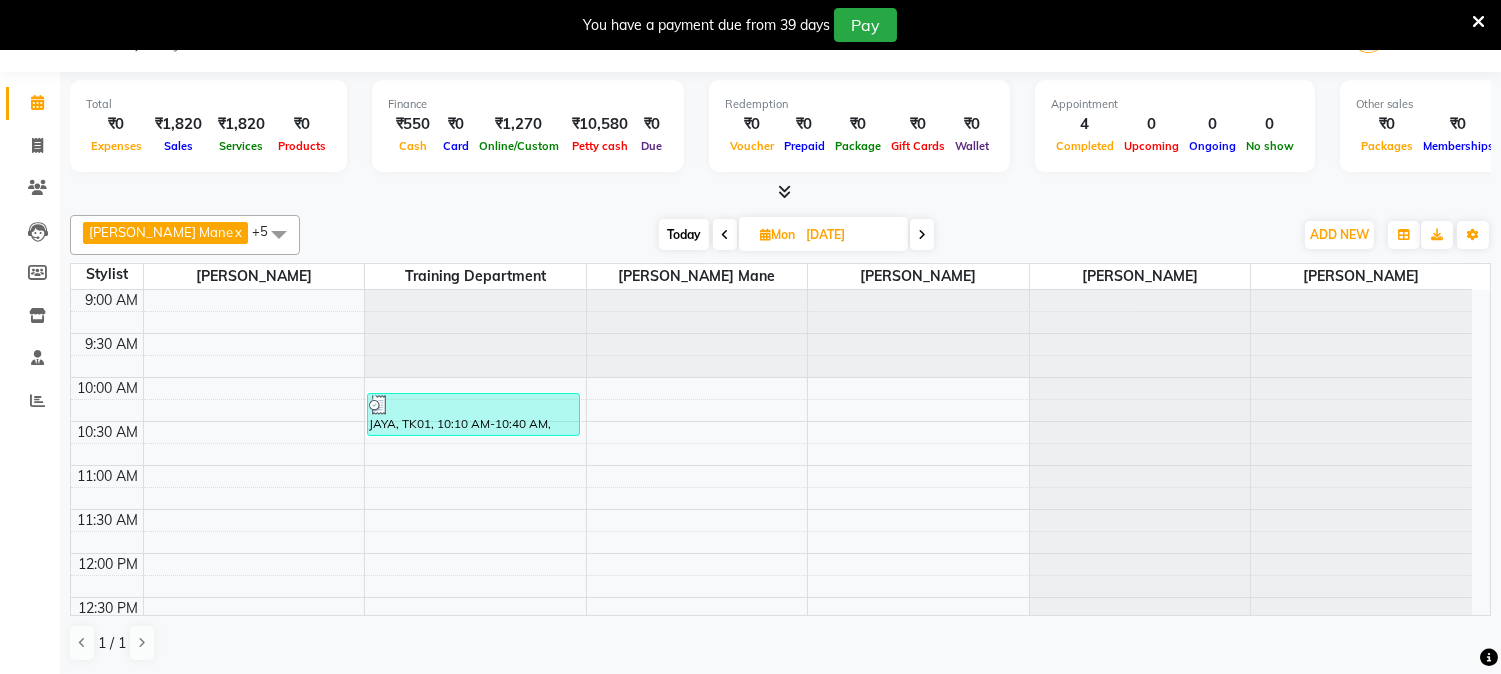 click at bounding box center (725, 235) 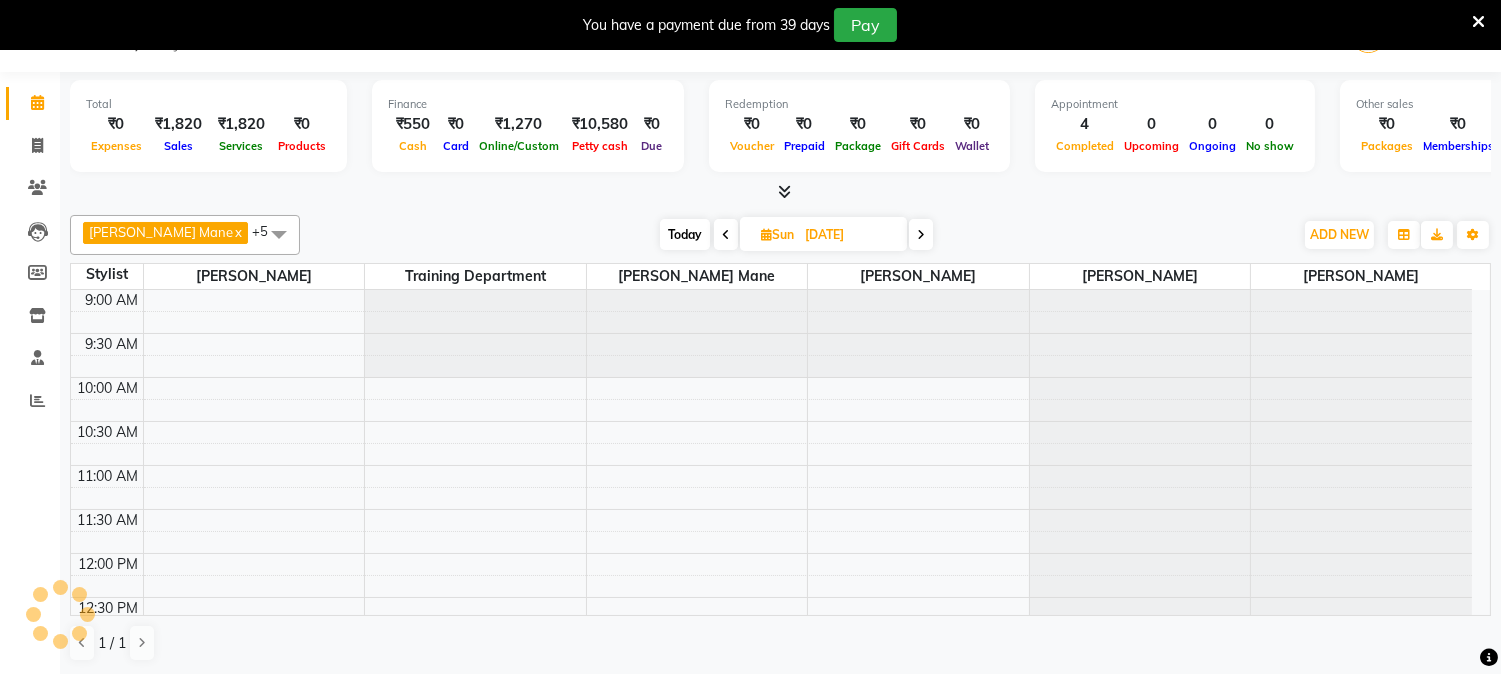 scroll, scrollTop: 620, scrollLeft: 0, axis: vertical 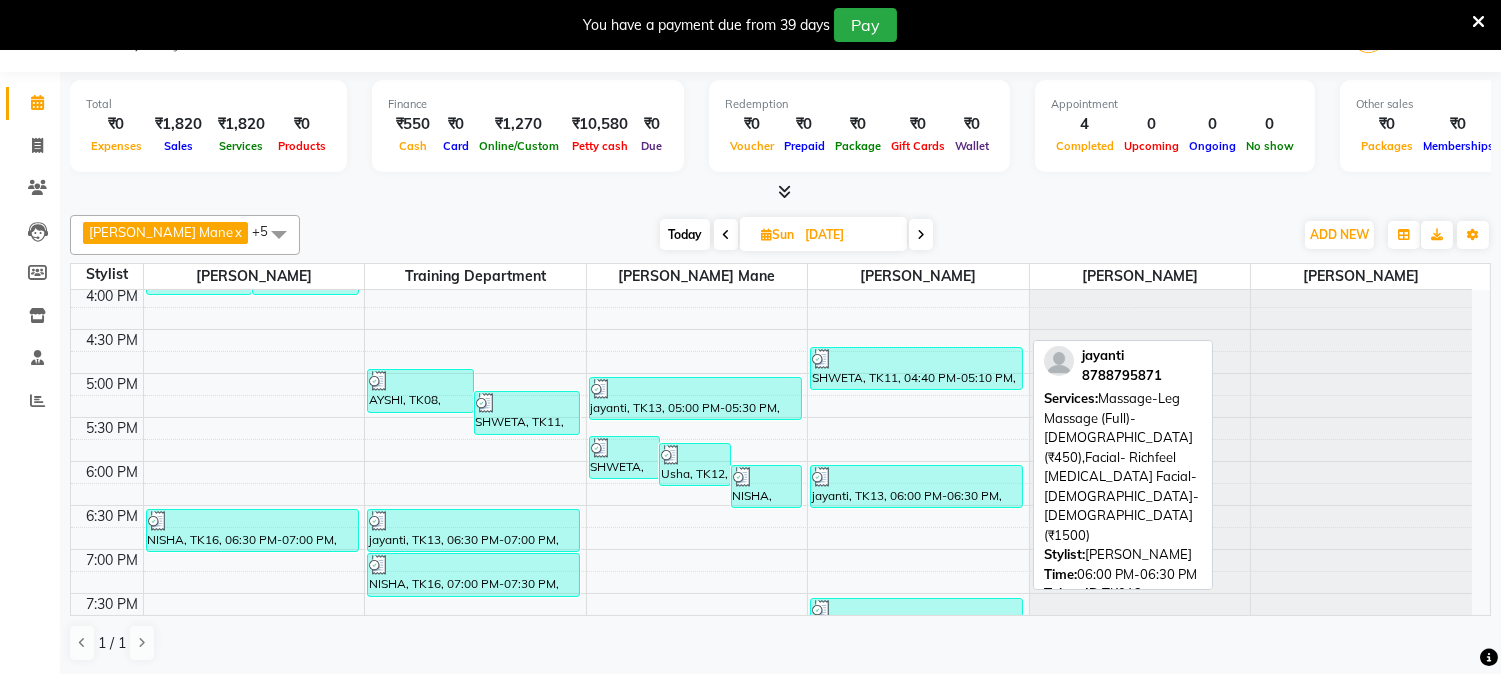 click on "jayanti, TK13, 06:00 PM-06:30 PM, Massage-Leg Massage (Full)-[DEMOGRAPHIC_DATA] (₹450),Facial- Richfeel [MEDICAL_DATA] Facial-[DEMOGRAPHIC_DATA]-[DEMOGRAPHIC_DATA] (₹1500)" at bounding box center [916, 486] 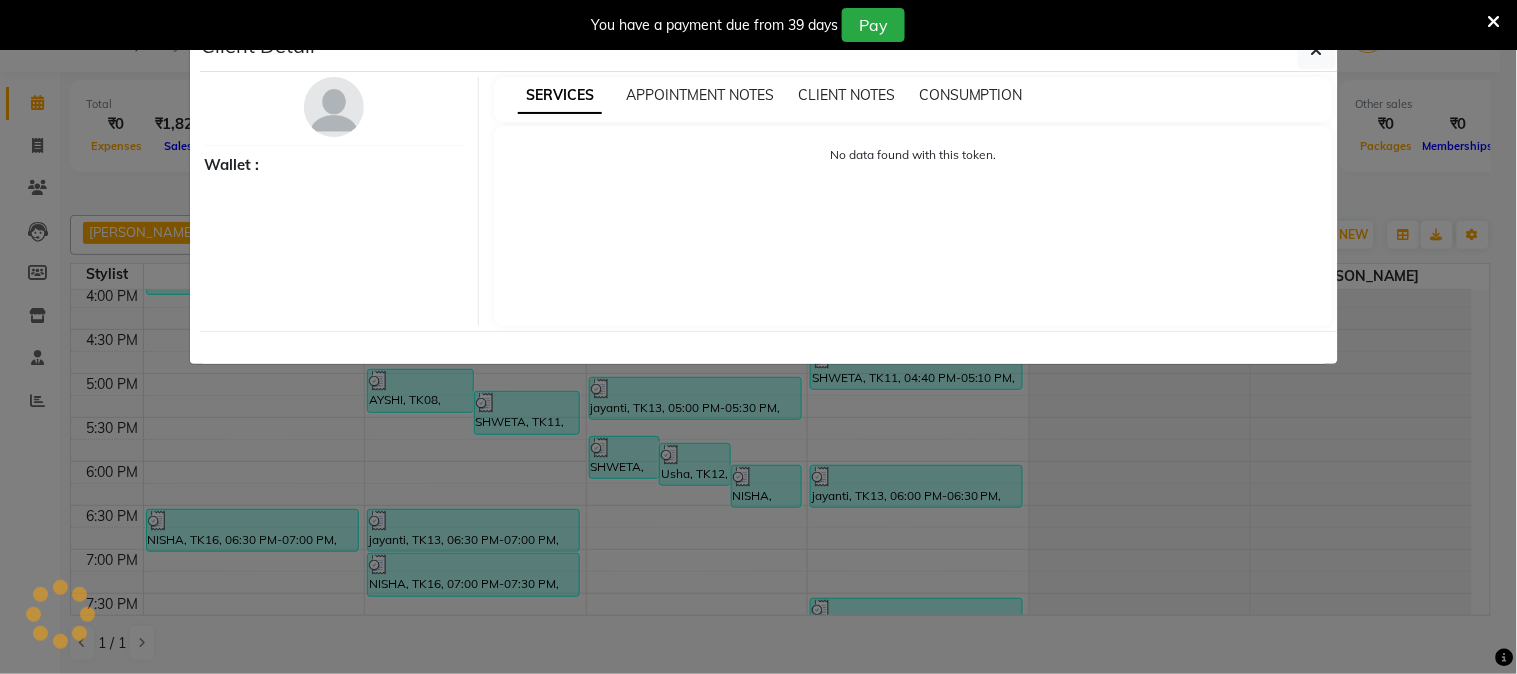 select on "3" 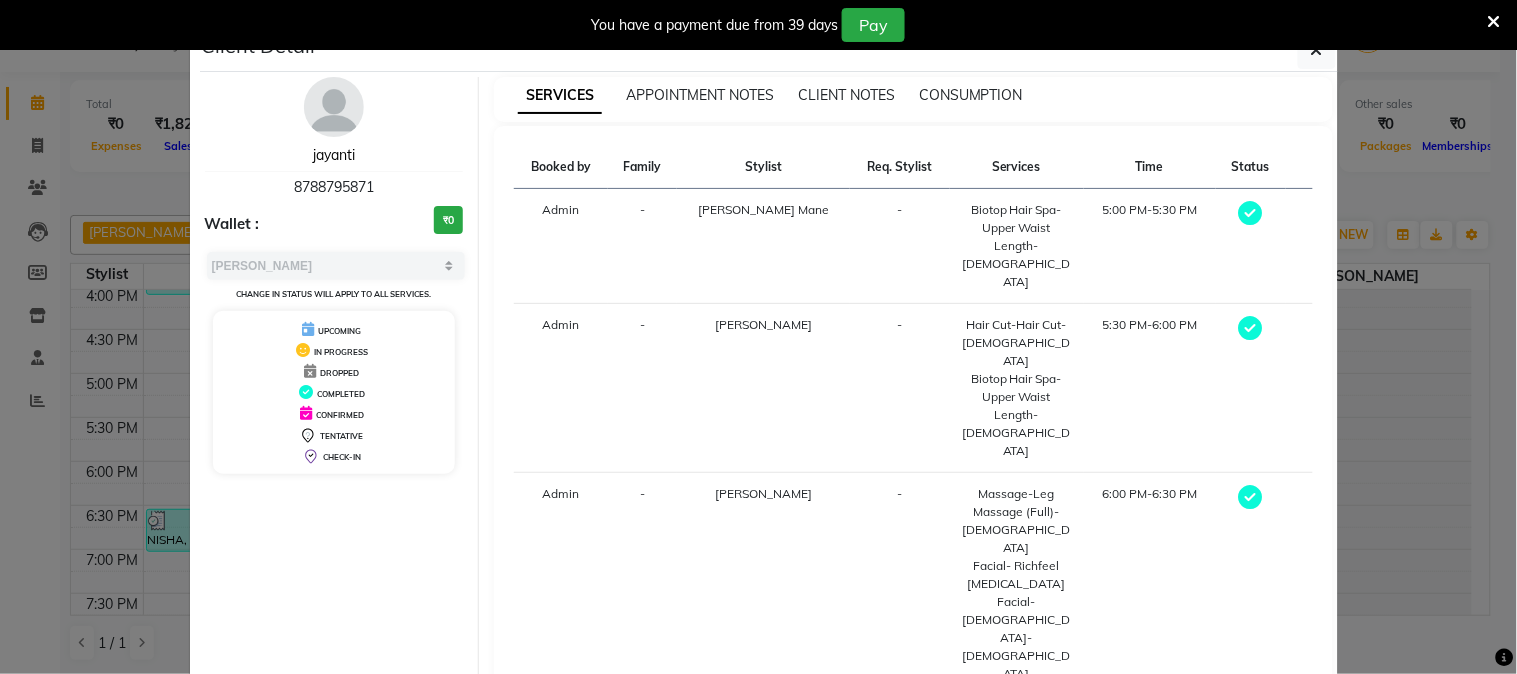 click on "jayanti" at bounding box center (334, 155) 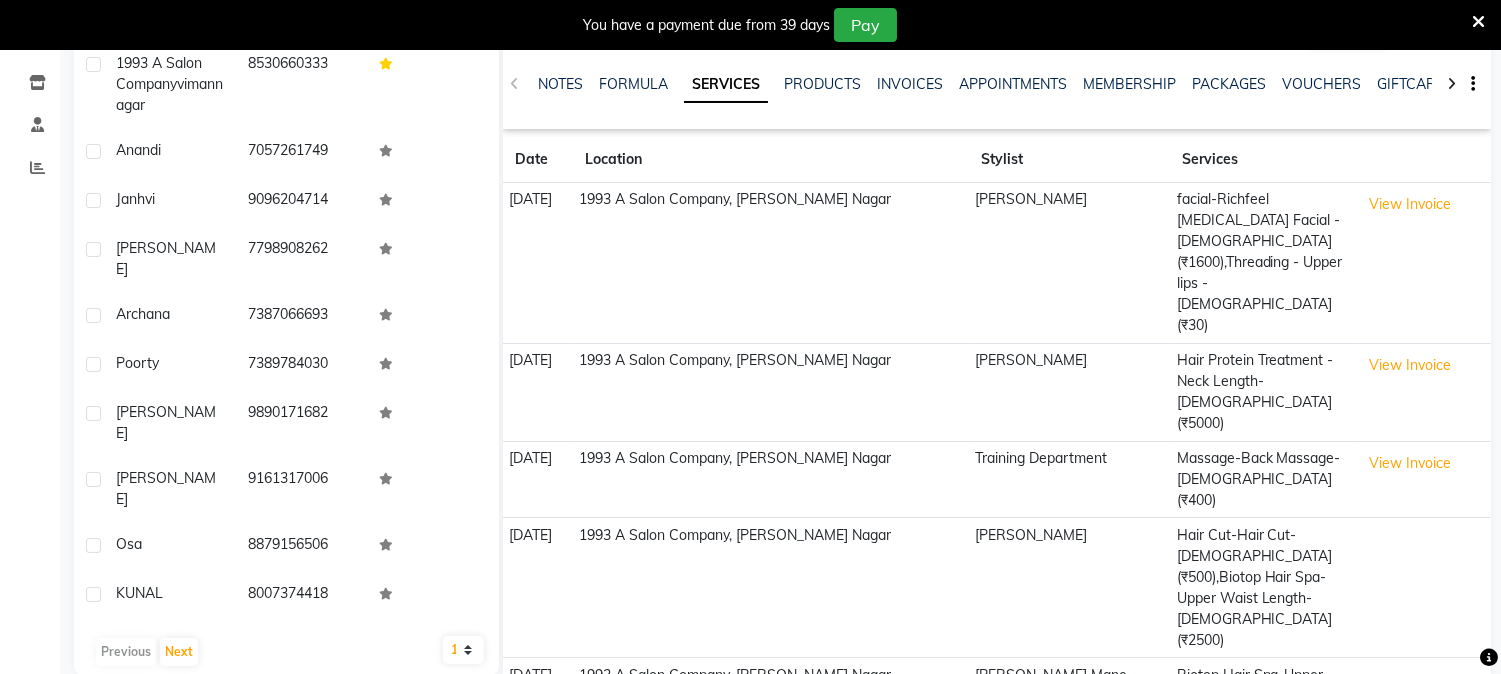scroll, scrollTop: 0, scrollLeft: 0, axis: both 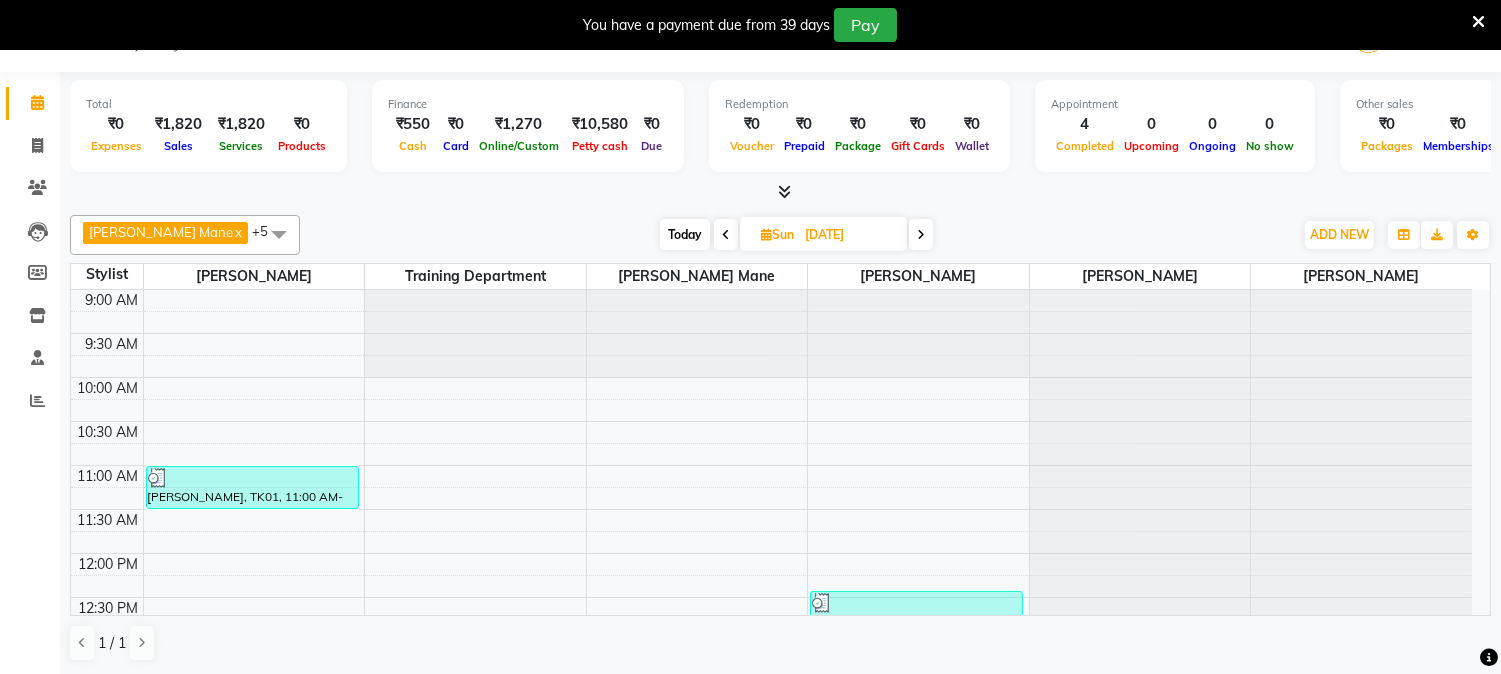 click at bounding box center (726, 235) 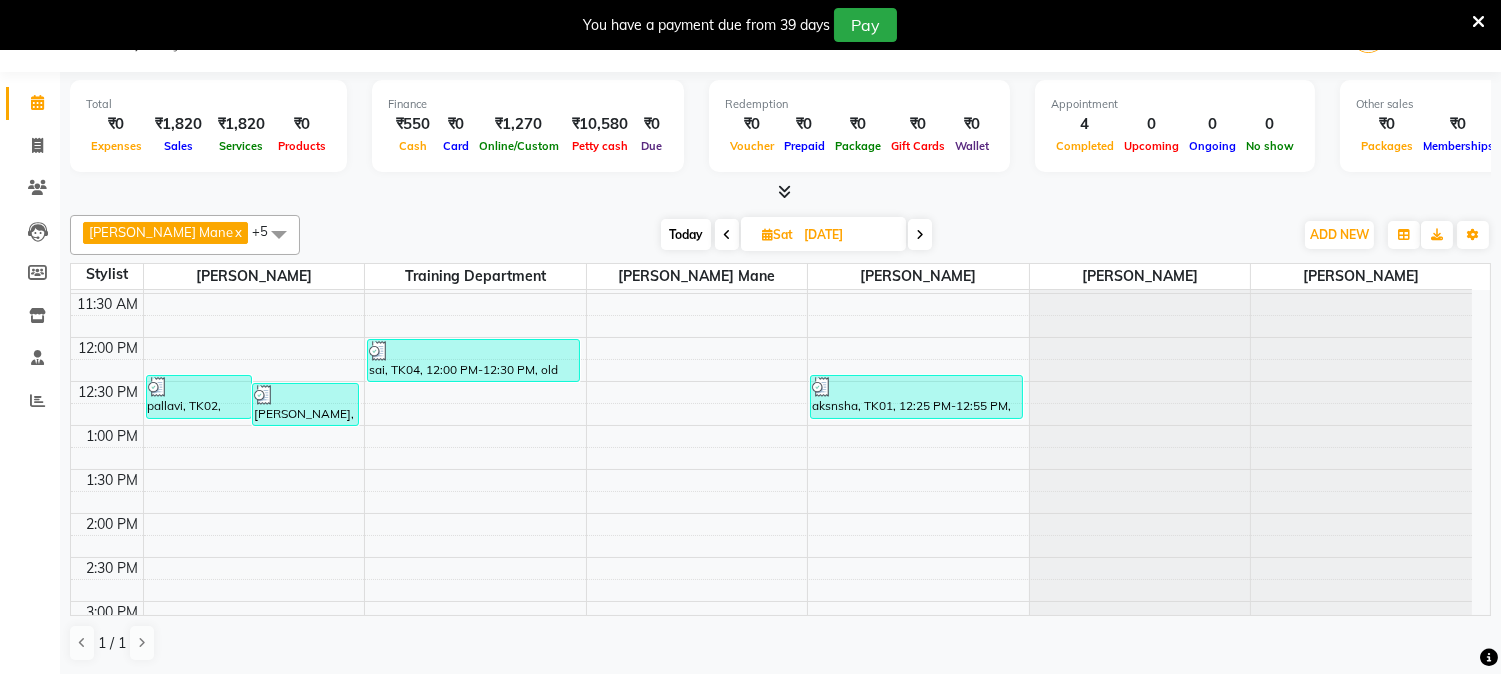 scroll, scrollTop: 222, scrollLeft: 0, axis: vertical 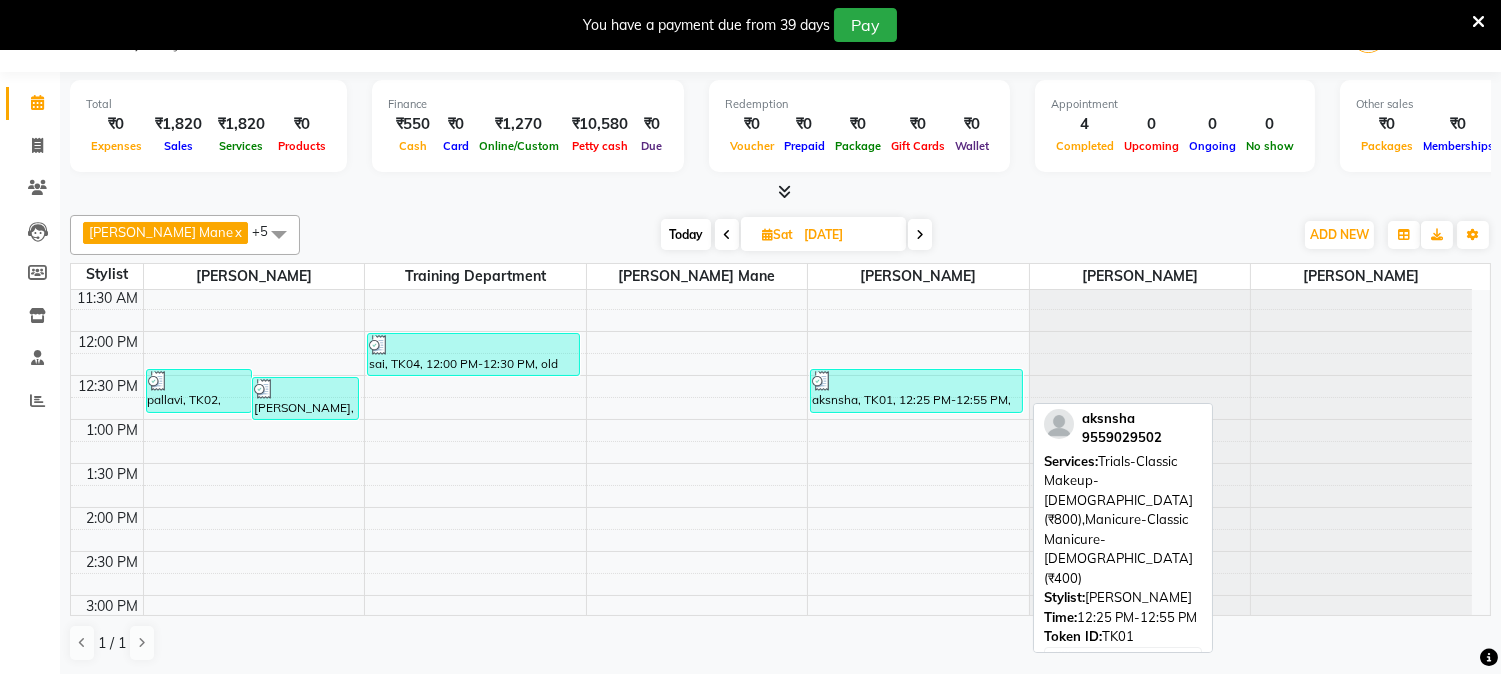 click on "aksnsha, TK01, 12:25 PM-12:55 PM, Trials-Classic Makeup-[DEMOGRAPHIC_DATA] (₹800),Manicure-Classic  Manicure-[DEMOGRAPHIC_DATA] (₹400)" at bounding box center [916, 391] 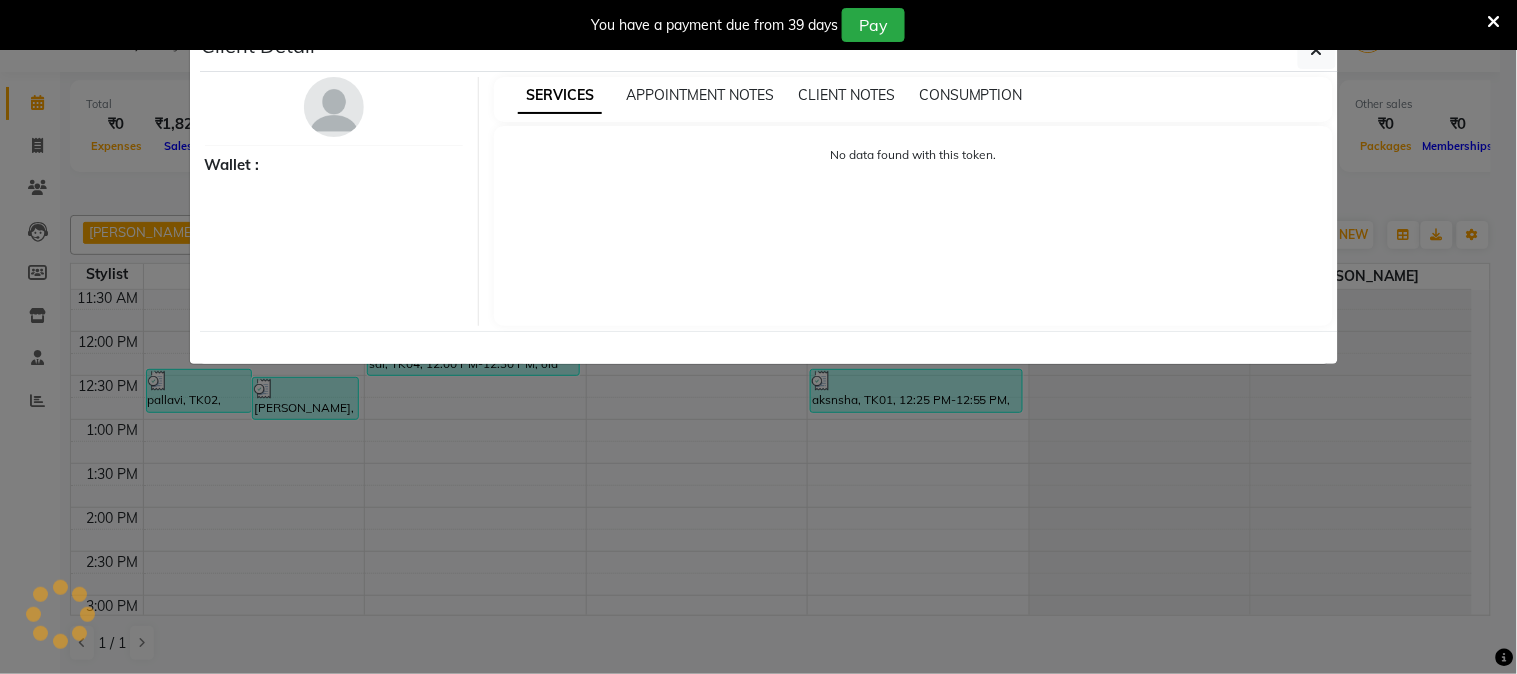 select on "3" 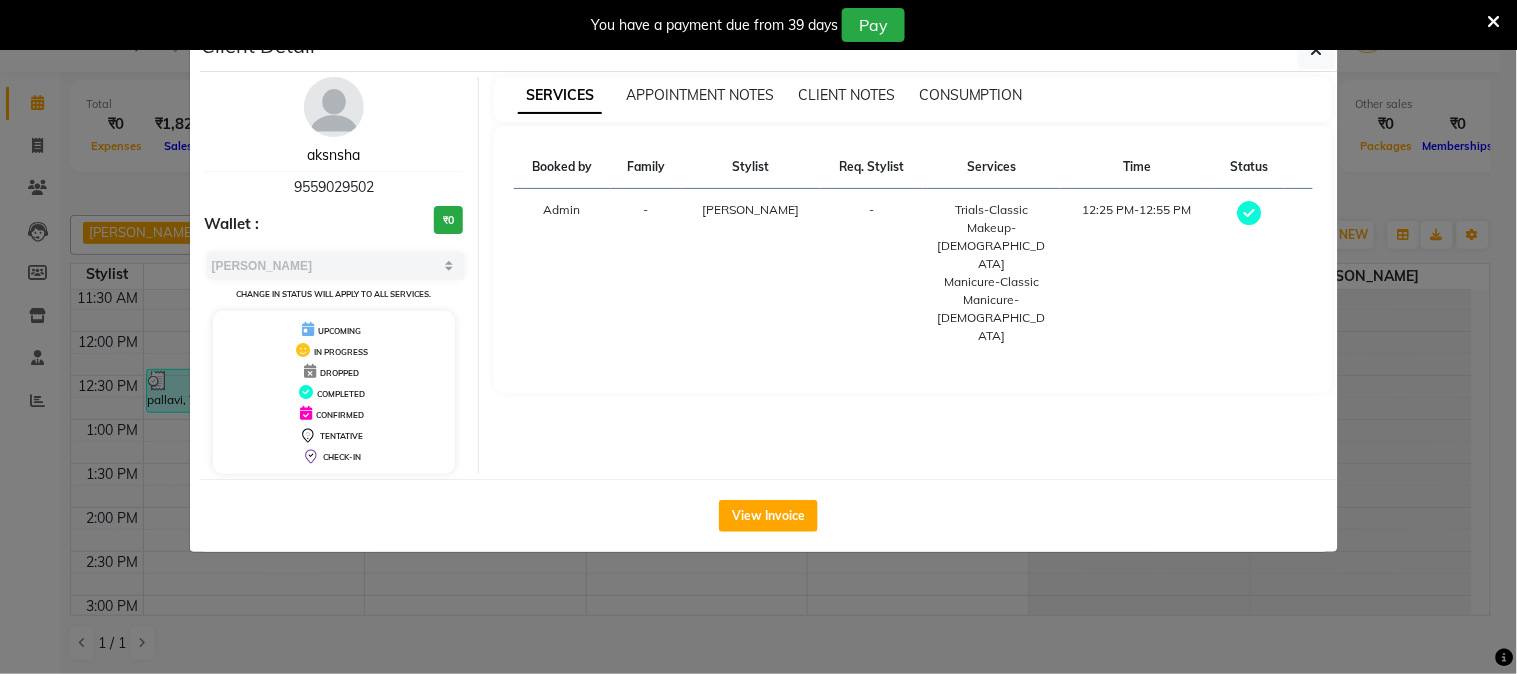 click on "aksnsha" at bounding box center (333, 155) 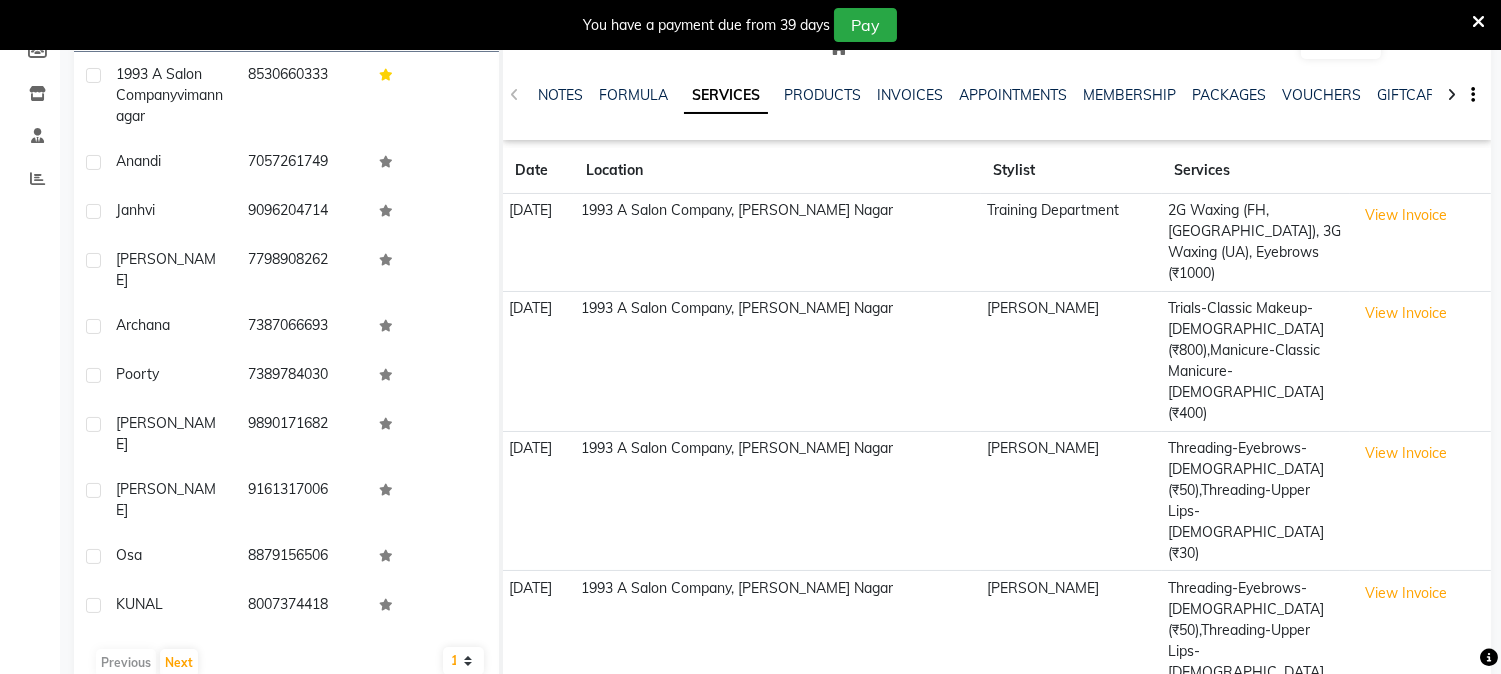 scroll, scrollTop: 0, scrollLeft: 0, axis: both 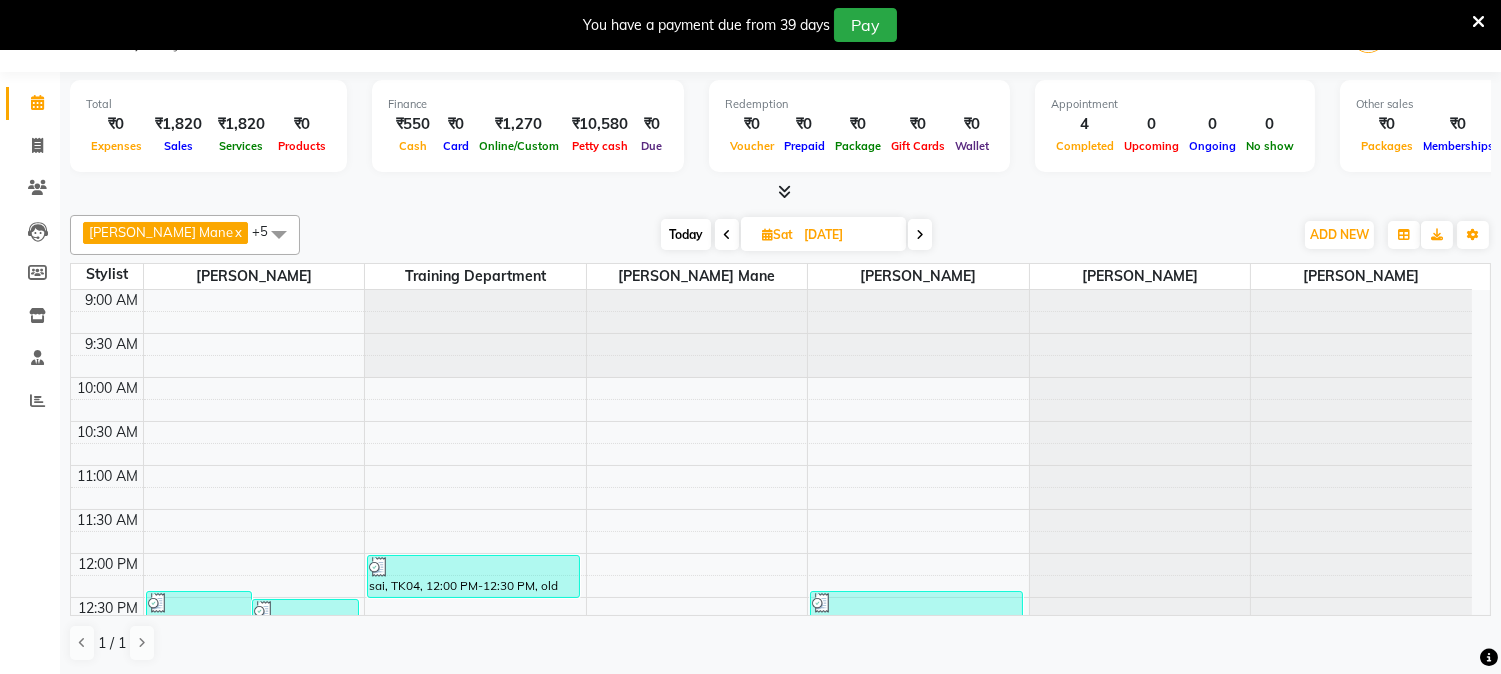 click at bounding box center (727, 235) 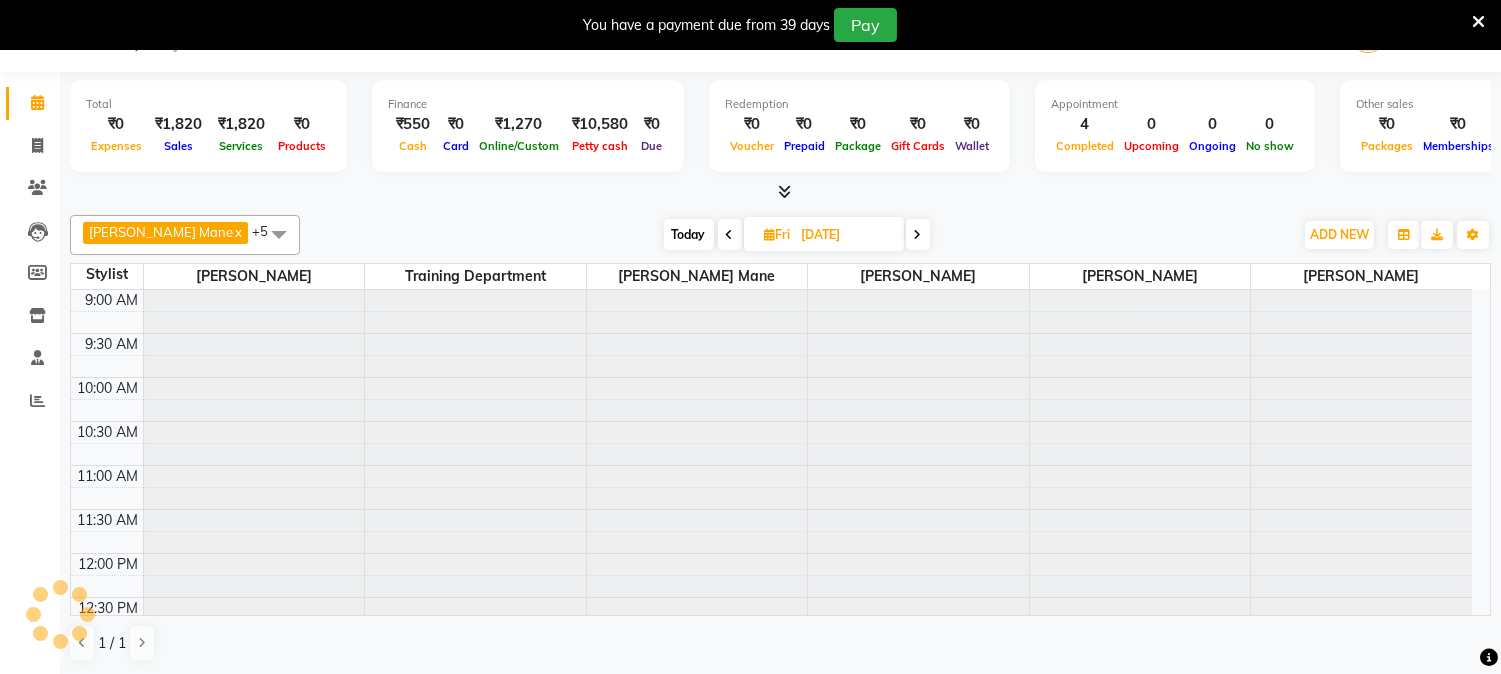 scroll, scrollTop: 620, scrollLeft: 0, axis: vertical 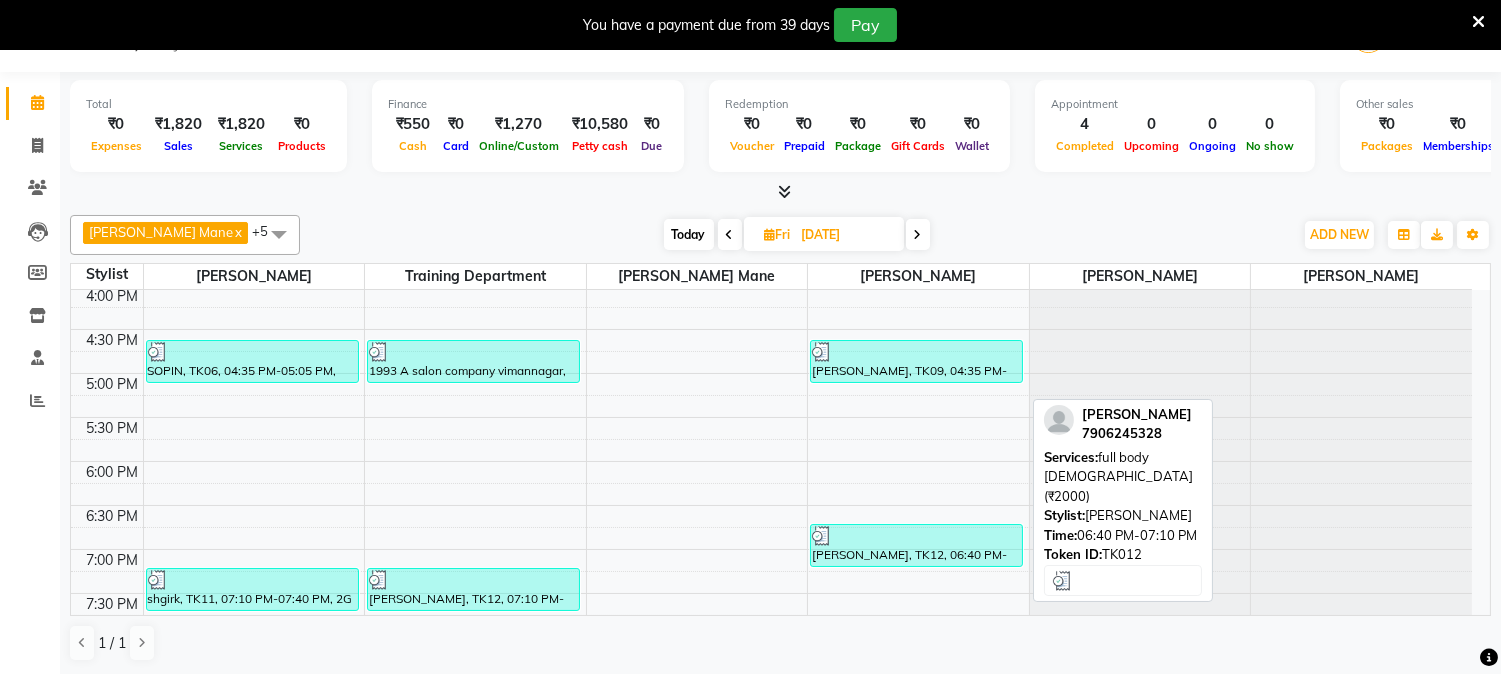 click on "[PERSON_NAME], TK12, 06:40 PM-07:10 PM, full body [DEMOGRAPHIC_DATA] (₹2000)" at bounding box center (916, 545) 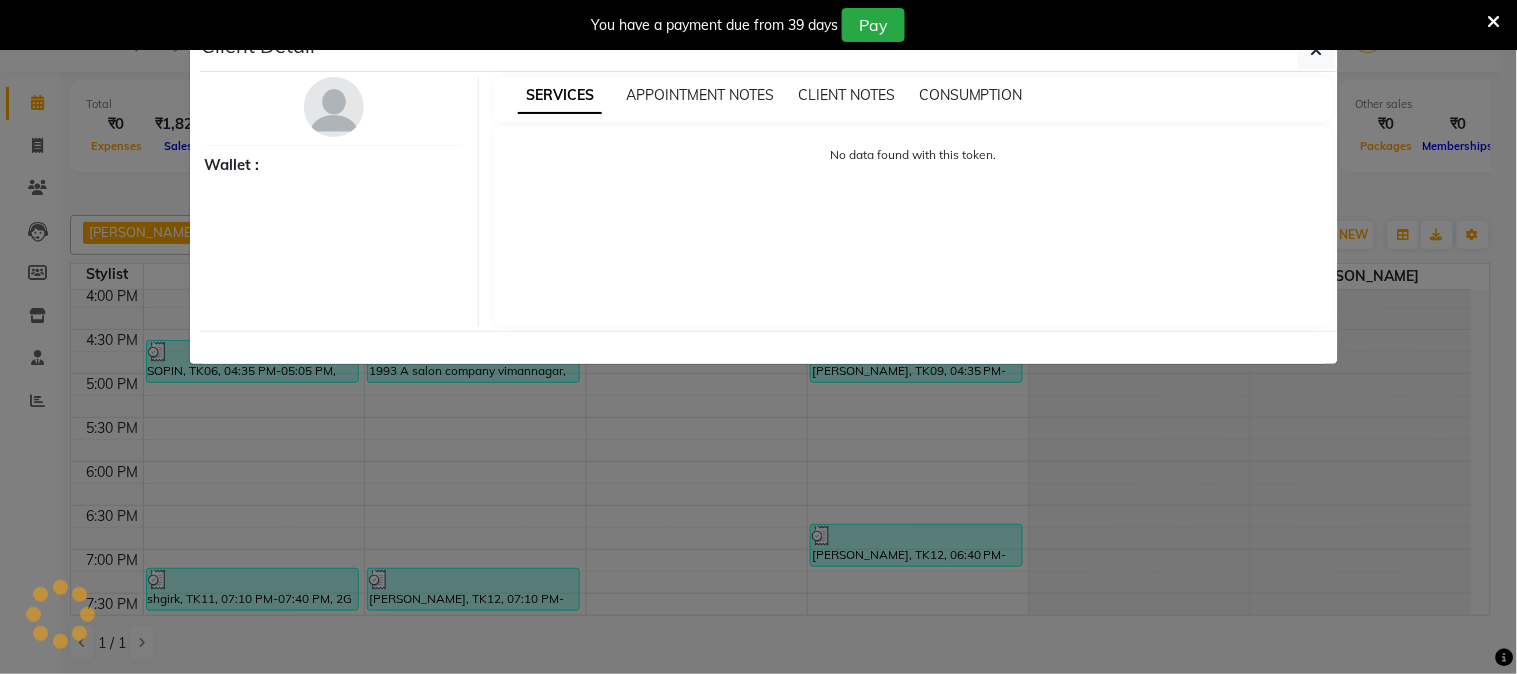 select on "3" 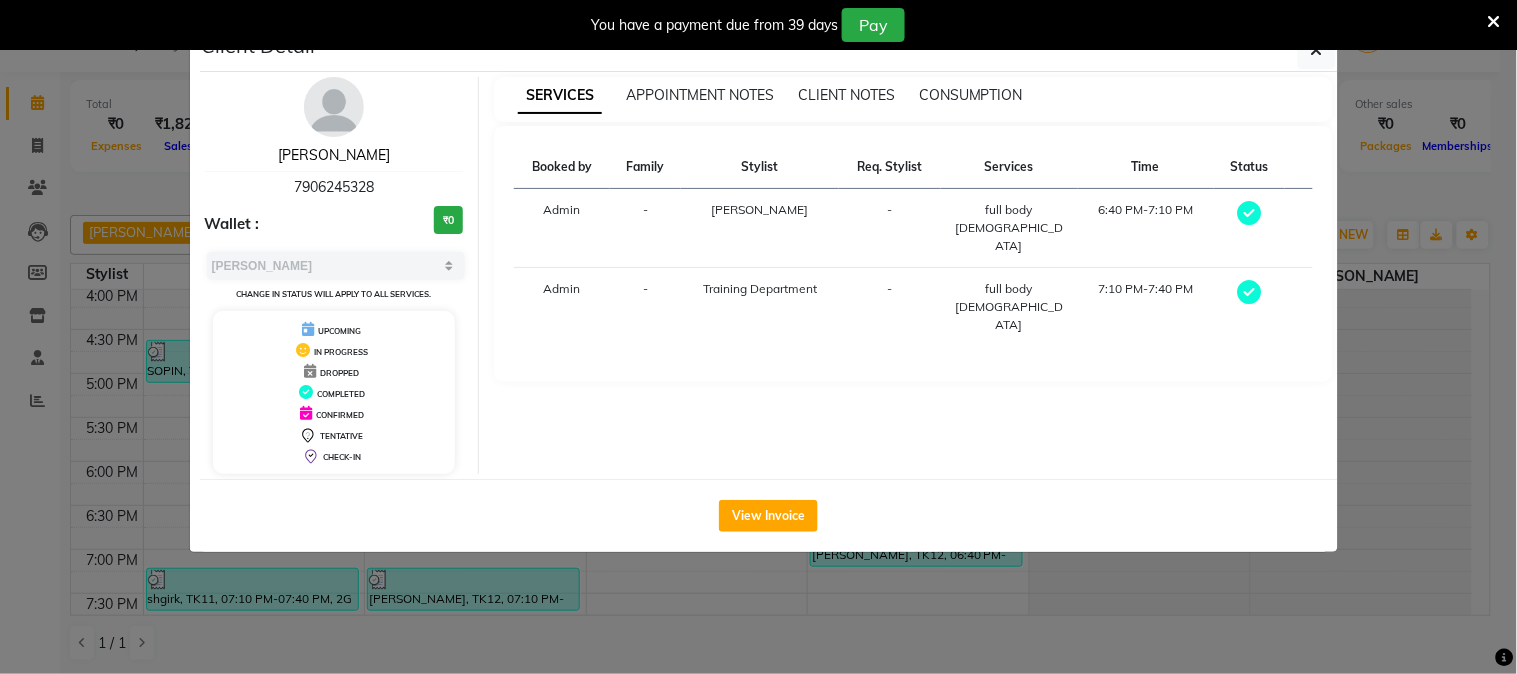 click on "[PERSON_NAME]" at bounding box center [334, 155] 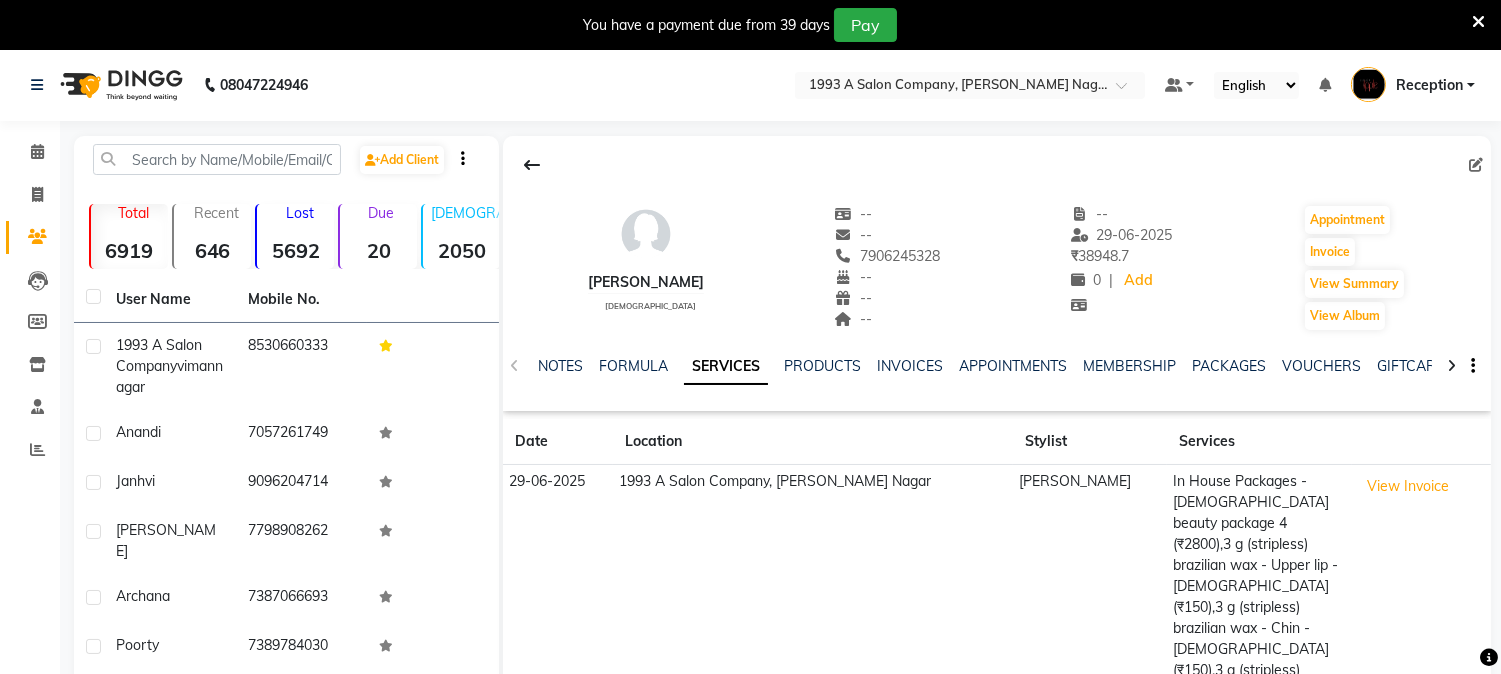 scroll, scrollTop: 0, scrollLeft: 0, axis: both 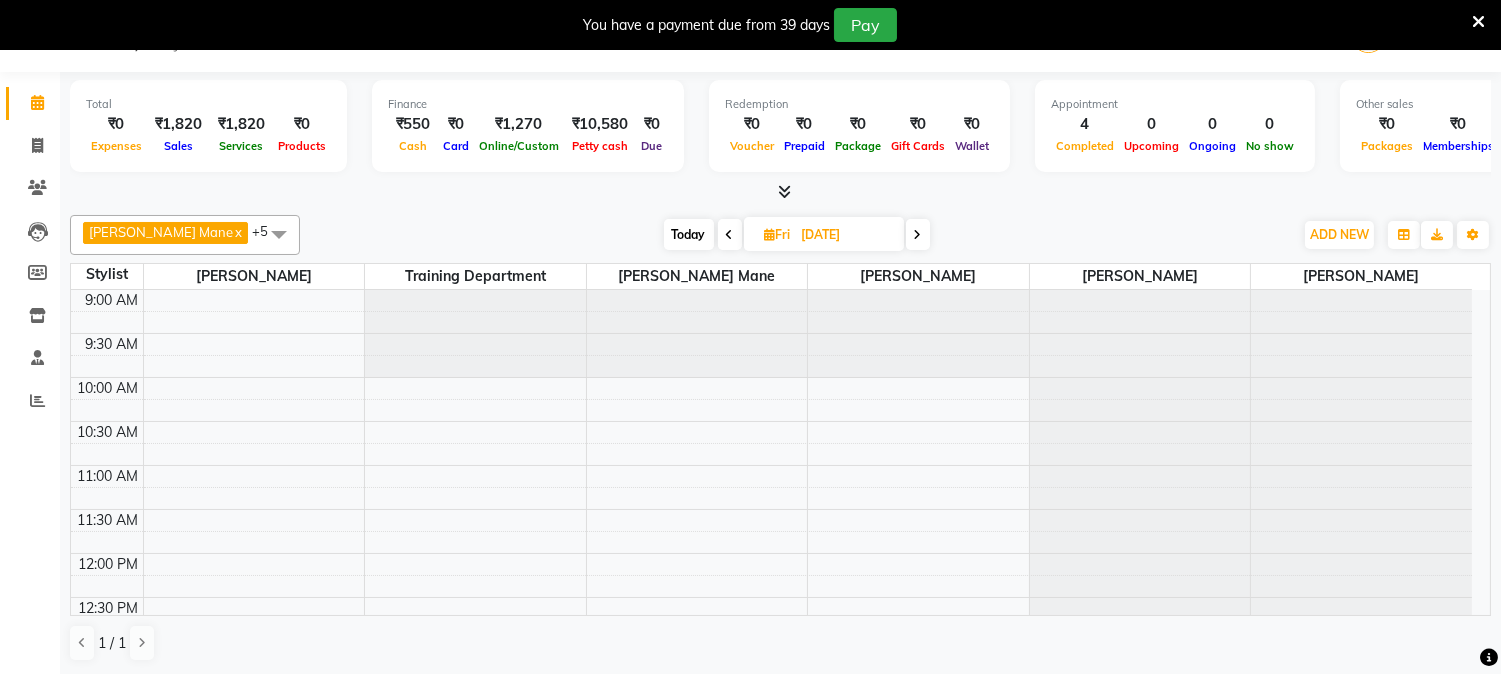 click at bounding box center [730, 235] 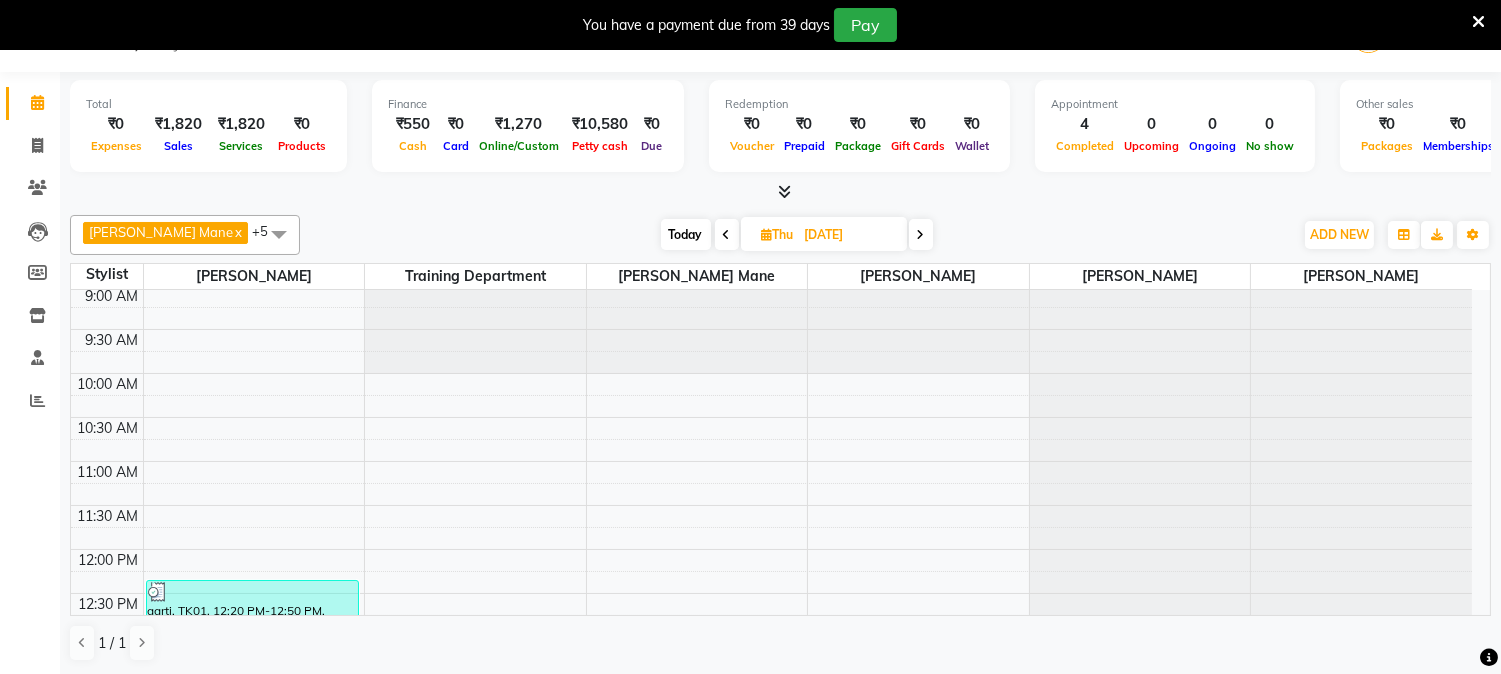 scroll, scrollTop: 0, scrollLeft: 0, axis: both 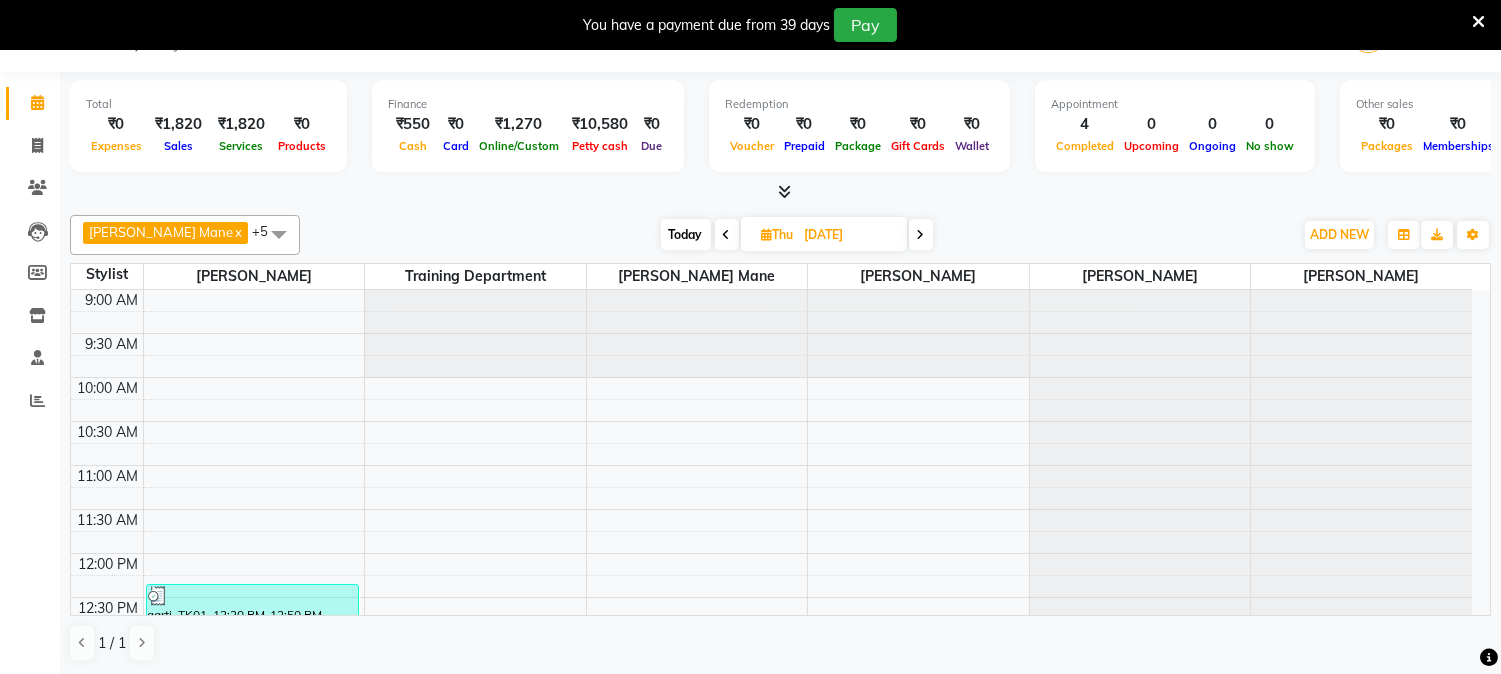 click at bounding box center (727, 235) 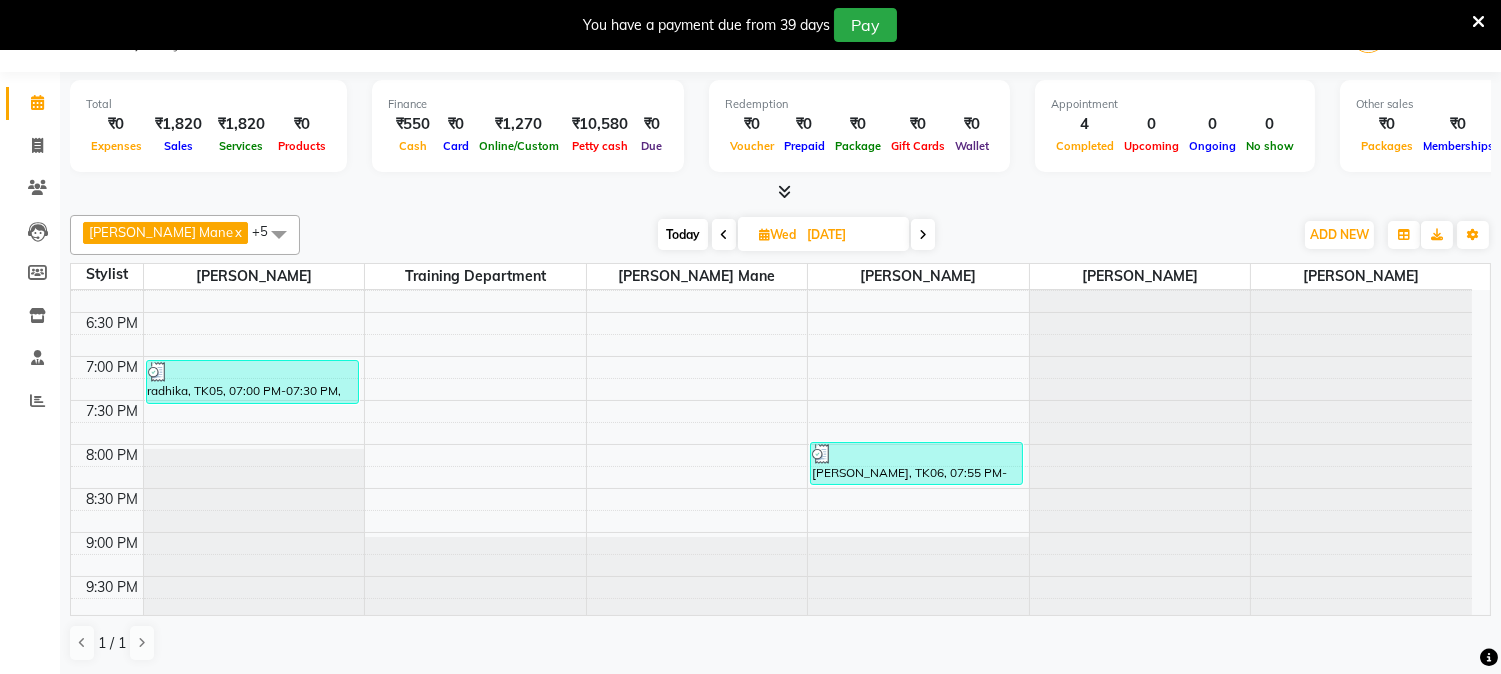 scroll, scrollTop: 822, scrollLeft: 0, axis: vertical 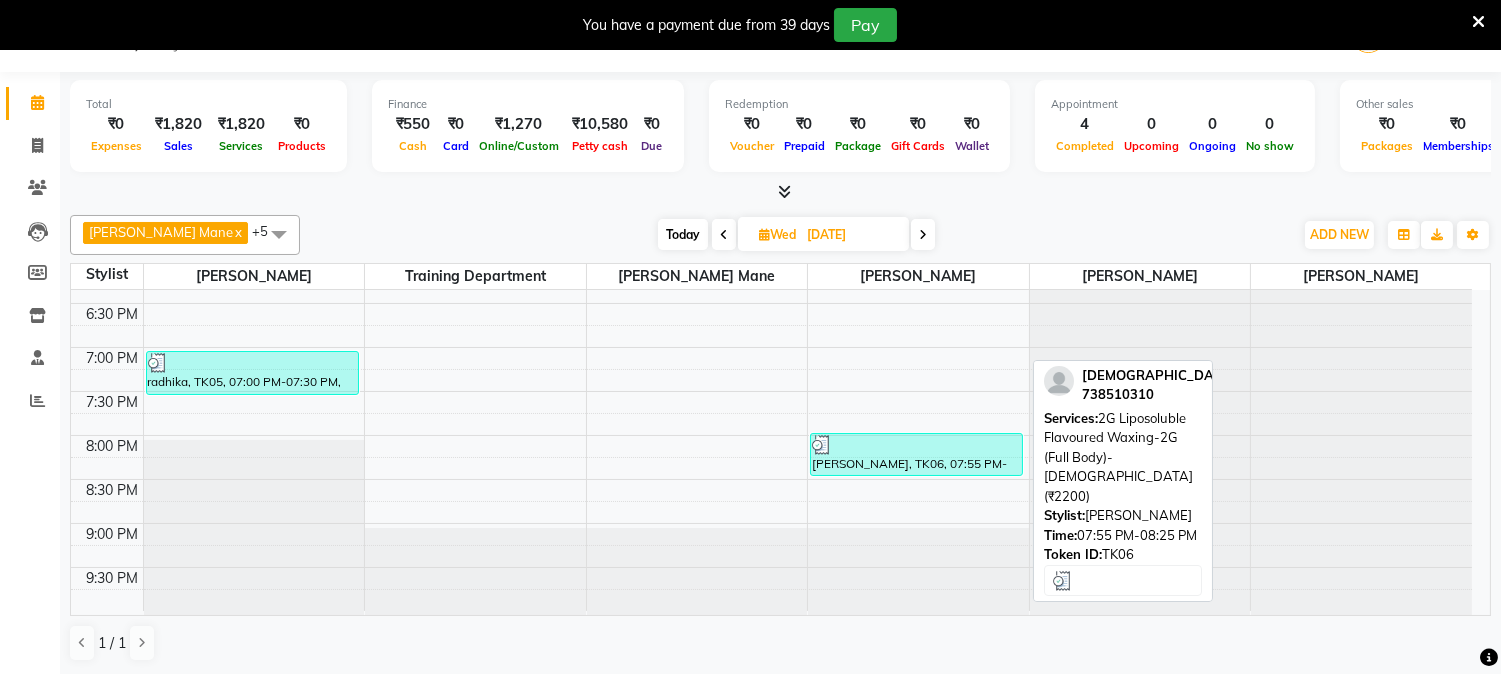 click at bounding box center (916, 445) 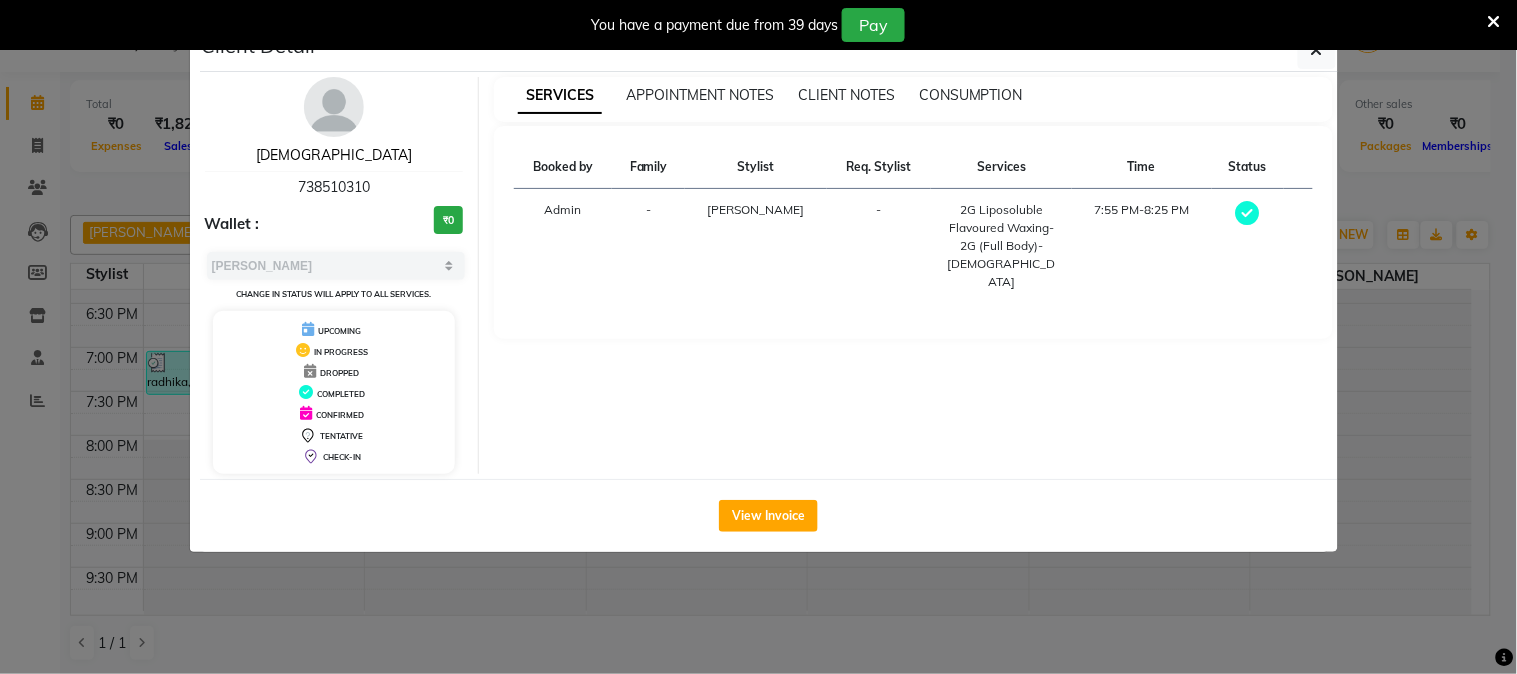 click on "[DEMOGRAPHIC_DATA]" at bounding box center (334, 155) 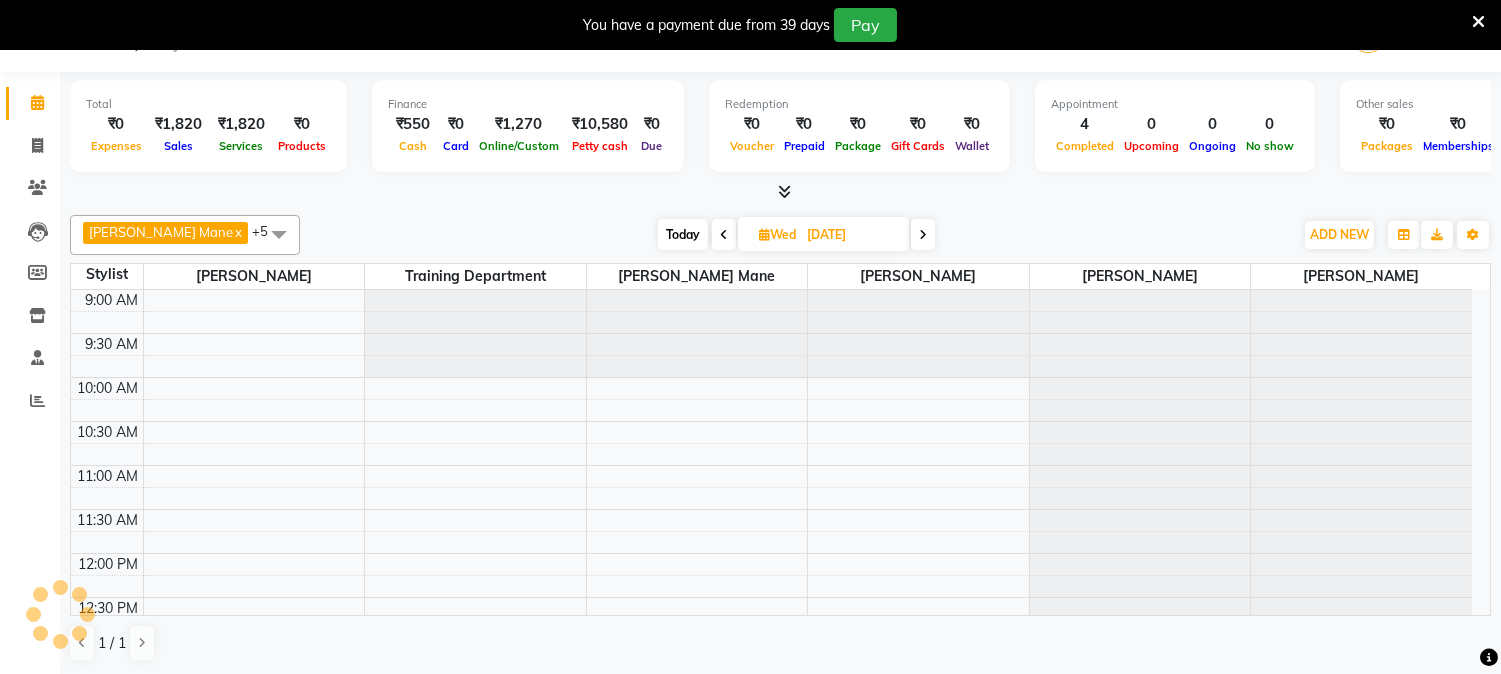 scroll, scrollTop: 0, scrollLeft: 0, axis: both 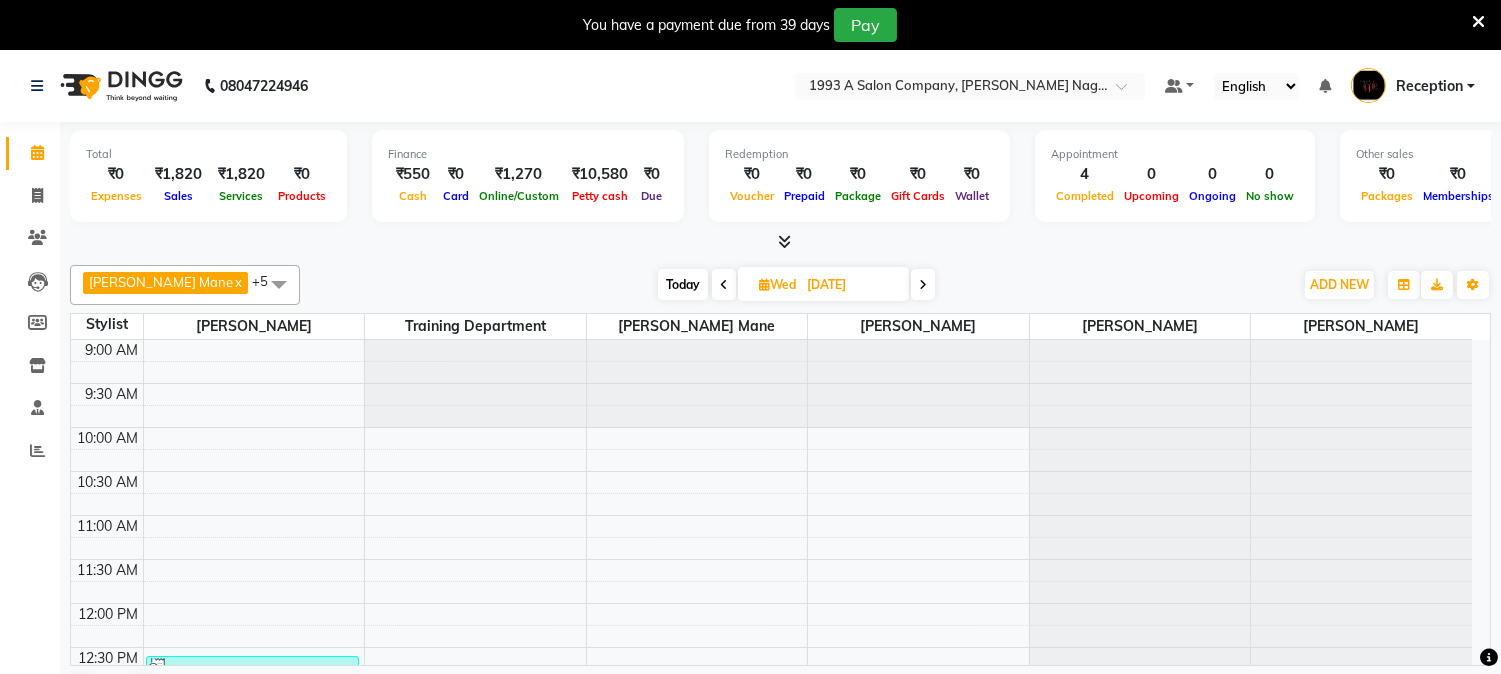 click at bounding box center (724, 285) 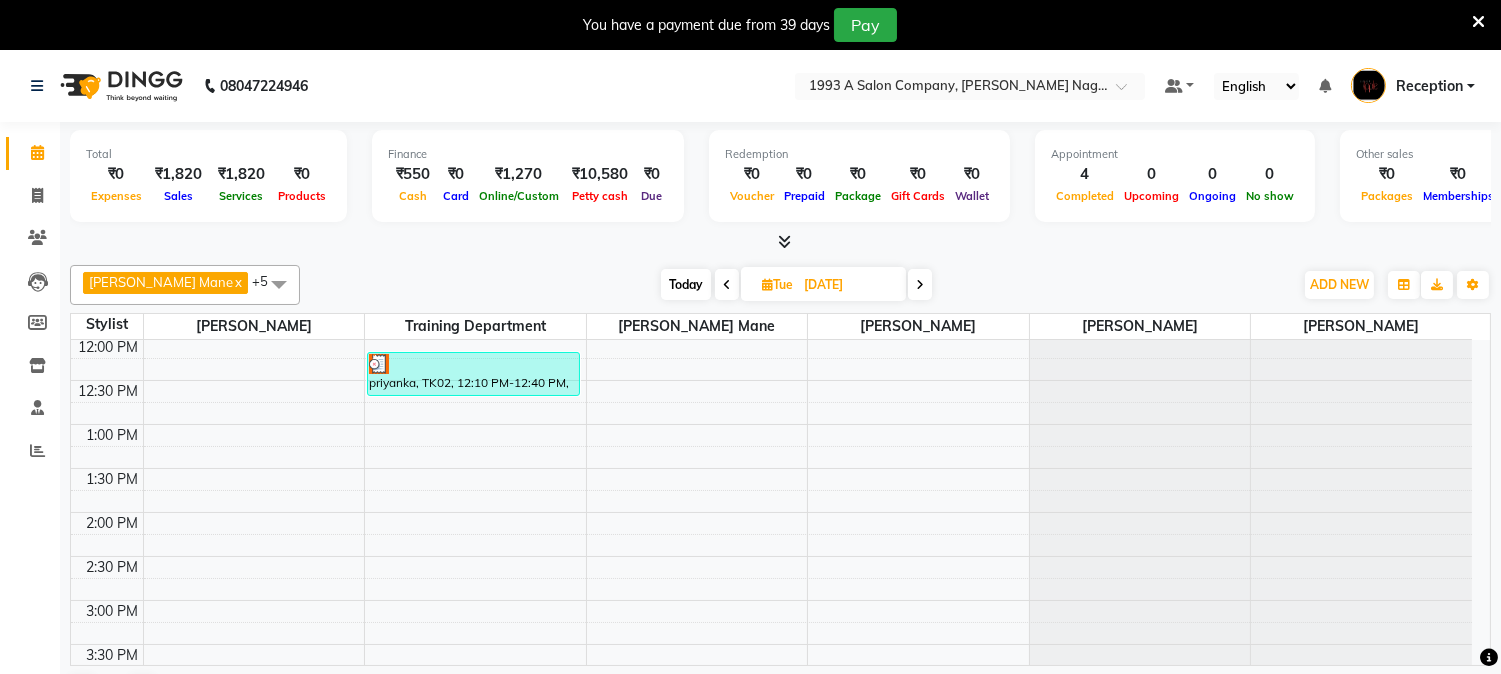 scroll, scrollTop: 0, scrollLeft: 0, axis: both 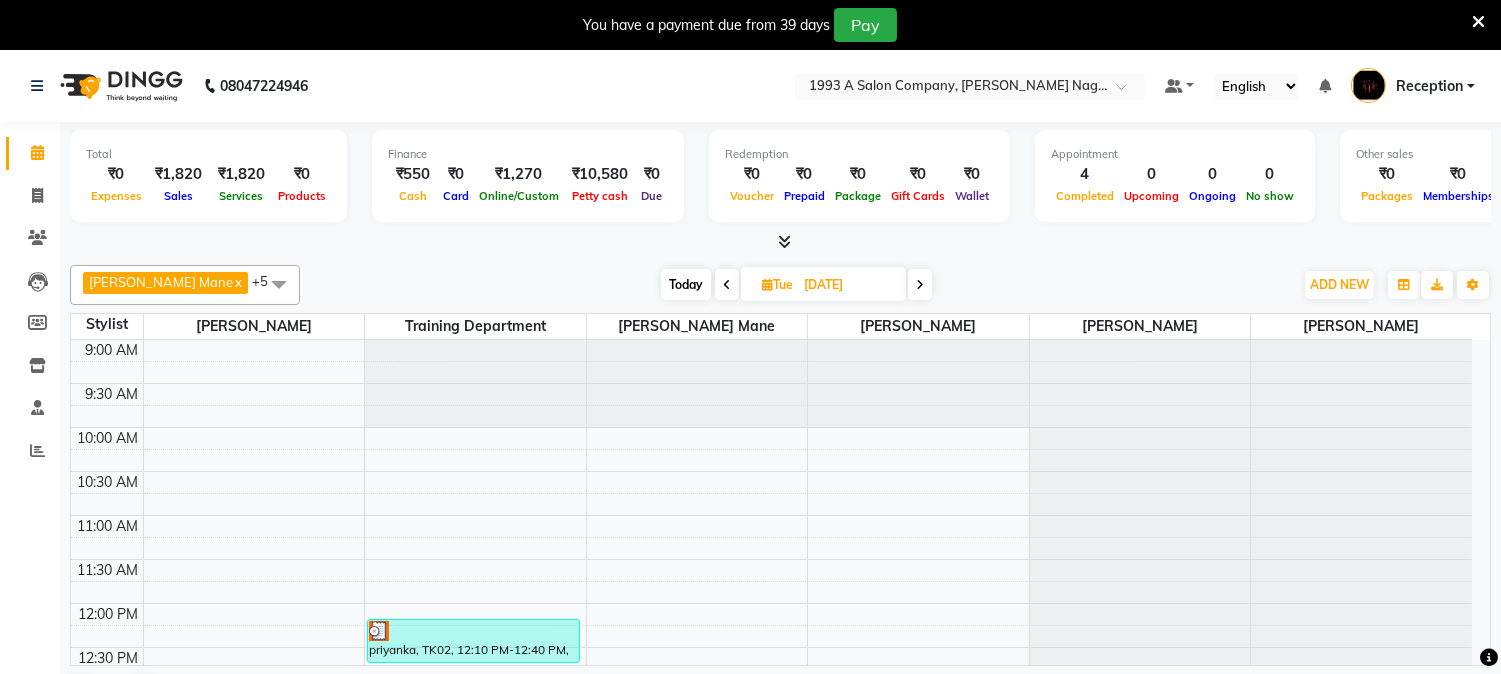 click at bounding box center (727, 284) 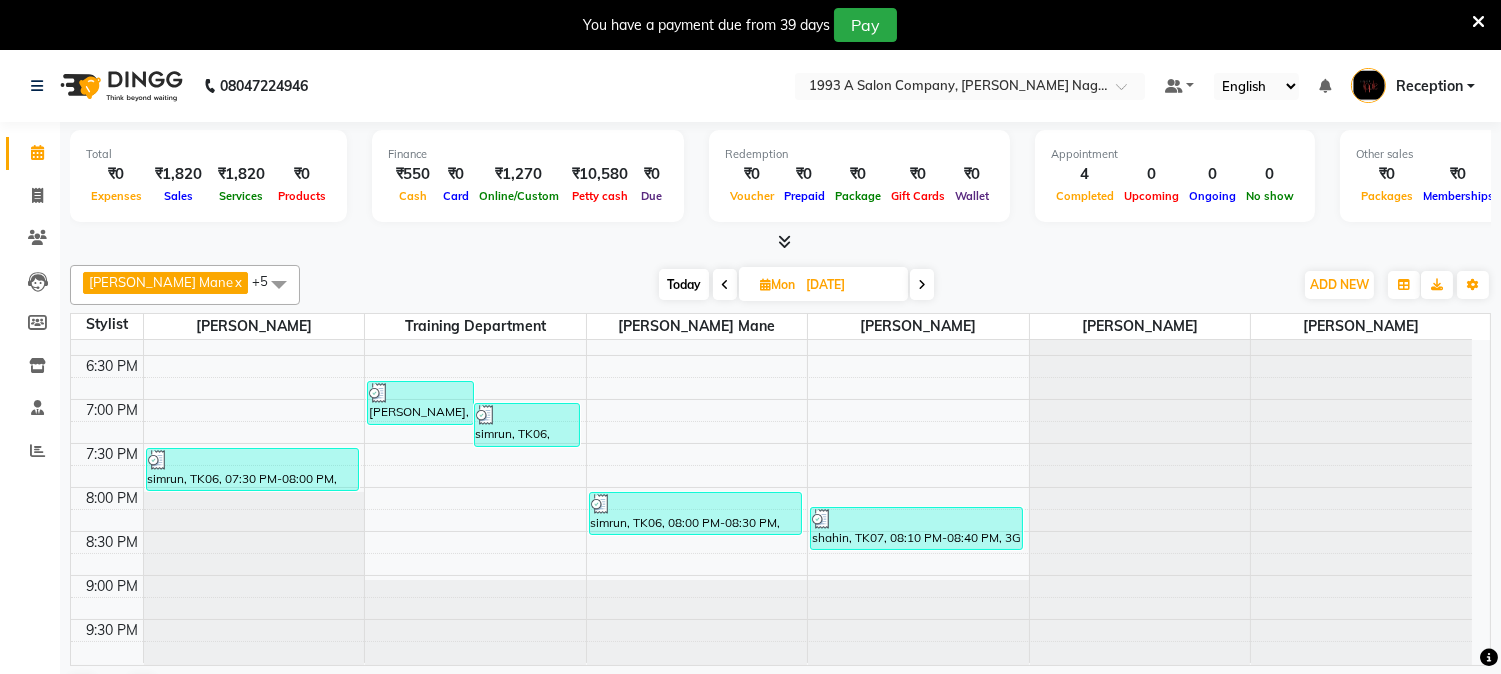 scroll, scrollTop: 822, scrollLeft: 0, axis: vertical 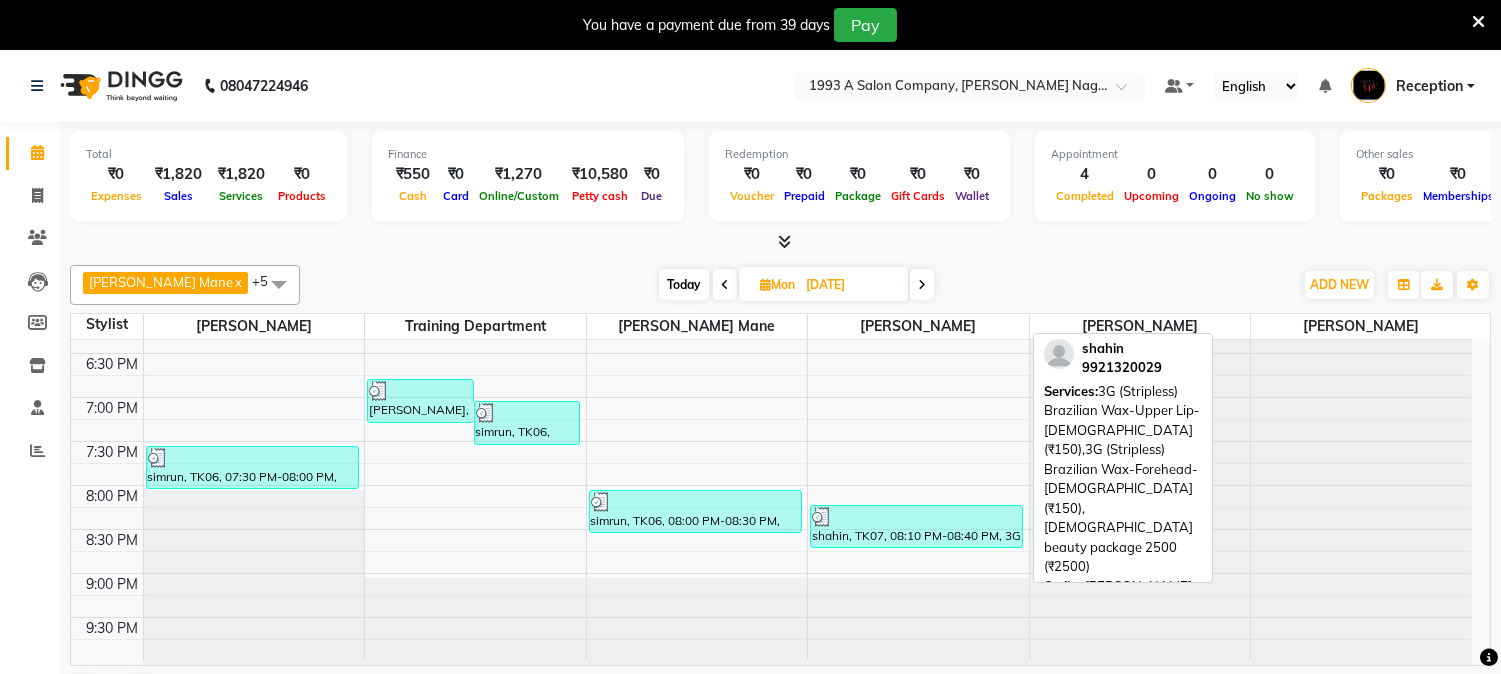 click on "shahin, TK07, 08:10 PM-08:40 PM, 3G (Stripless) Brazilian Wax-Upper Lip-[DEMOGRAPHIC_DATA] (₹150),3G (Stripless) Brazilian Wax-Forehead-[DEMOGRAPHIC_DATA] (₹150),[DEMOGRAPHIC_DATA] beauty package 2500 (₹2500)" at bounding box center [916, 526] 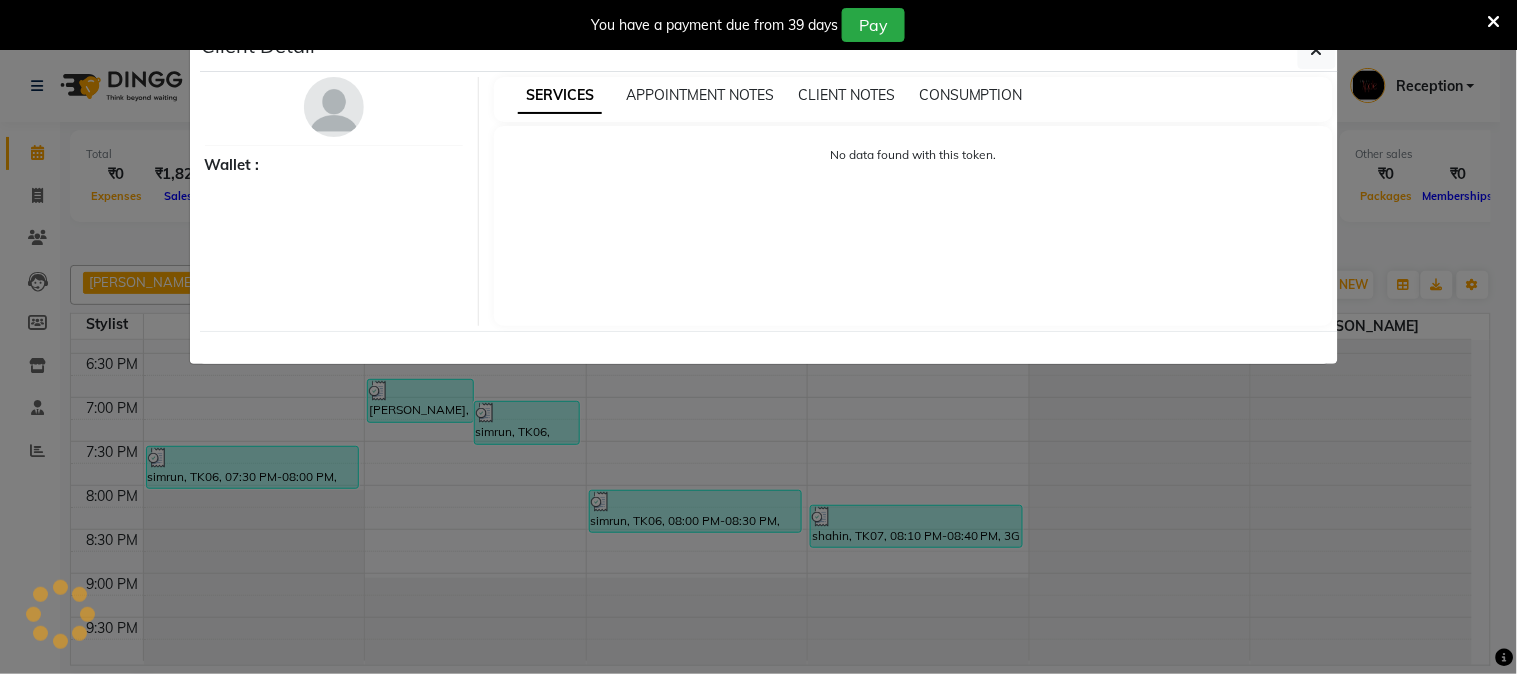 select on "3" 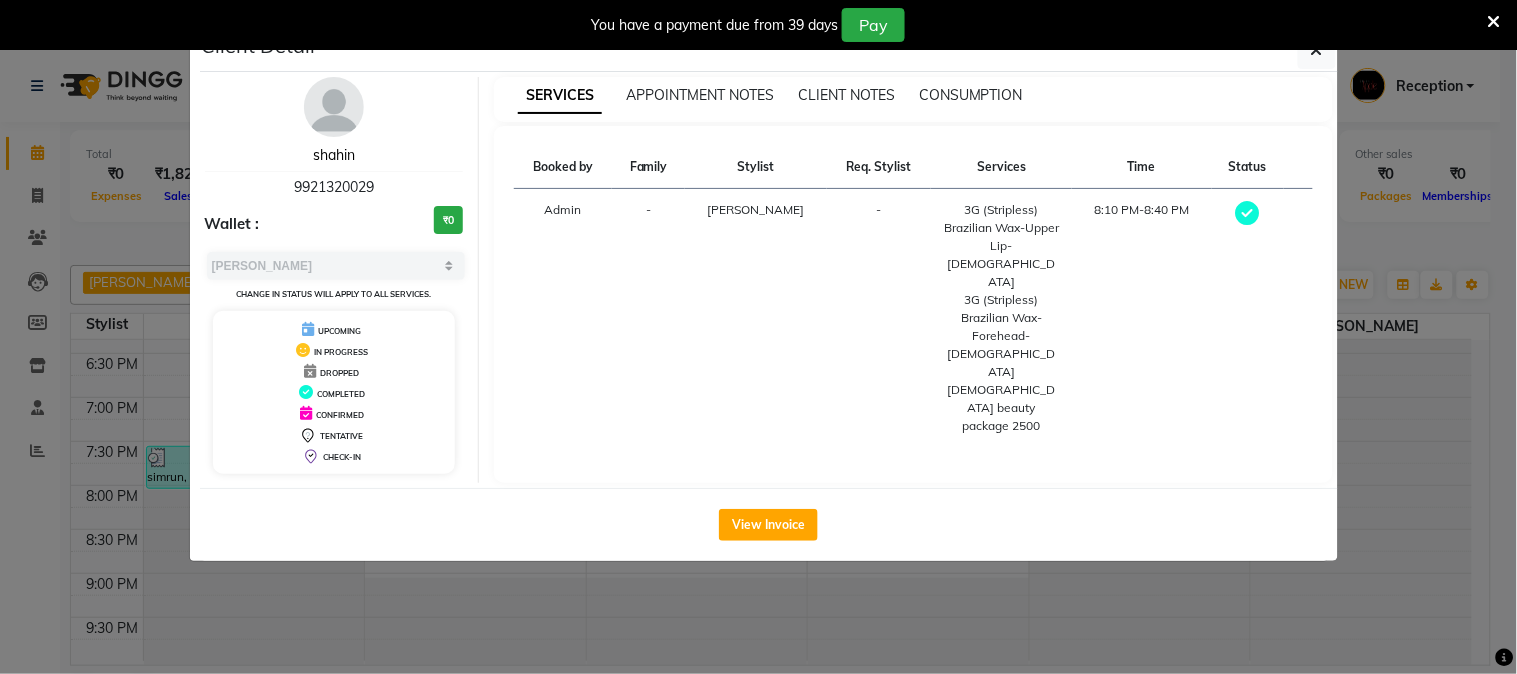 click on "shahin" at bounding box center (334, 155) 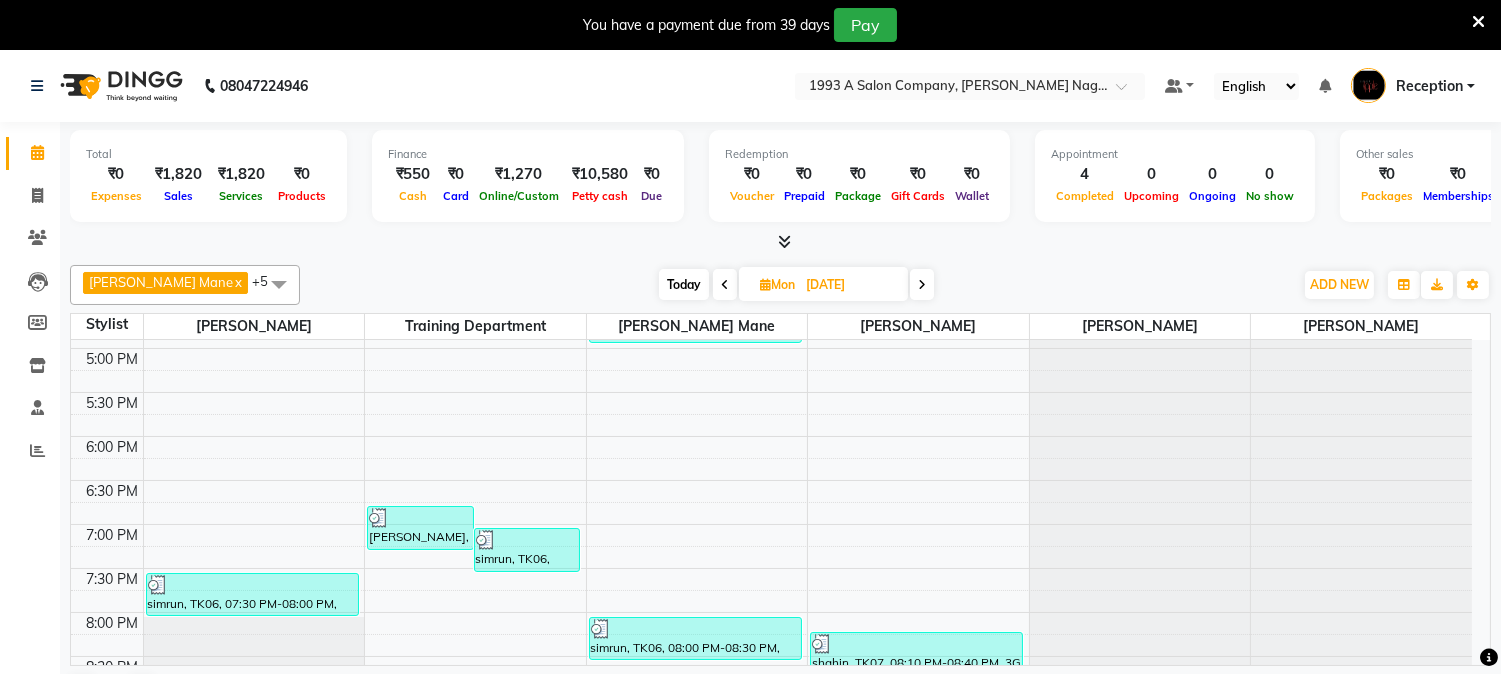 scroll, scrollTop: 822, scrollLeft: 0, axis: vertical 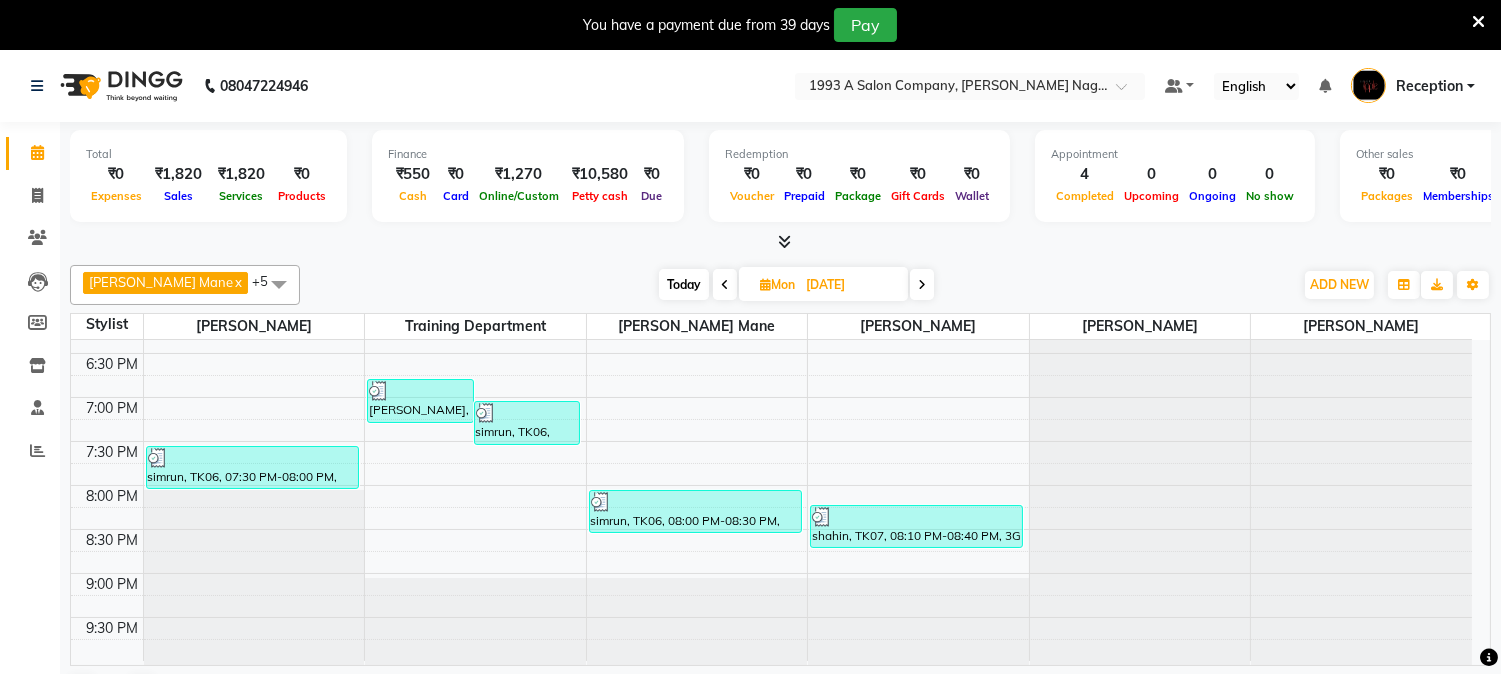 click at bounding box center [725, 284] 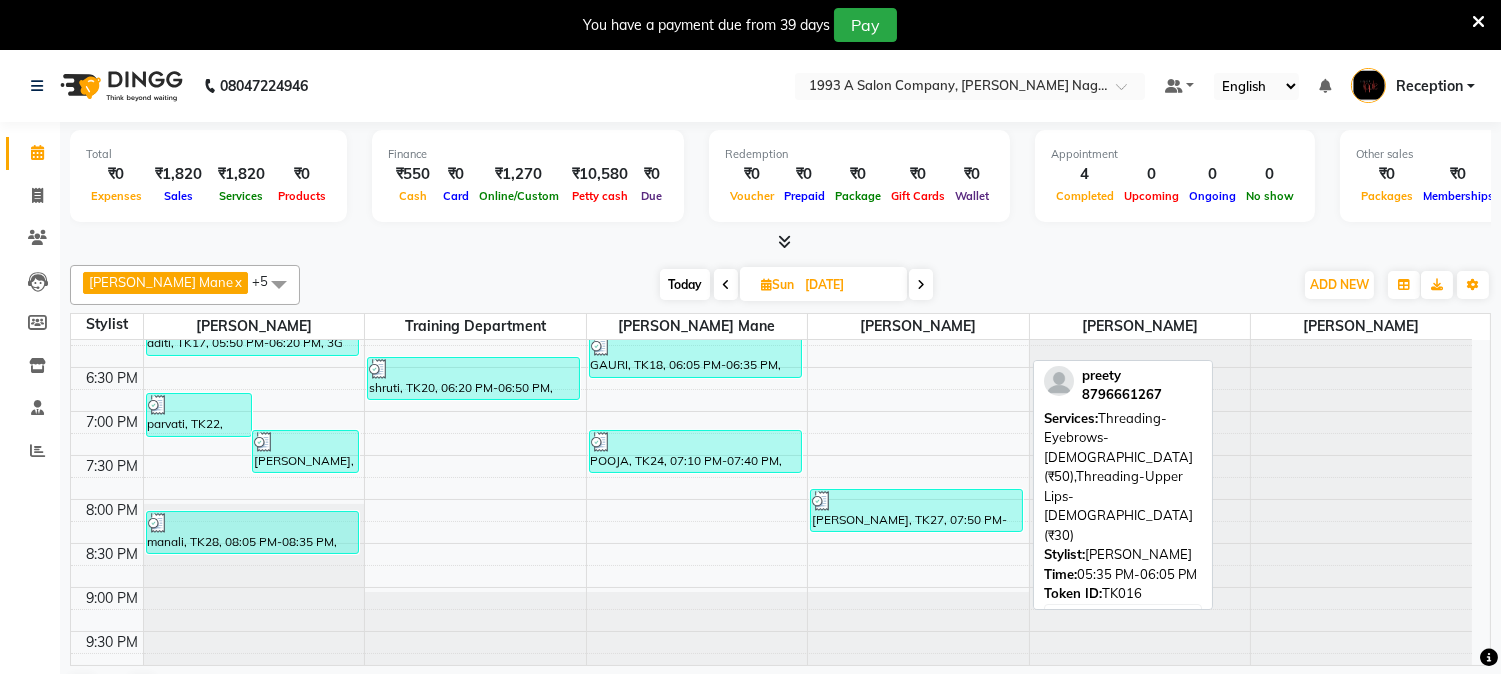 scroll, scrollTop: 822, scrollLeft: 0, axis: vertical 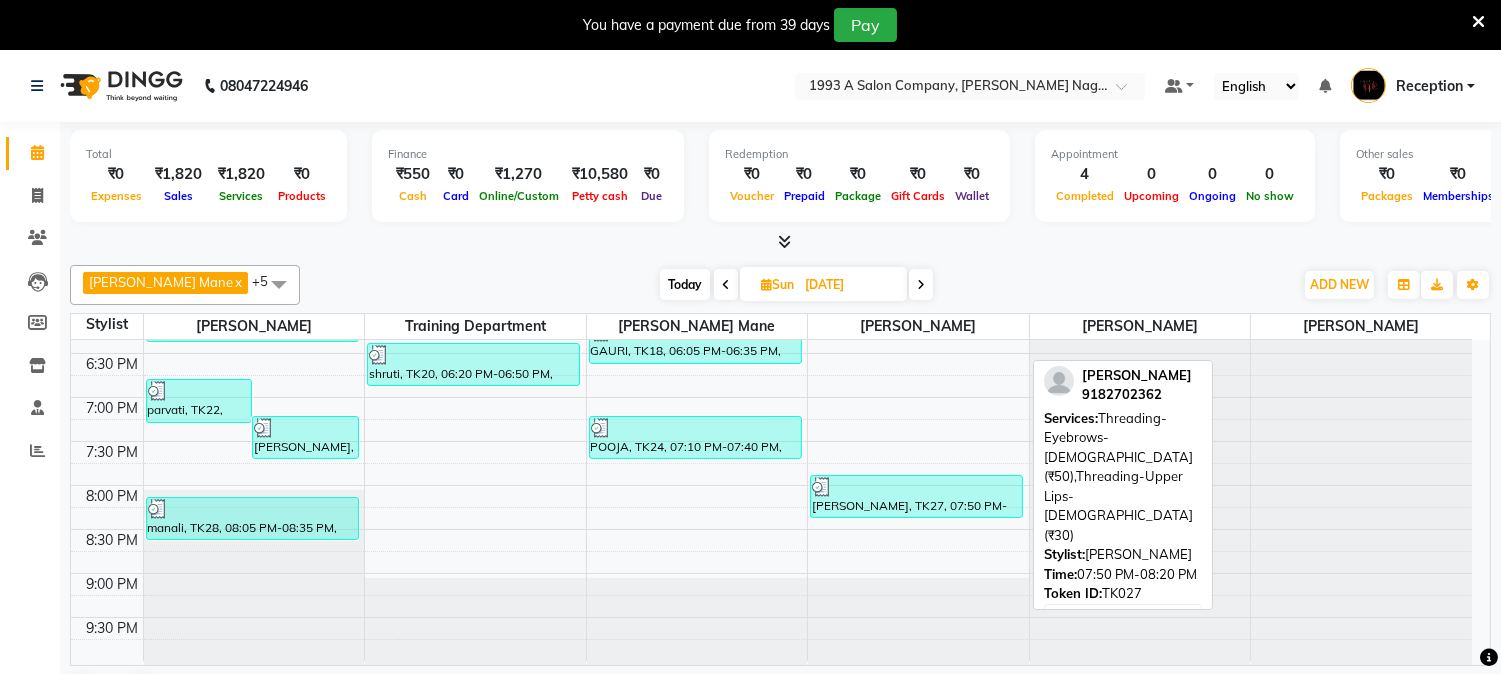 click on "[PERSON_NAME], TK27, 07:50 PM-08:20 PM, Threading-Eyebrows-[DEMOGRAPHIC_DATA] (₹50),Threading-Upper Lips-[DEMOGRAPHIC_DATA] (₹30)" at bounding box center [916, 496] 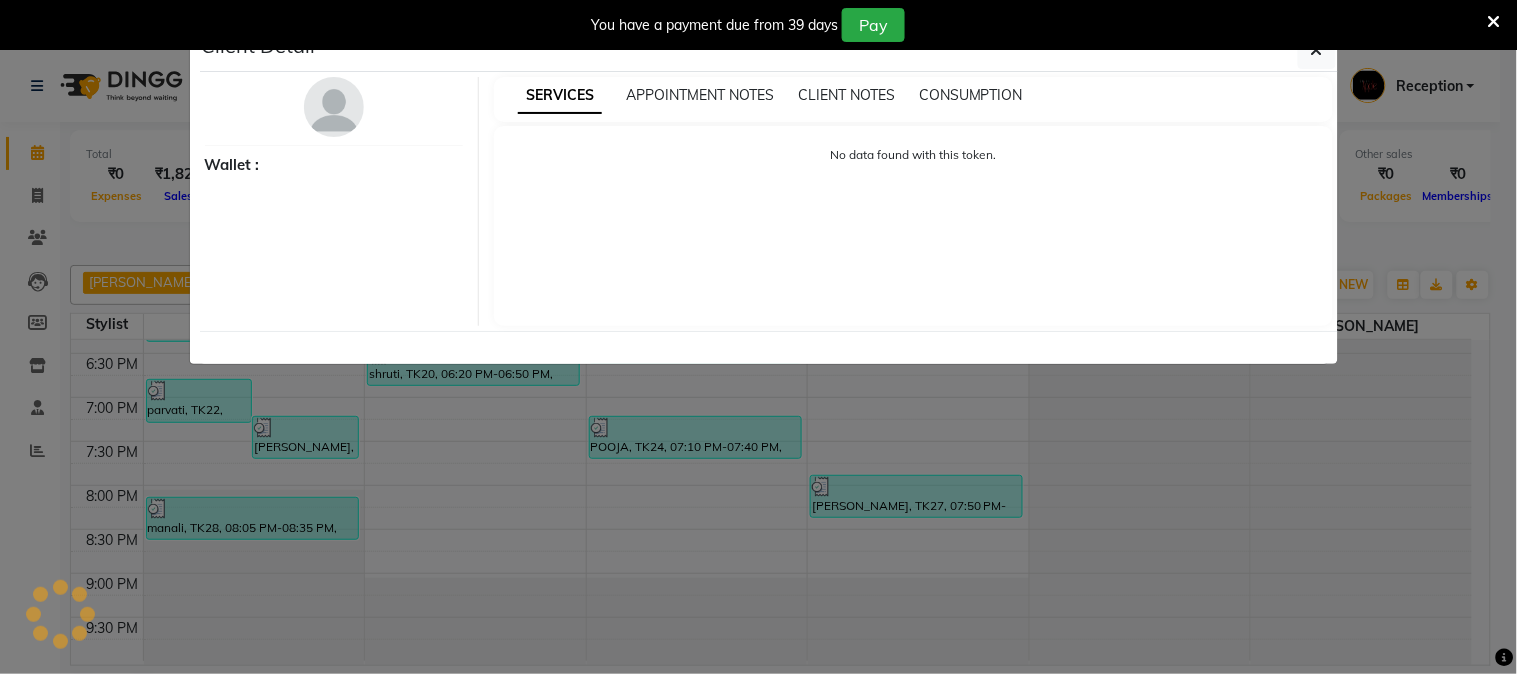select on "3" 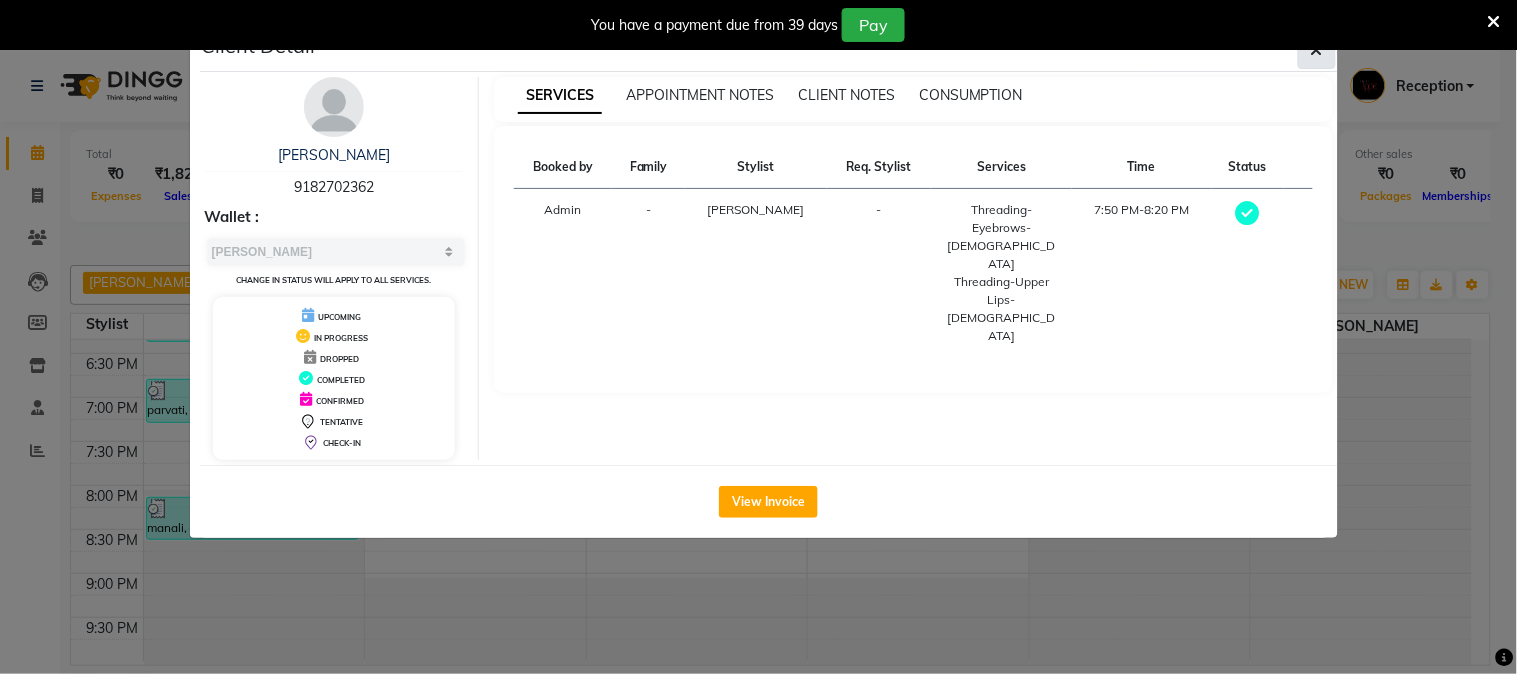 click 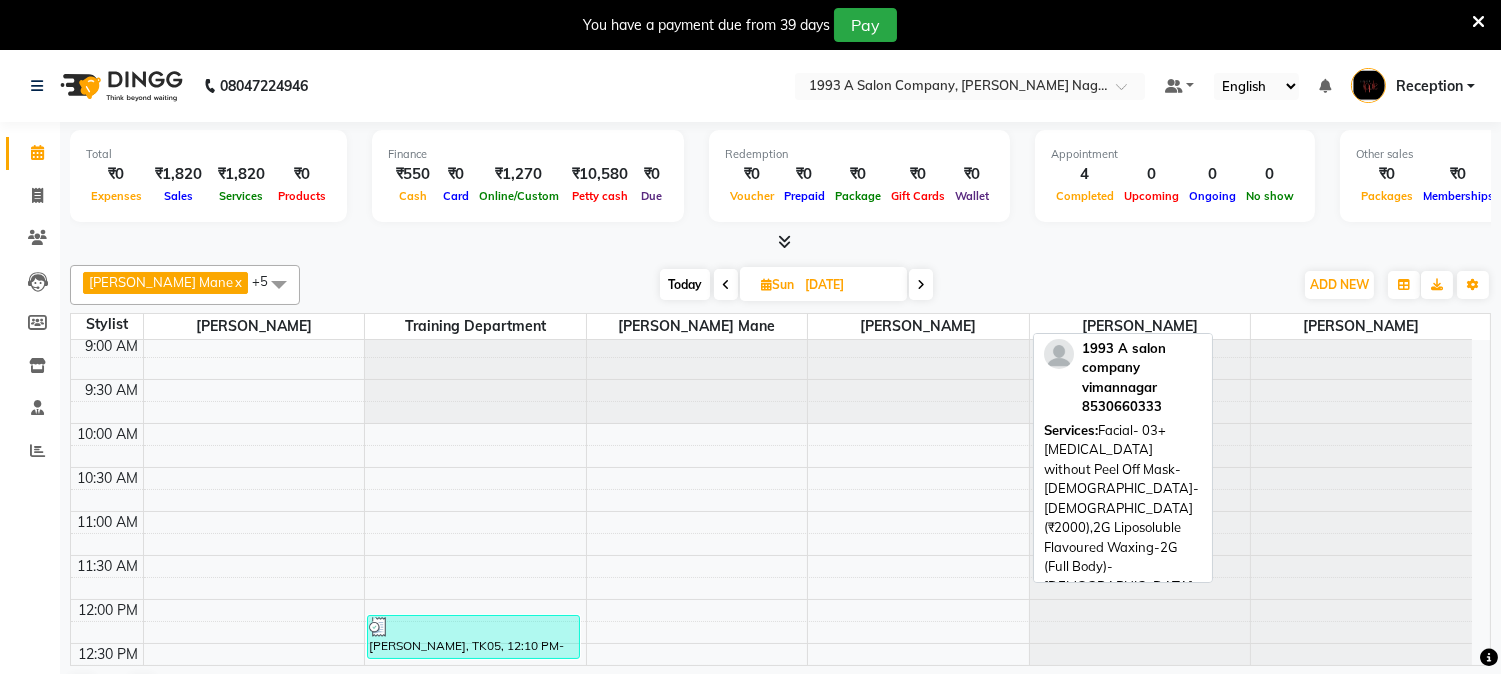 scroll, scrollTop: 0, scrollLeft: 0, axis: both 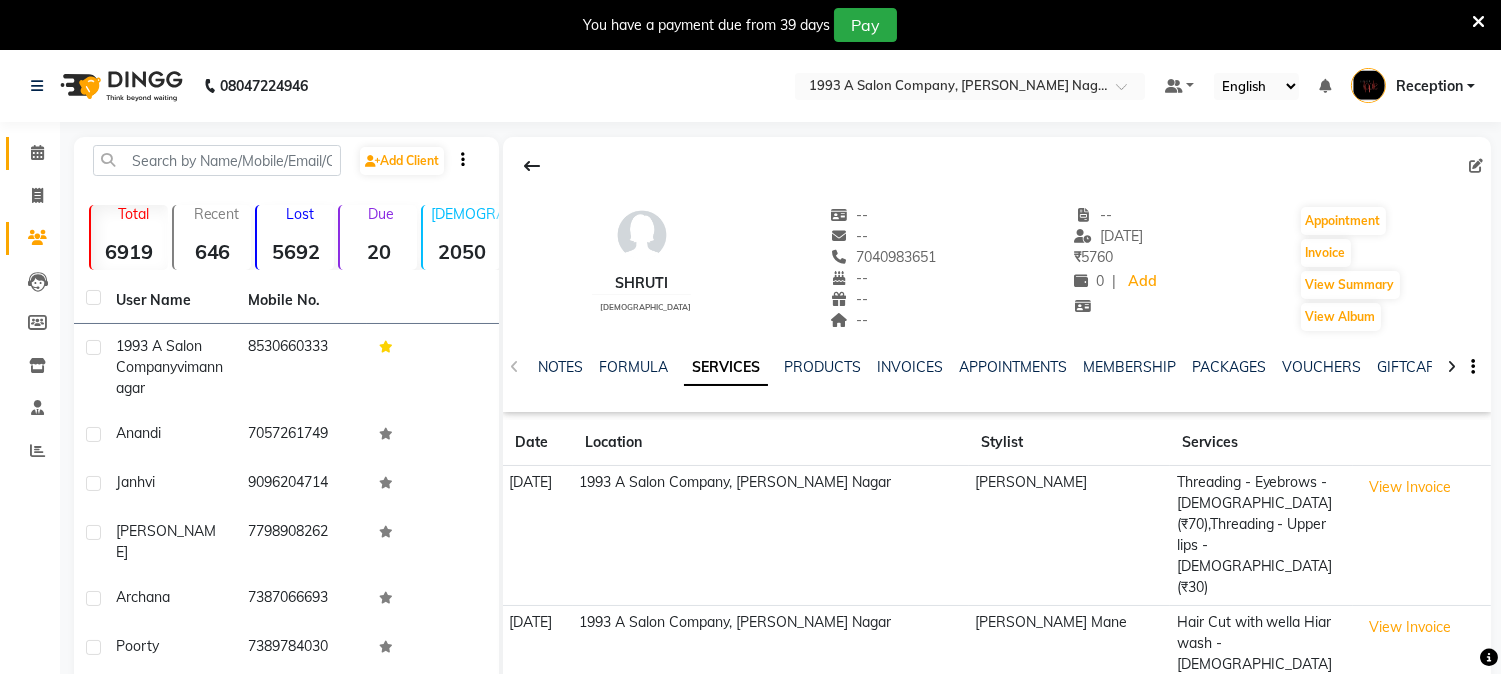 click 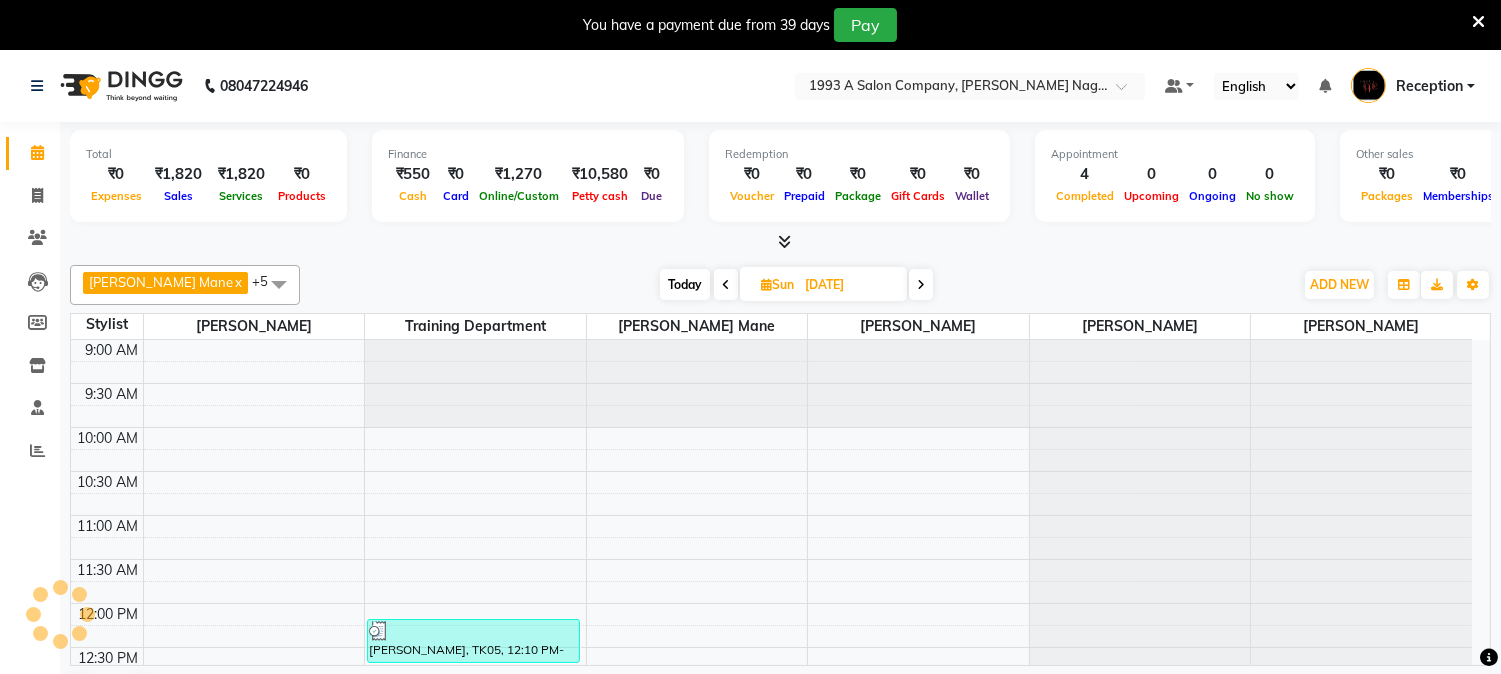 scroll, scrollTop: 0, scrollLeft: 0, axis: both 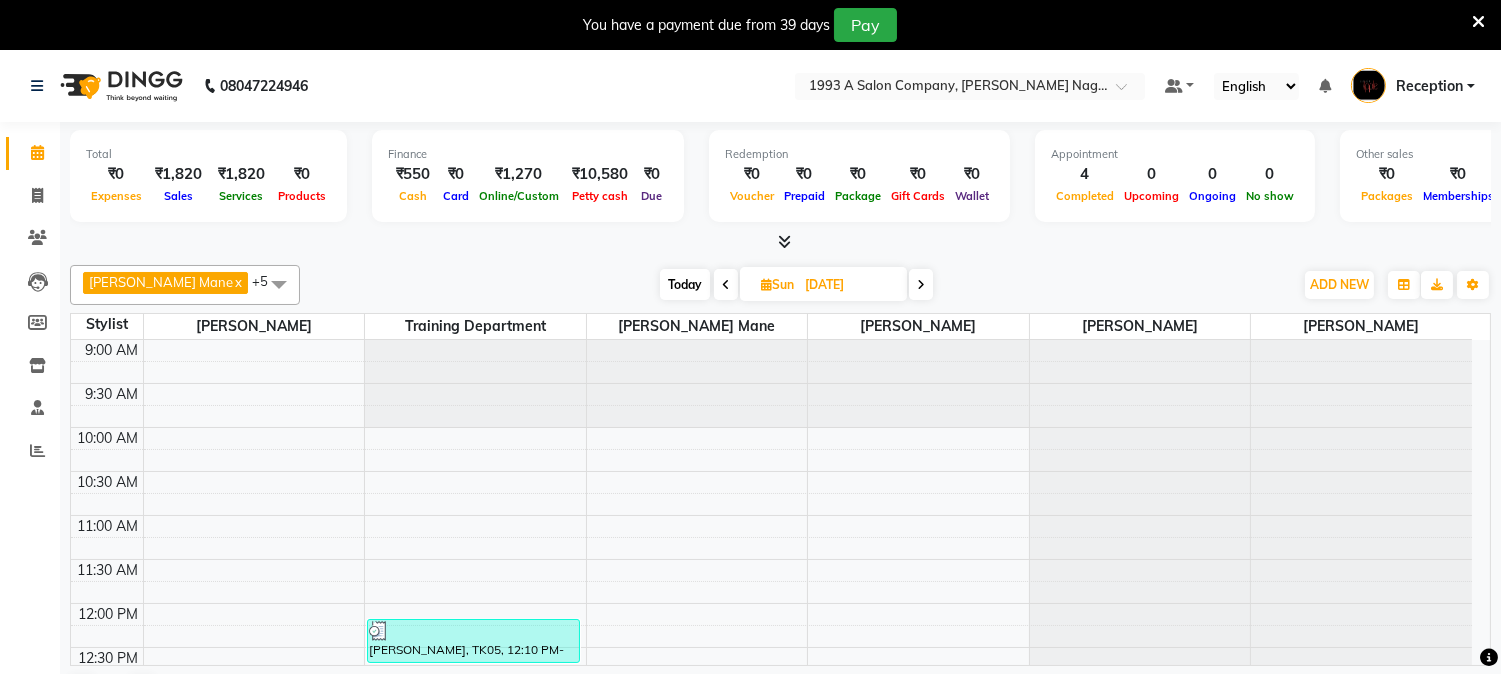 click at bounding box center (726, 285) 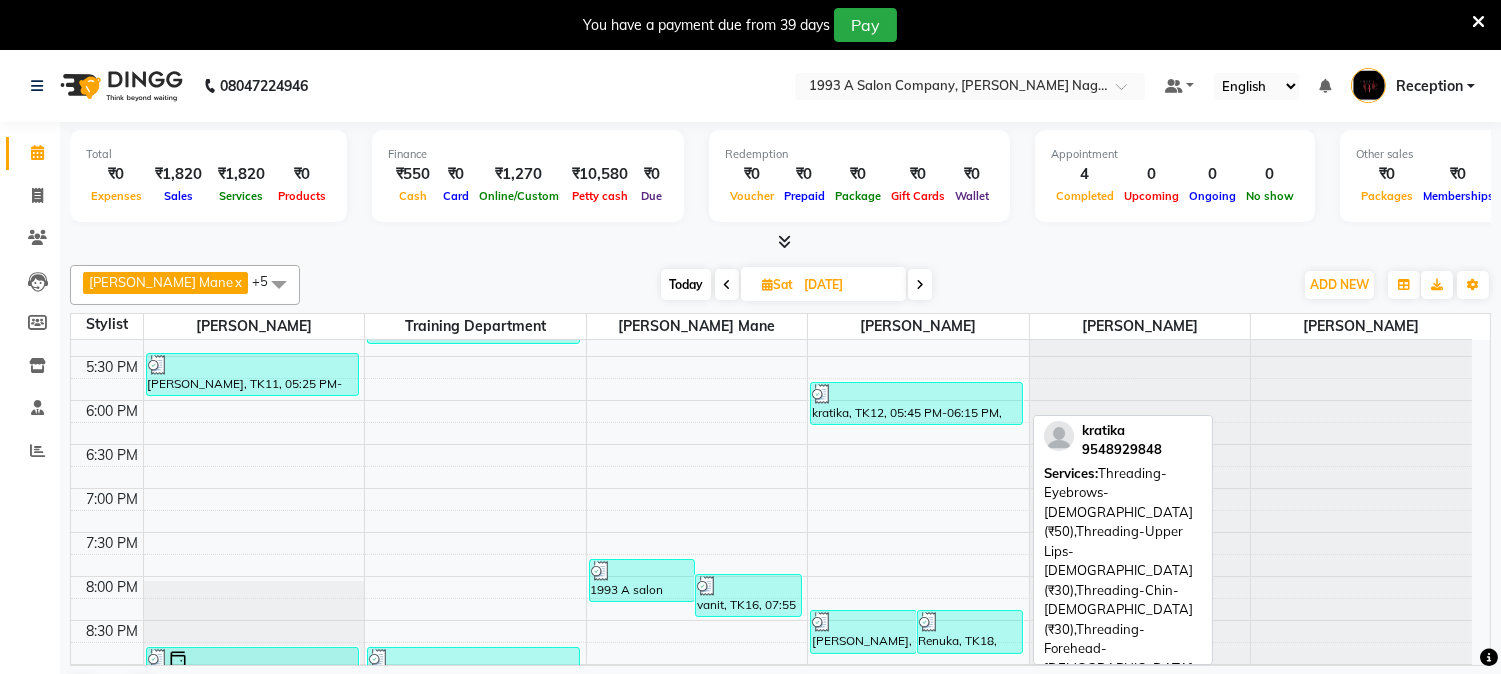 scroll, scrollTop: 822, scrollLeft: 0, axis: vertical 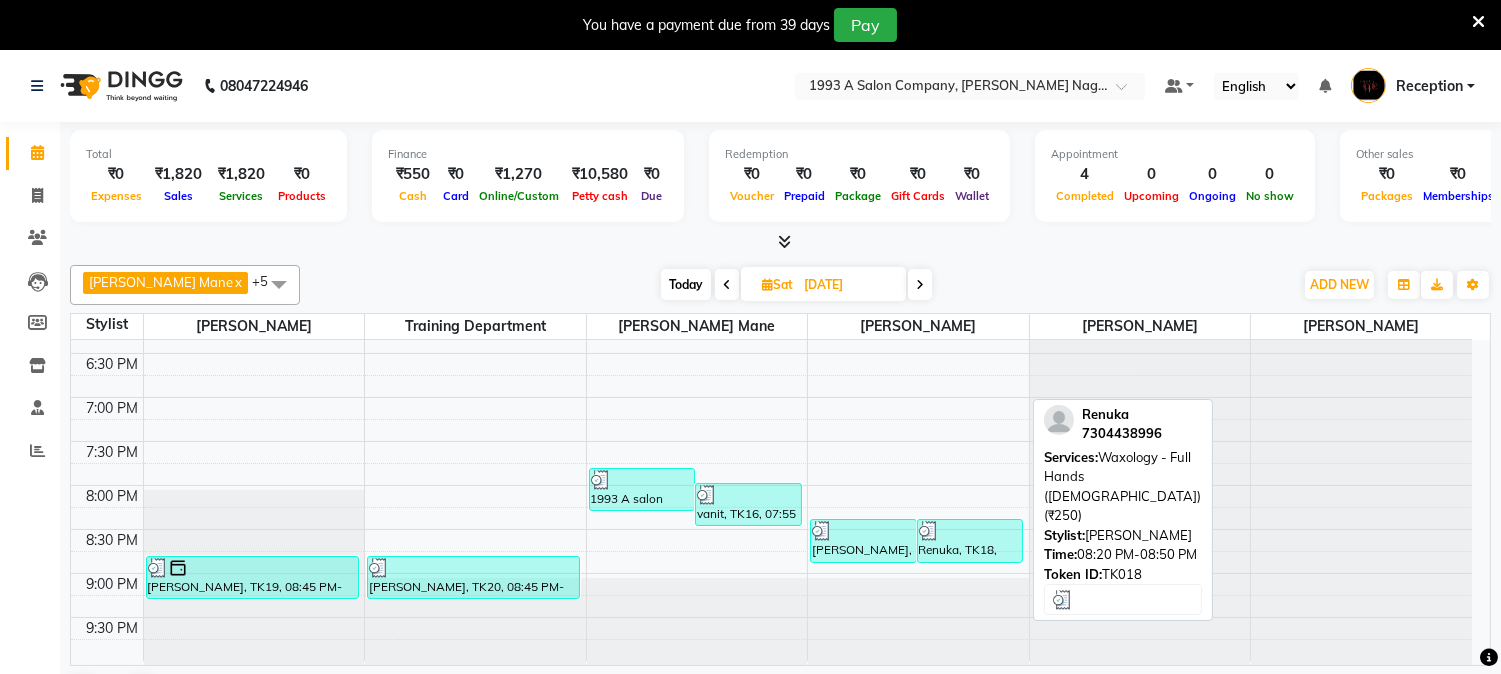 click on "Renuka, TK18, 08:20 PM-08:50 PM, Waxology - Full Hands ([DEMOGRAPHIC_DATA]) (₹250)" at bounding box center (970, 541) 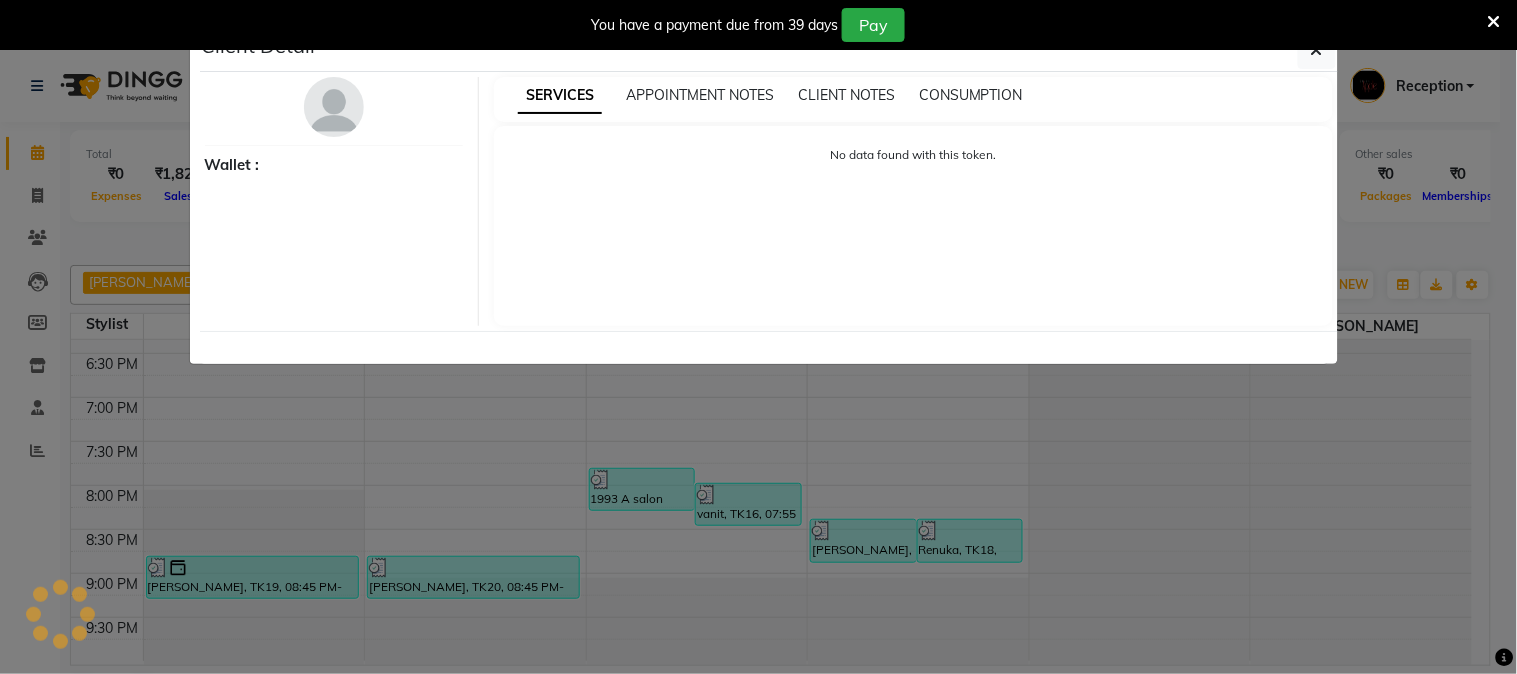 select on "3" 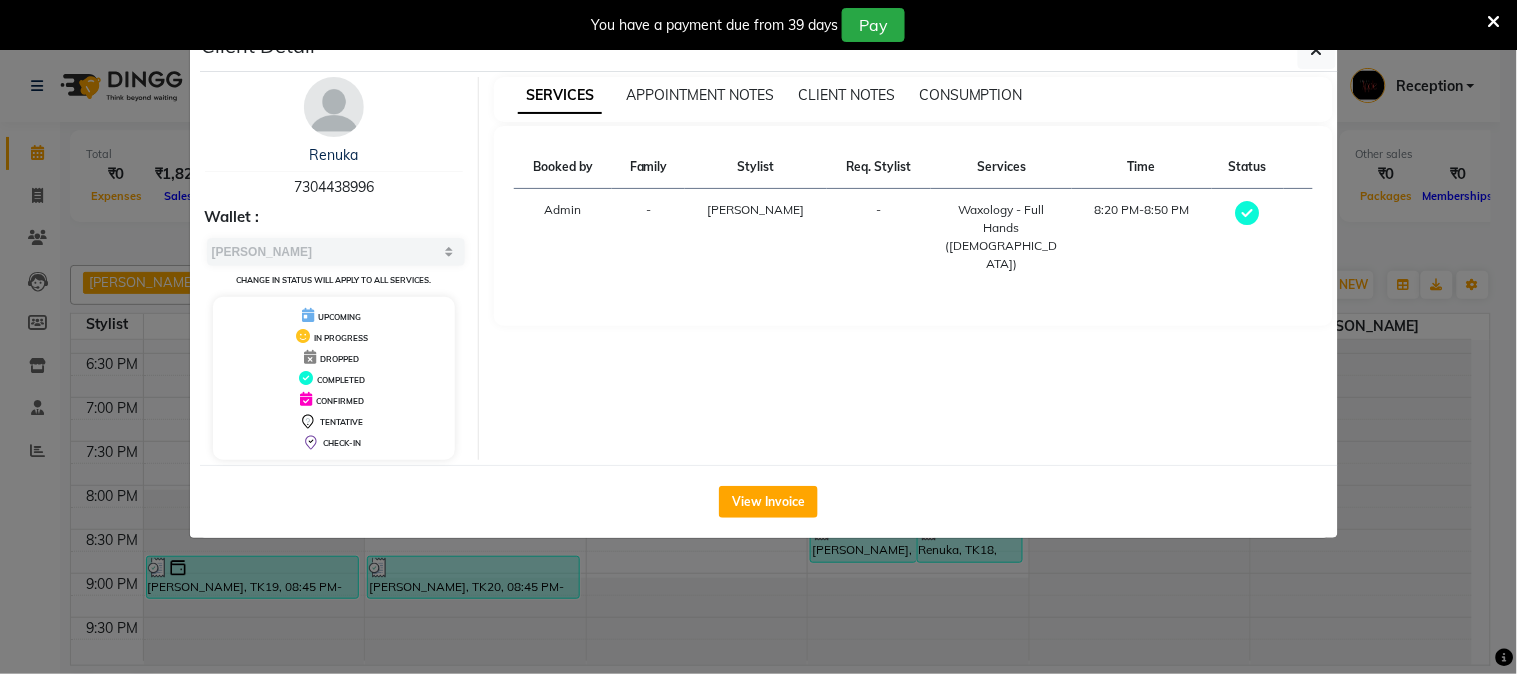 click on "Client Detail  Renuka    7304438996 Wallet : Select MARK DONE UPCOMING Change in status will apply to all services. UPCOMING IN PROGRESS DROPPED COMPLETED CONFIRMED TENTATIVE CHECK-IN SERVICES APPOINTMENT NOTES CLIENT NOTES CONSUMPTION Booked by Family Stylist Req. Stylist Services Time Status  Admin  - [PERSON_NAME]  -  Waxology - Full Hands ([DEMOGRAPHIC_DATA])   8:20 PM-8:50 PM   View Invoice" 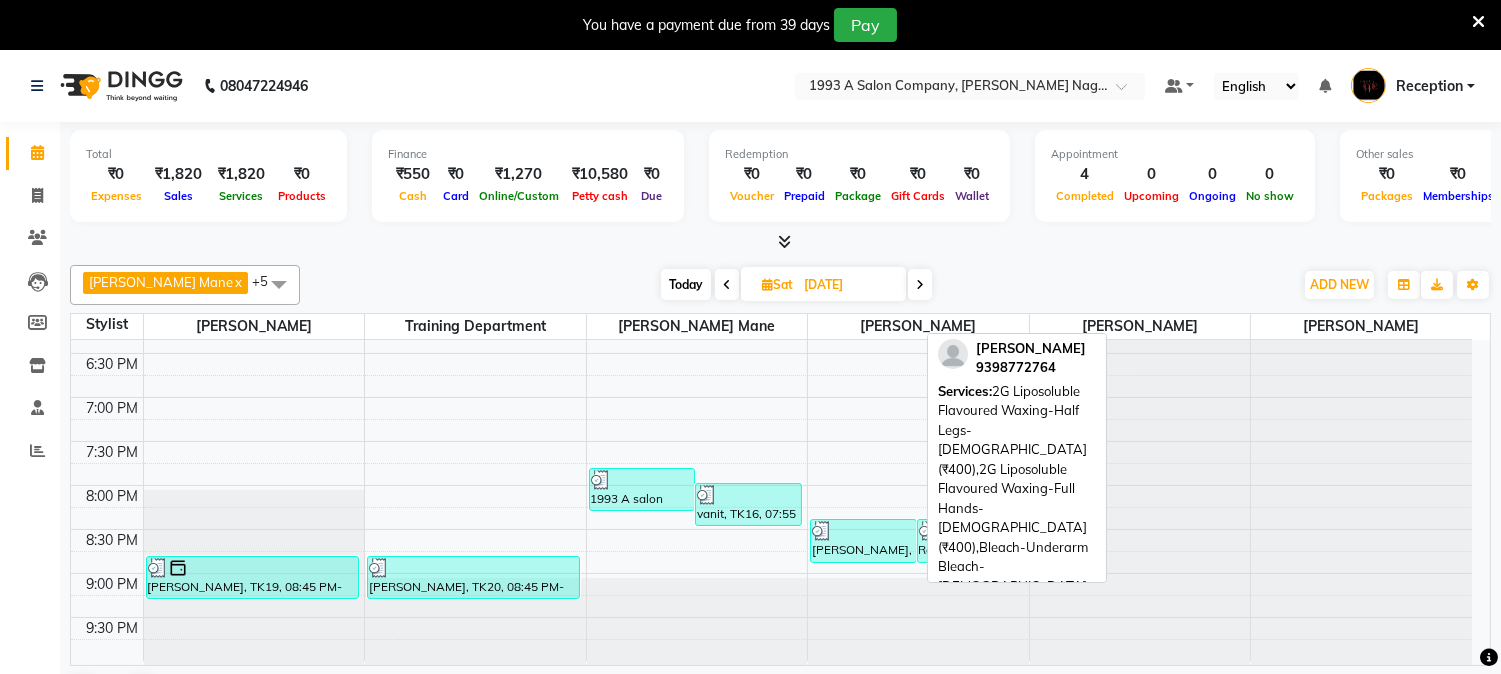 click on "[PERSON_NAME], TK17, 08:20 PM-08:50 PM, 2G Liposoluble Flavoured Waxing-Half Legs-[DEMOGRAPHIC_DATA] (₹400),2G Liposoluble Flavoured Waxing-Full Hands-[DEMOGRAPHIC_DATA] (₹400),Bleach-Underarm Bleach-[DEMOGRAPHIC_DATA] (₹250),Threading-Eyebrows-[DEMOGRAPHIC_DATA] (₹50)" at bounding box center (863, 541) 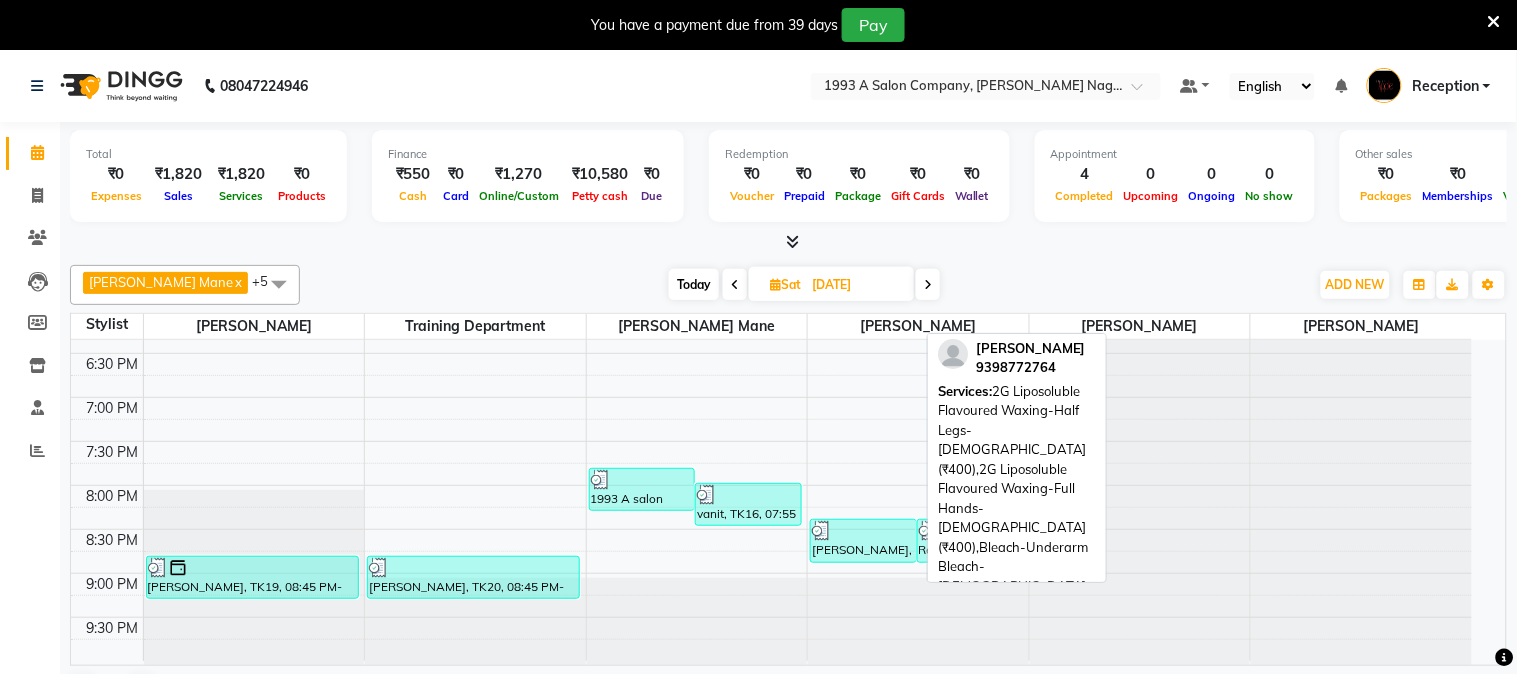 select on "3" 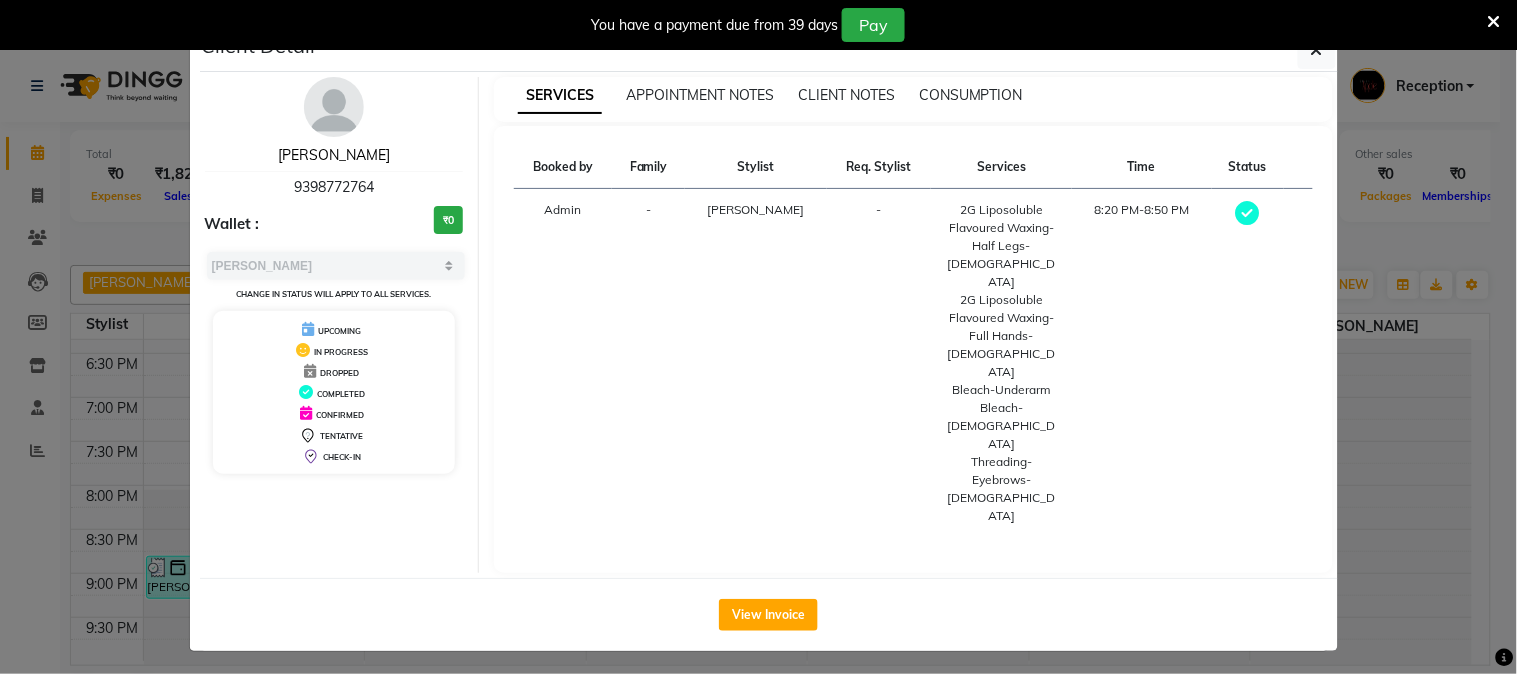 click on "[PERSON_NAME]" at bounding box center (334, 155) 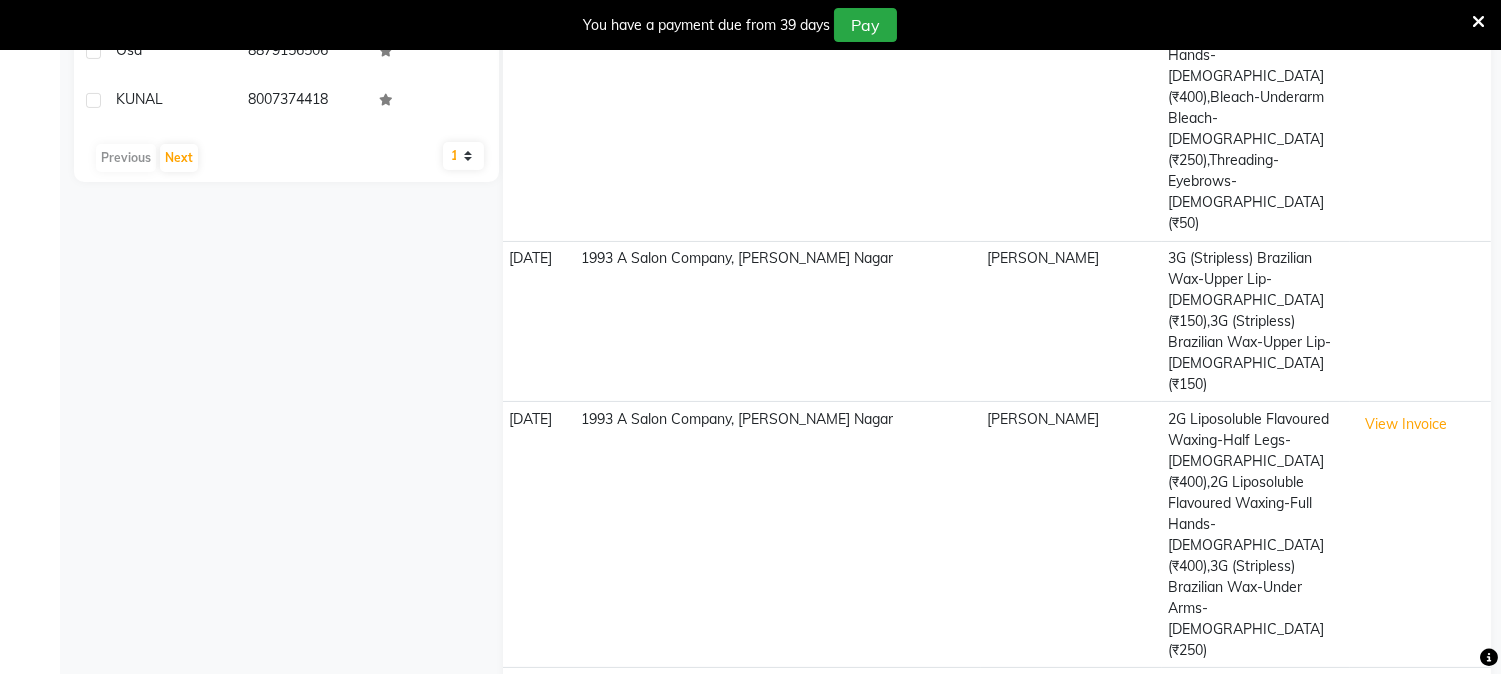 scroll, scrollTop: 0, scrollLeft: 0, axis: both 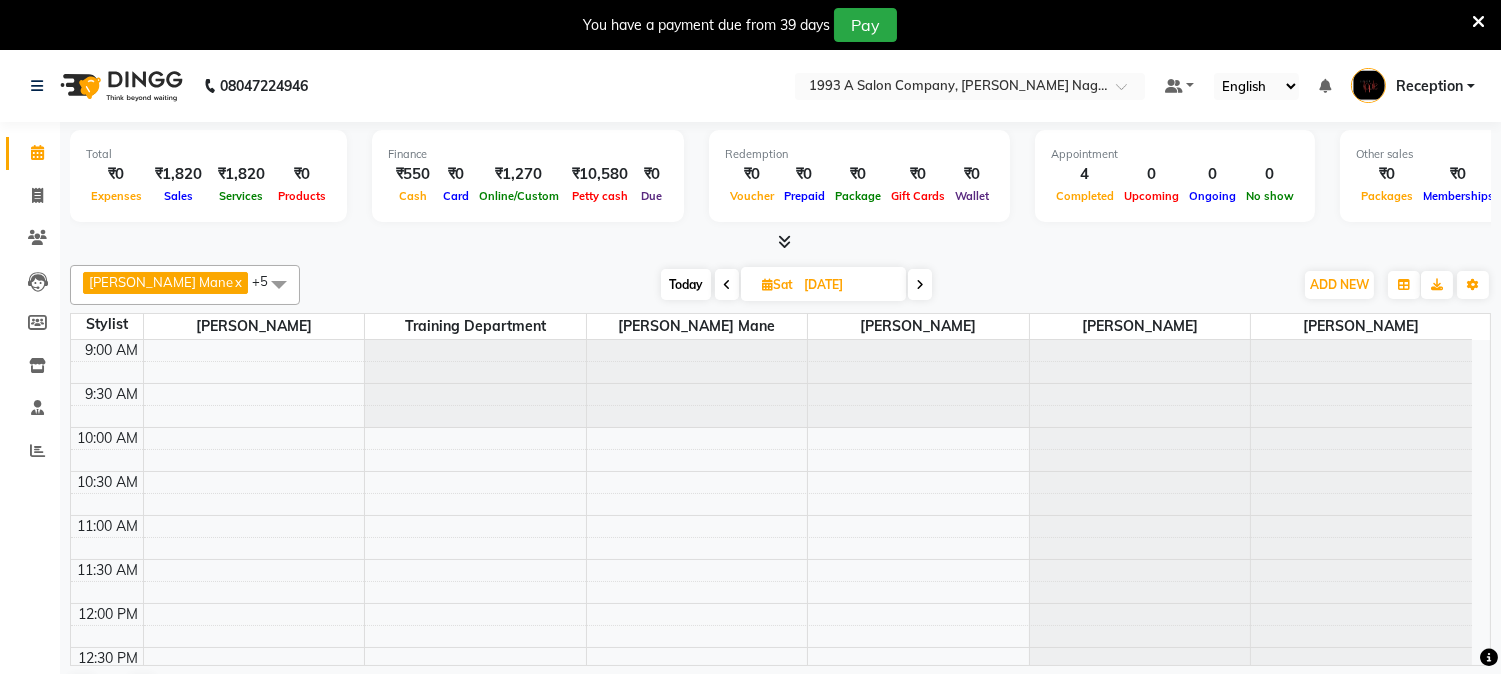 click at bounding box center (727, 285) 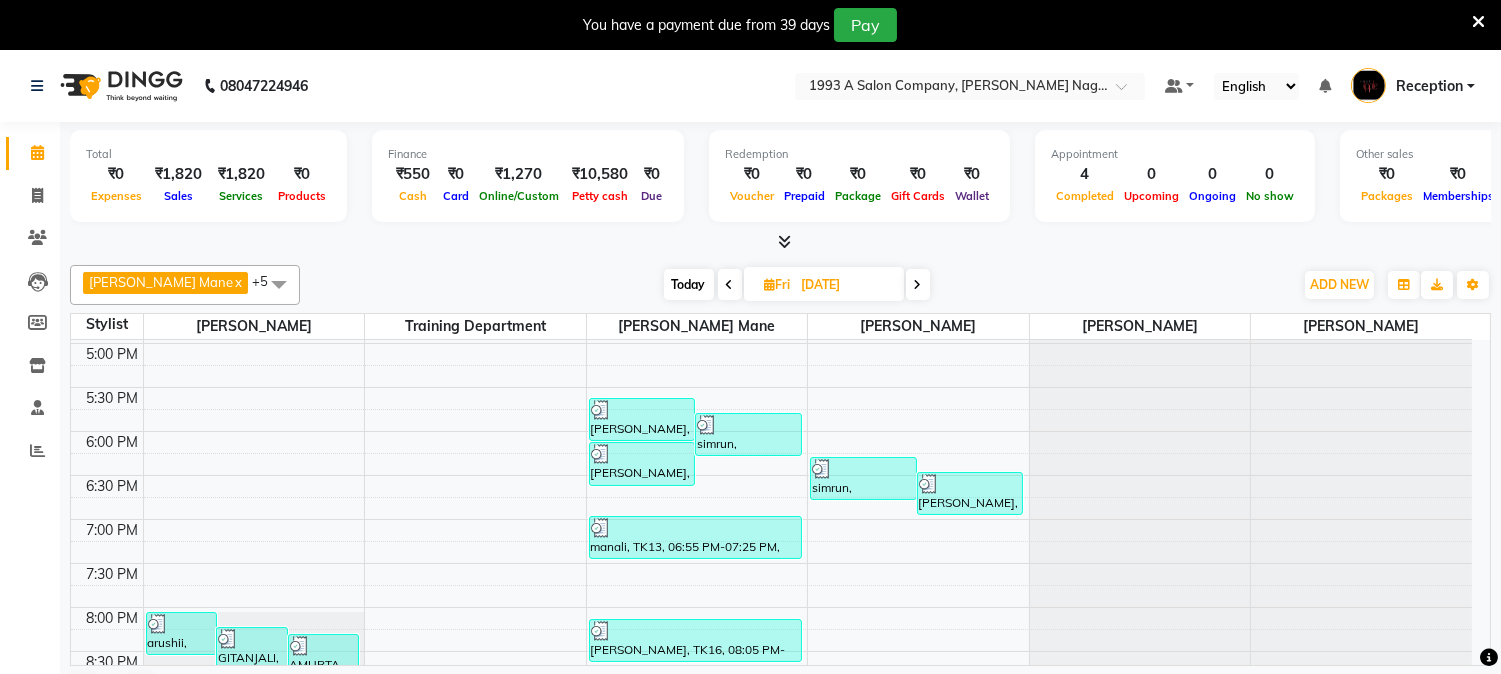 scroll, scrollTop: 822, scrollLeft: 0, axis: vertical 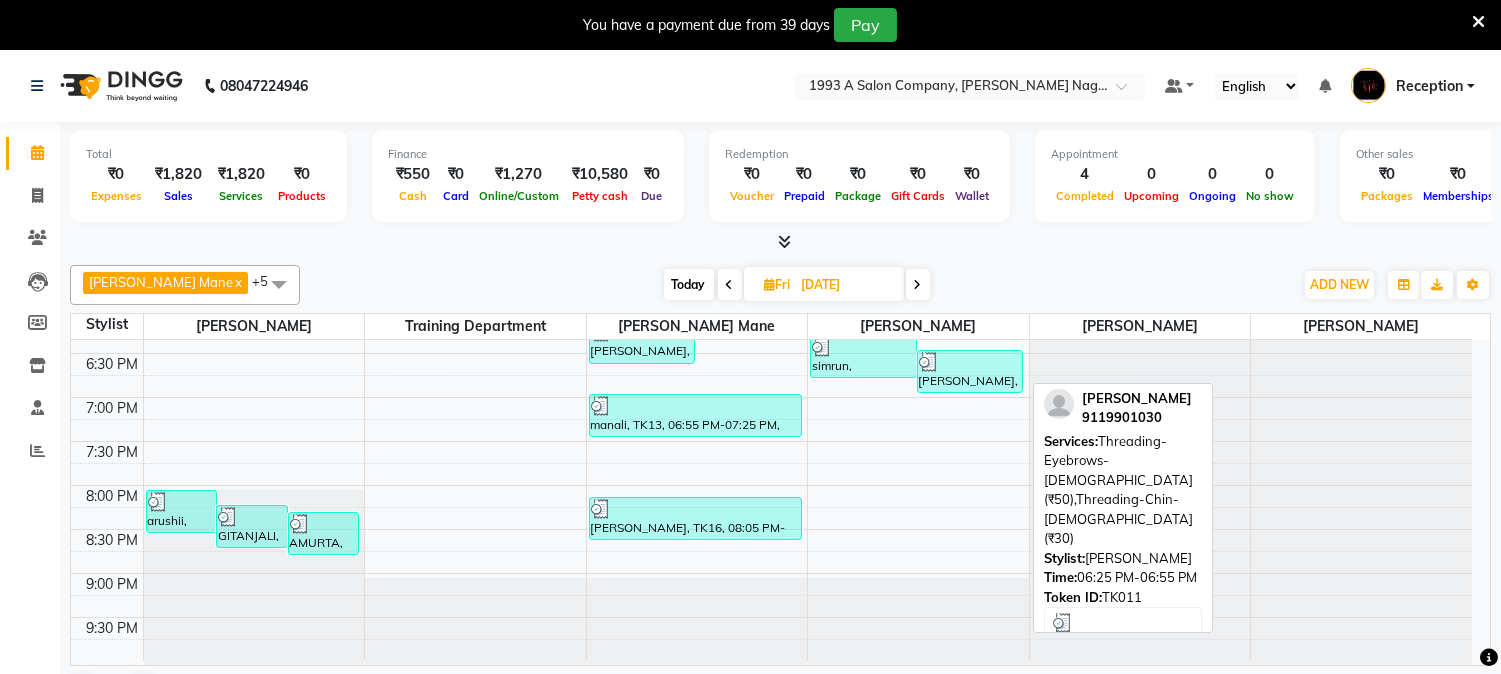 click on "[PERSON_NAME], TK11, 06:25 PM-06:55 PM, Threading-Eyebrows-[DEMOGRAPHIC_DATA] (₹50),Threading-Chin-[DEMOGRAPHIC_DATA] (₹30)" at bounding box center [970, 371] 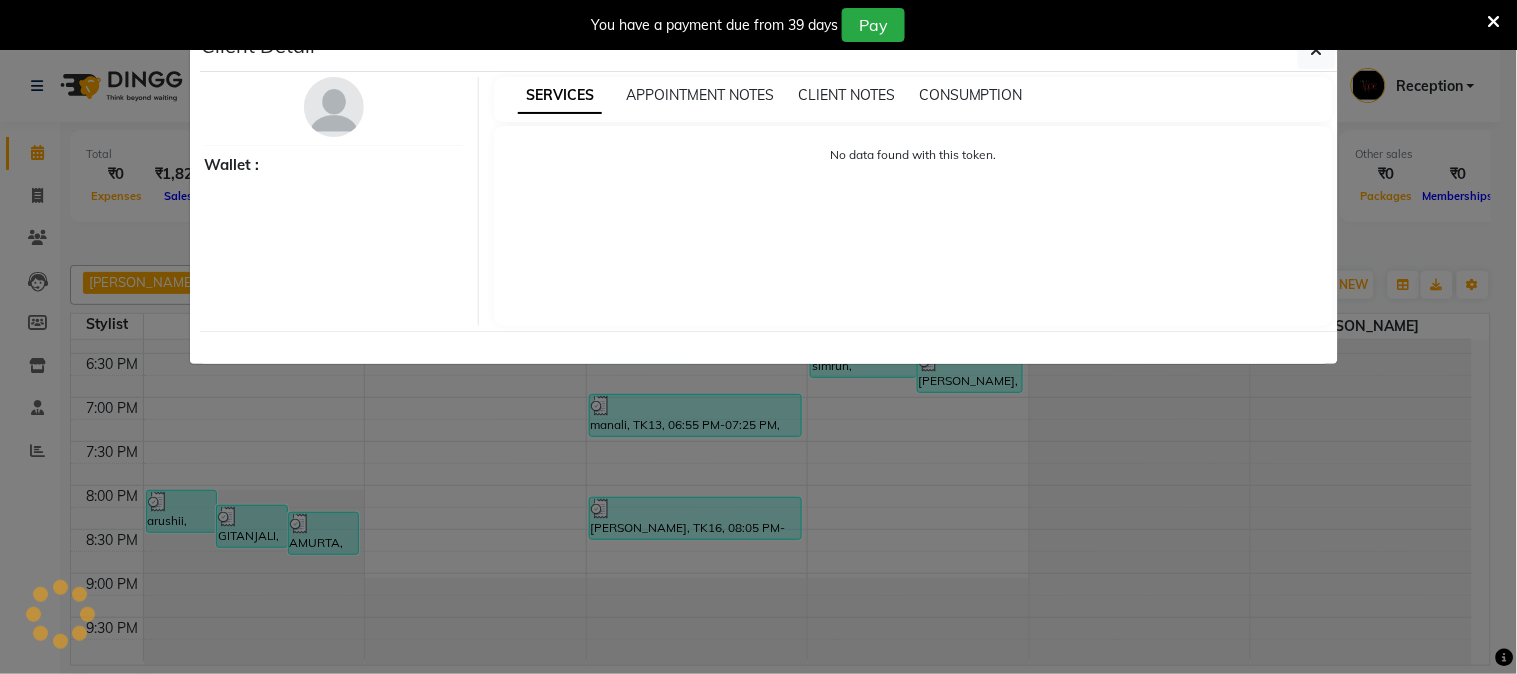 select on "3" 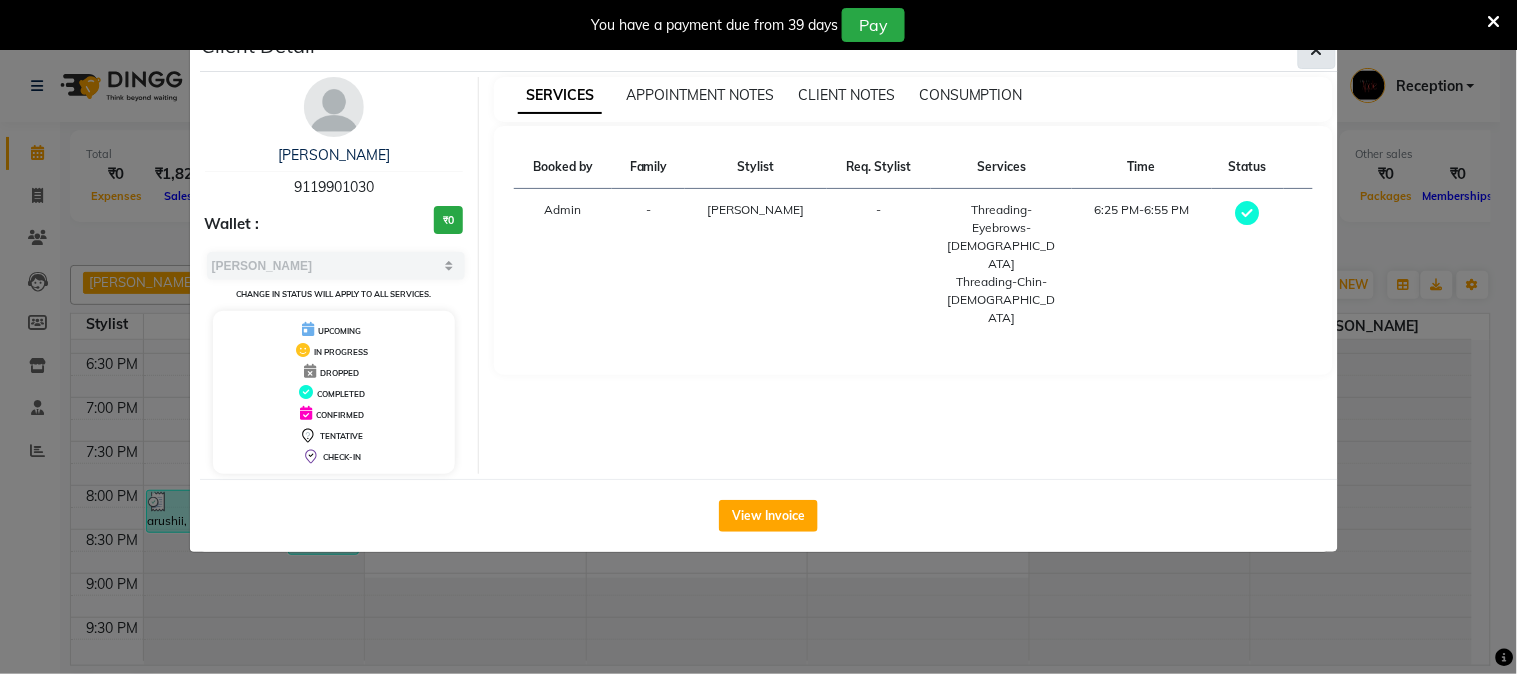 click 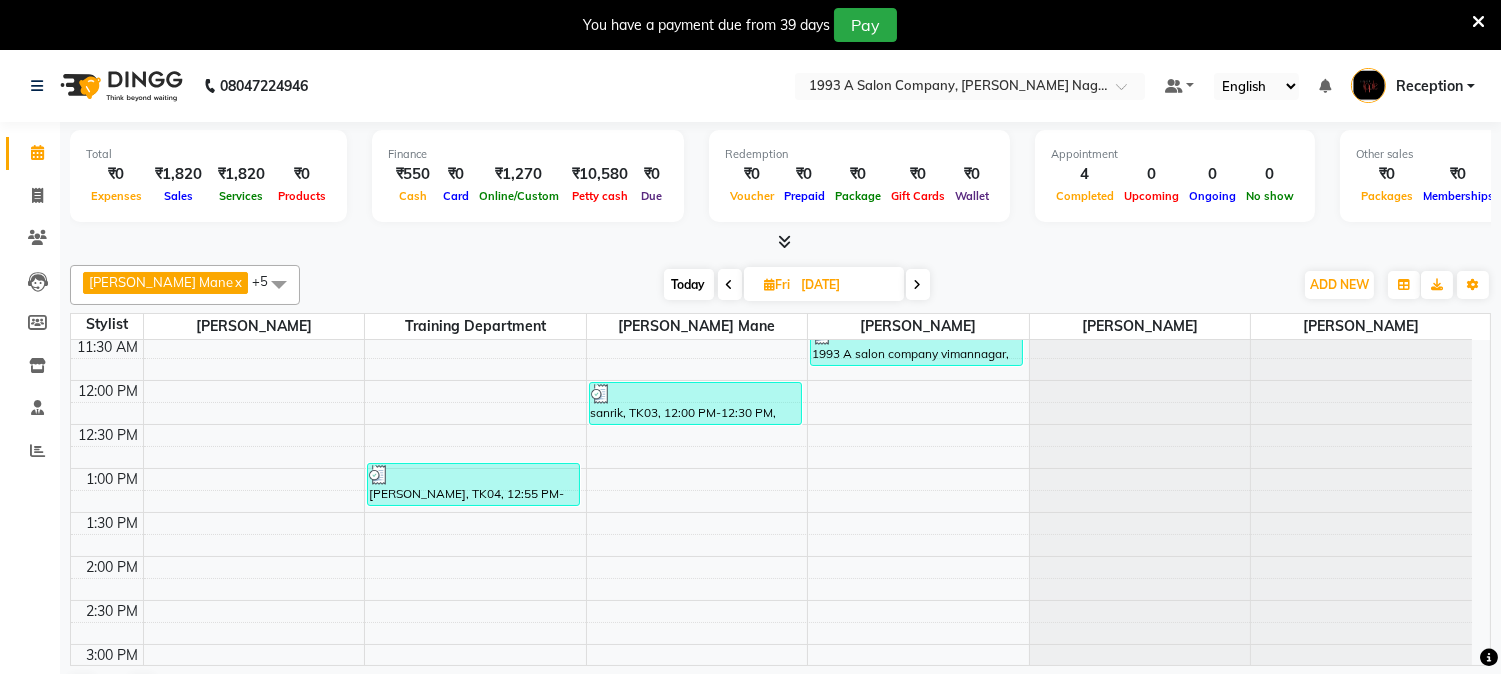 scroll, scrollTop: 0, scrollLeft: 0, axis: both 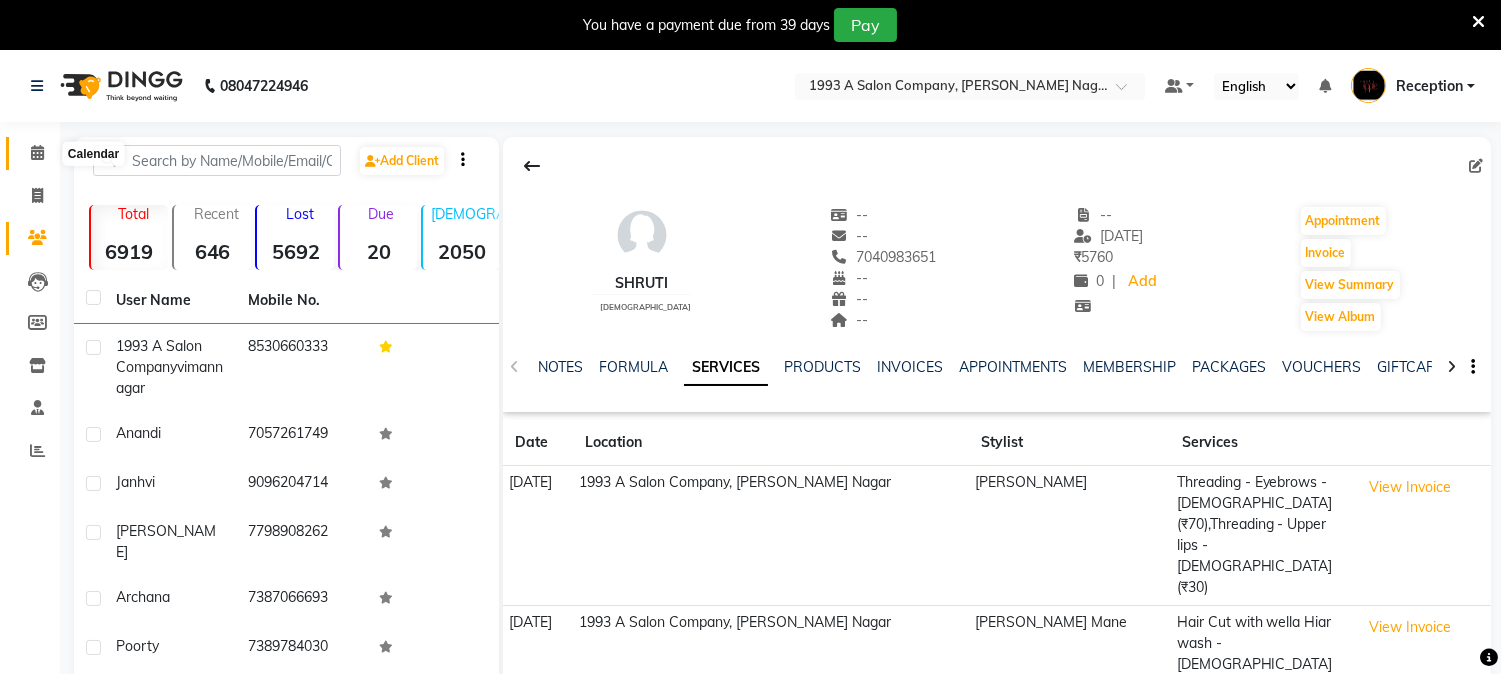 click 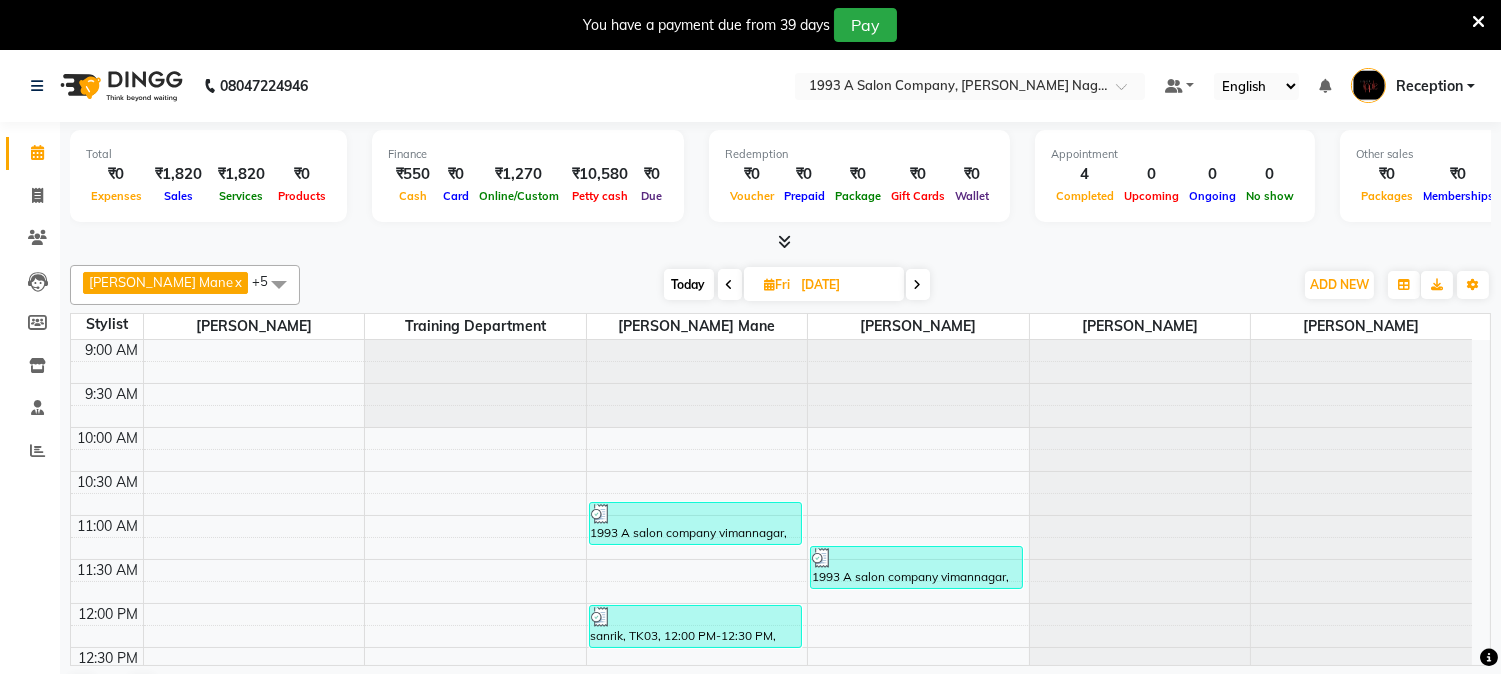 click at bounding box center [730, 285] 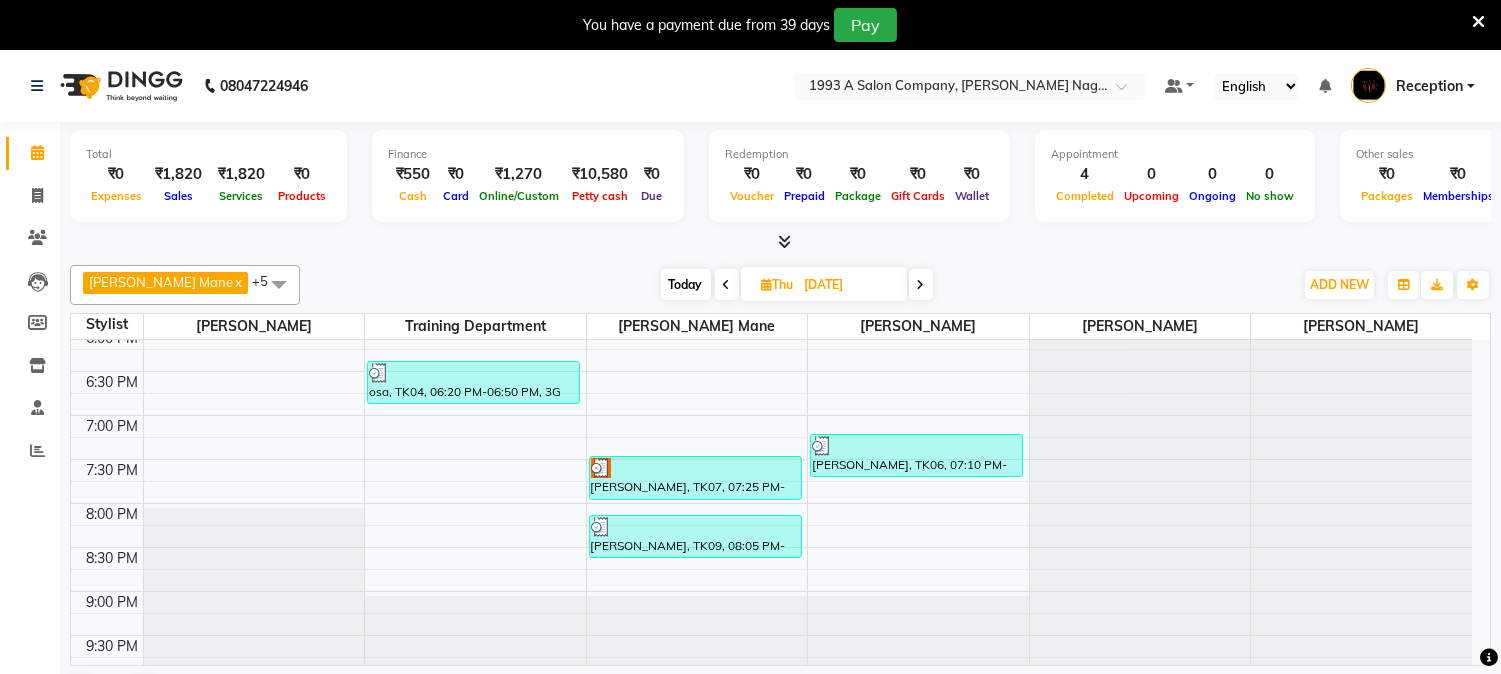 scroll, scrollTop: 822, scrollLeft: 0, axis: vertical 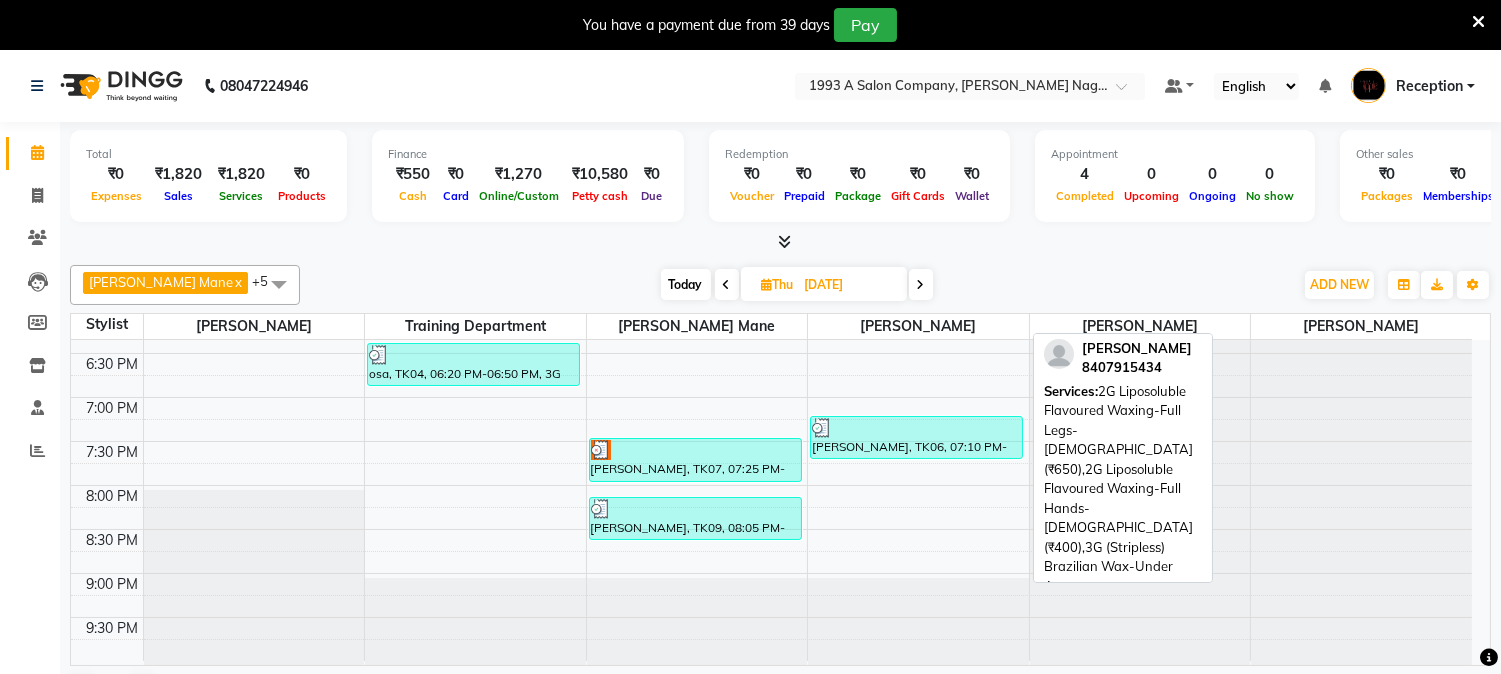 click on "[PERSON_NAME], TK06, 07:10 PM-07:40 PM, 2G Liposoluble Flavoured Waxing-Full Legs-[DEMOGRAPHIC_DATA] (₹650),2G Liposoluble Flavoured Waxing-Full Hands-[DEMOGRAPHIC_DATA] (₹400),3G (Stripless) Brazilian Wax-Under Arms-[DEMOGRAPHIC_DATA] (₹250)" at bounding box center (916, 437) 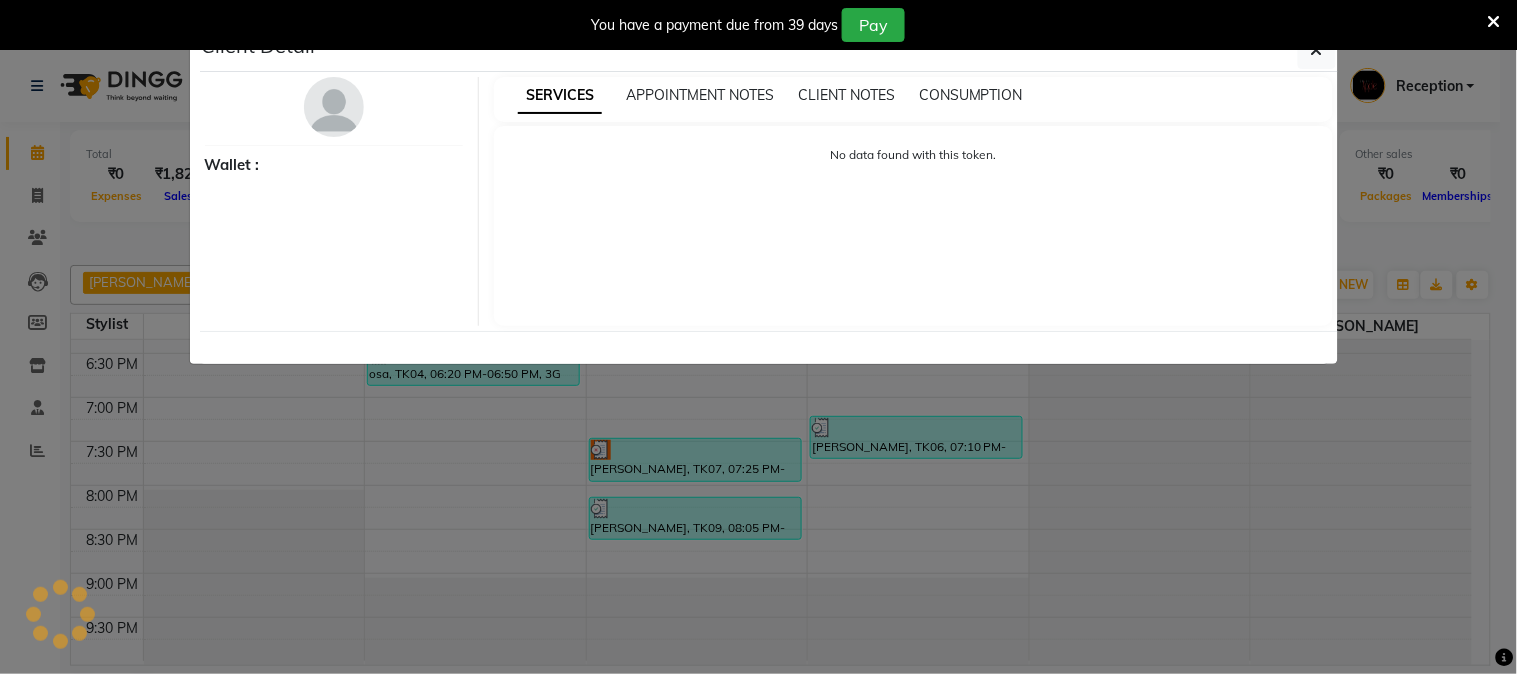 select on "3" 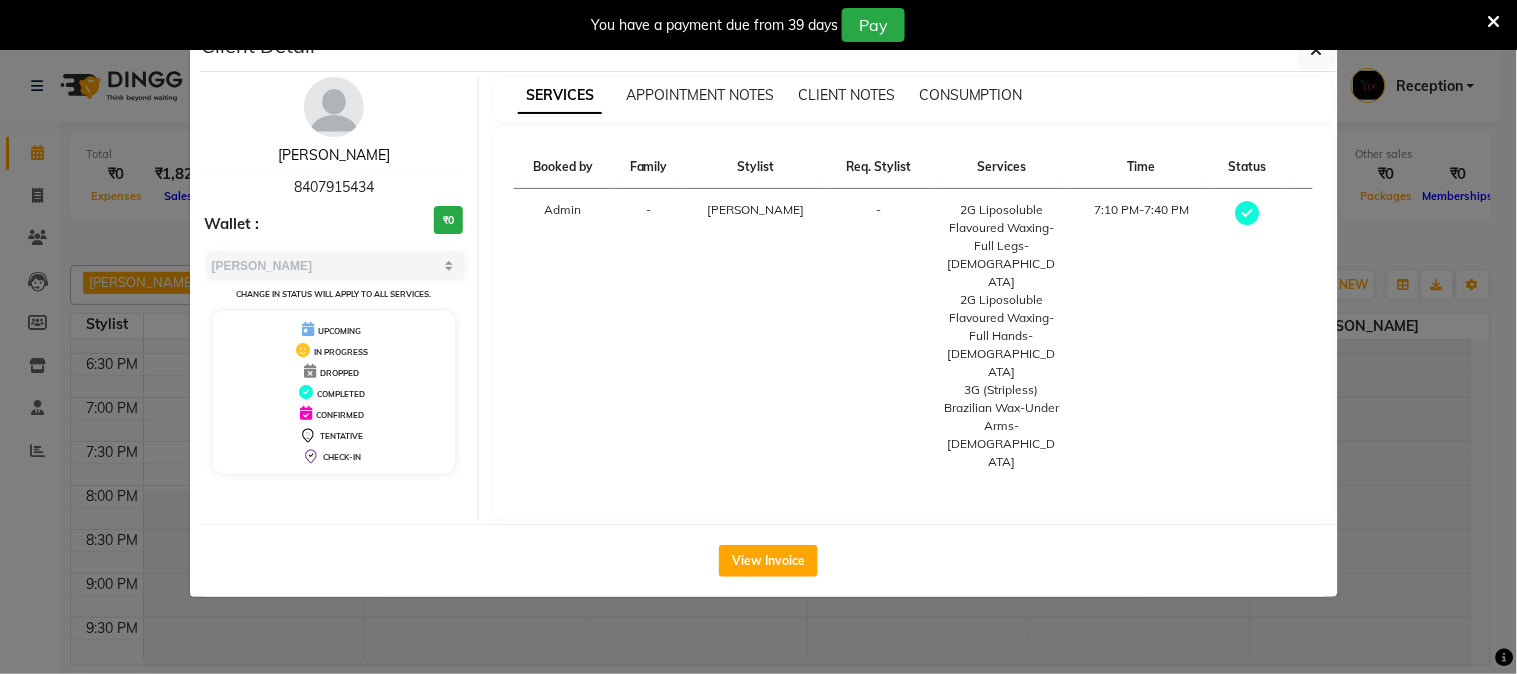 click on "[PERSON_NAME]" at bounding box center (334, 155) 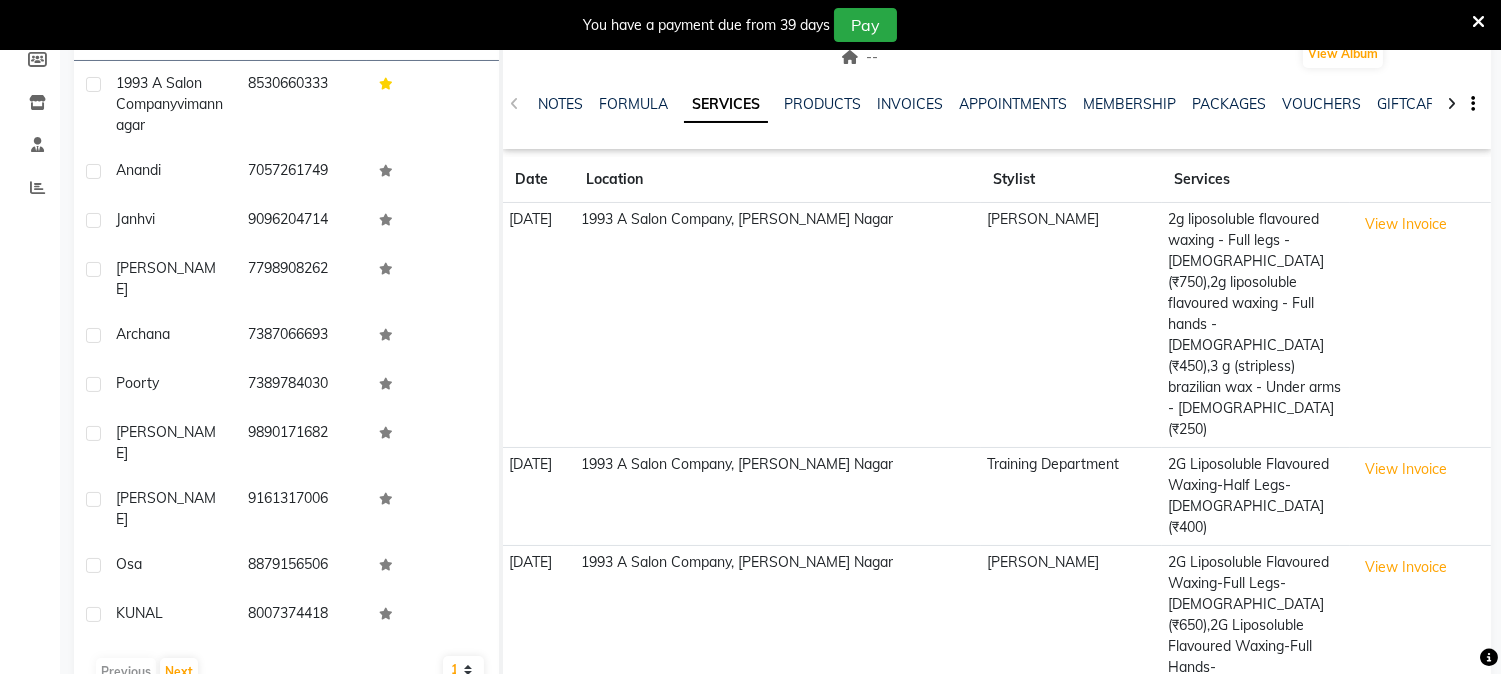 scroll, scrollTop: 0, scrollLeft: 0, axis: both 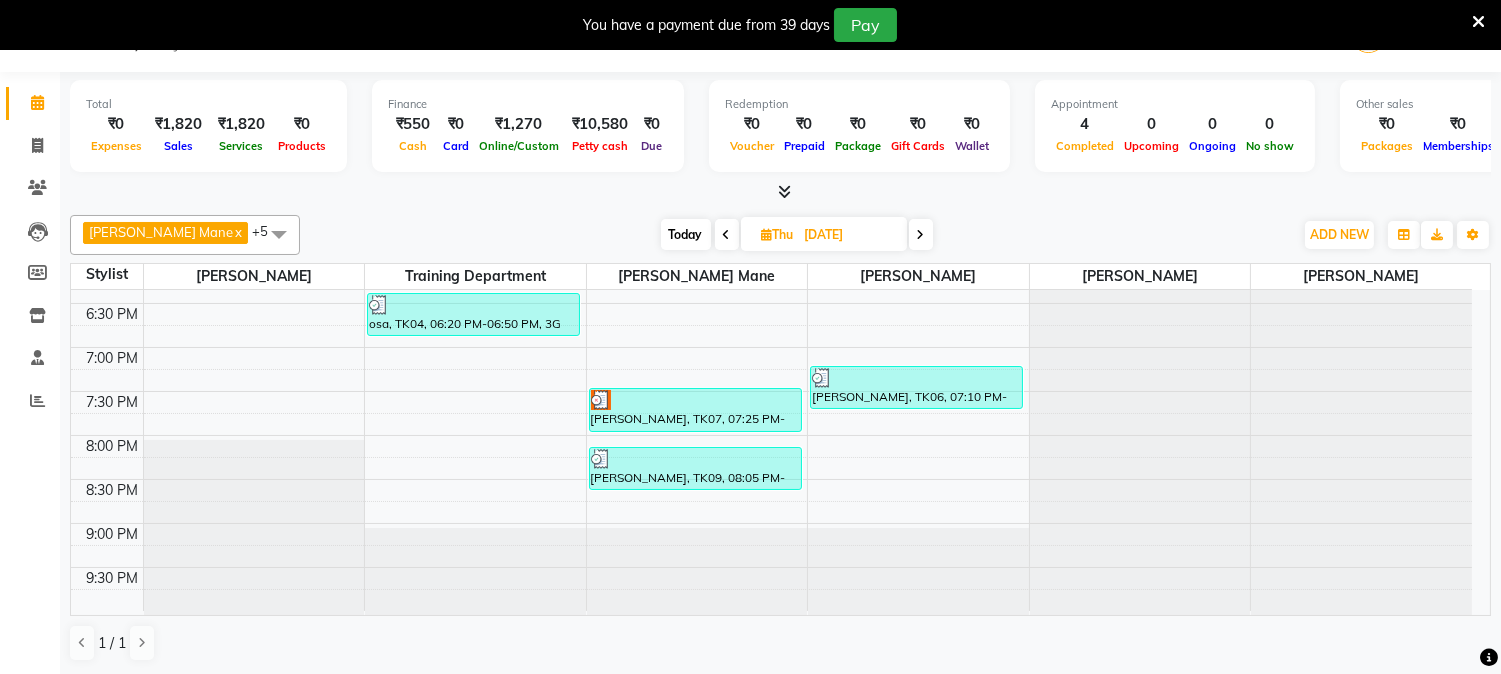click at bounding box center [1478, 22] 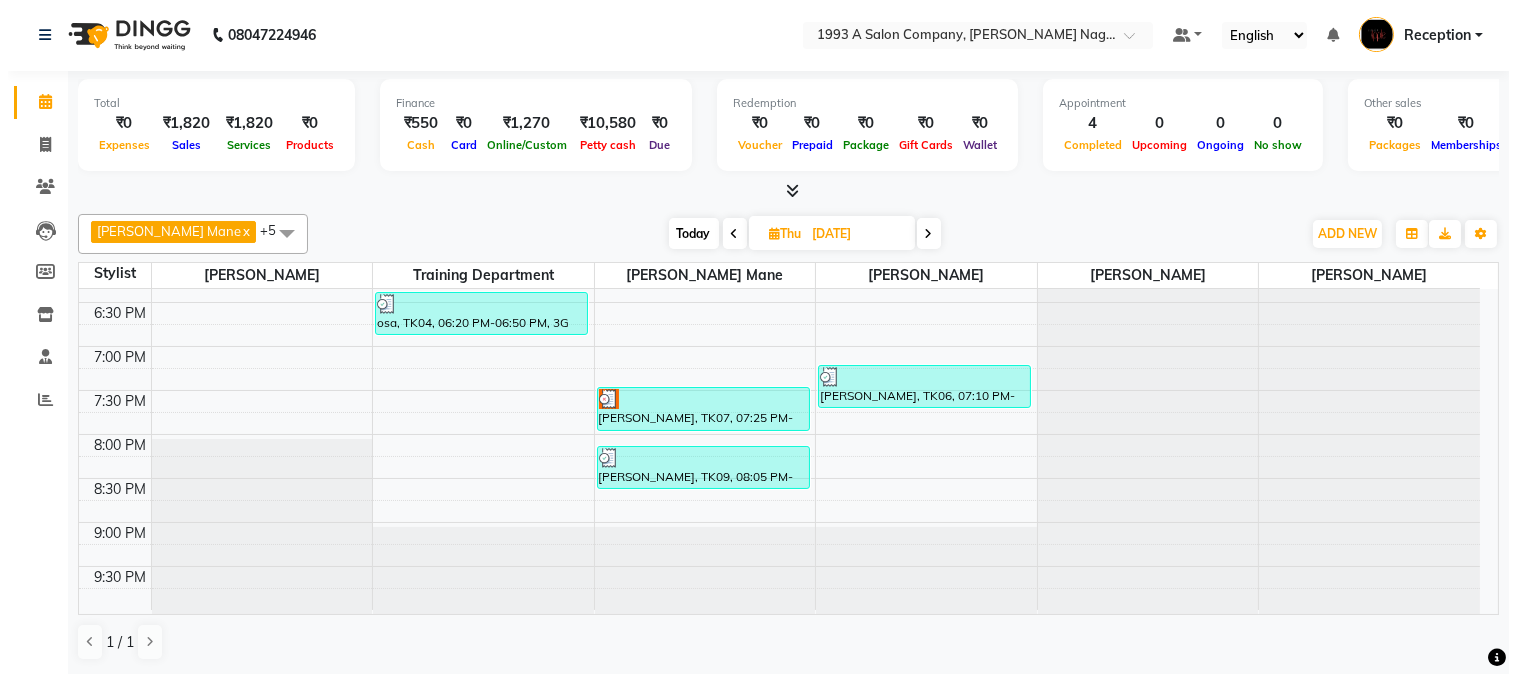 scroll, scrollTop: 0, scrollLeft: 0, axis: both 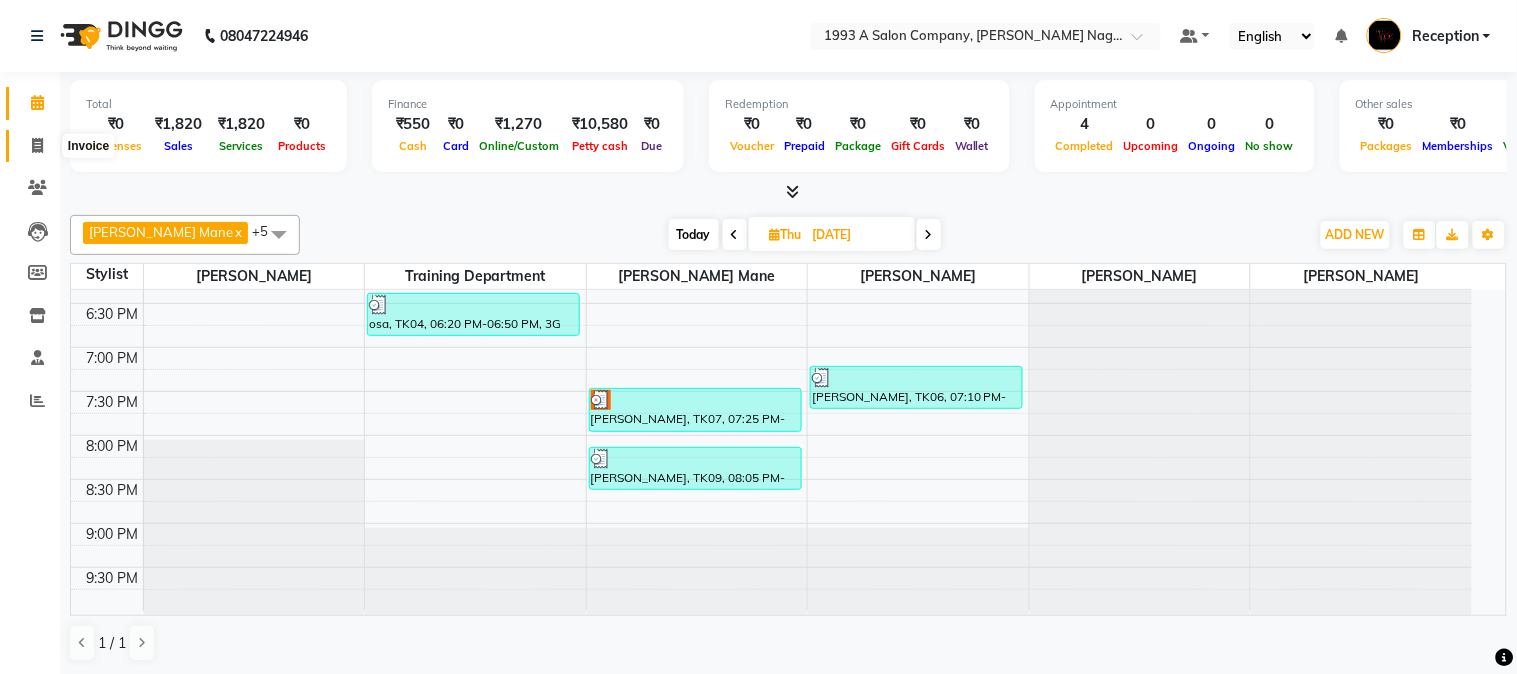click 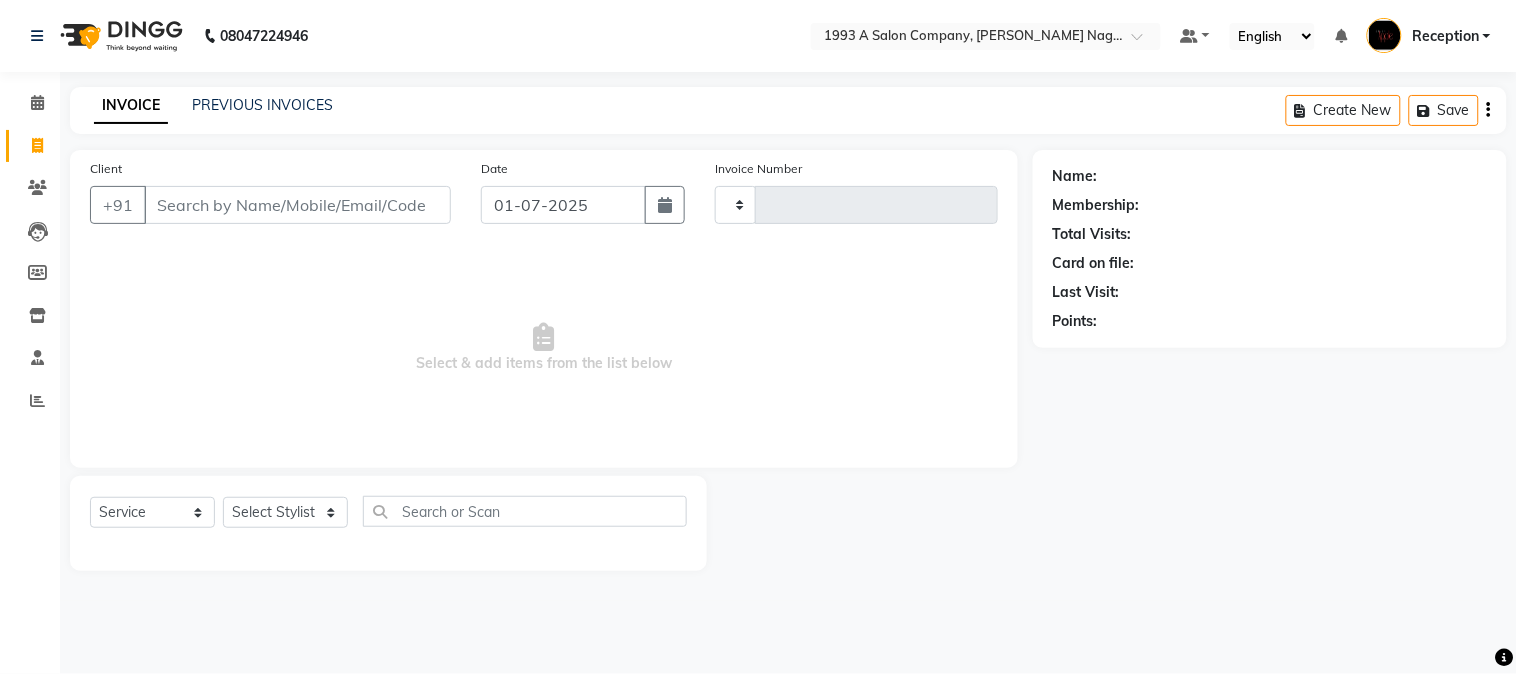 type on "1080" 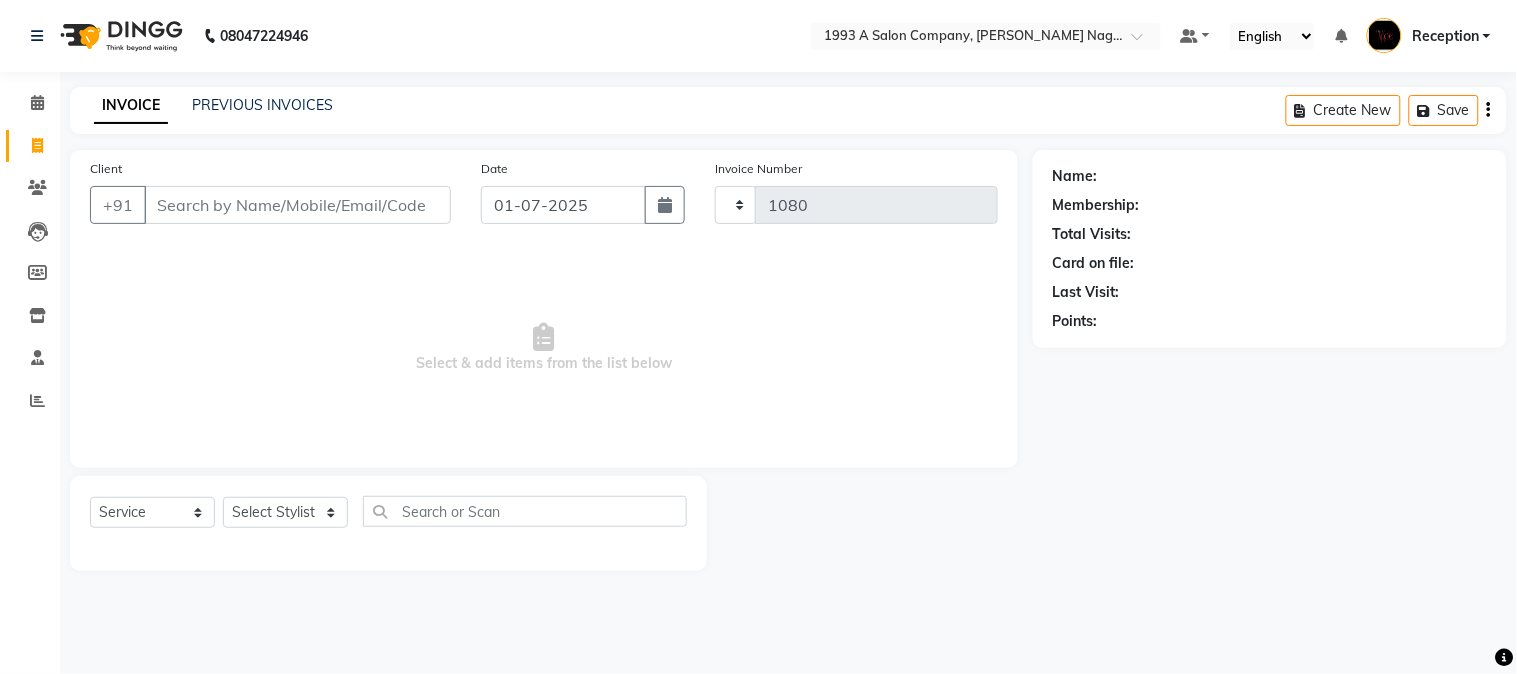select on "144" 